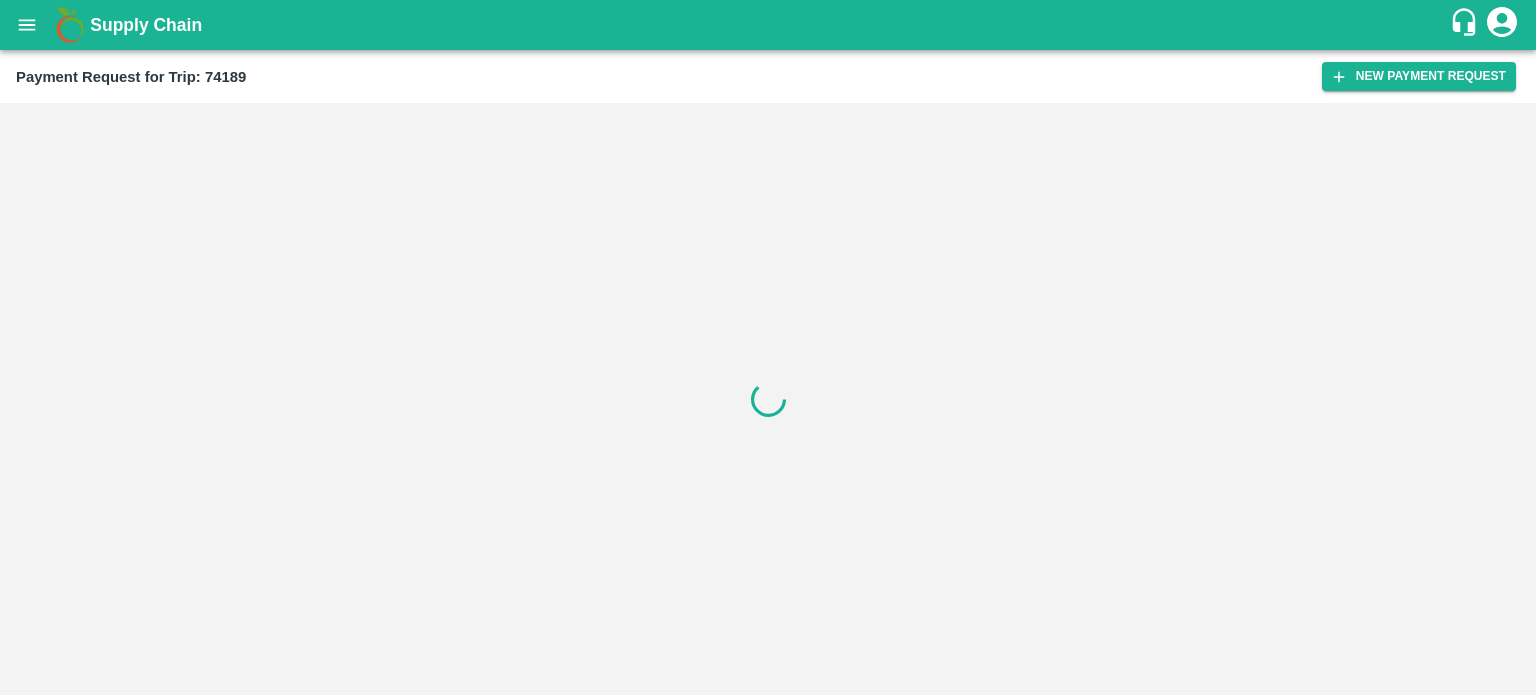 scroll, scrollTop: 0, scrollLeft: 0, axis: both 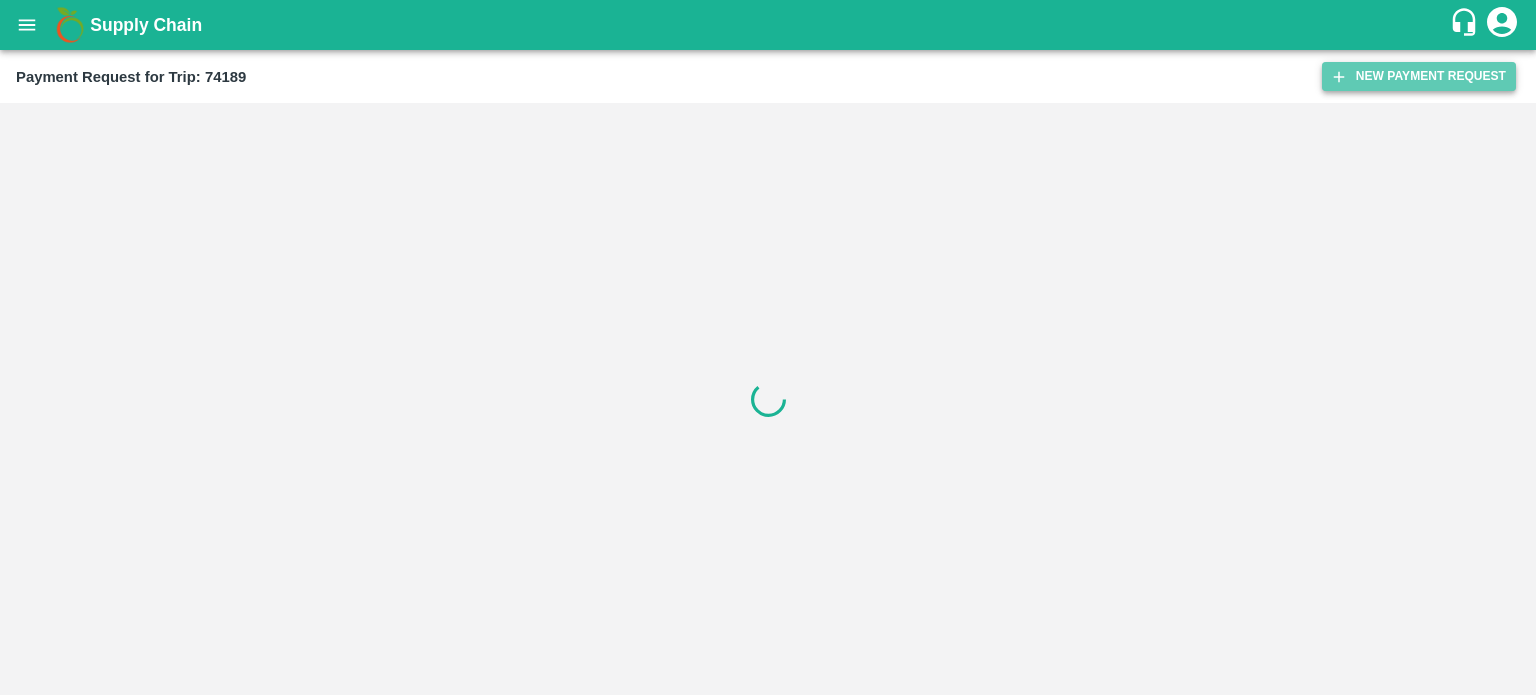 click on "New Payment Request" at bounding box center (1419, 76) 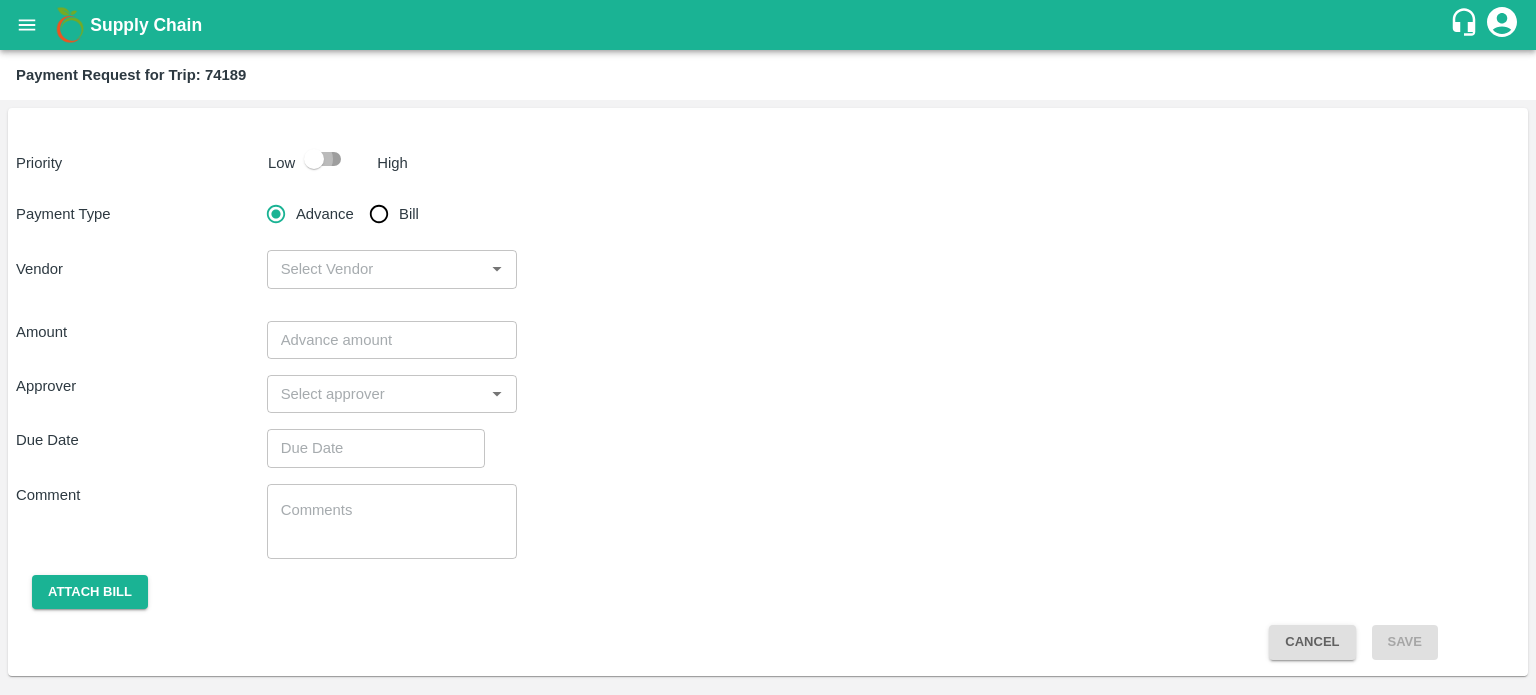 click at bounding box center (314, 159) 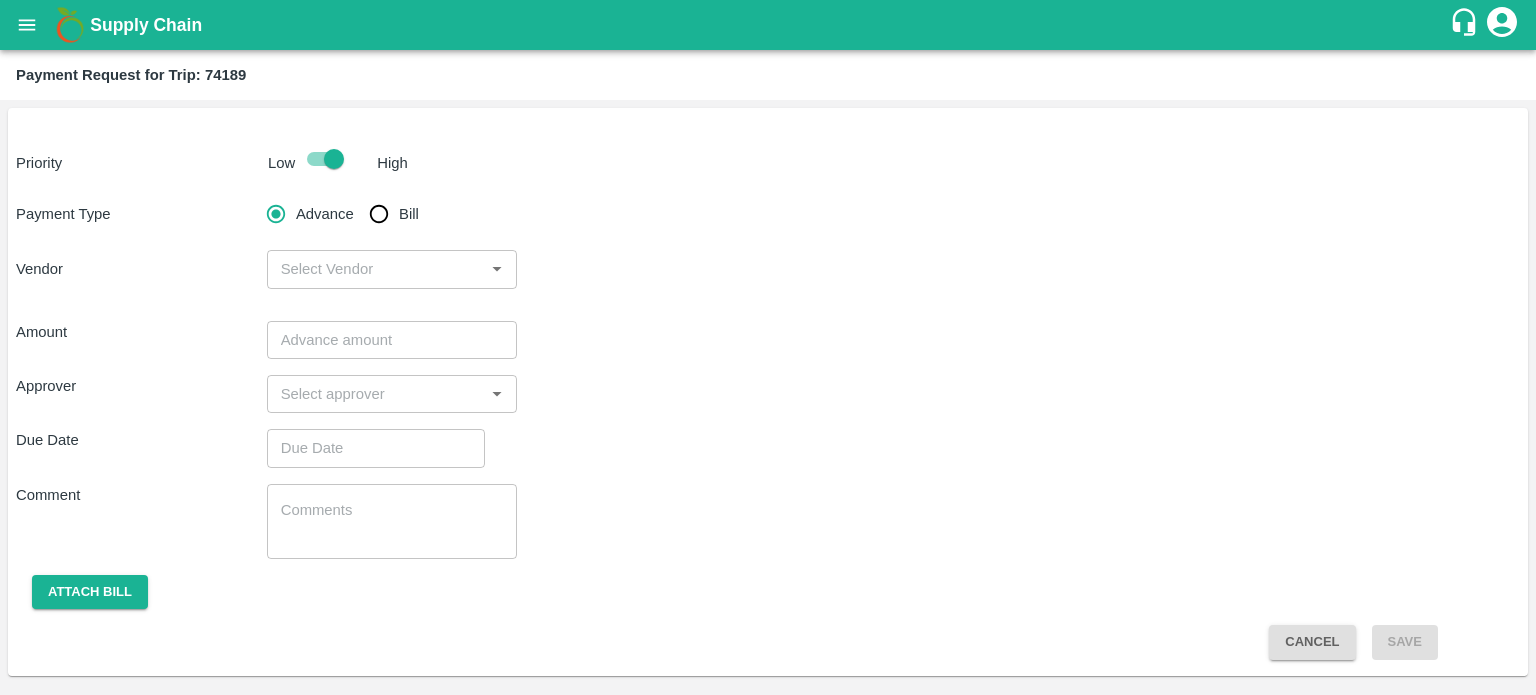 click on "Bill" at bounding box center [379, 214] 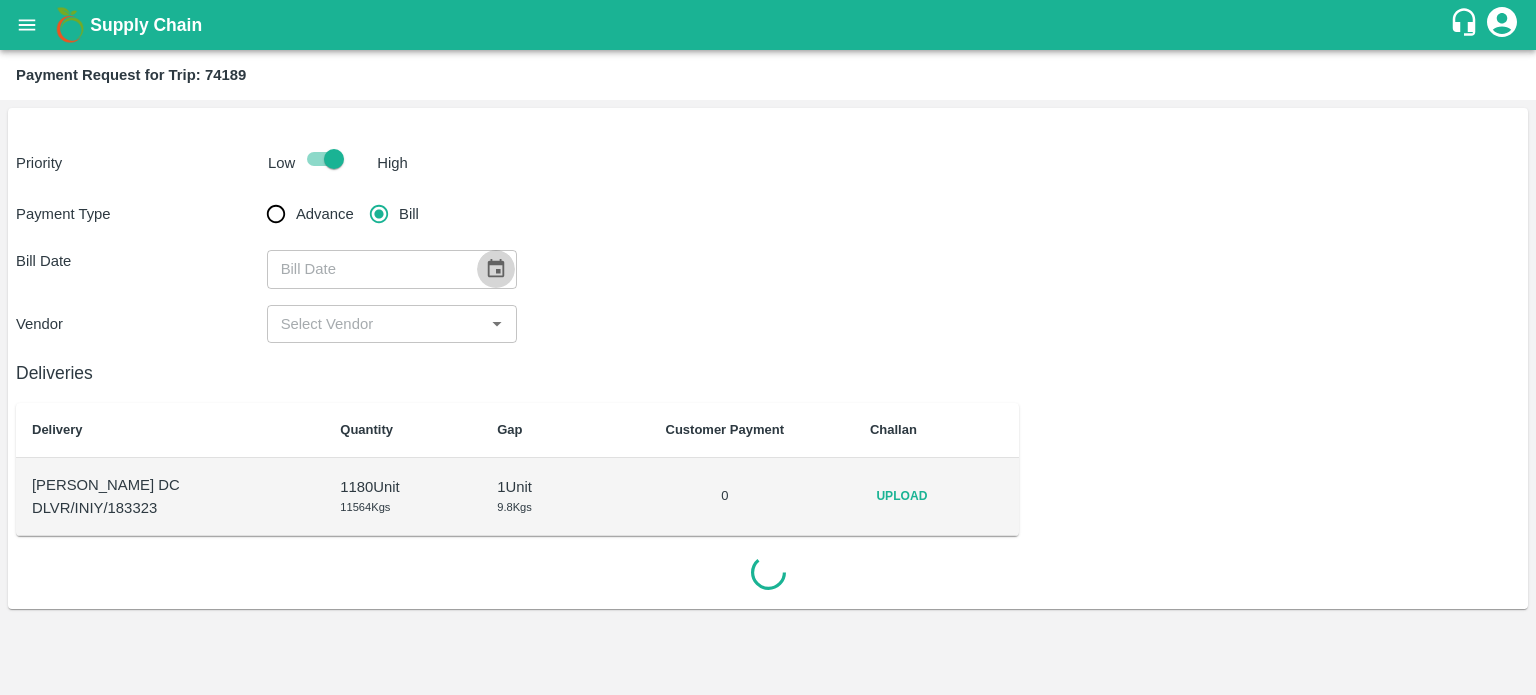 click 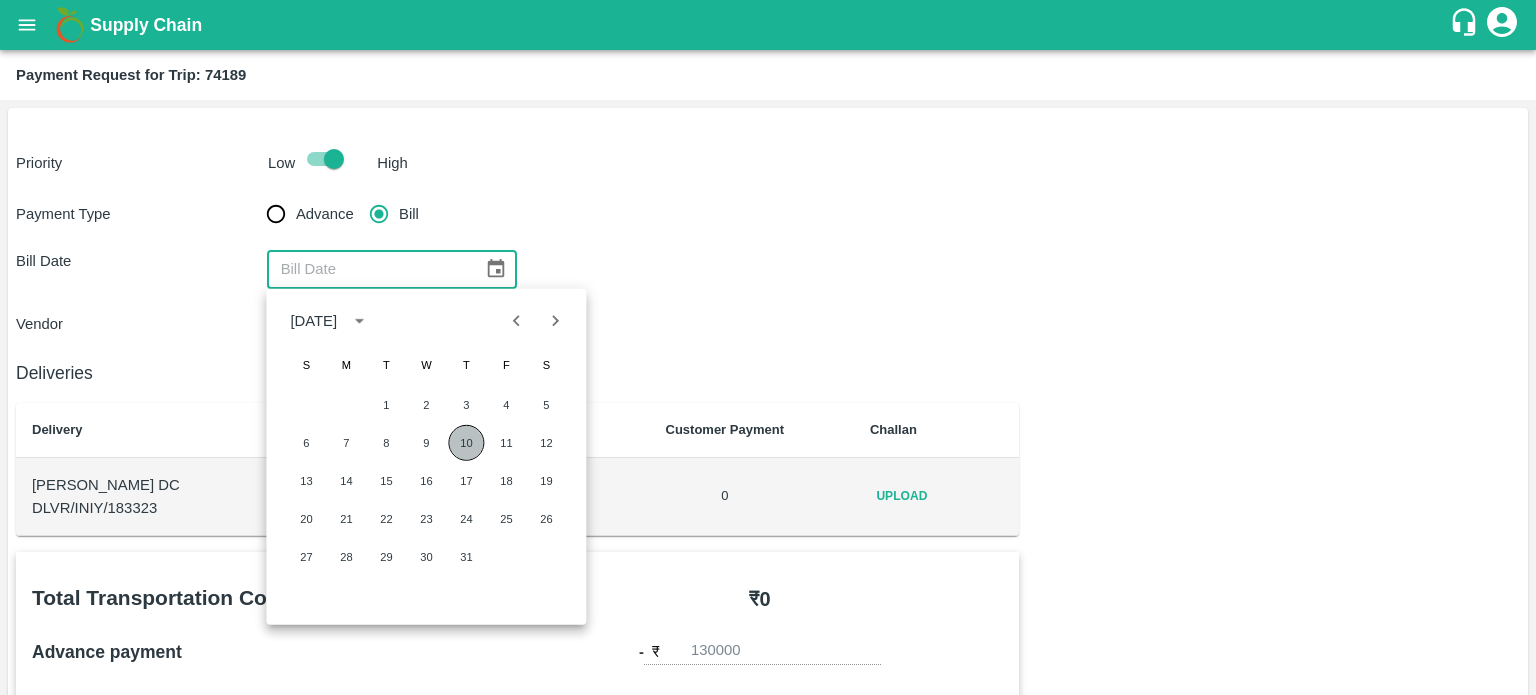 click on "10" at bounding box center (466, 443) 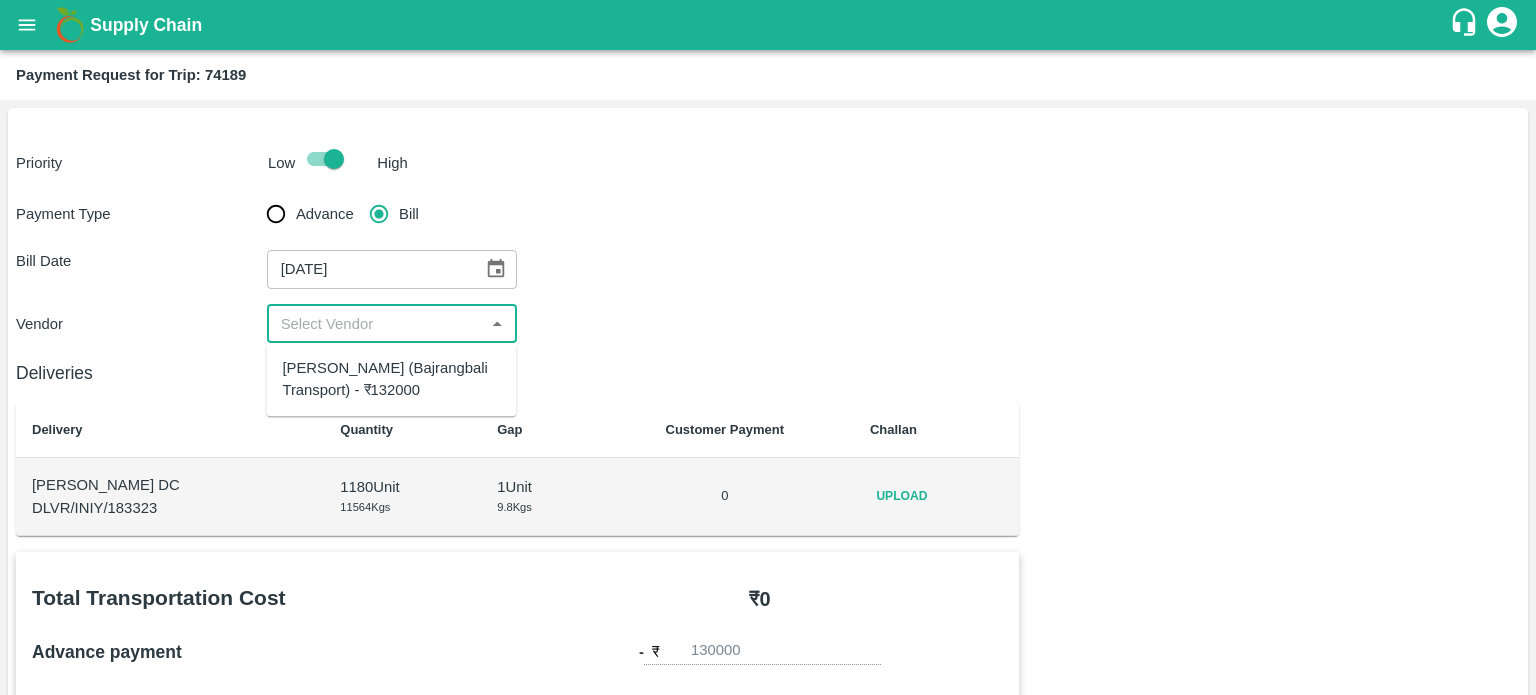 click at bounding box center (376, 324) 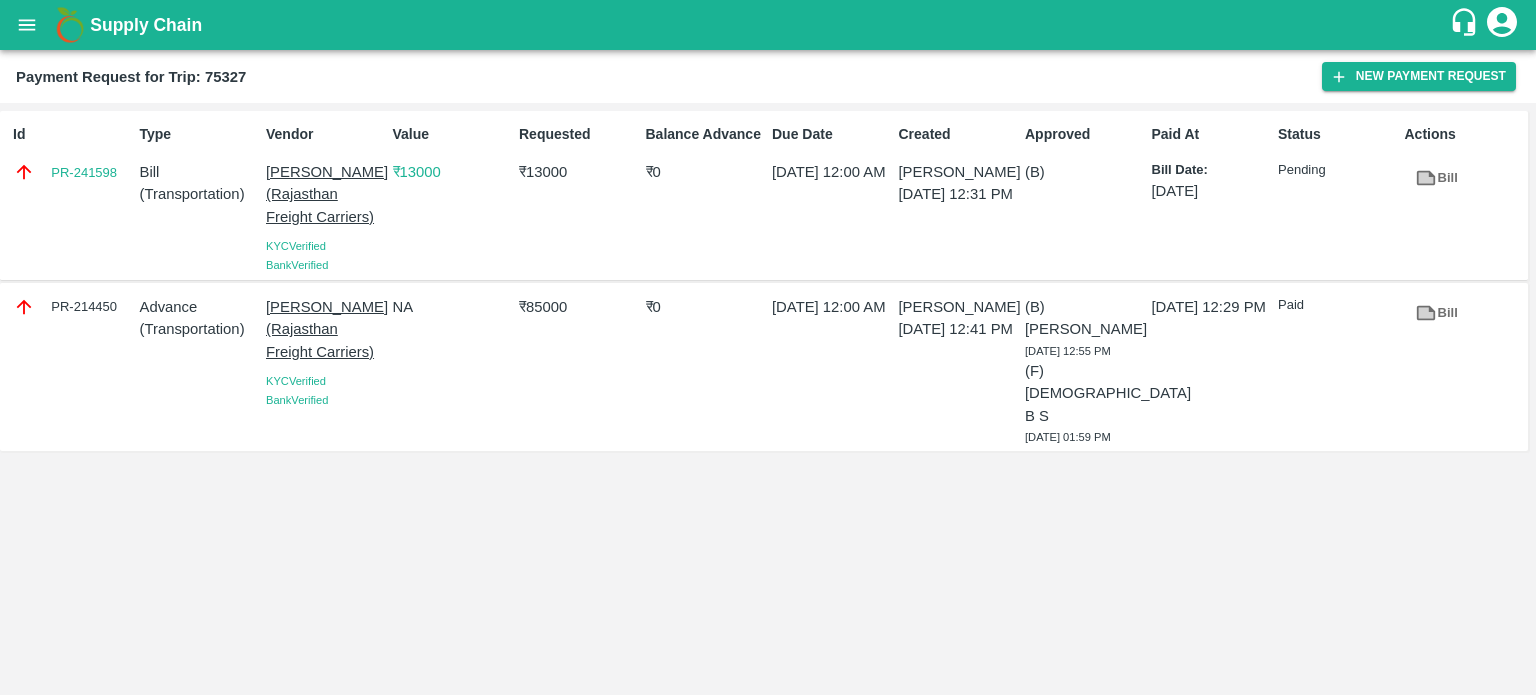 scroll, scrollTop: 0, scrollLeft: 0, axis: both 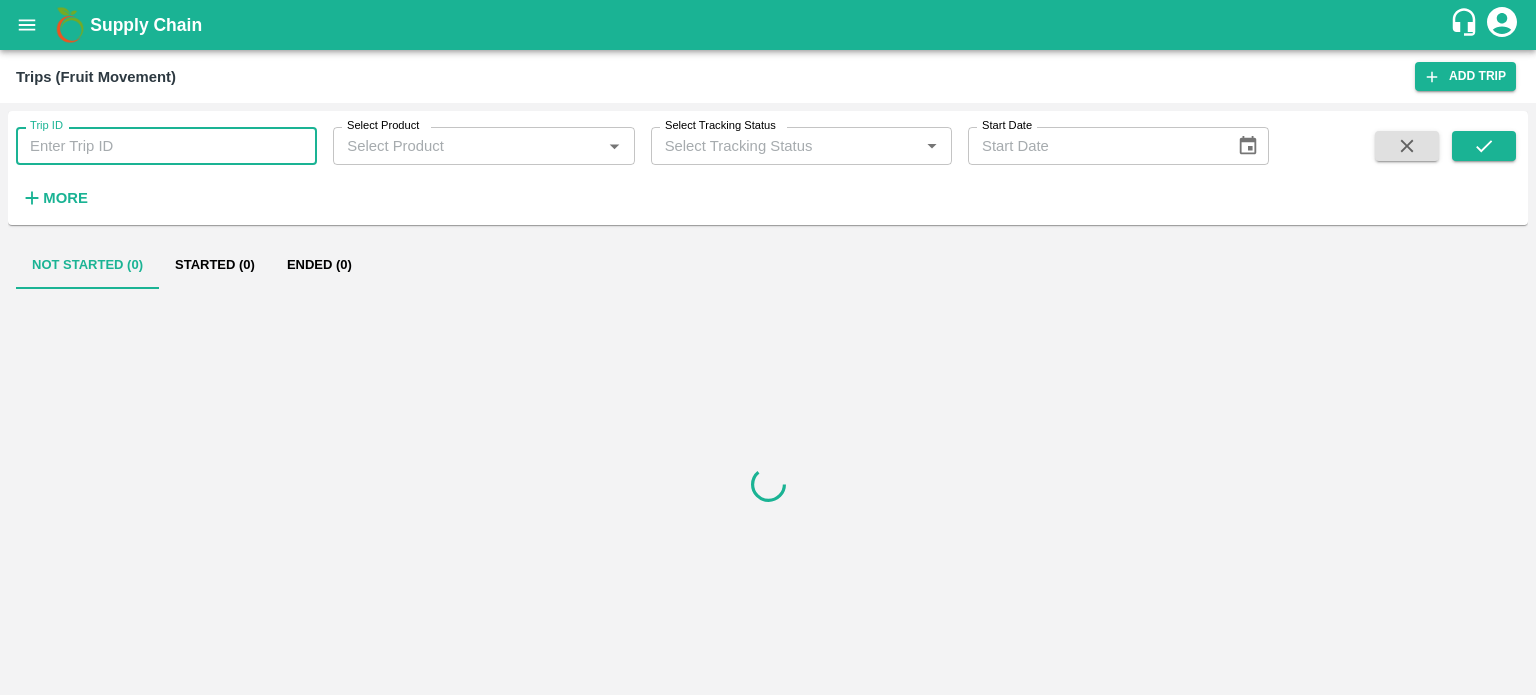 click on "Trip ID" at bounding box center (166, 146) 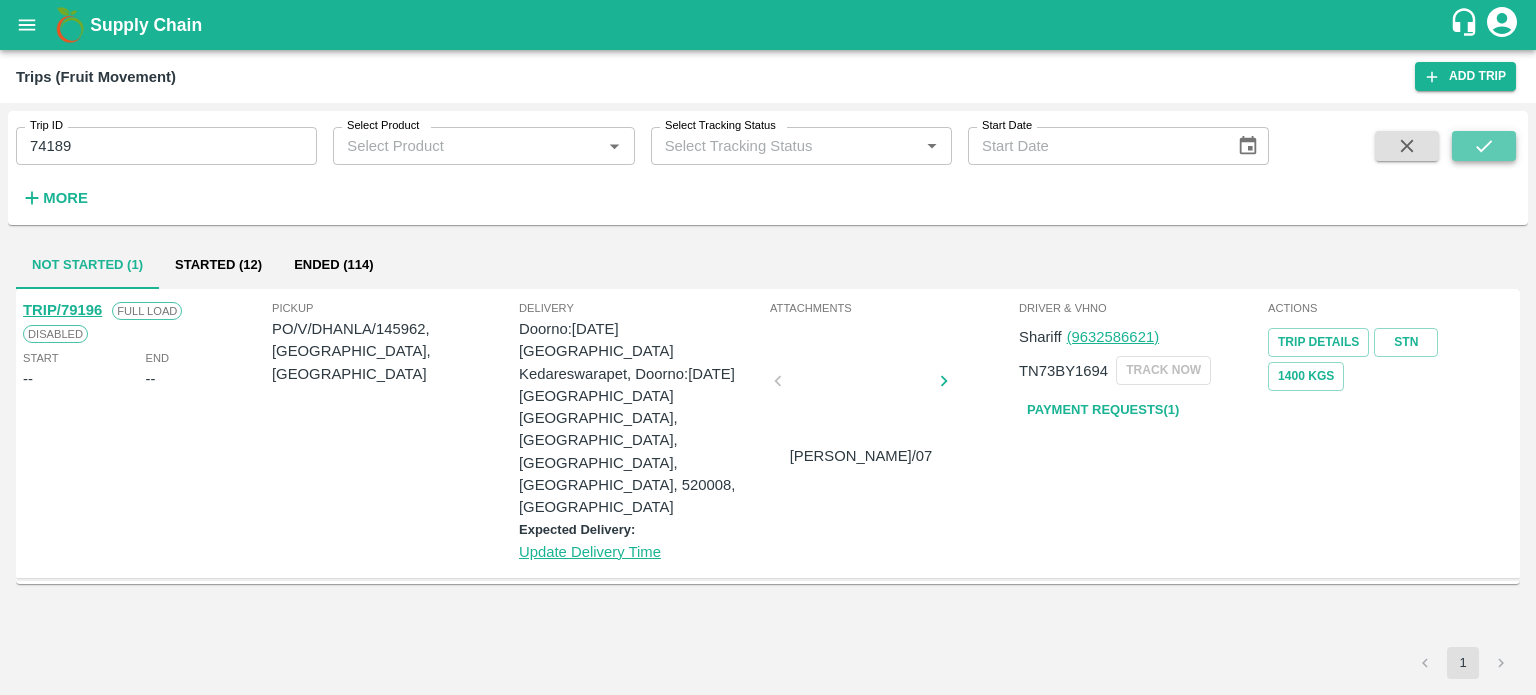 click at bounding box center (1484, 146) 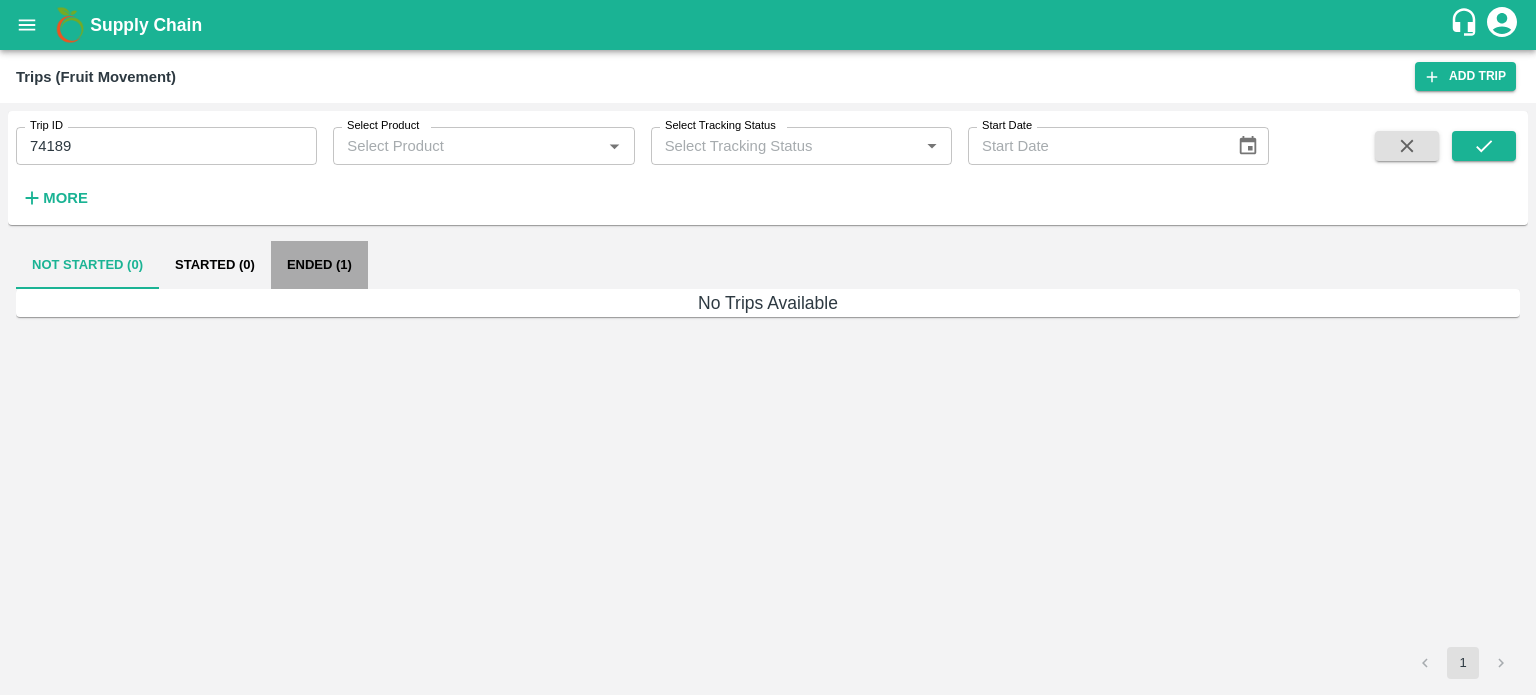 click on "Ended (1)" at bounding box center [319, 265] 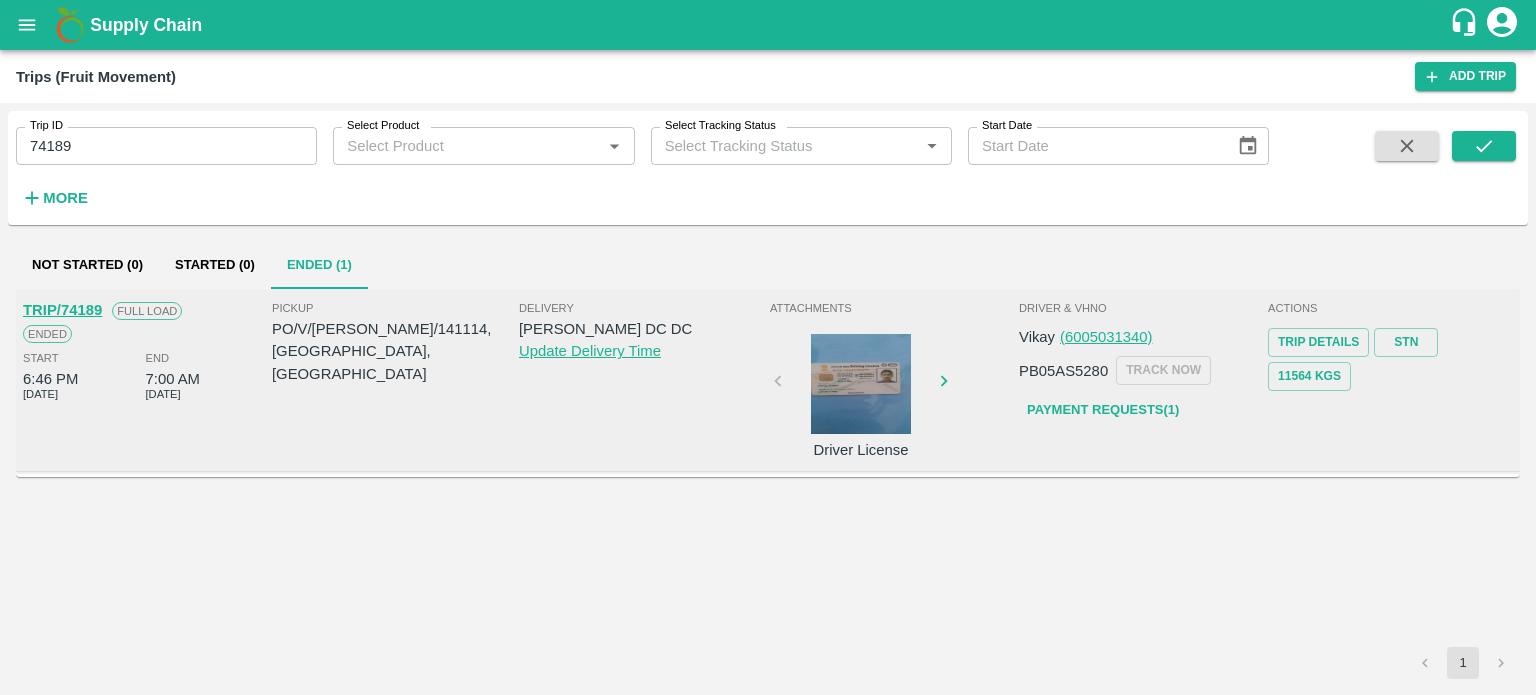 click on "Delivery Iniya Koyambedu DC DC Update Delivery Time" at bounding box center (642, 380) 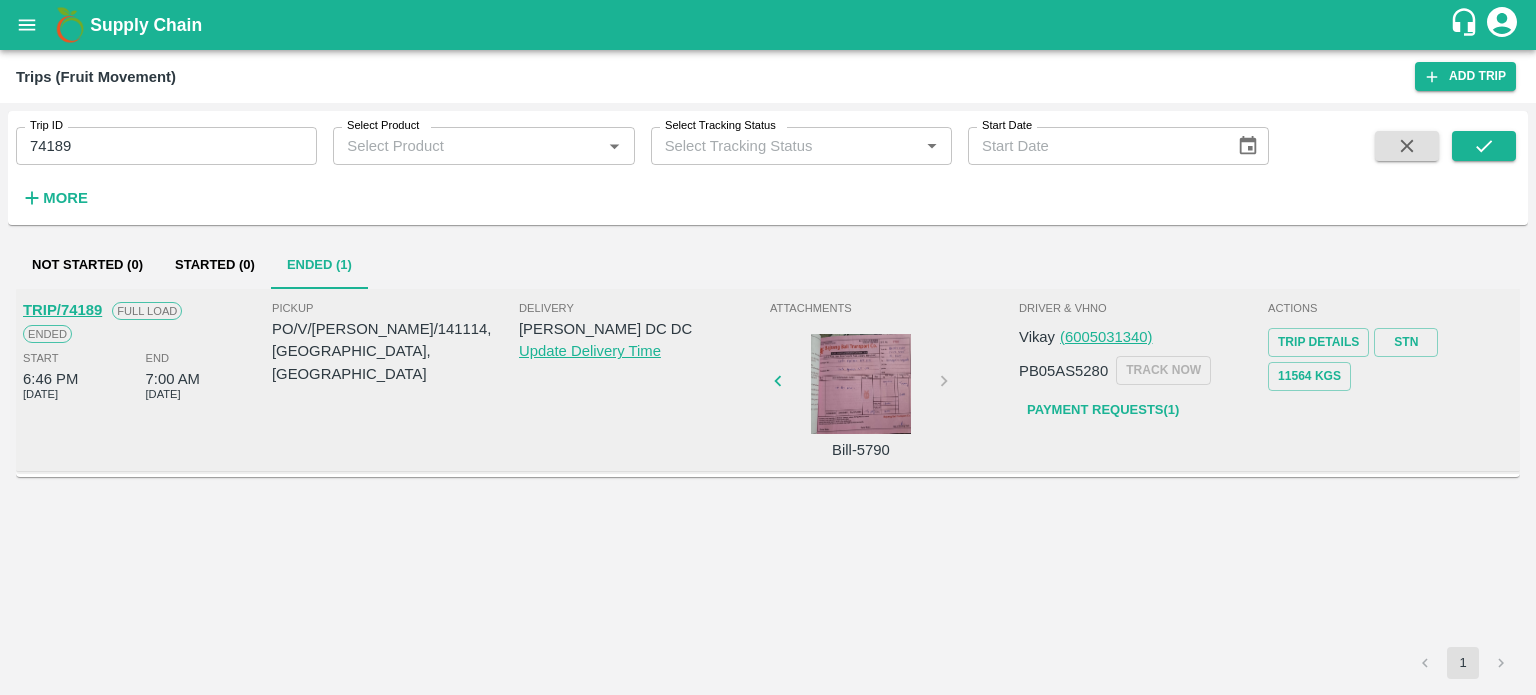click on "TRIP/74189 Full Load Ended Start 6:46 PM 22 Feb 2025 End 7:00 AM 26 Feb 2025 Pickup PO/V/HITESH/141114, Kachchh, Gujarat Delivery Iniya Koyambedu DC DC Update Delivery Time Attachments Bill-5790 Driver & VHNo Vikay (6005031340) PB05AS5280 TRACK NOW Payment Requests( 1 ) Actions Trip Details STN 11564  Kgs" at bounding box center [768, 468] 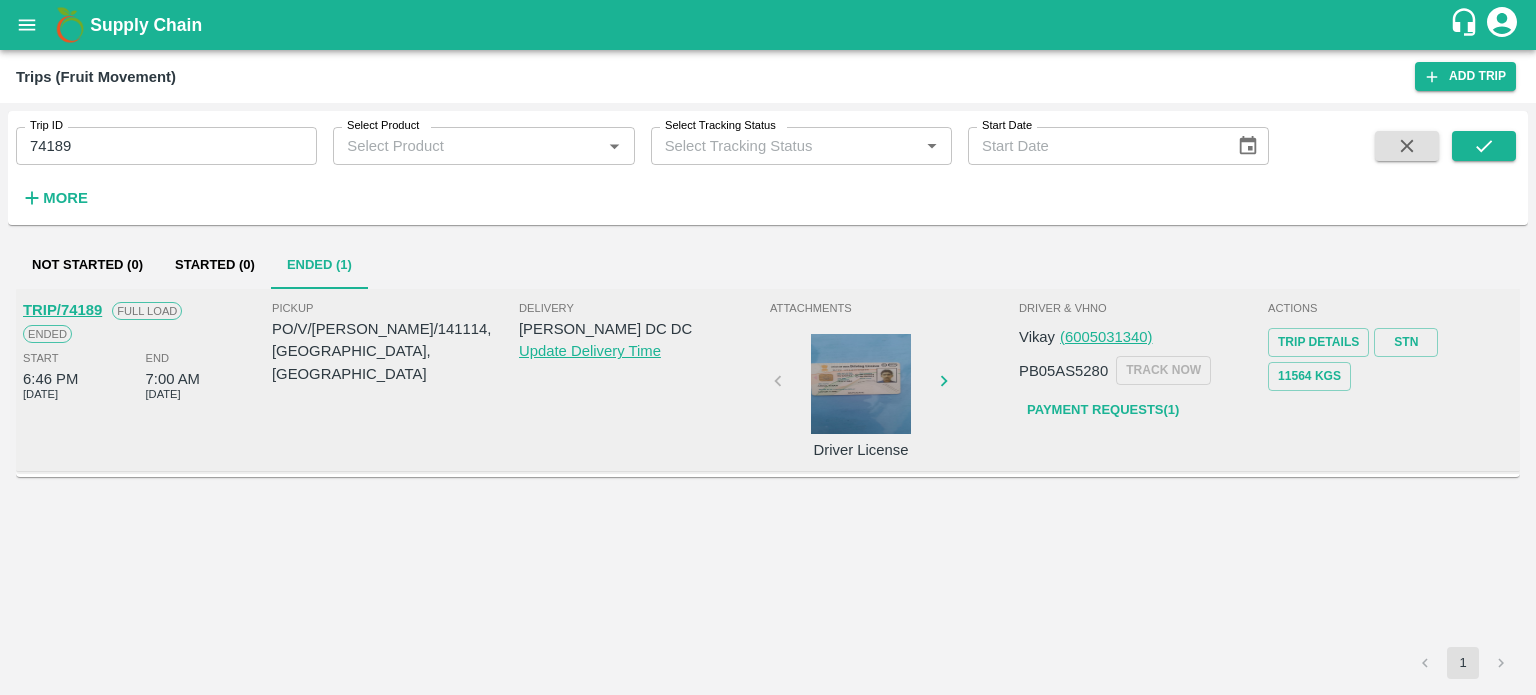 click at bounding box center (861, 384) 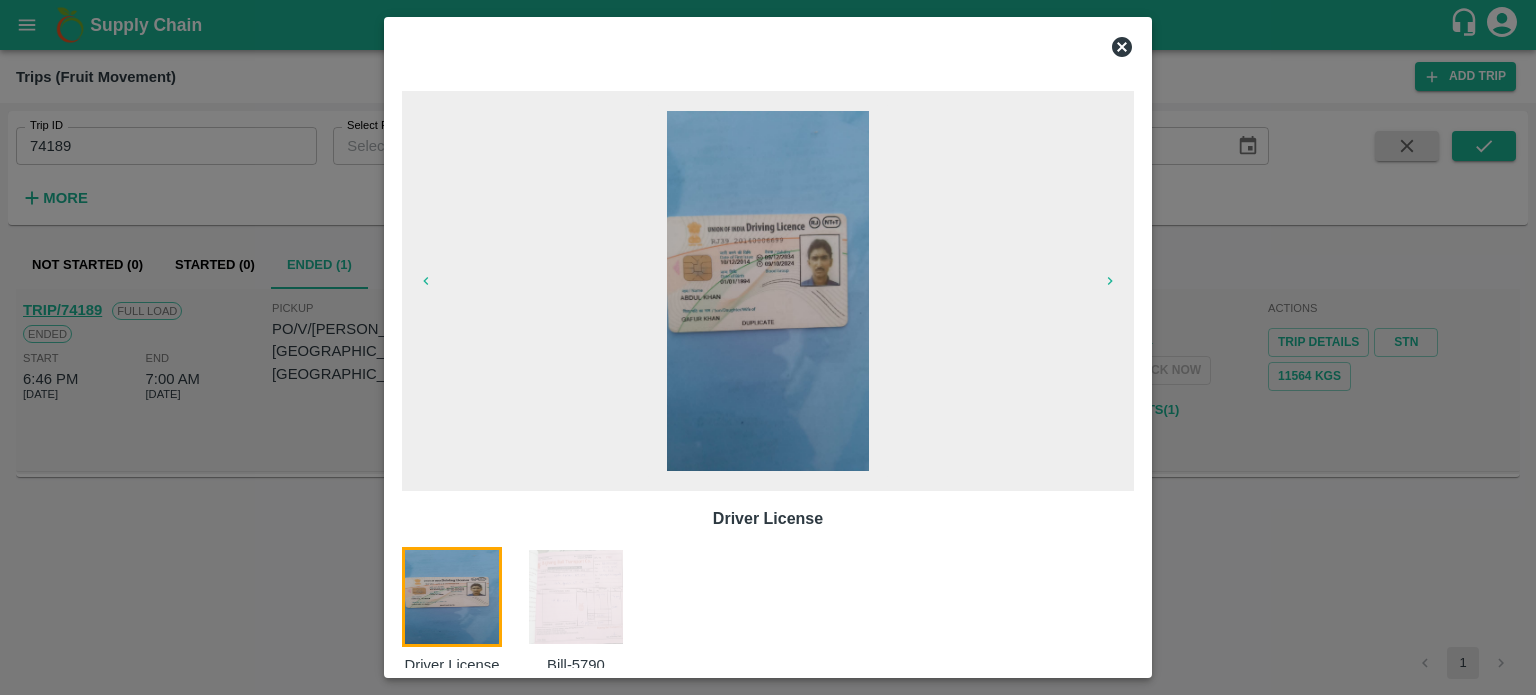 click at bounding box center (576, 597) 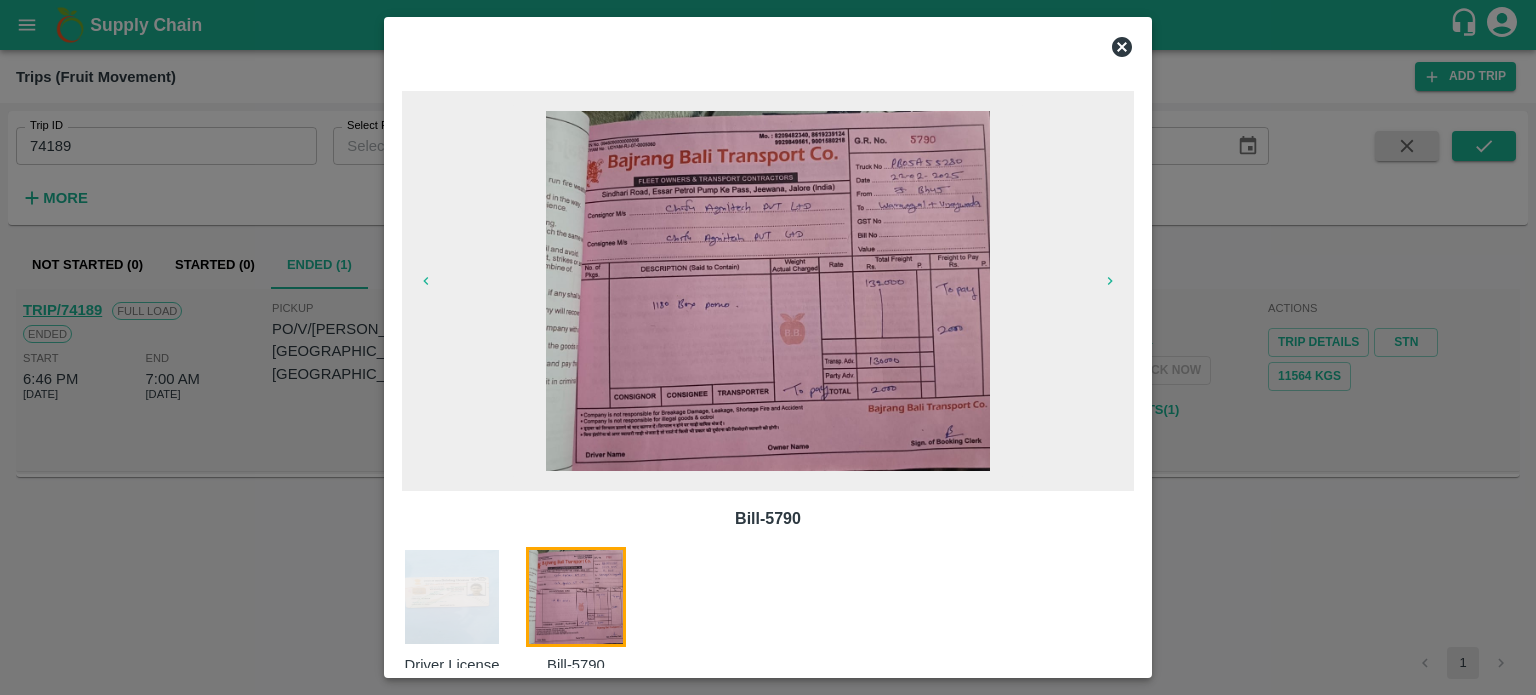 scroll, scrollTop: 32, scrollLeft: 0, axis: vertical 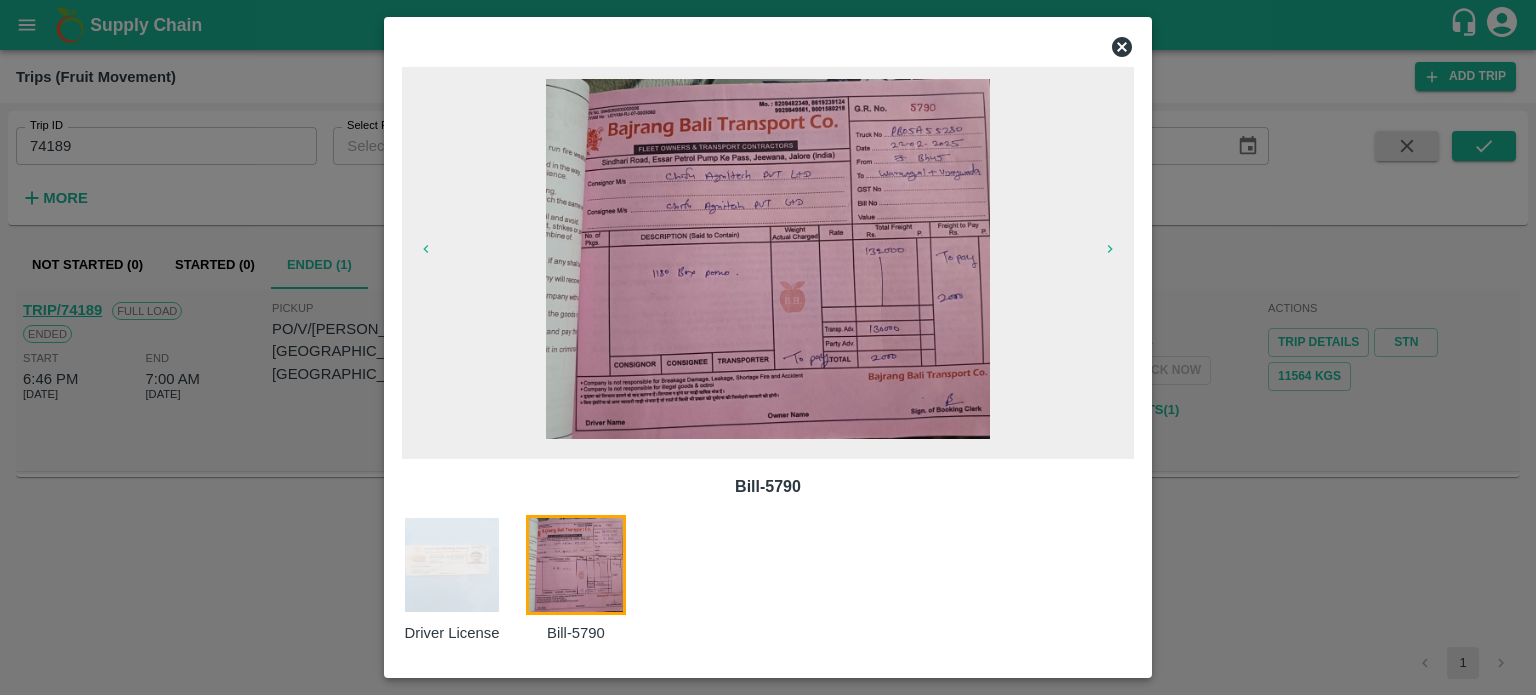 click at bounding box center (768, 259) 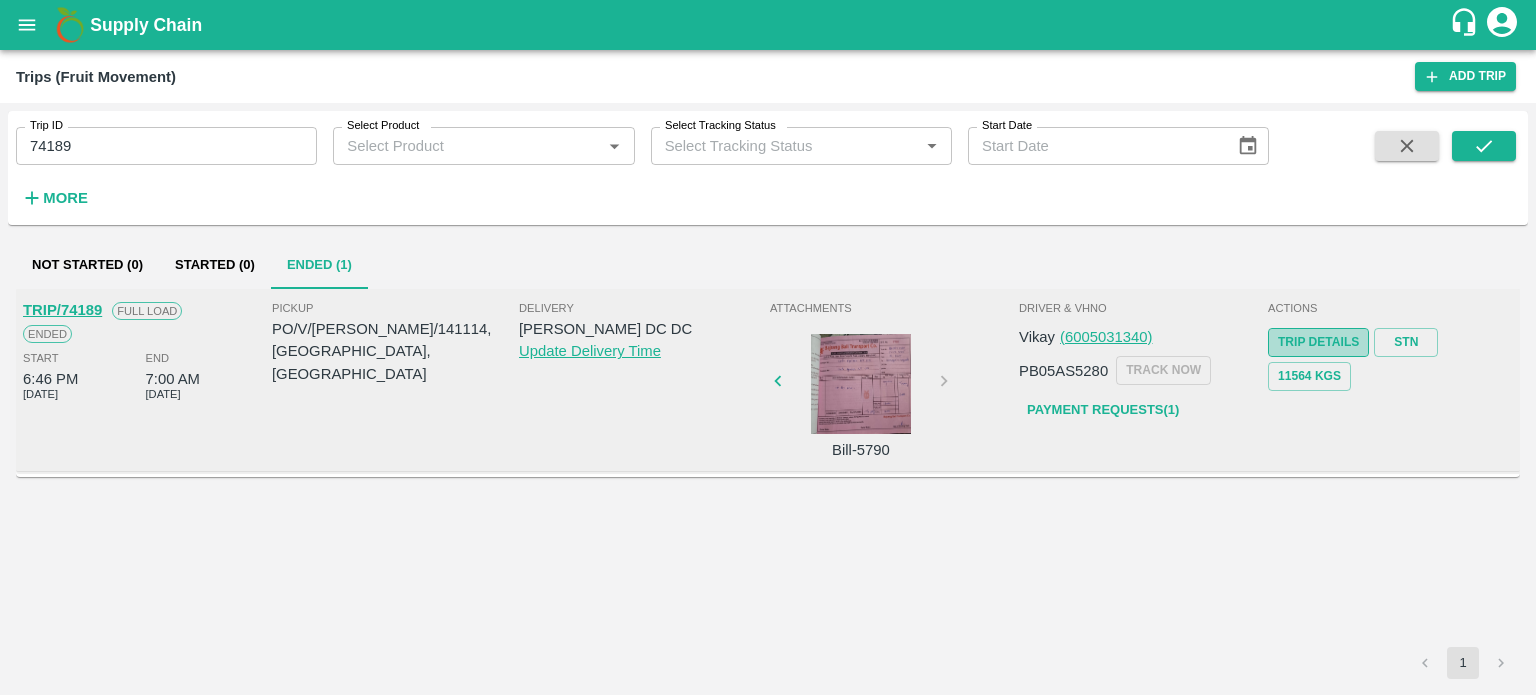 click on "Trip Details" at bounding box center [1318, 342] 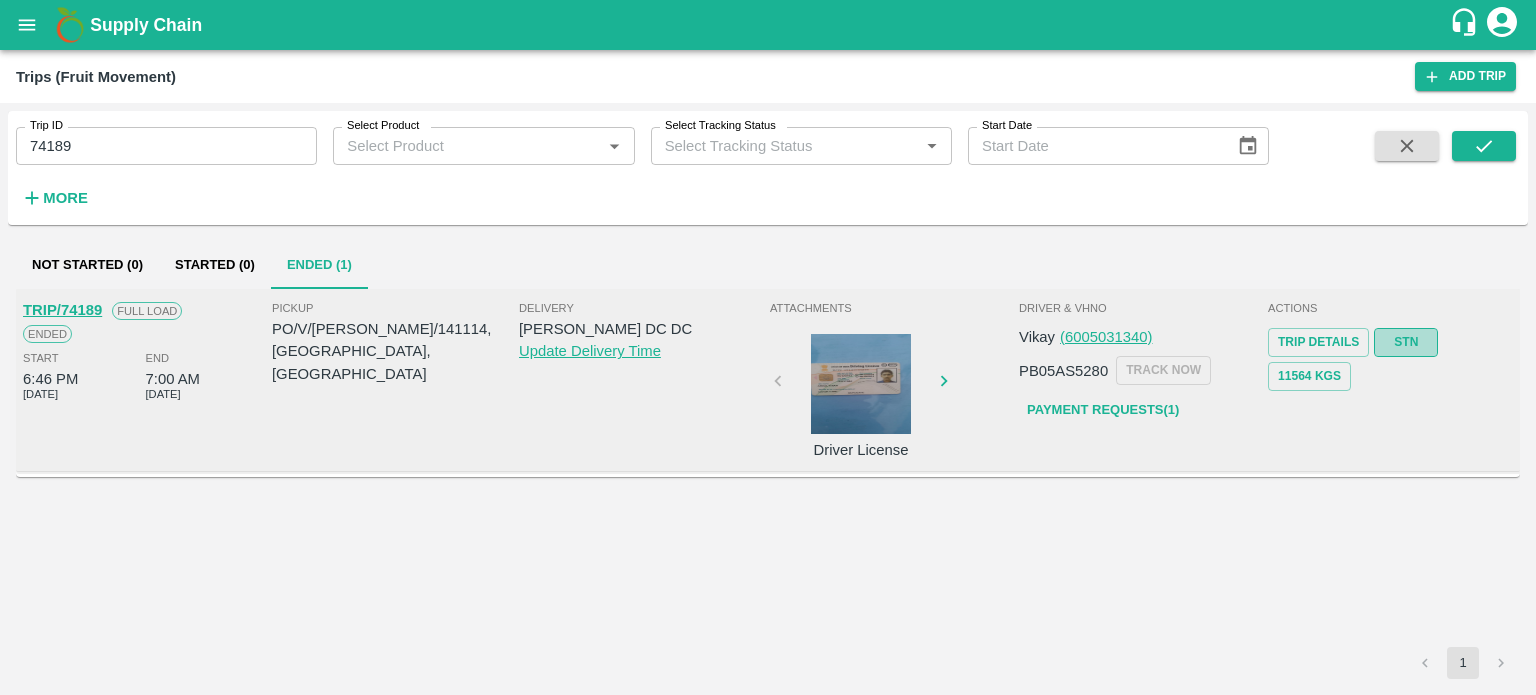 click on "STN" at bounding box center (1406, 342) 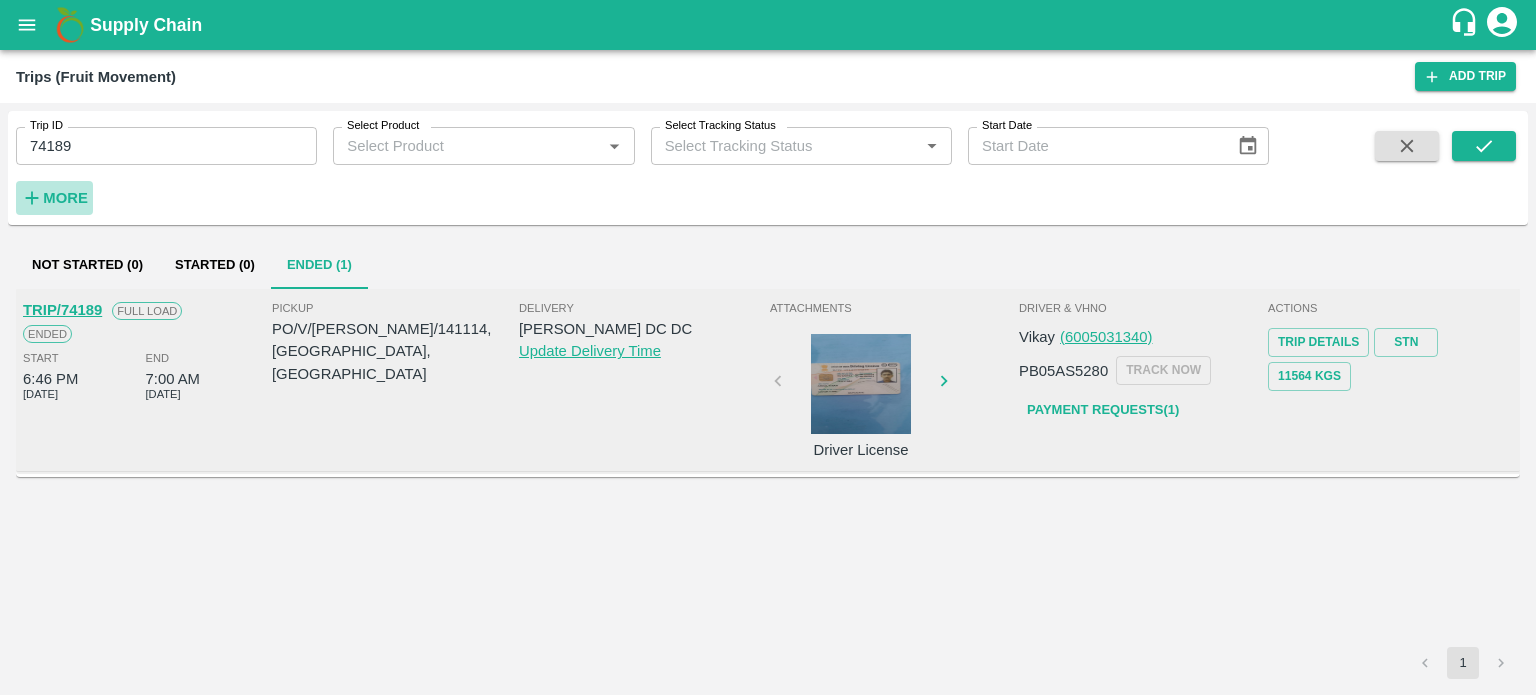 click on "More" at bounding box center [65, 198] 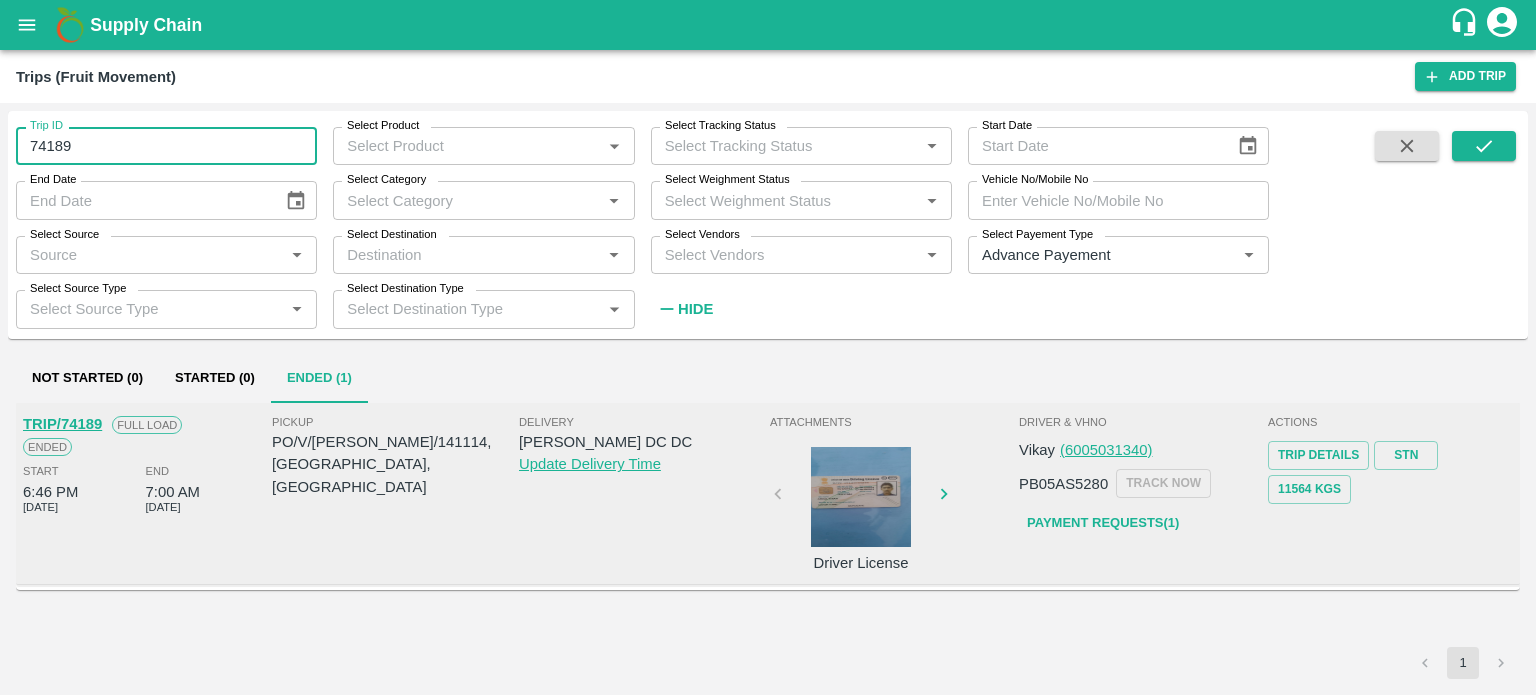click on "74189" at bounding box center [166, 146] 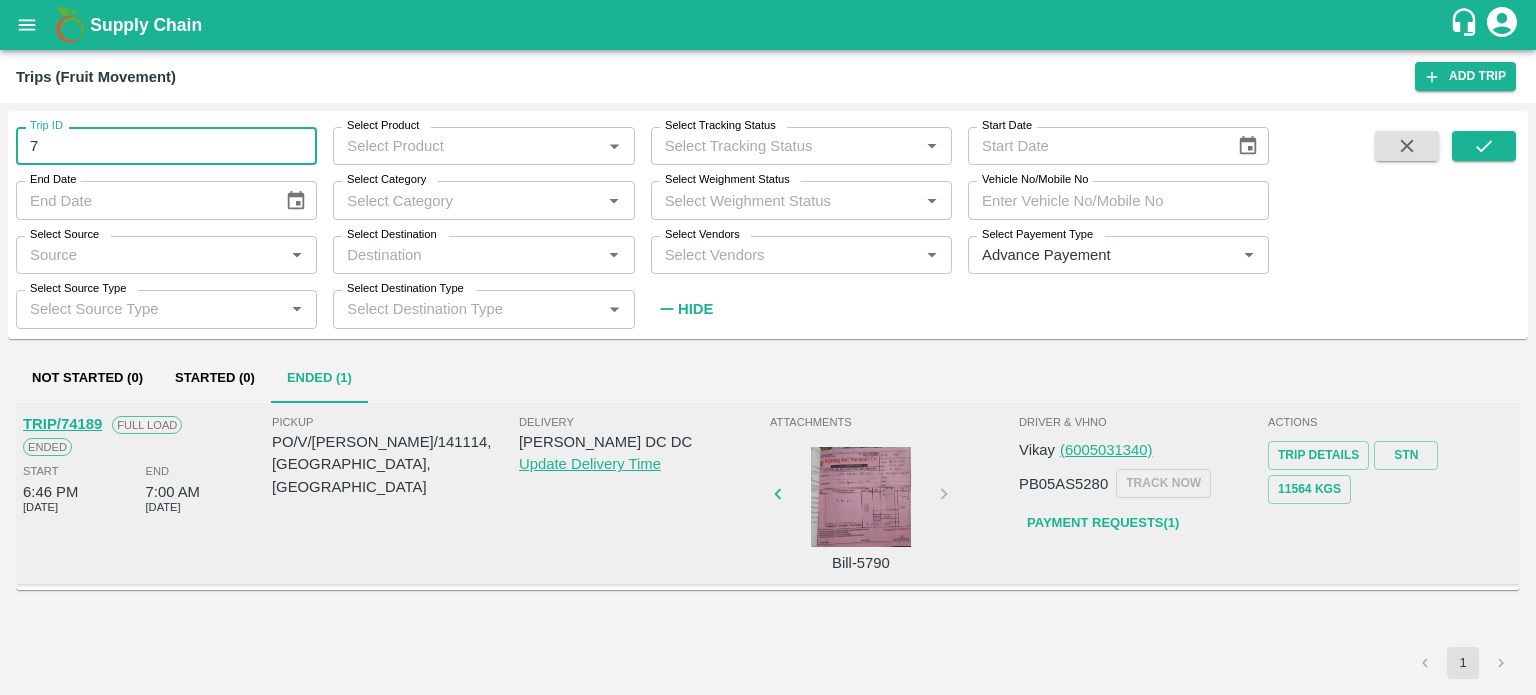 type on "7" 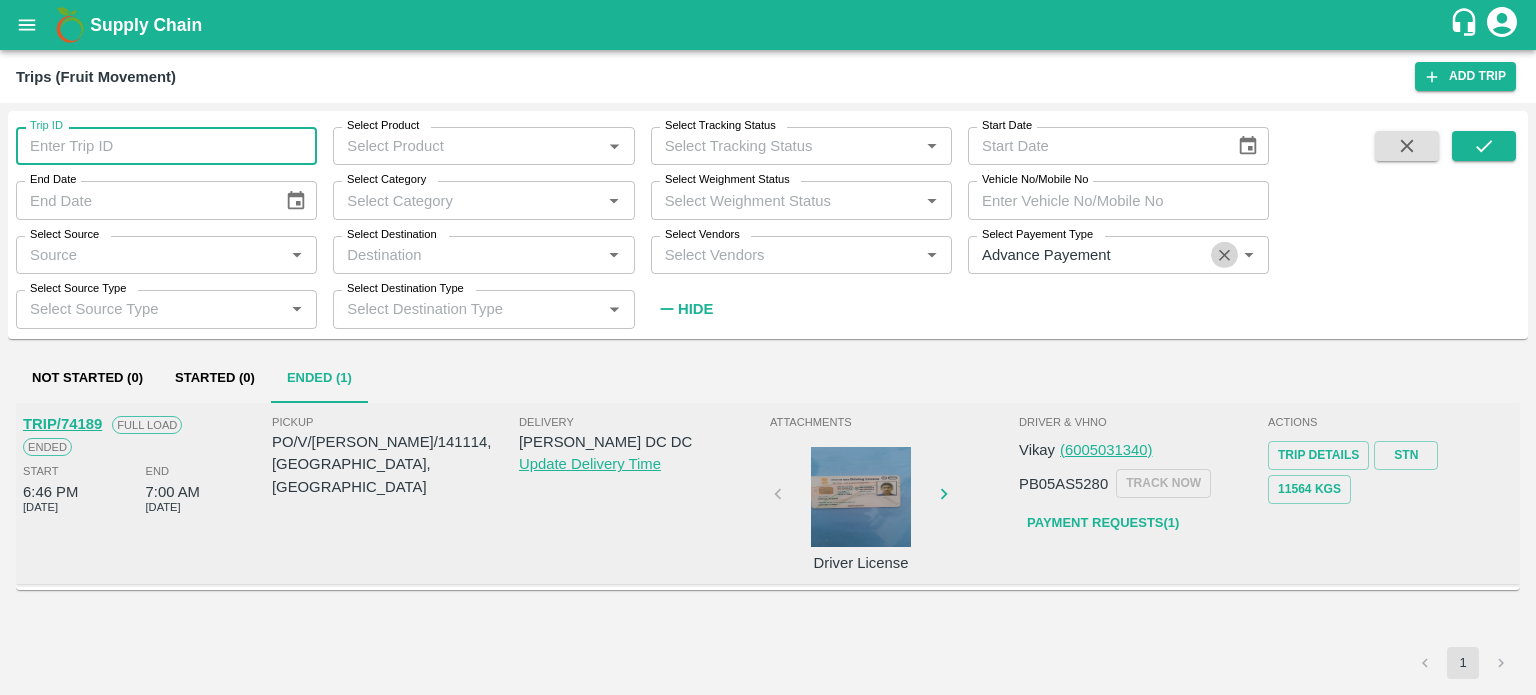 click 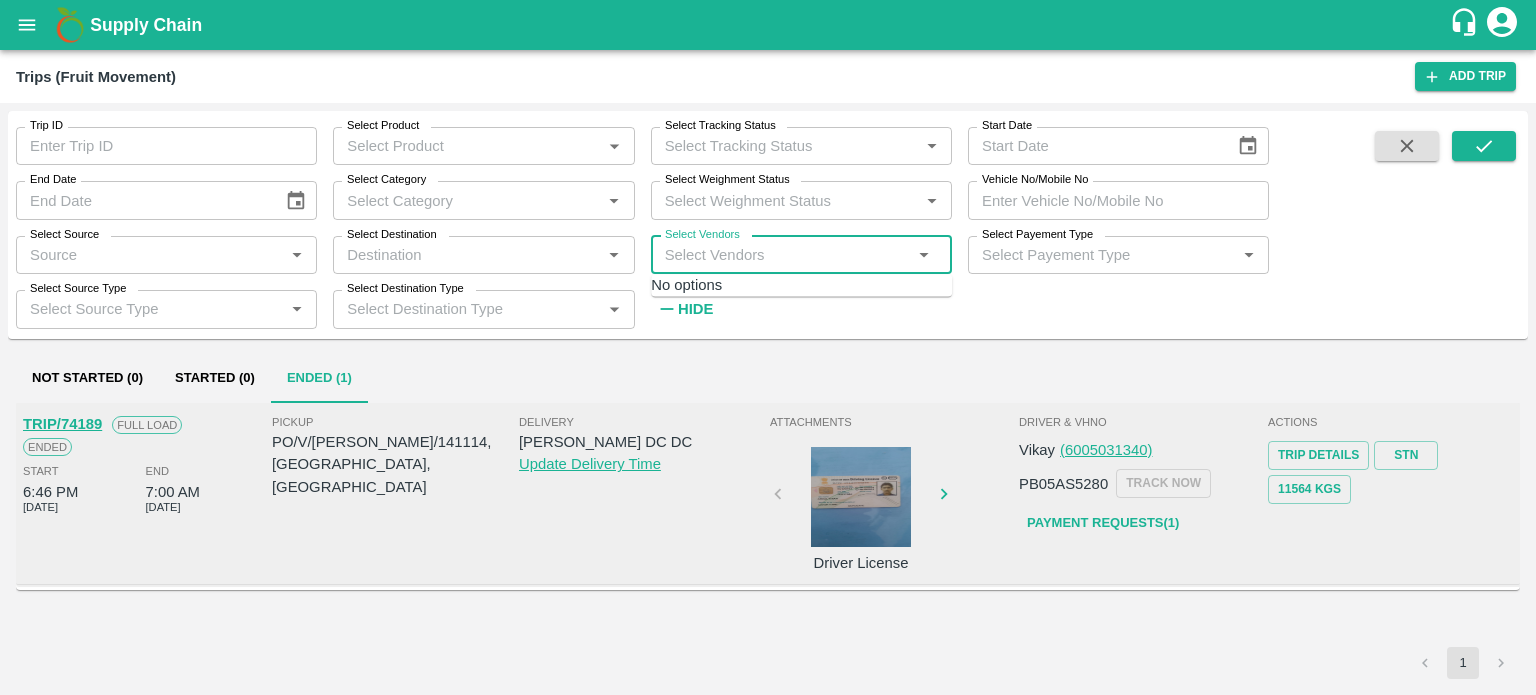 click on "Select Vendors" at bounding box center (785, 255) 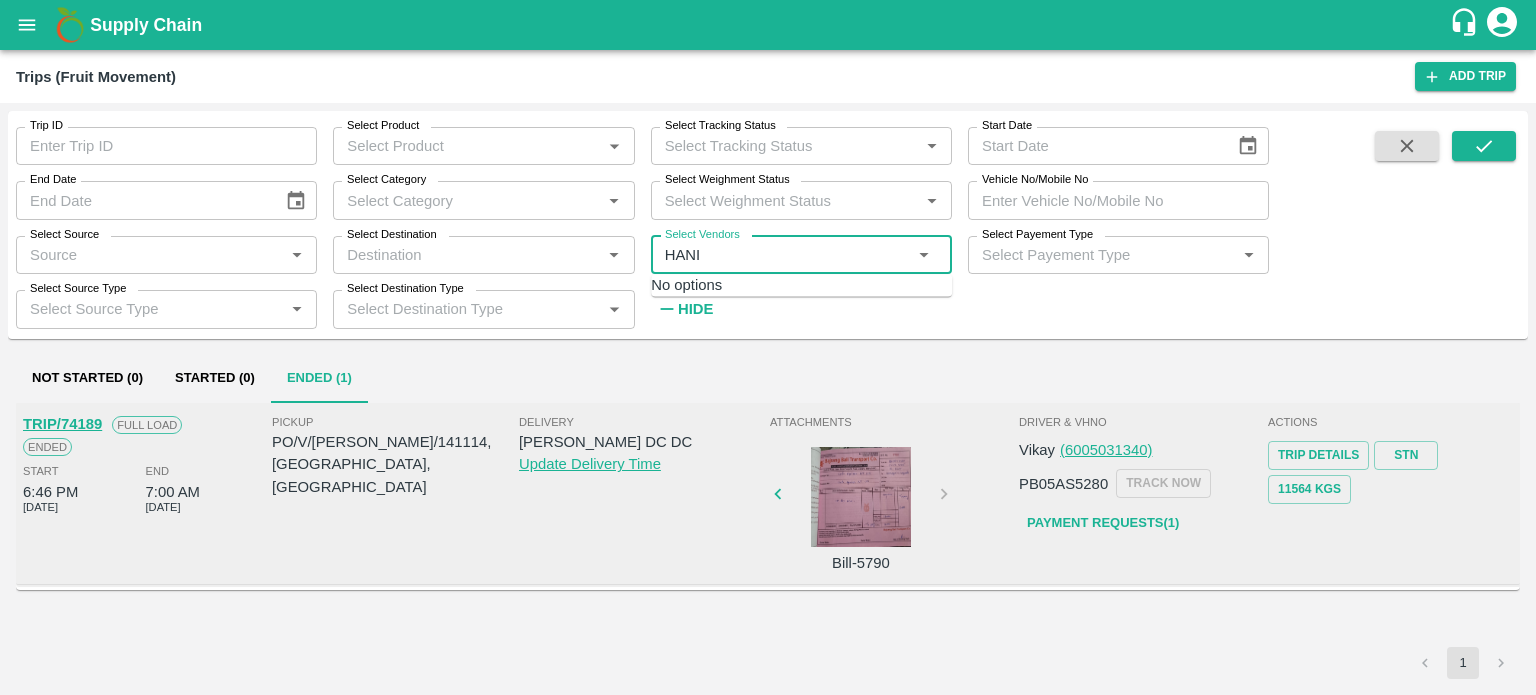 type on "HANIF" 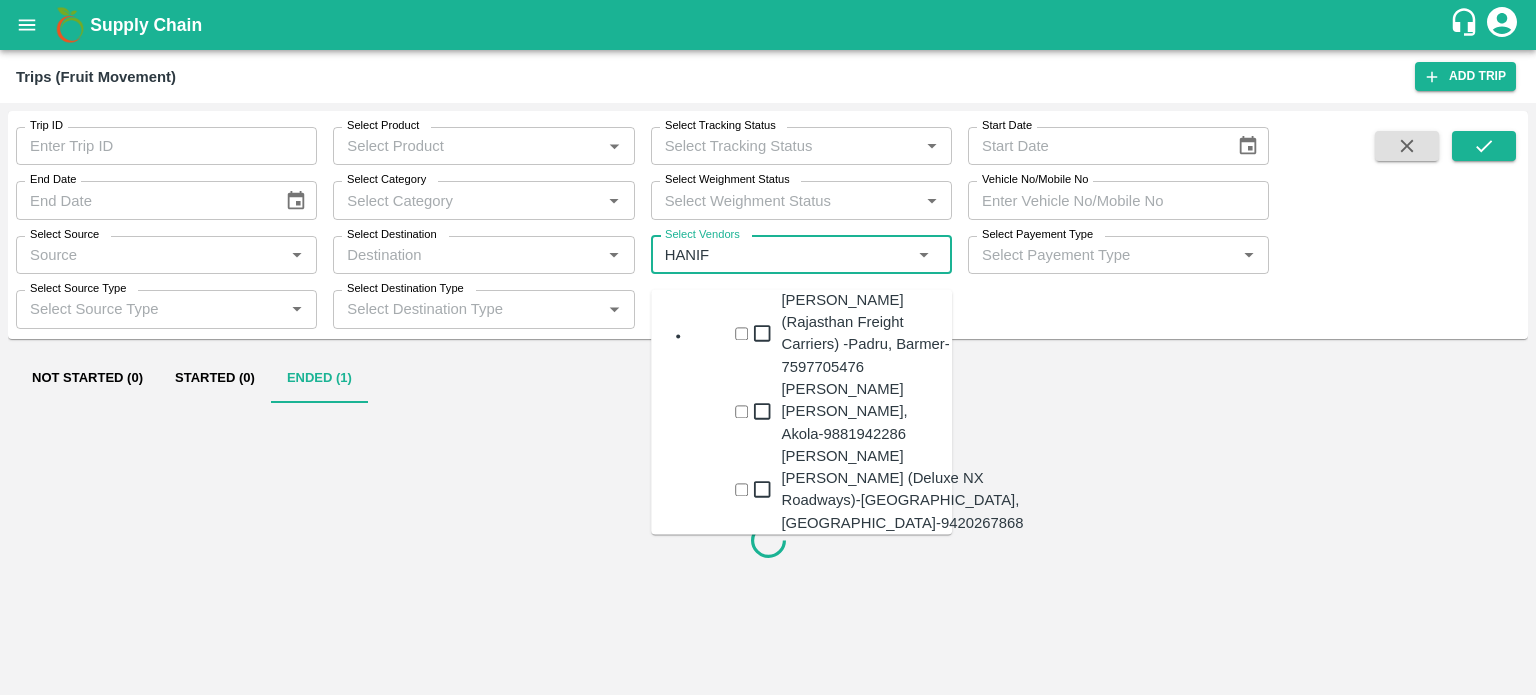 type 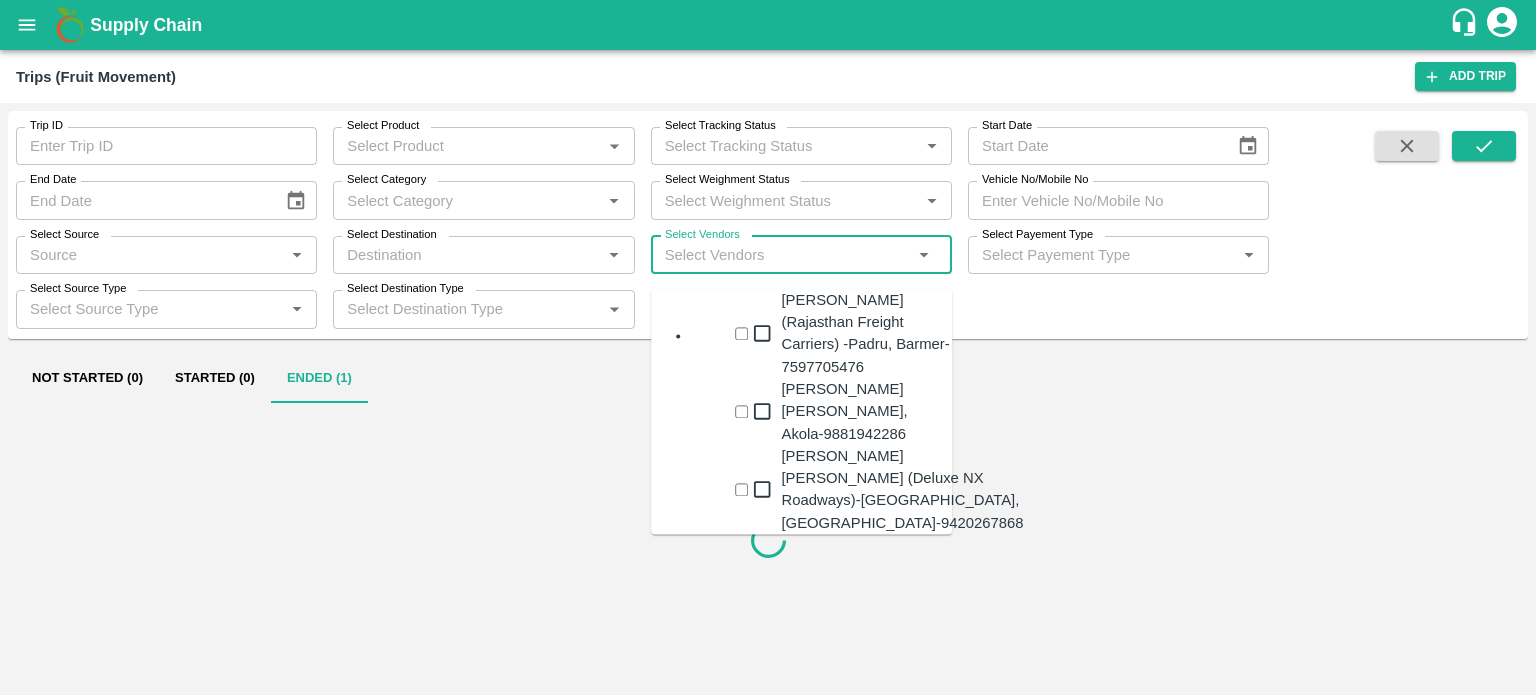 type on "Advance Payement" 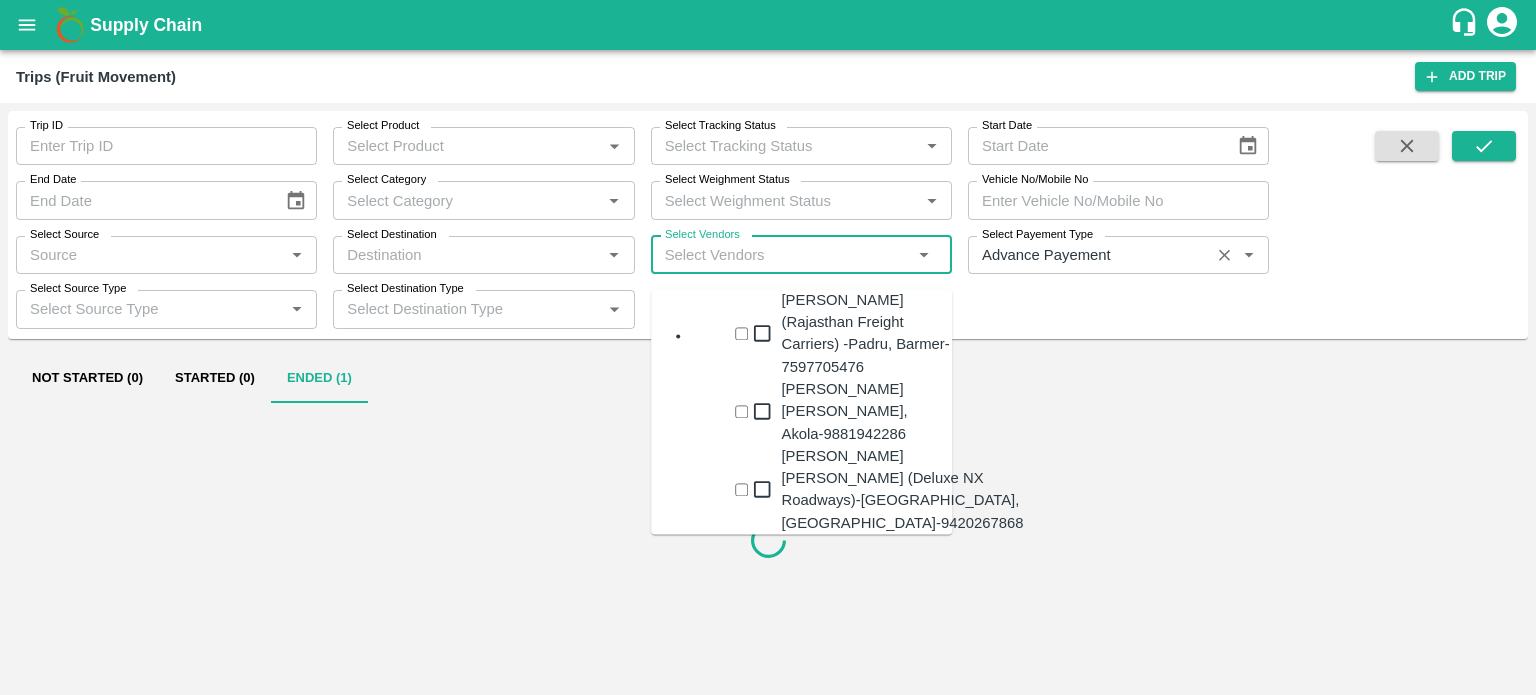 click on "Hanif Khan (Rajasthan Freight Carriers) -Padru, Barmer-7597705476" at bounding box center [866, 333] 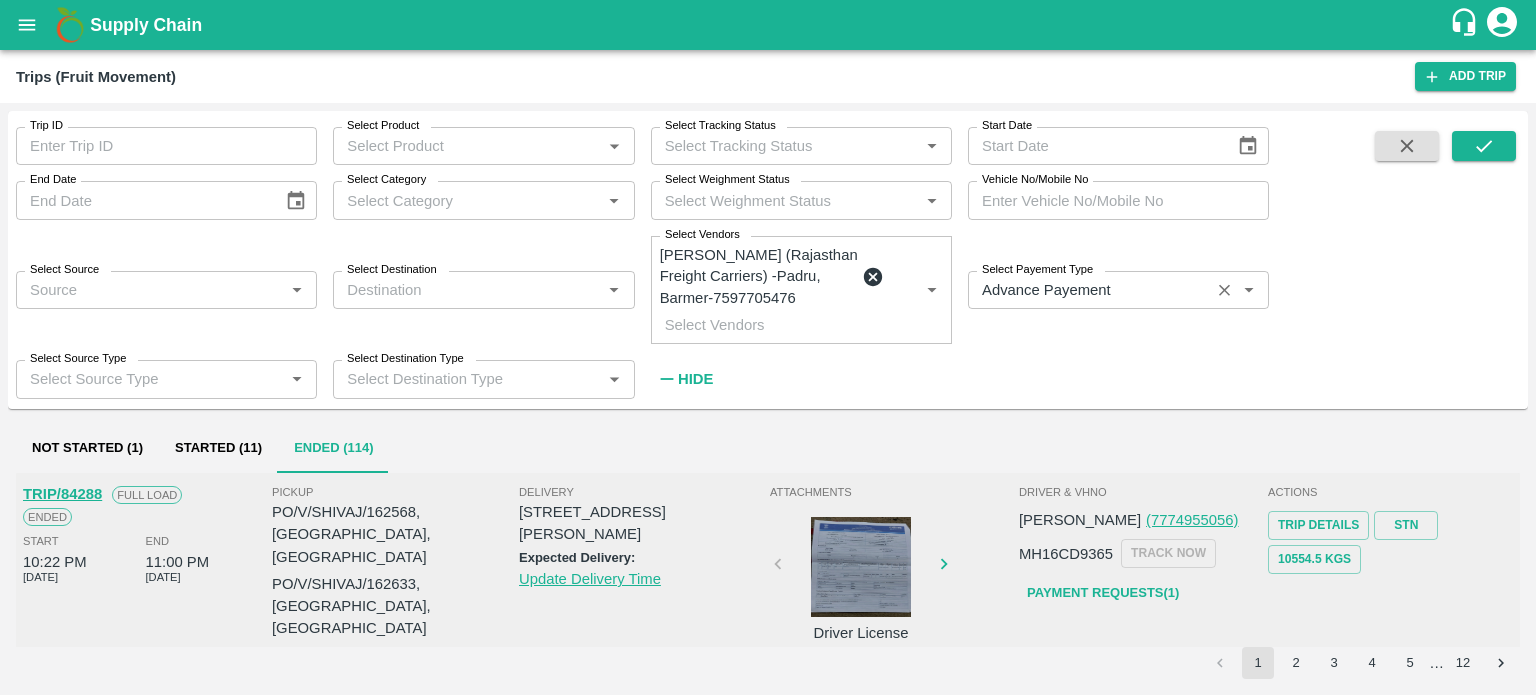 click at bounding box center [1484, 263] 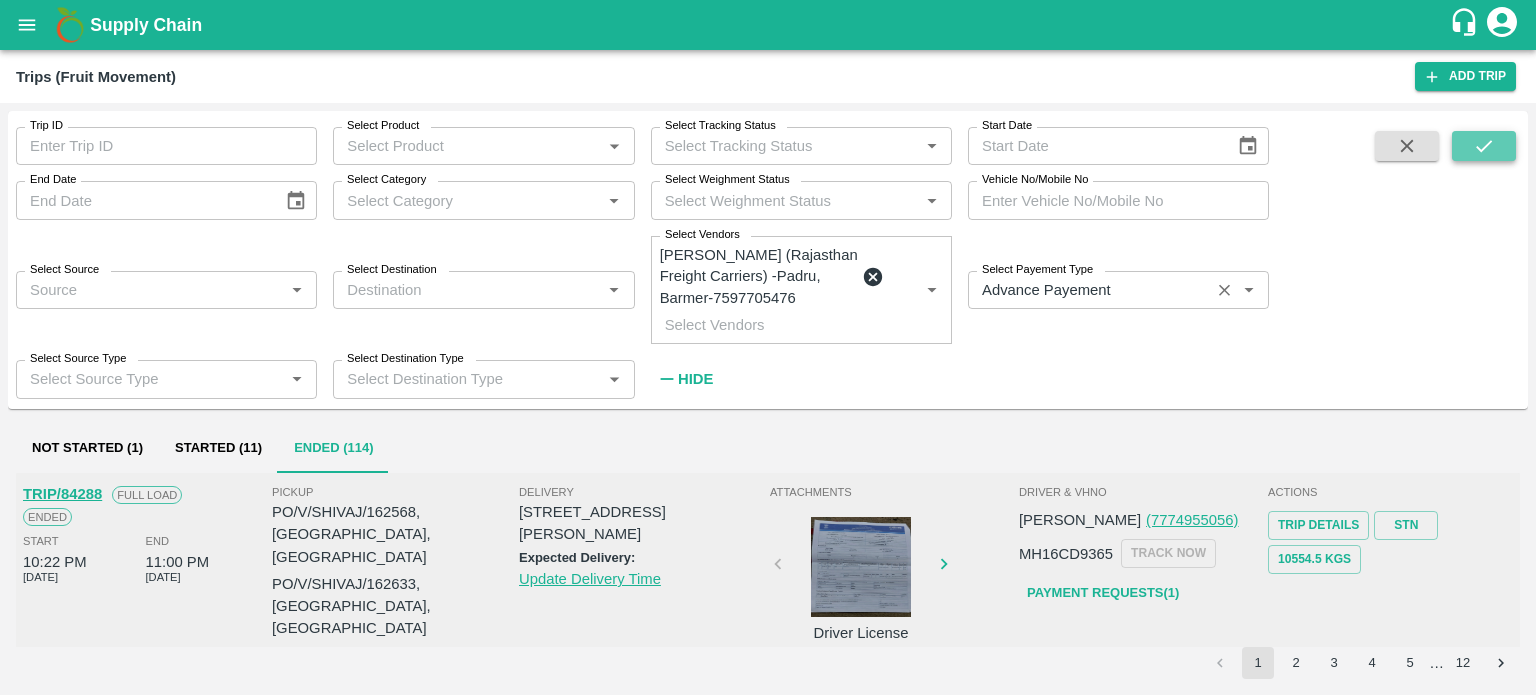 click 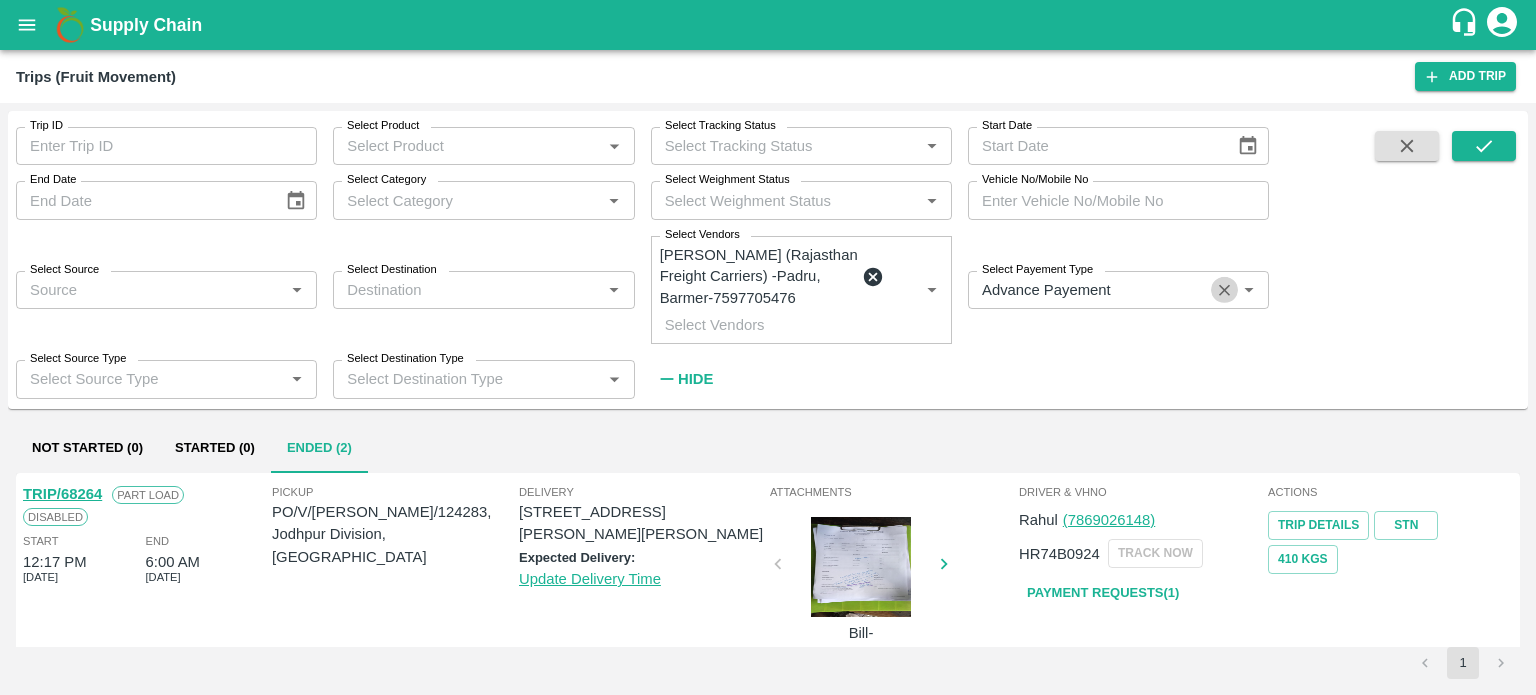 click 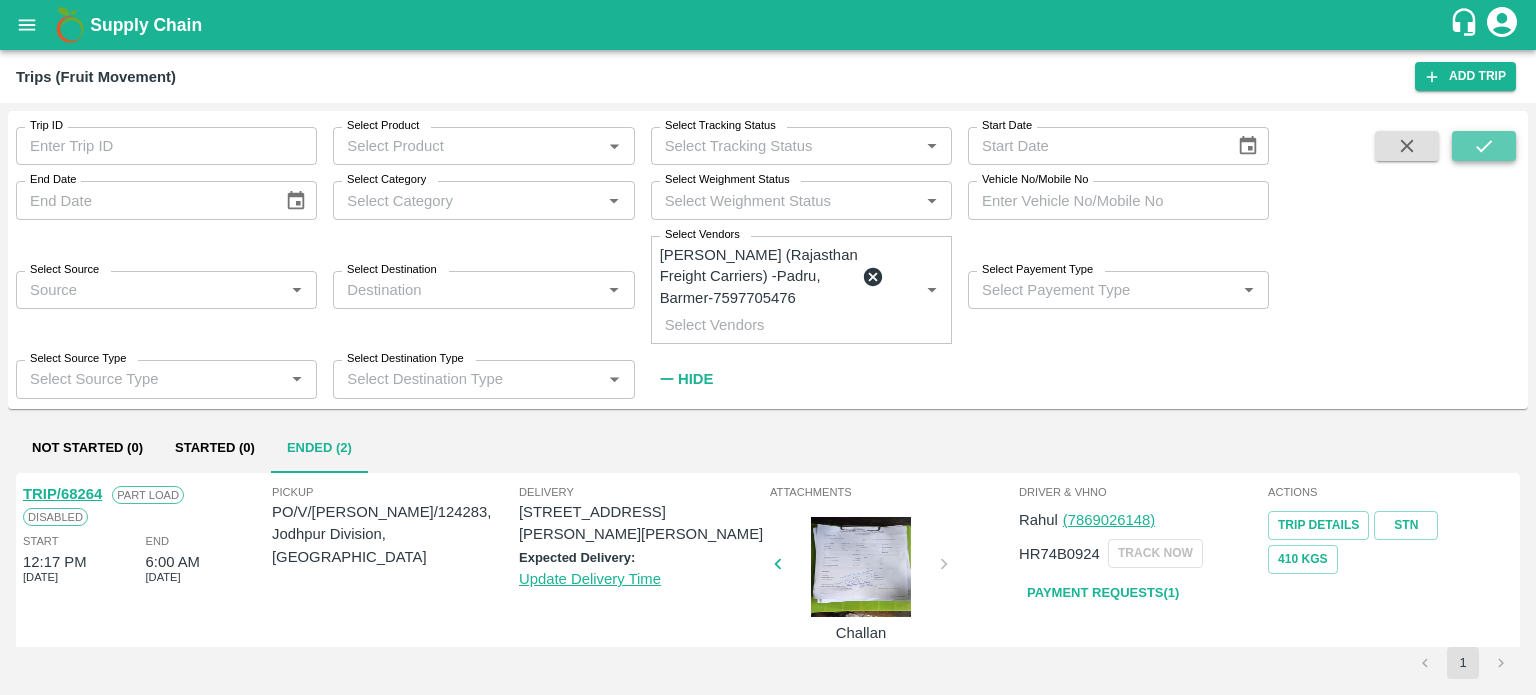 click 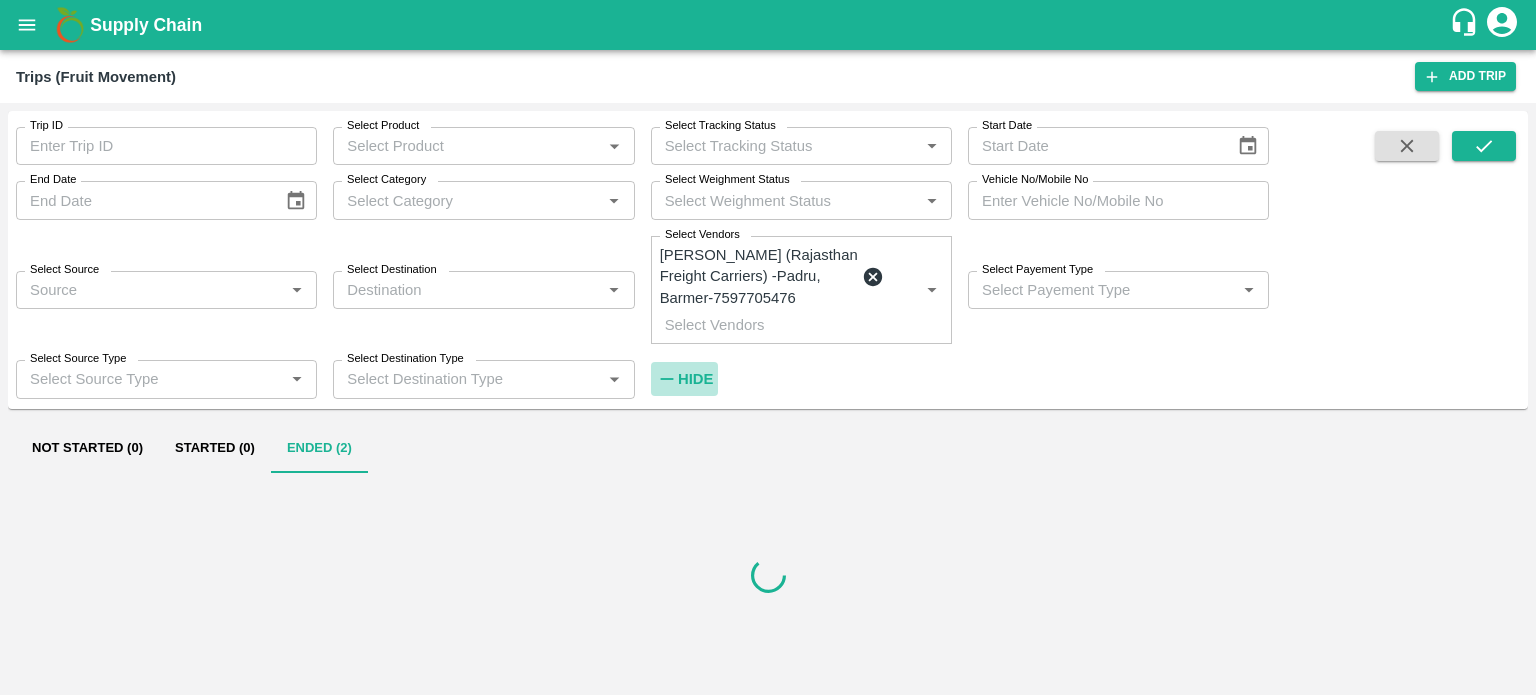 click on "Hide" at bounding box center (695, 379) 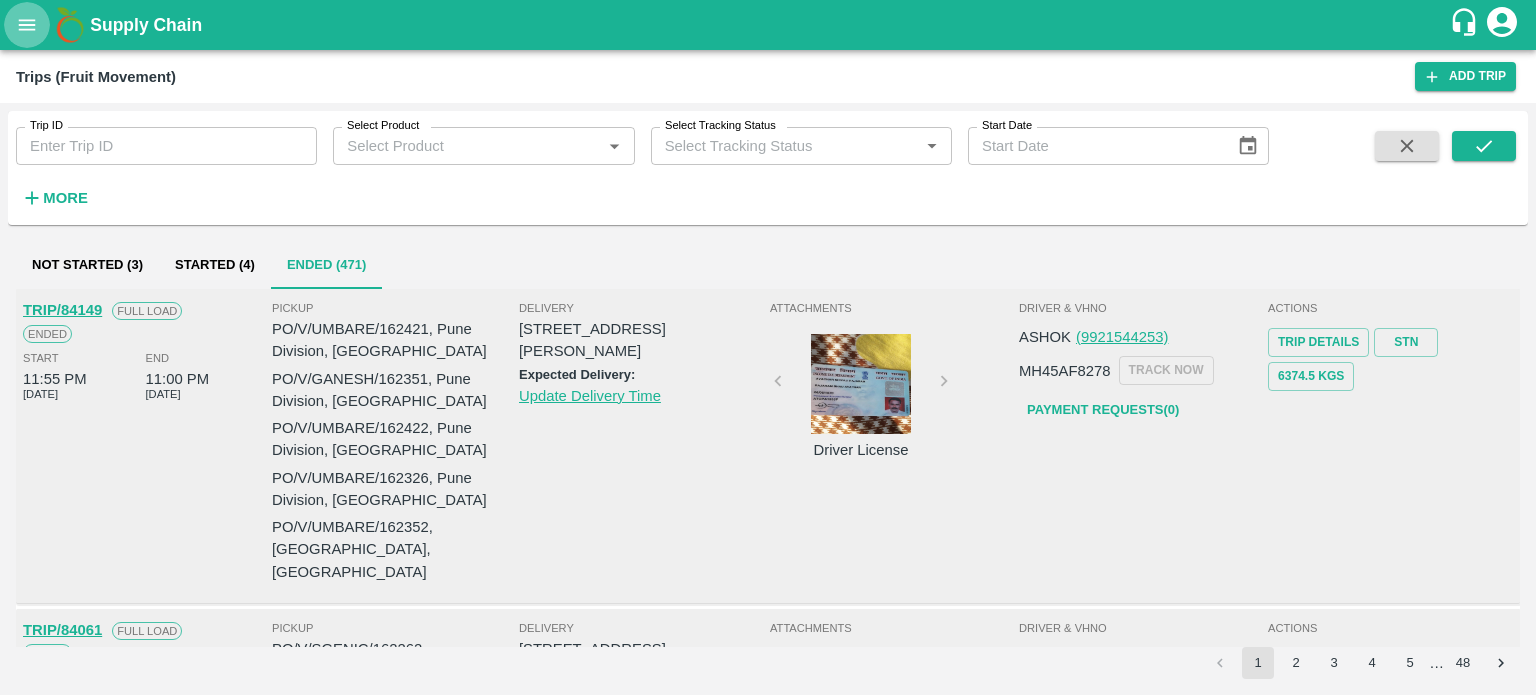 click at bounding box center (27, 25) 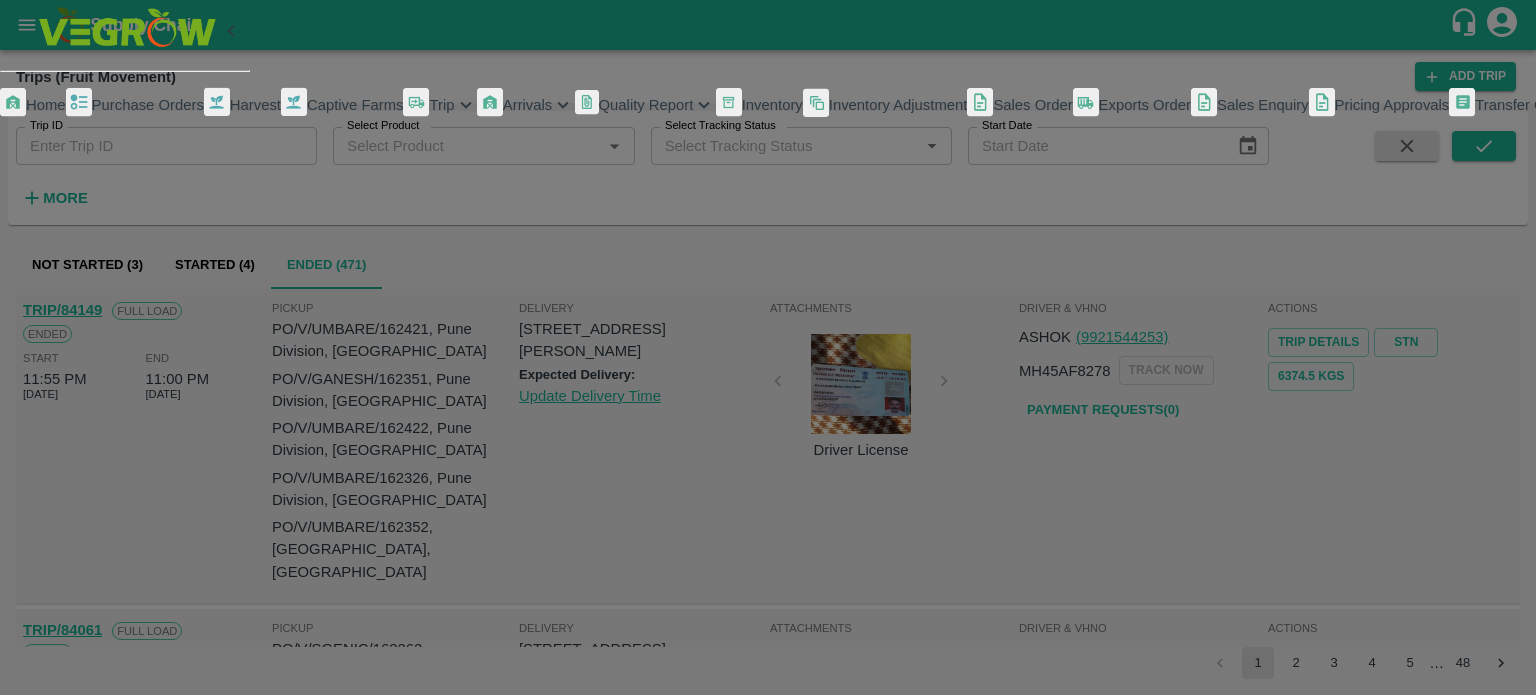 scroll, scrollTop: 444, scrollLeft: 0, axis: vertical 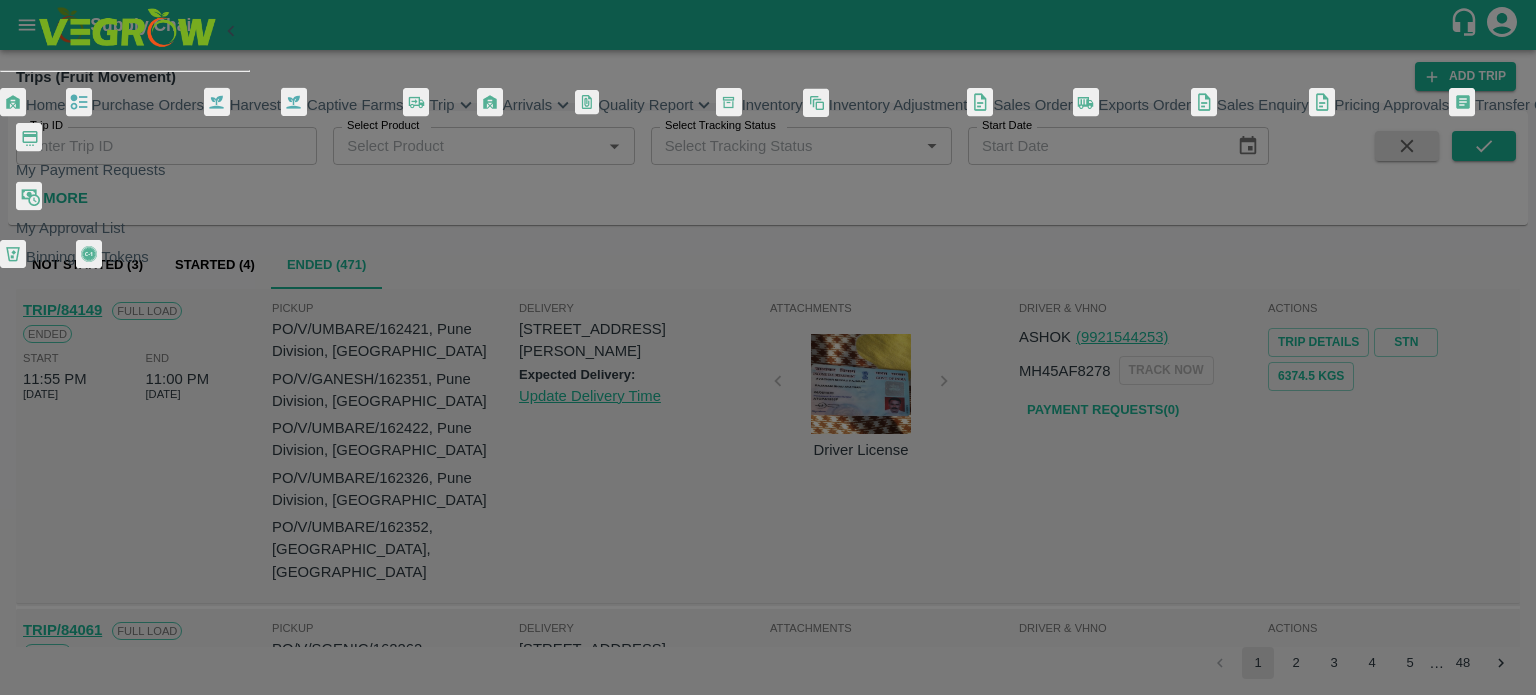 click on "My Payment Requests" at bounding box center [90, 170] 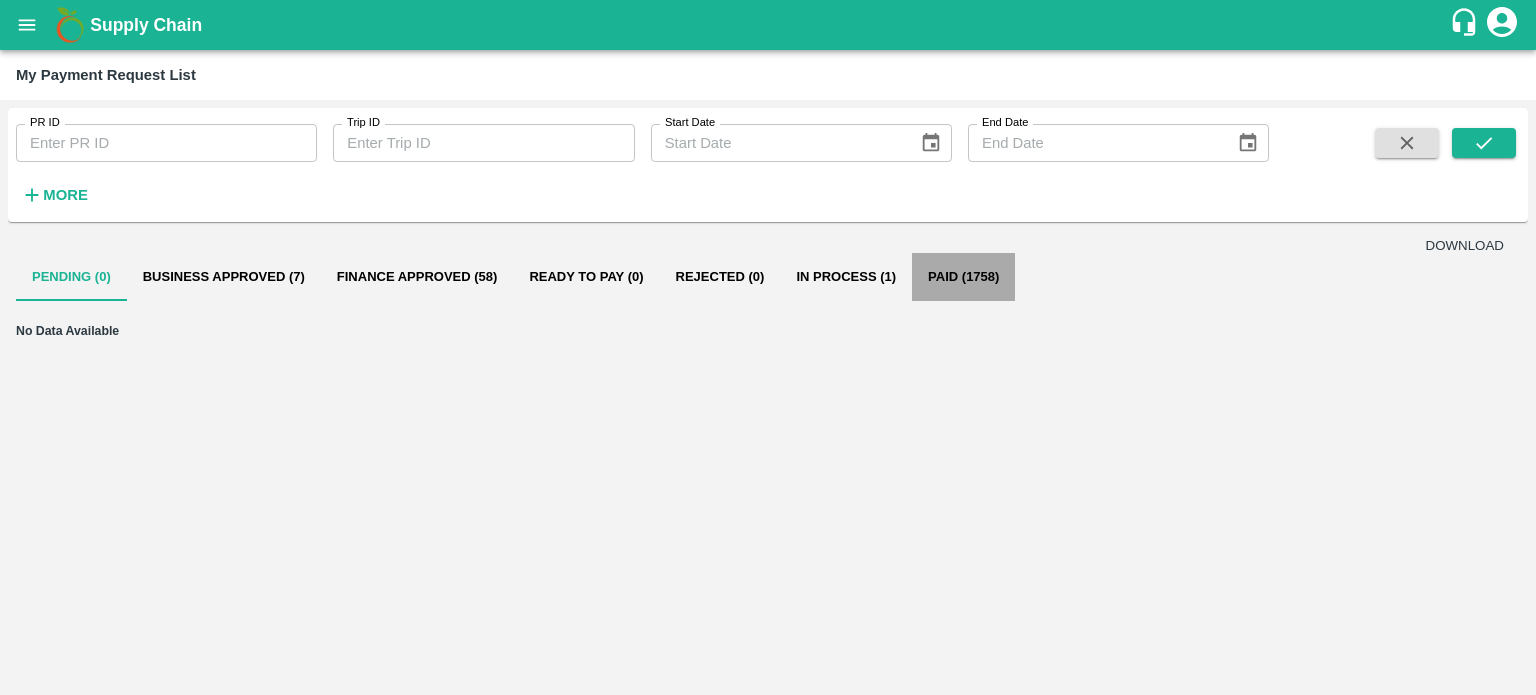 click on "Paid (1758)" at bounding box center [963, 277] 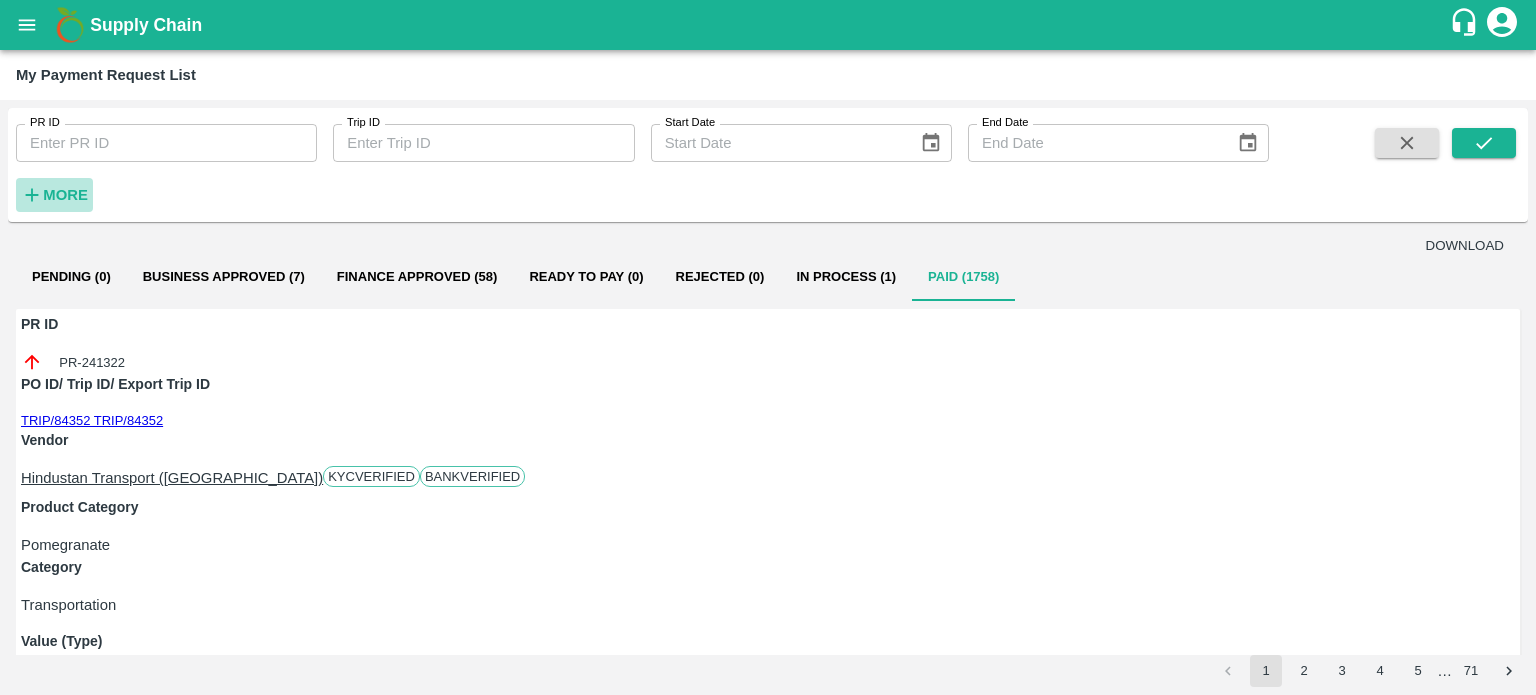 click on "More" at bounding box center (65, 195) 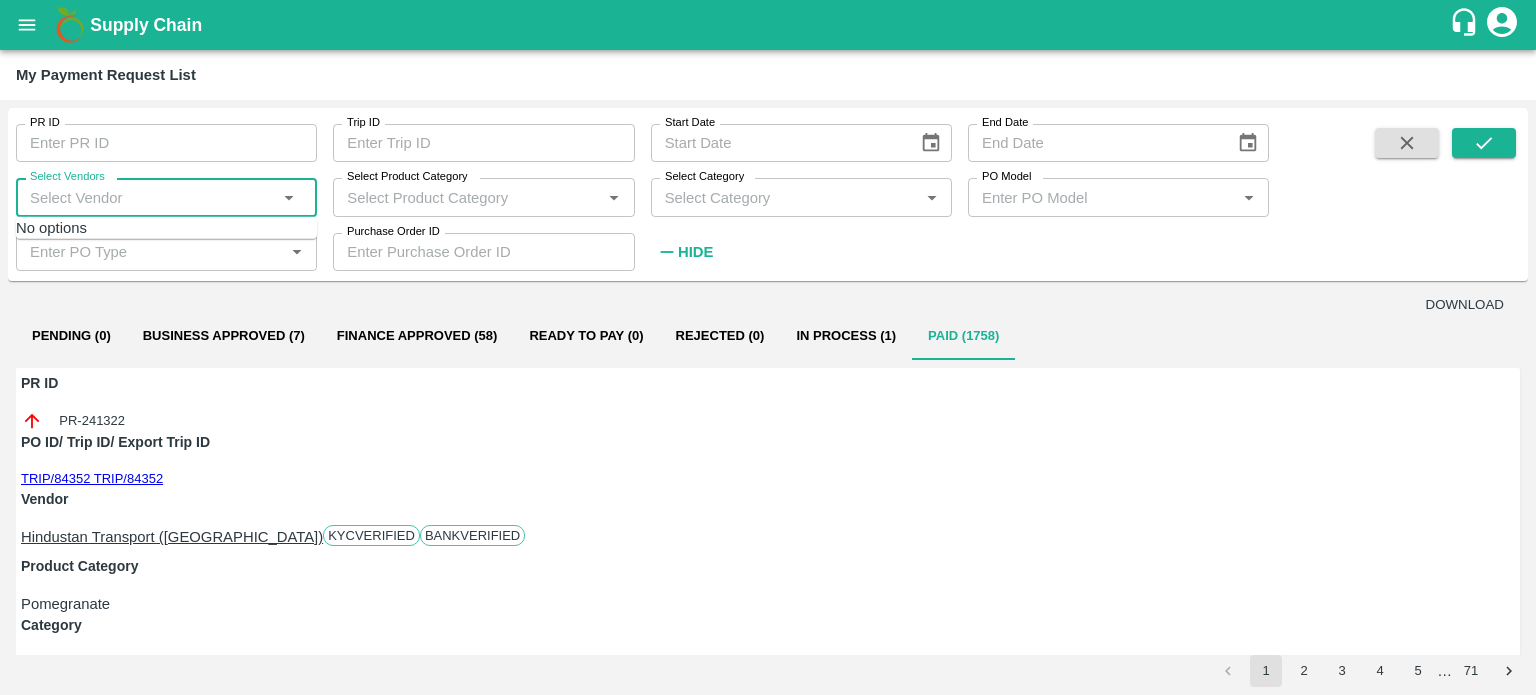 click on "Select Vendors" at bounding box center [150, 197] 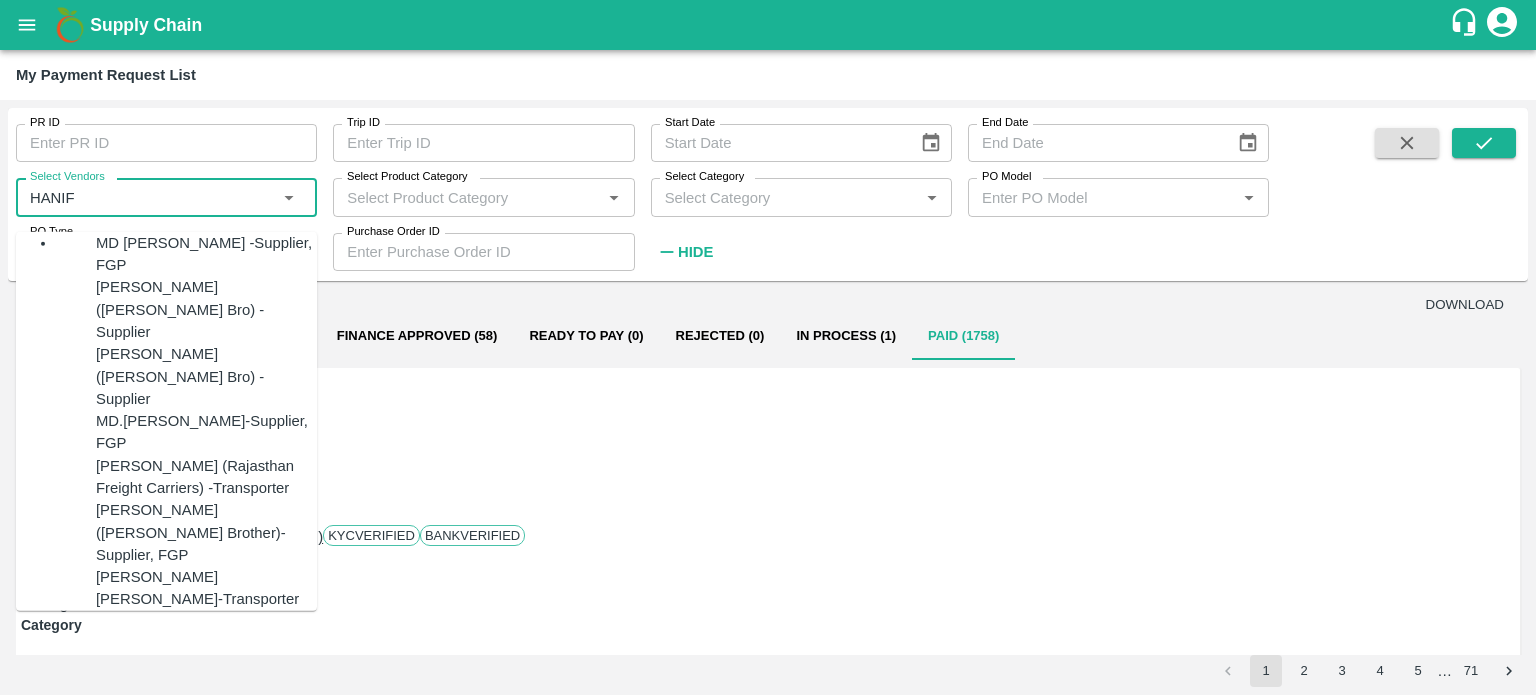 click on "Hanif Khan (Rajasthan Freight Carriers) -Transporter" at bounding box center (206, 476) 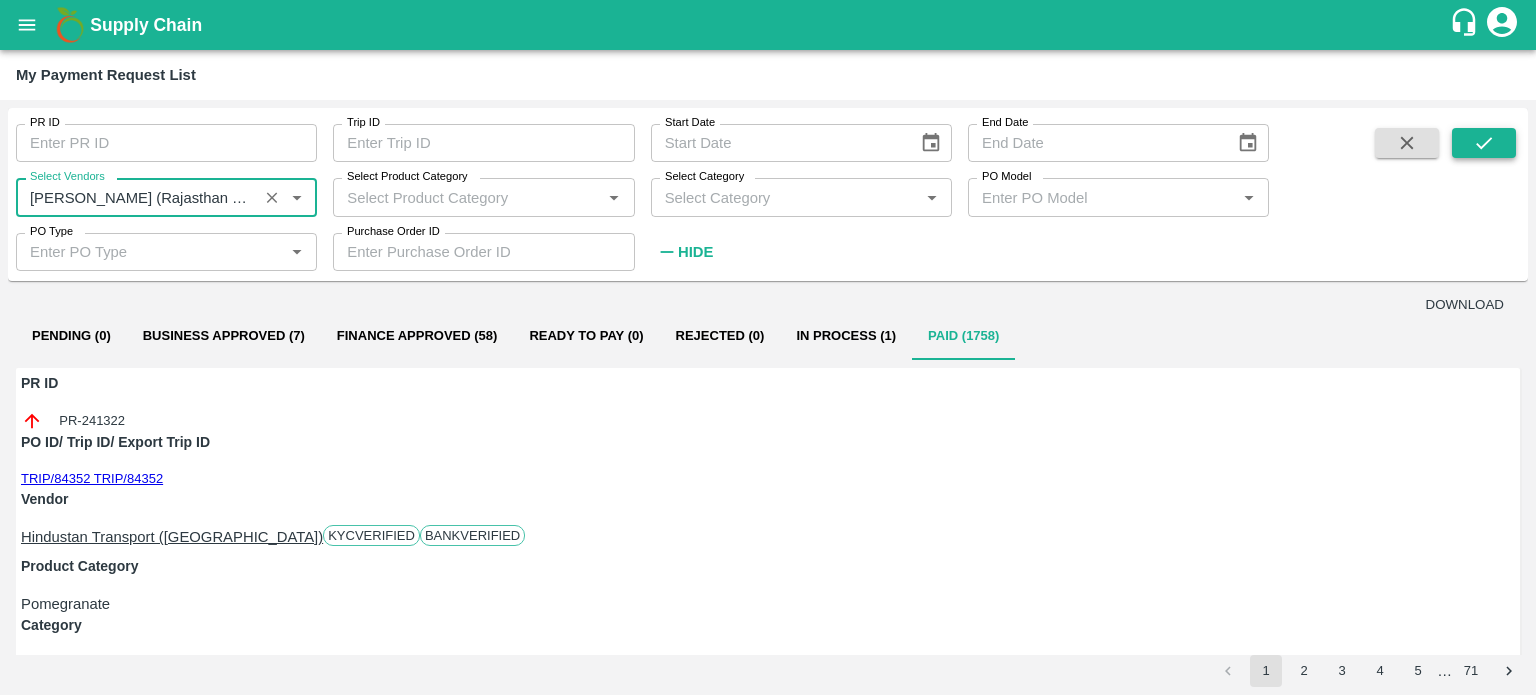 type on "Hanif Khan (Rajasthan Freight Carriers) -Transporter" 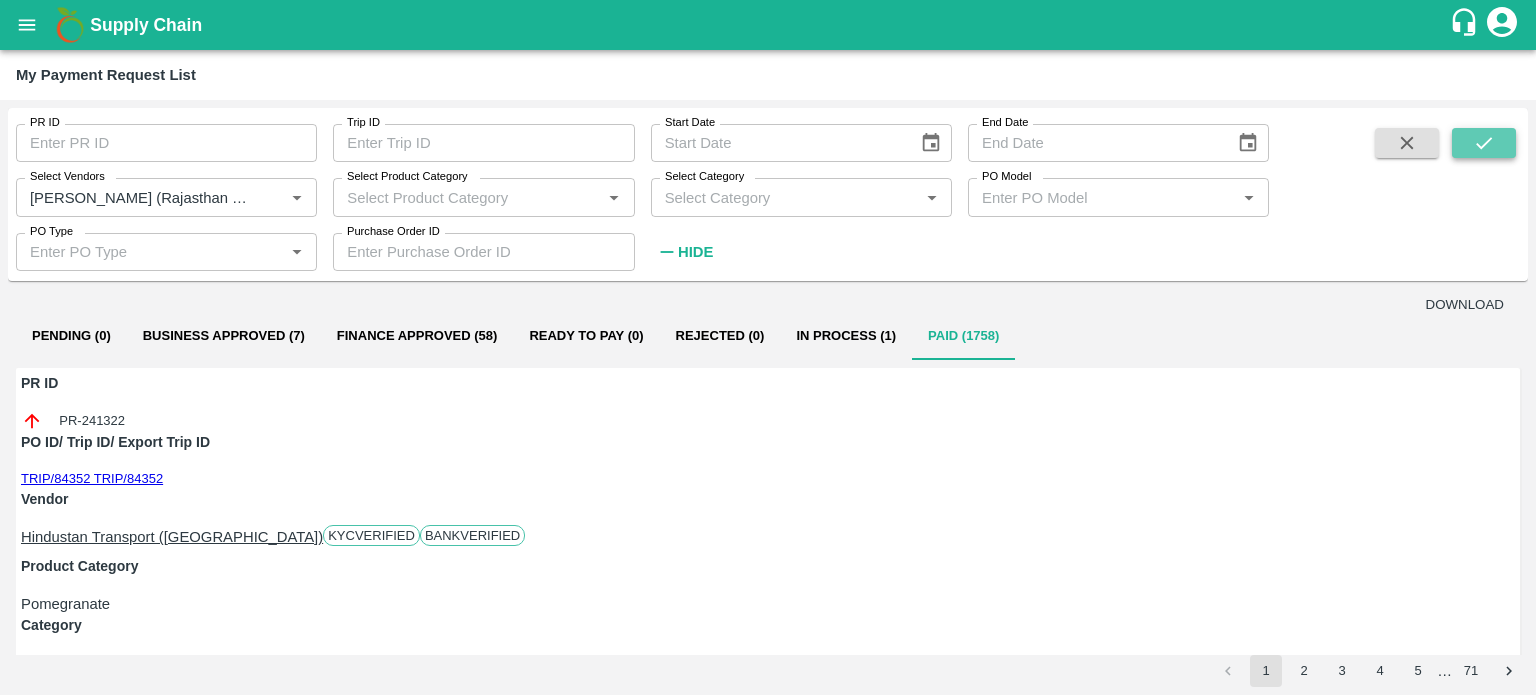 click 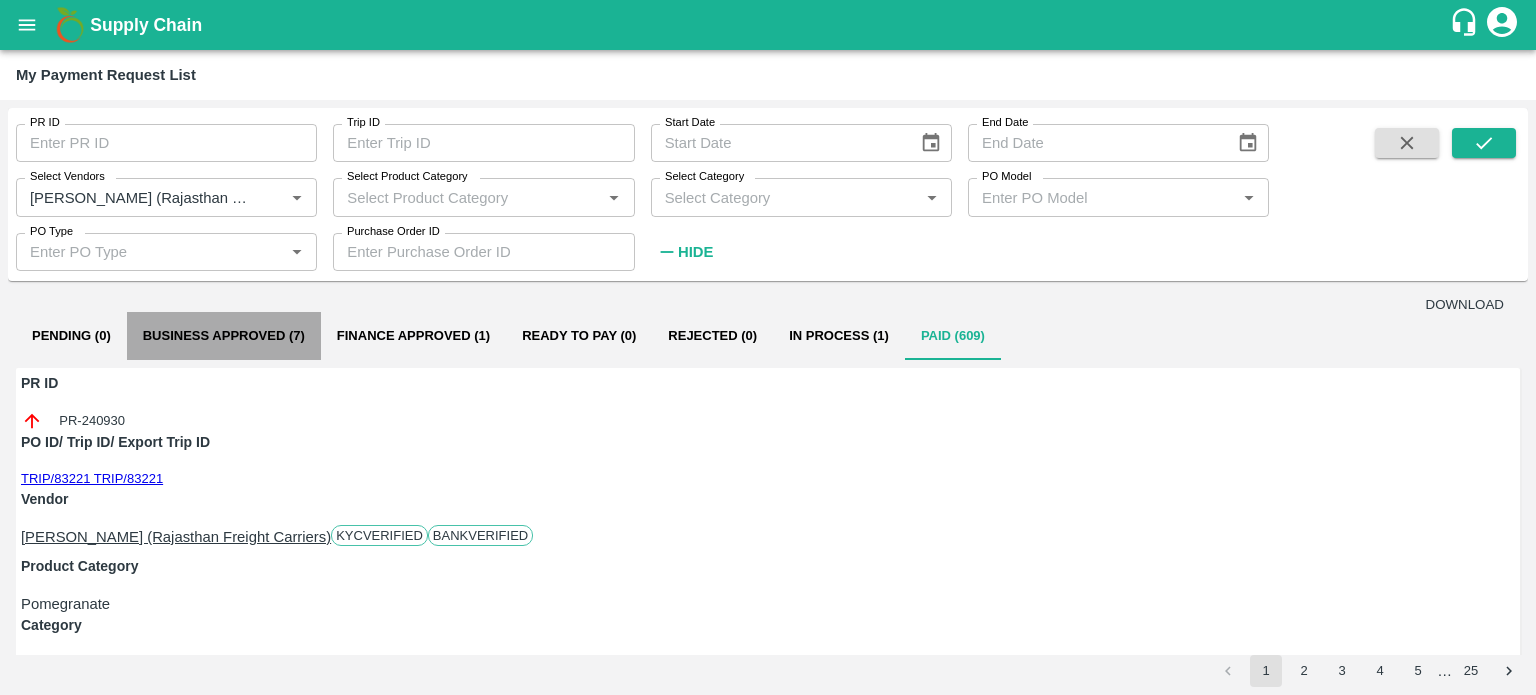click on "Business Approved (7)" at bounding box center [224, 336] 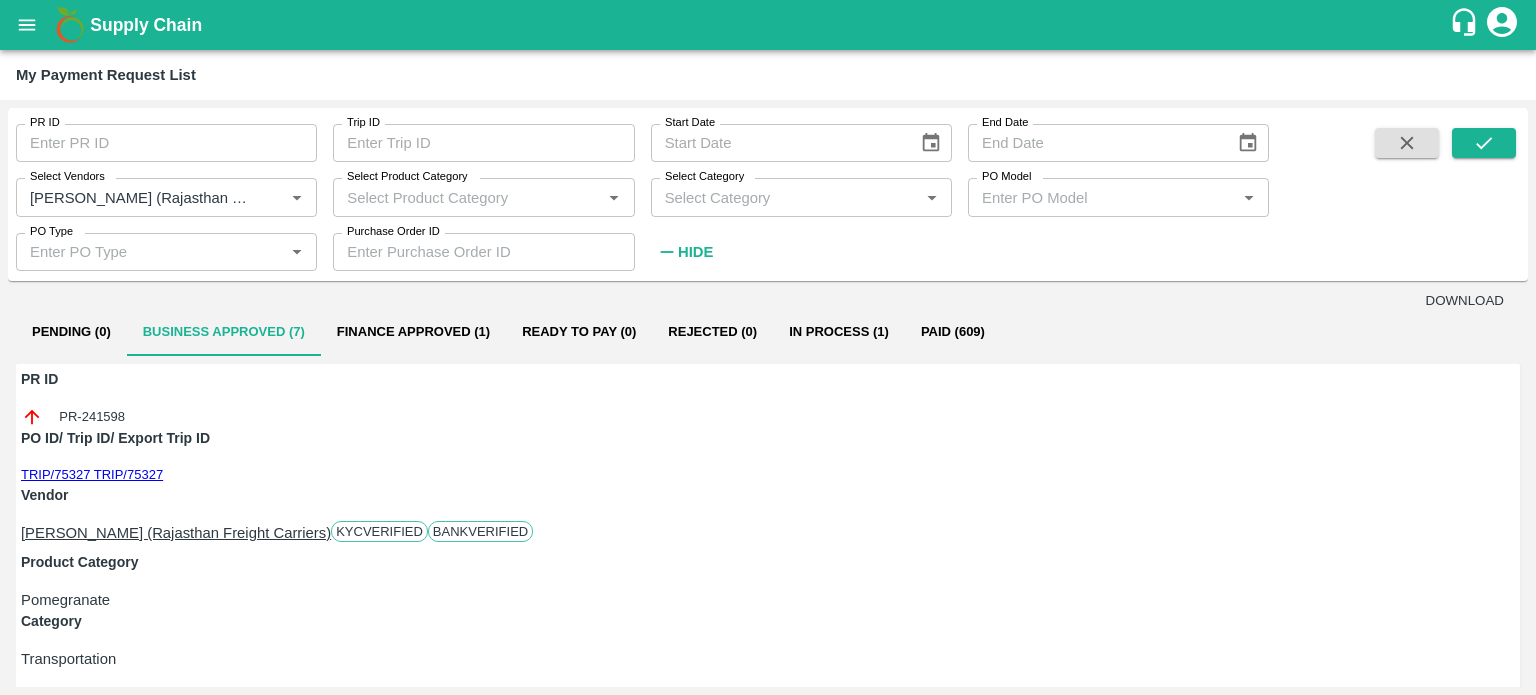 scroll, scrollTop: 0, scrollLeft: 0, axis: both 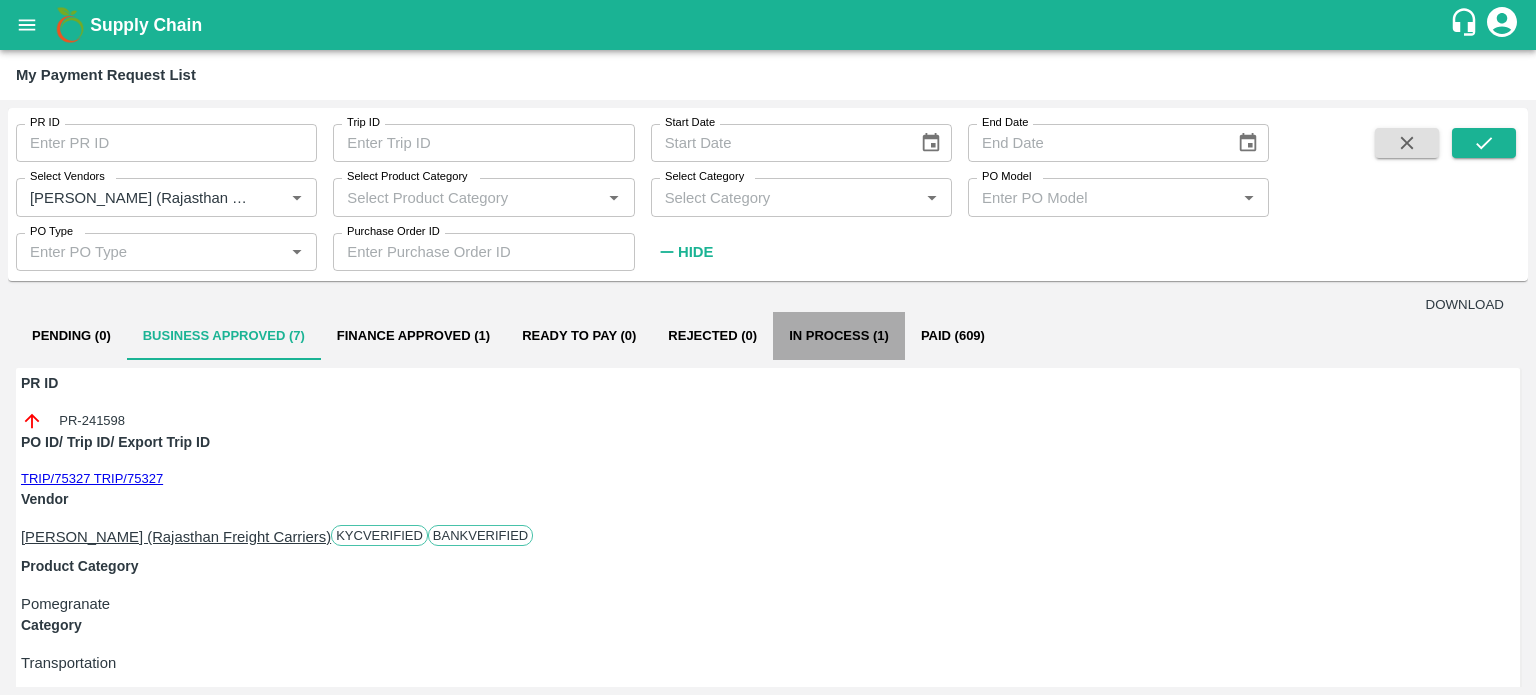 click on "In Process (1)" at bounding box center [839, 336] 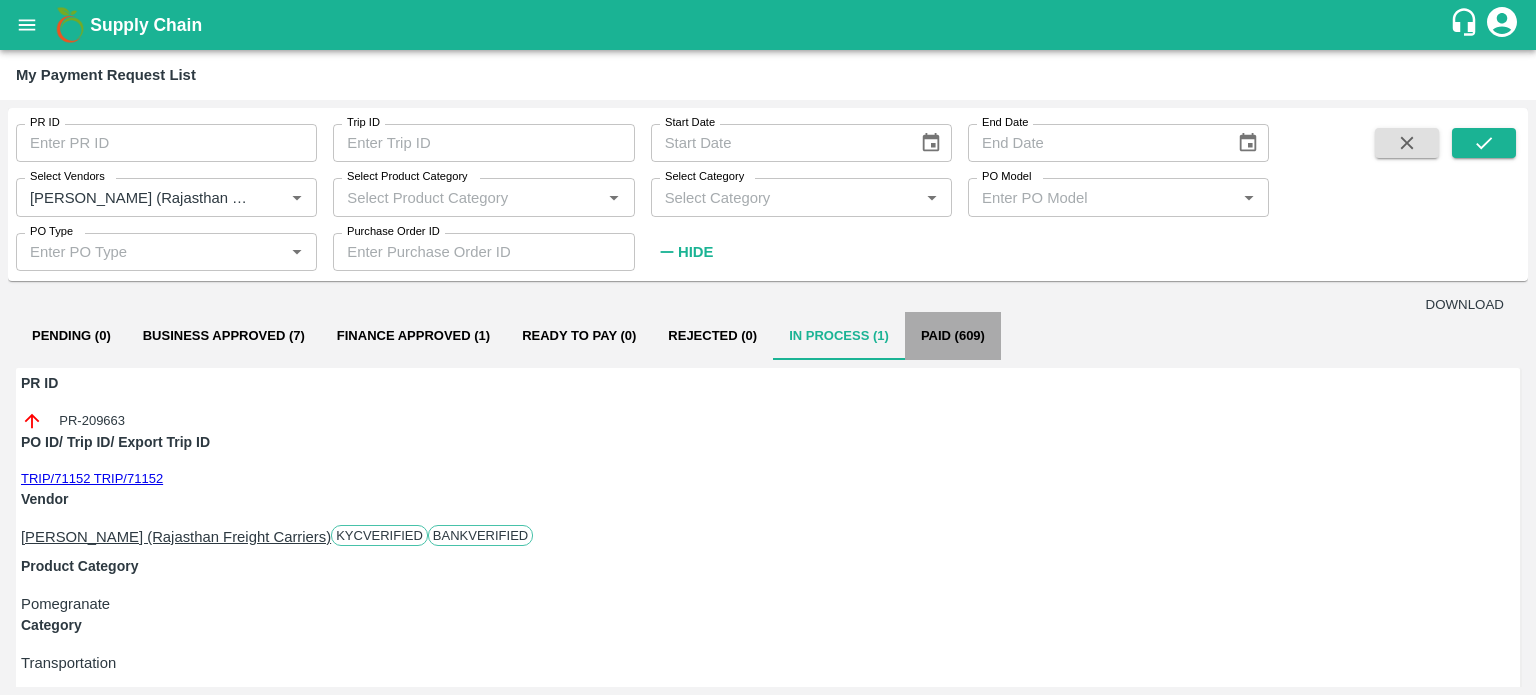 click on "Paid (609)" at bounding box center (953, 336) 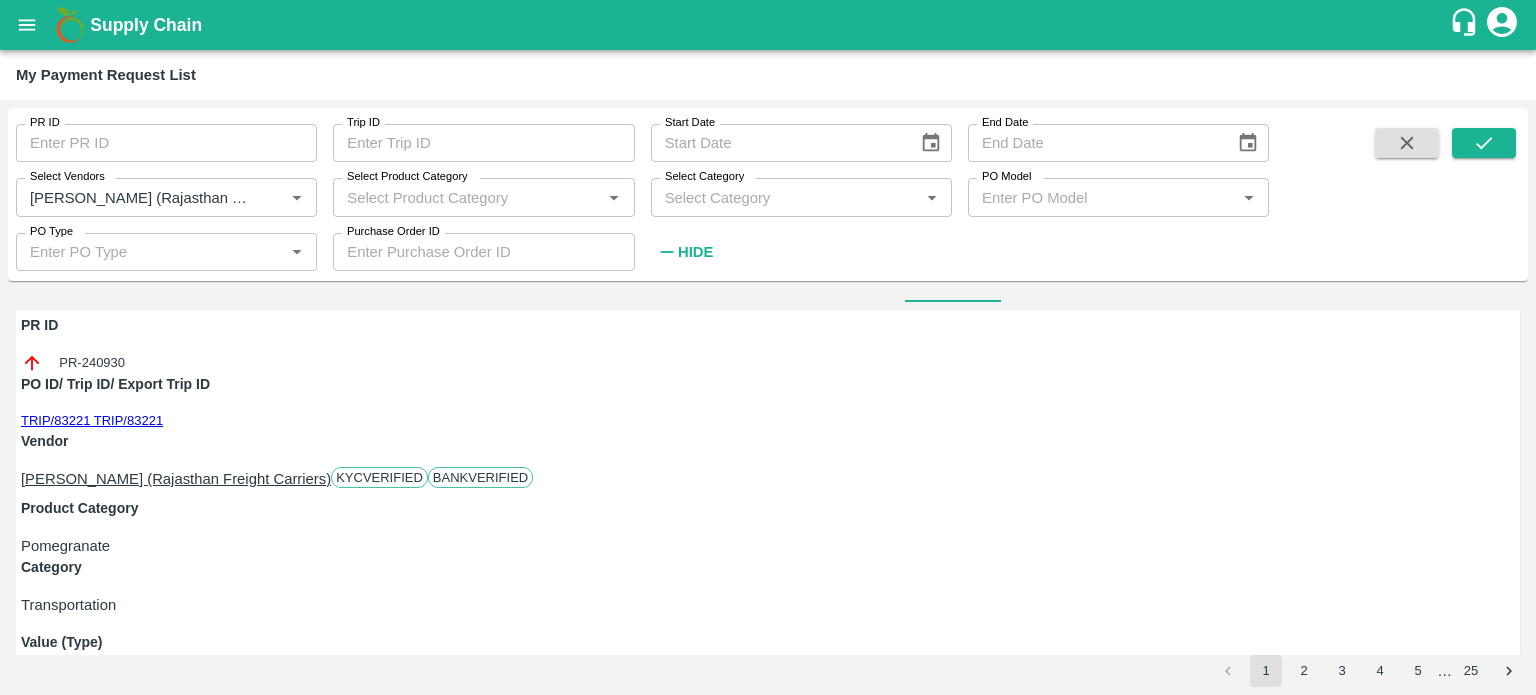 scroll, scrollTop: 76, scrollLeft: 6, axis: both 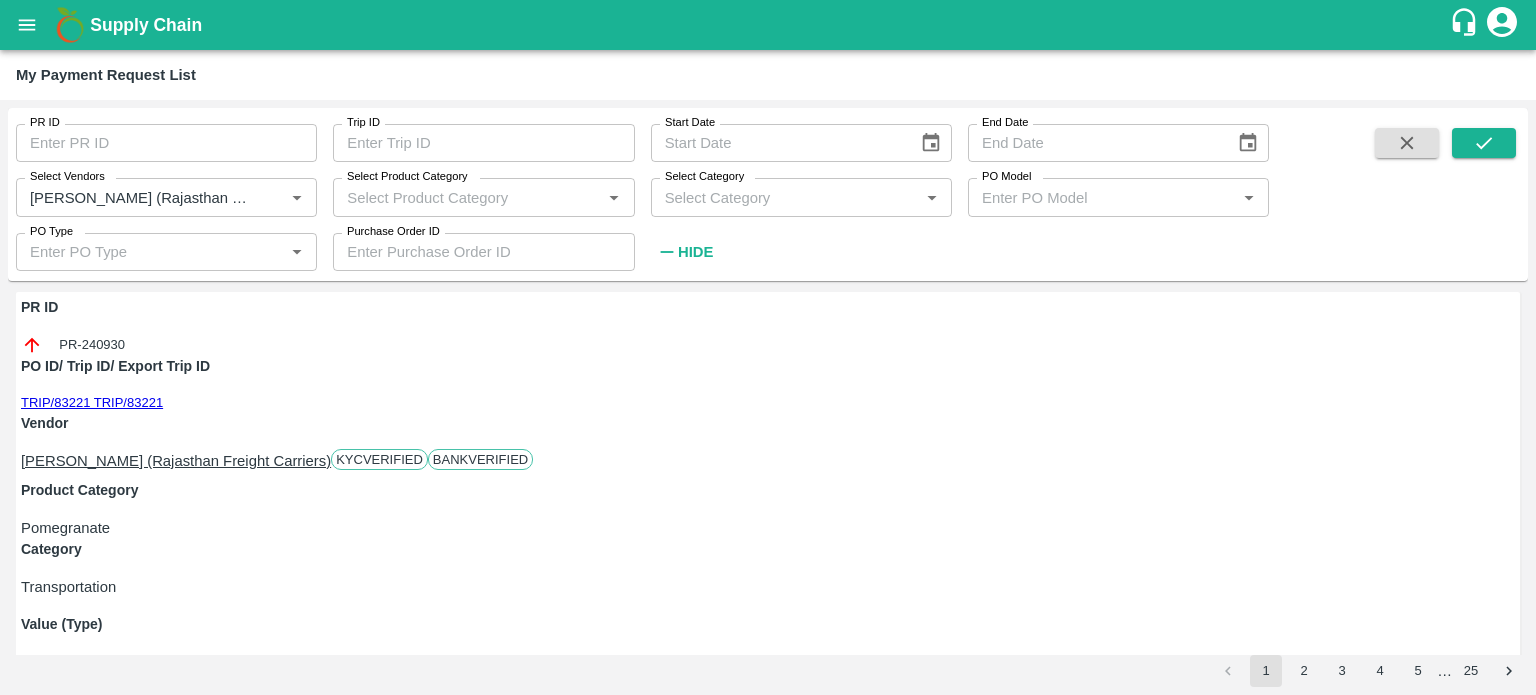 click at bounding box center (112, 1223) 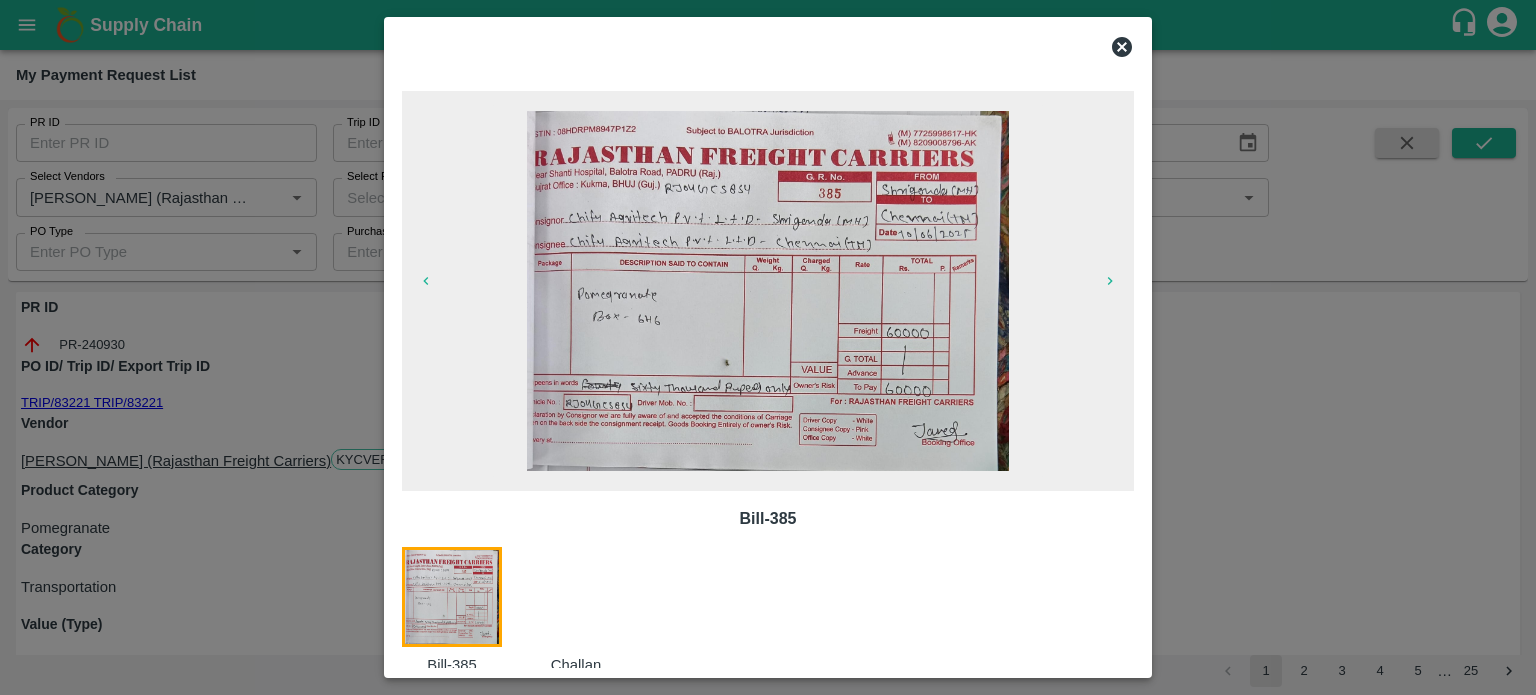 click at bounding box center [768, 347] 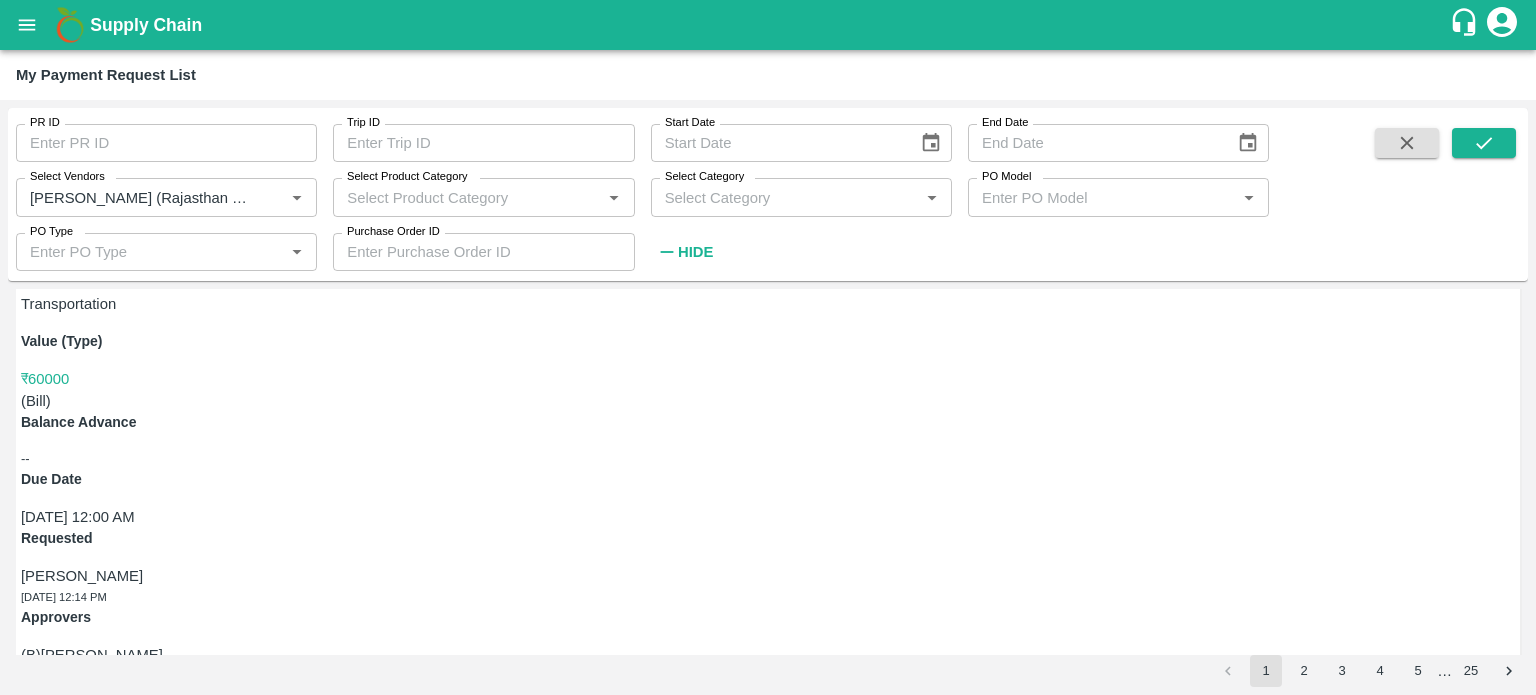 scroll, scrollTop: 360, scrollLeft: 6, axis: both 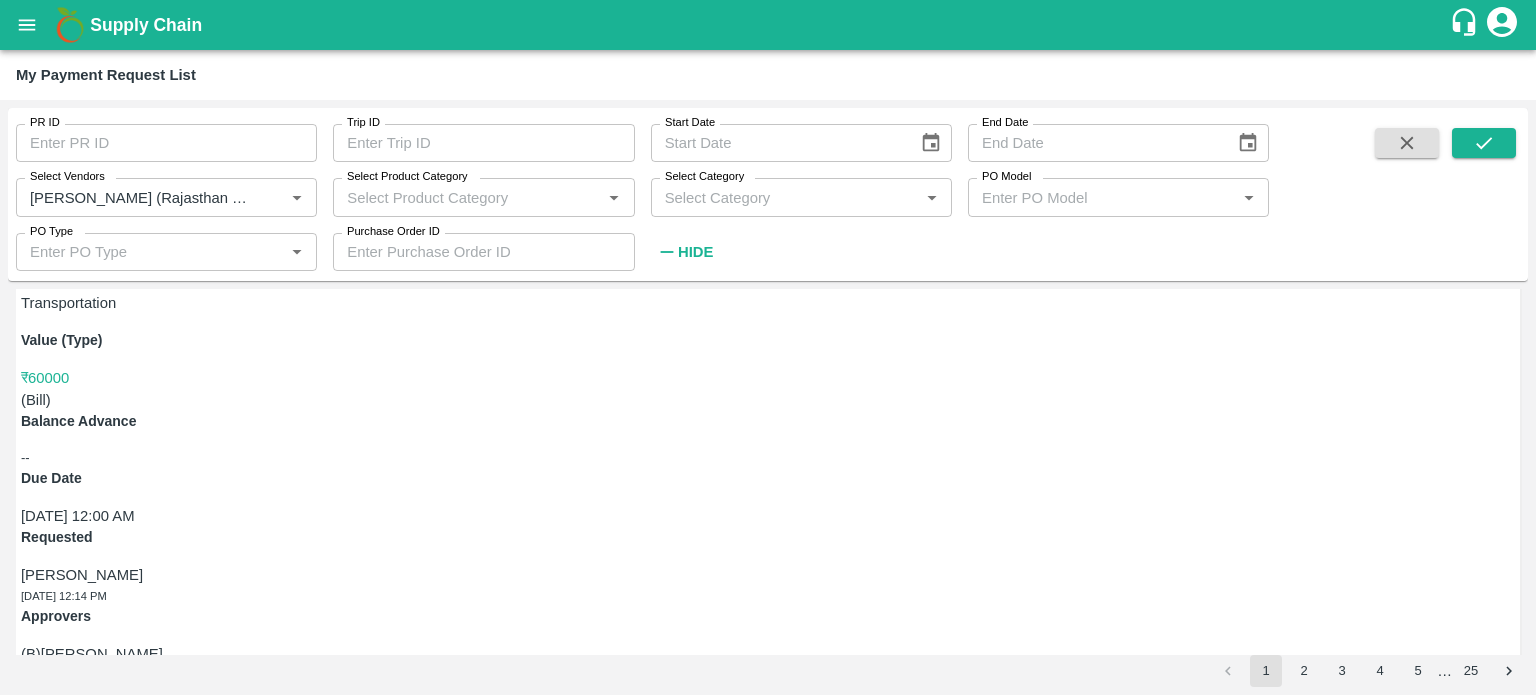 click at bounding box center [112, 1617] 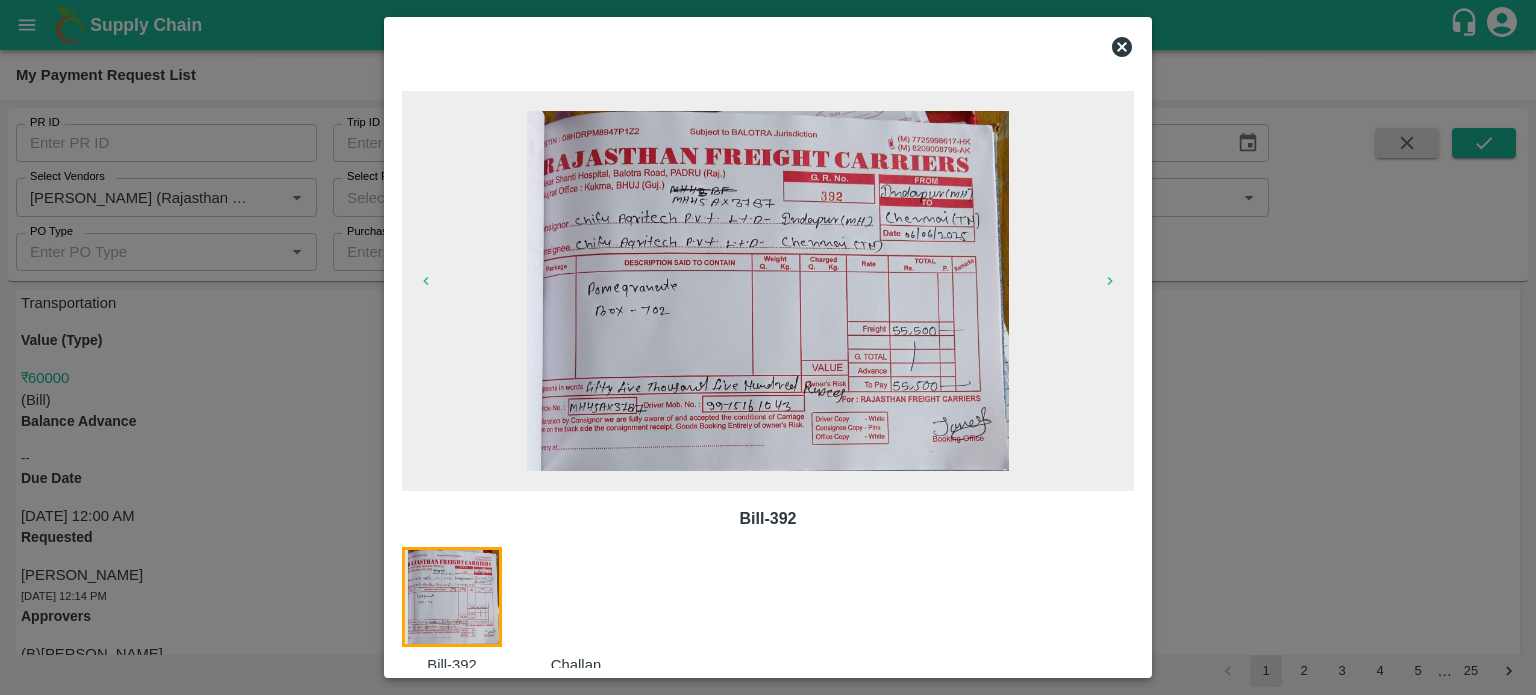 click at bounding box center [768, 347] 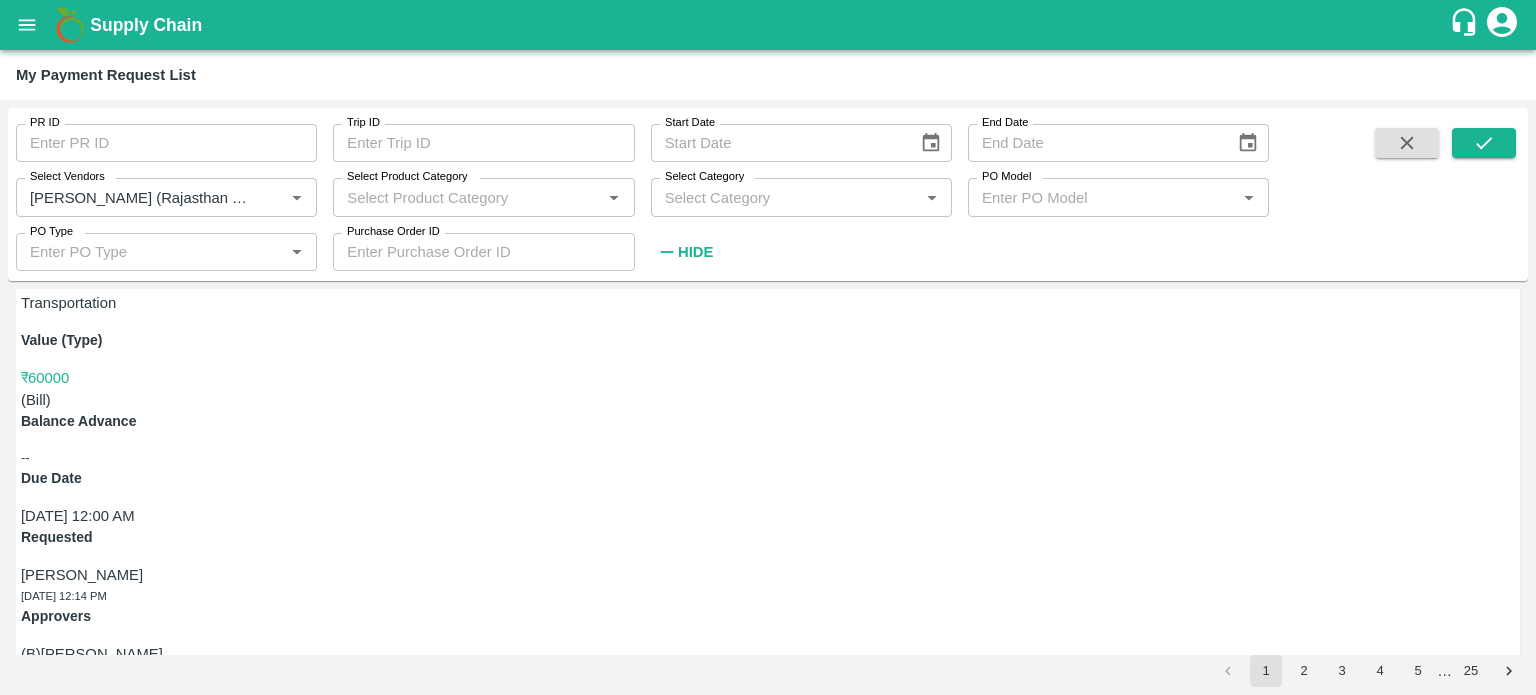 scroll, scrollTop: 0, scrollLeft: 0, axis: both 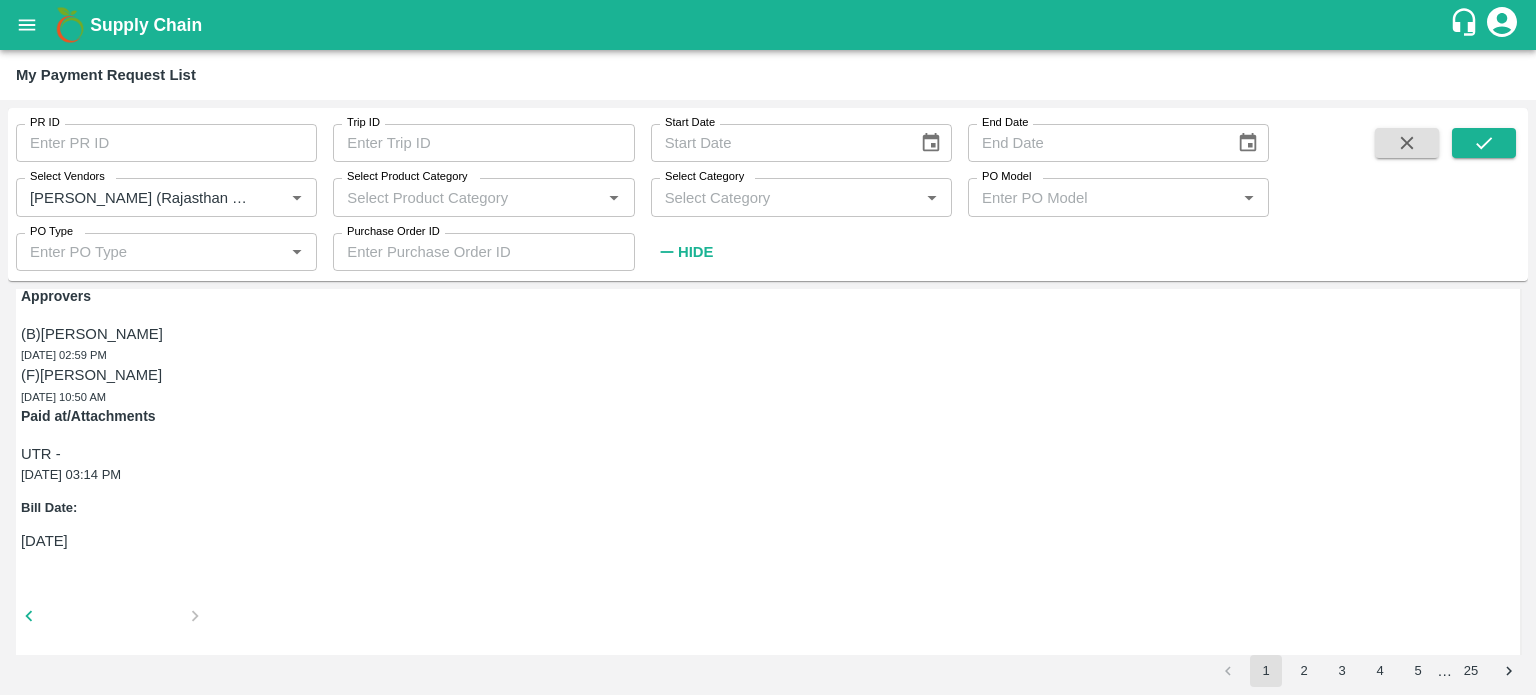 click at bounding box center (112, 1934) 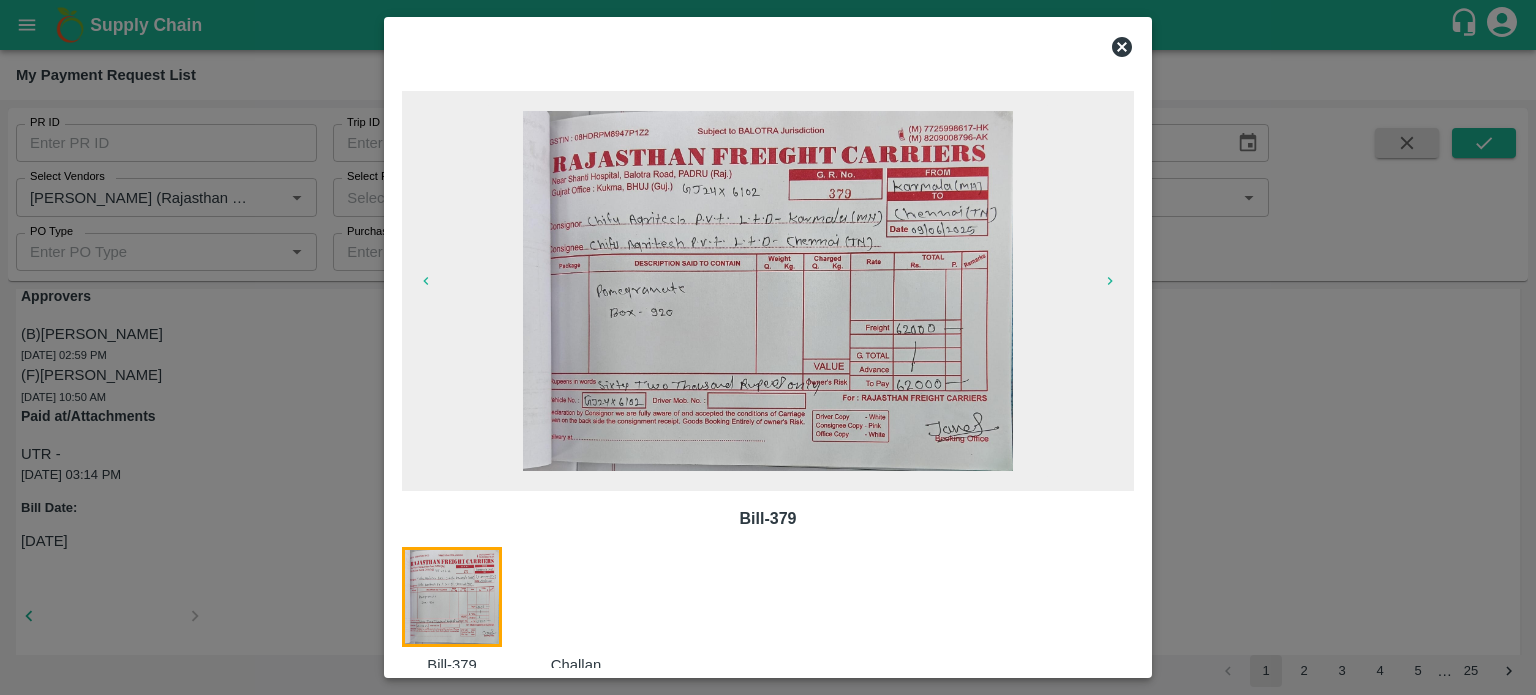 click at bounding box center [768, 347] 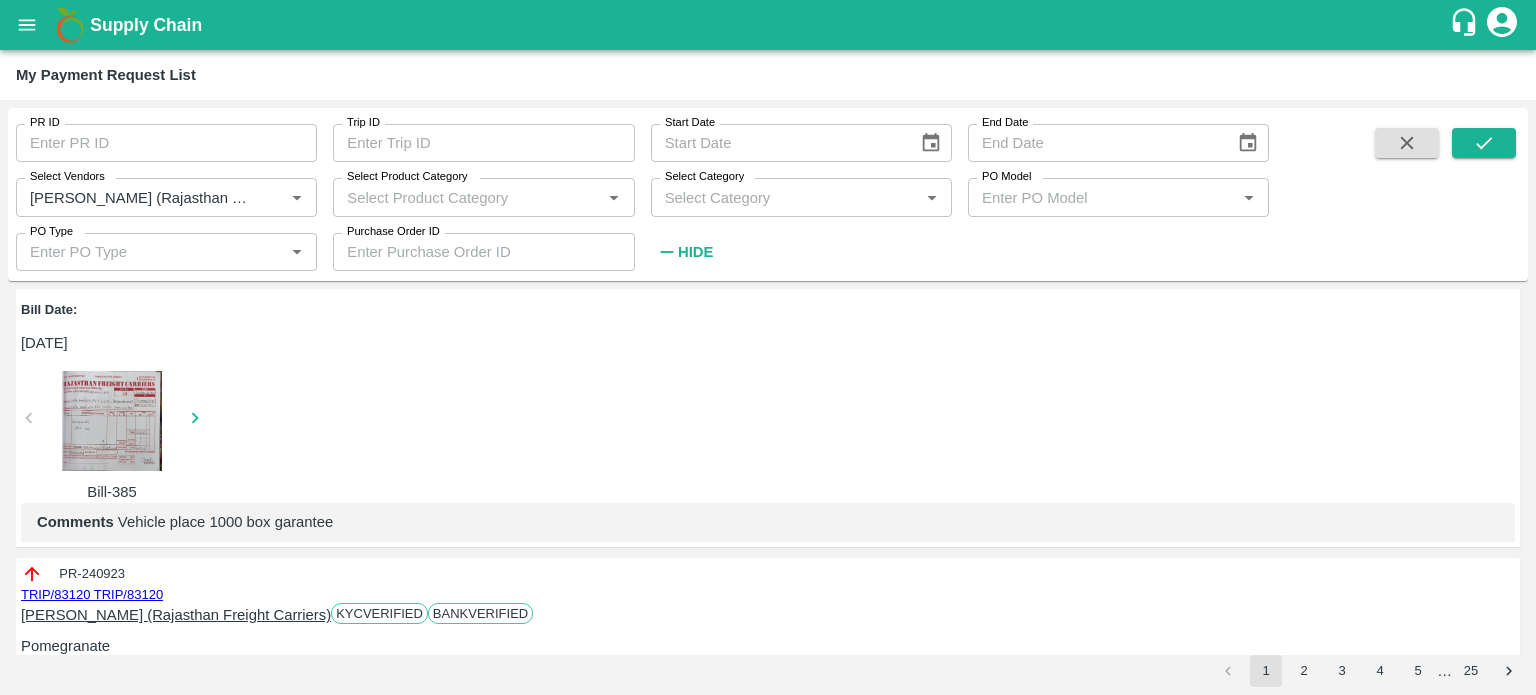 scroll, scrollTop: 879, scrollLeft: 6, axis: both 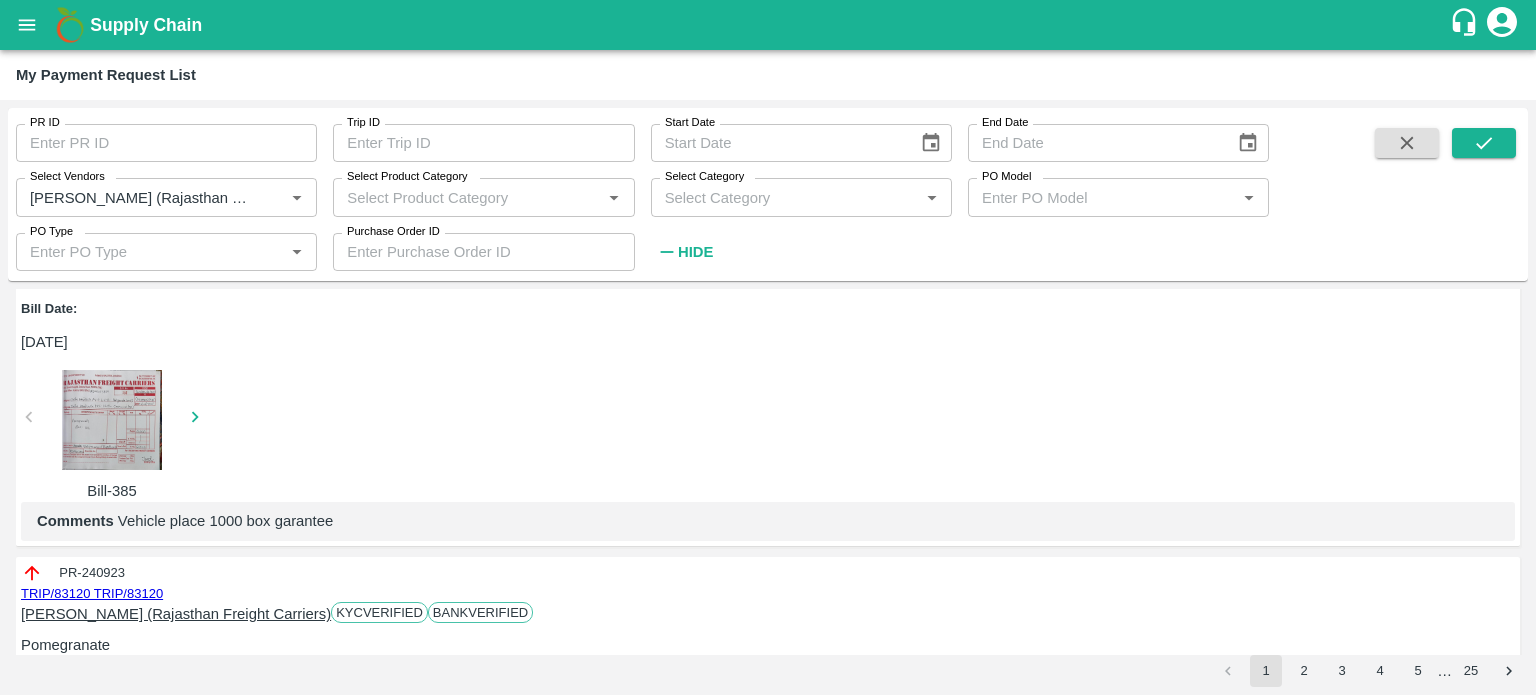 click at bounding box center (112, 2369) 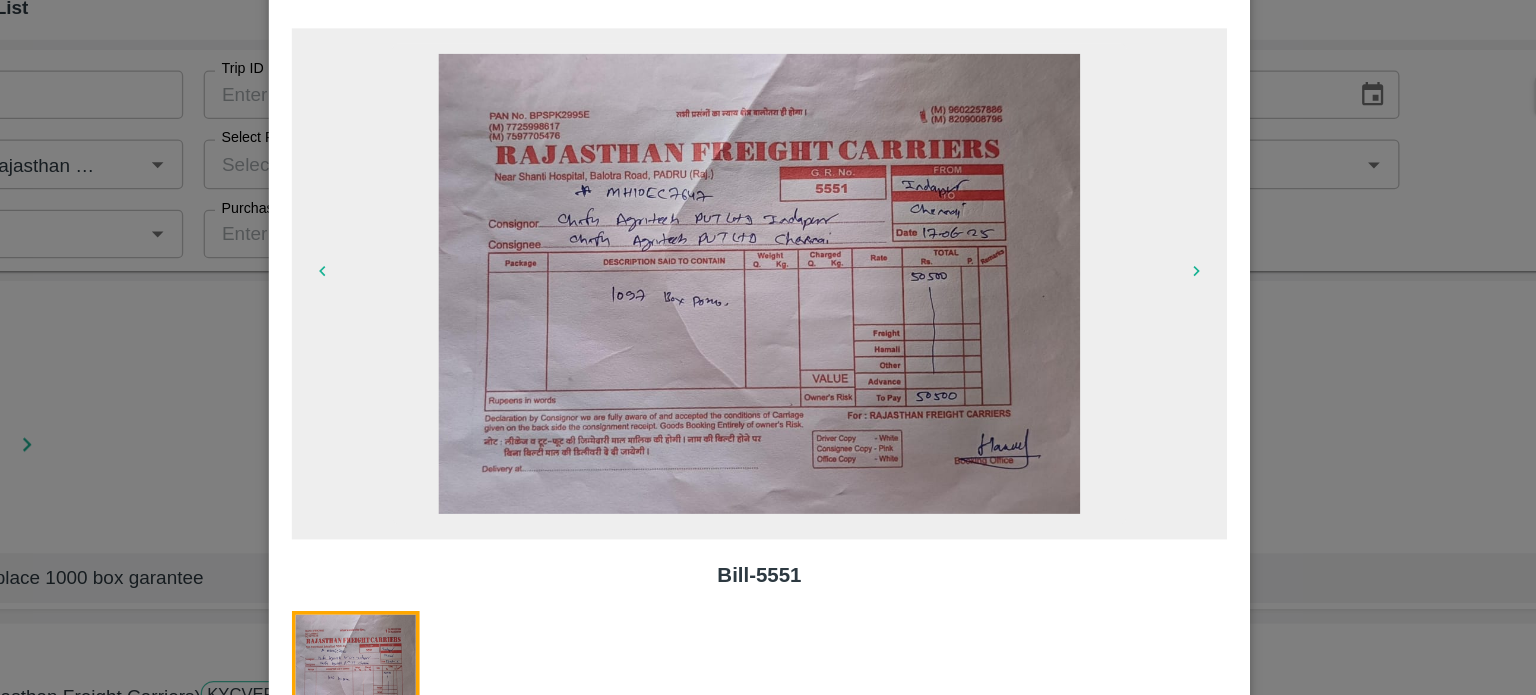 click at bounding box center (768, 291) 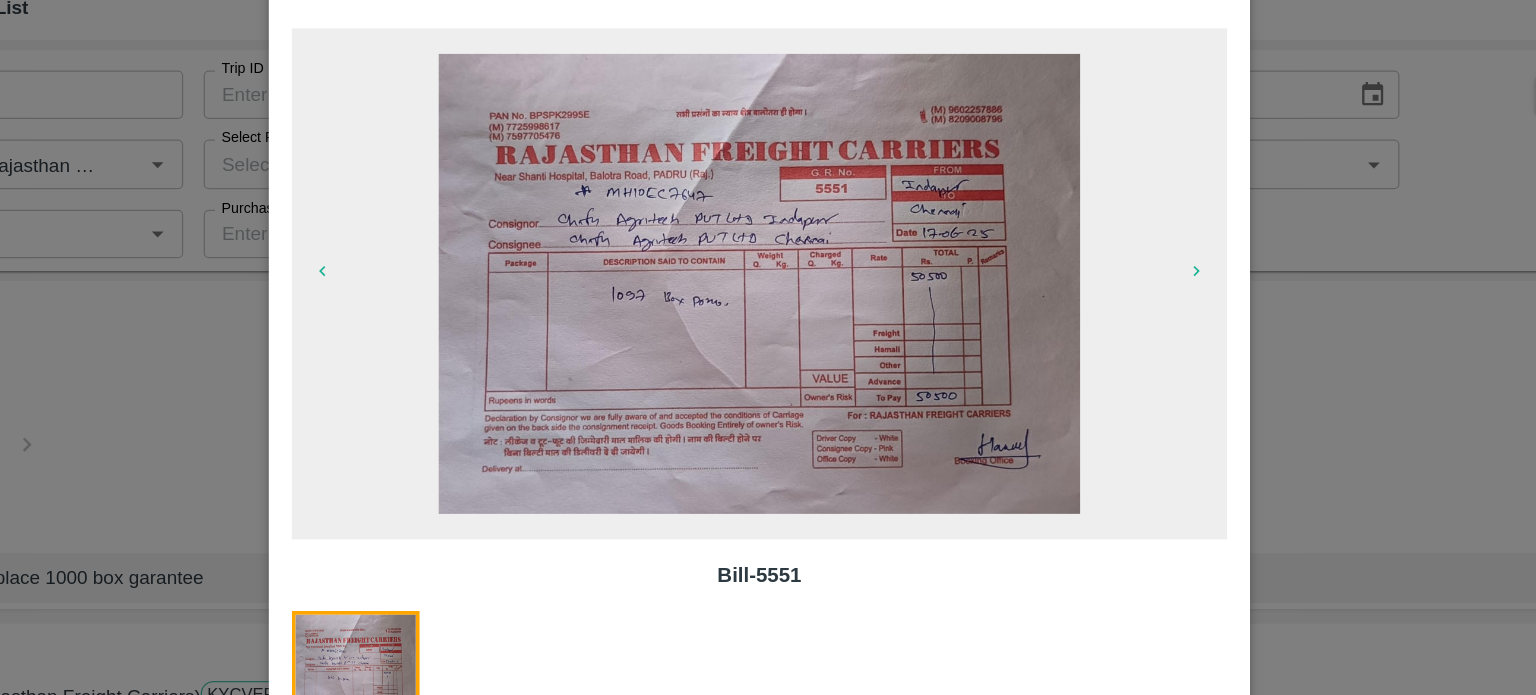 click at bounding box center [768, 347] 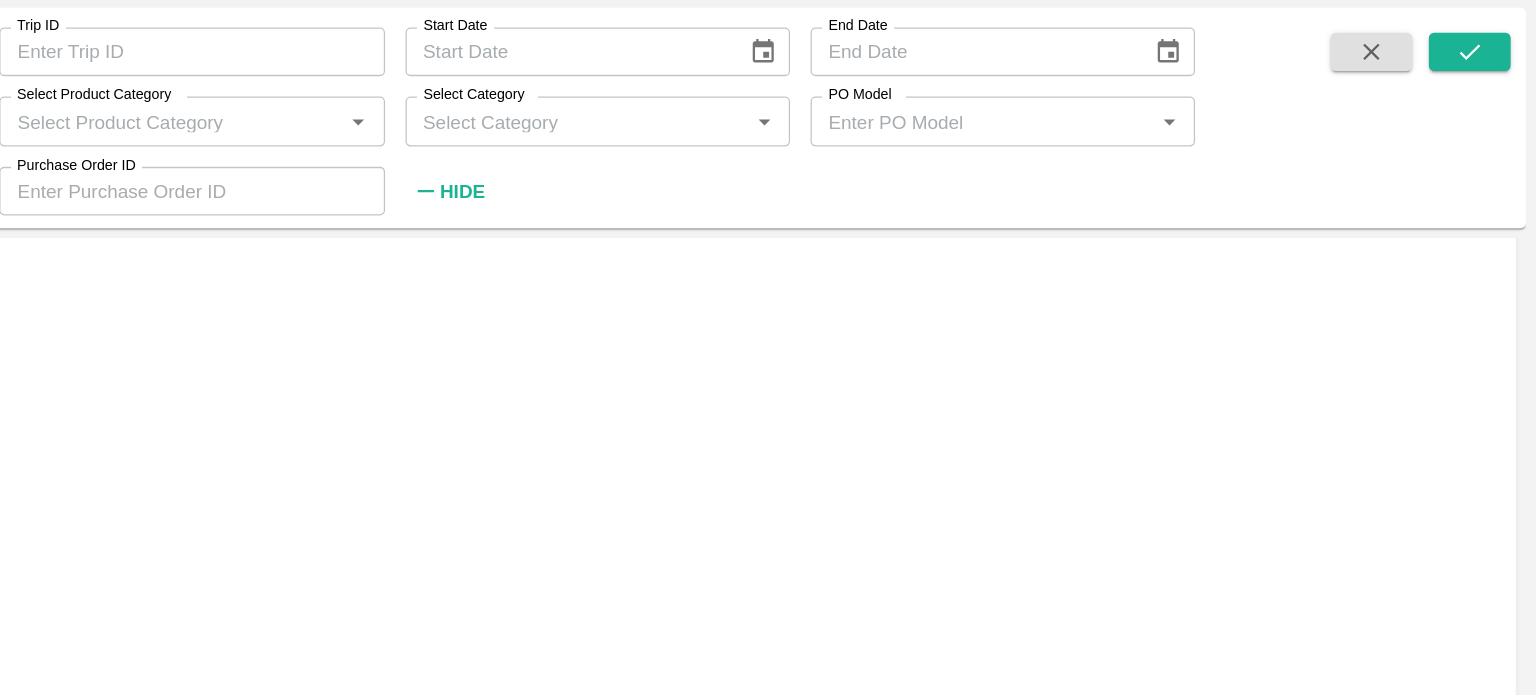 scroll, scrollTop: 1227, scrollLeft: 6, axis: both 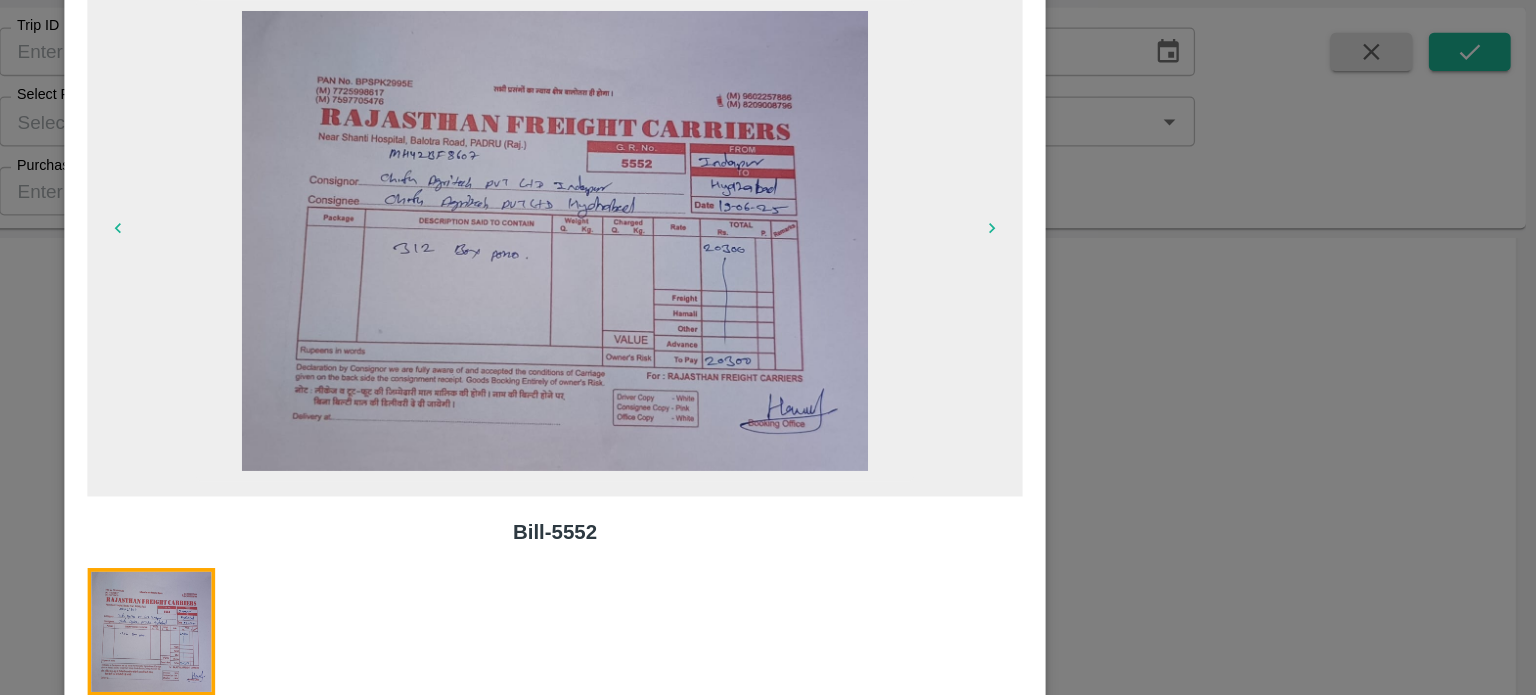 click at bounding box center [768, 347] 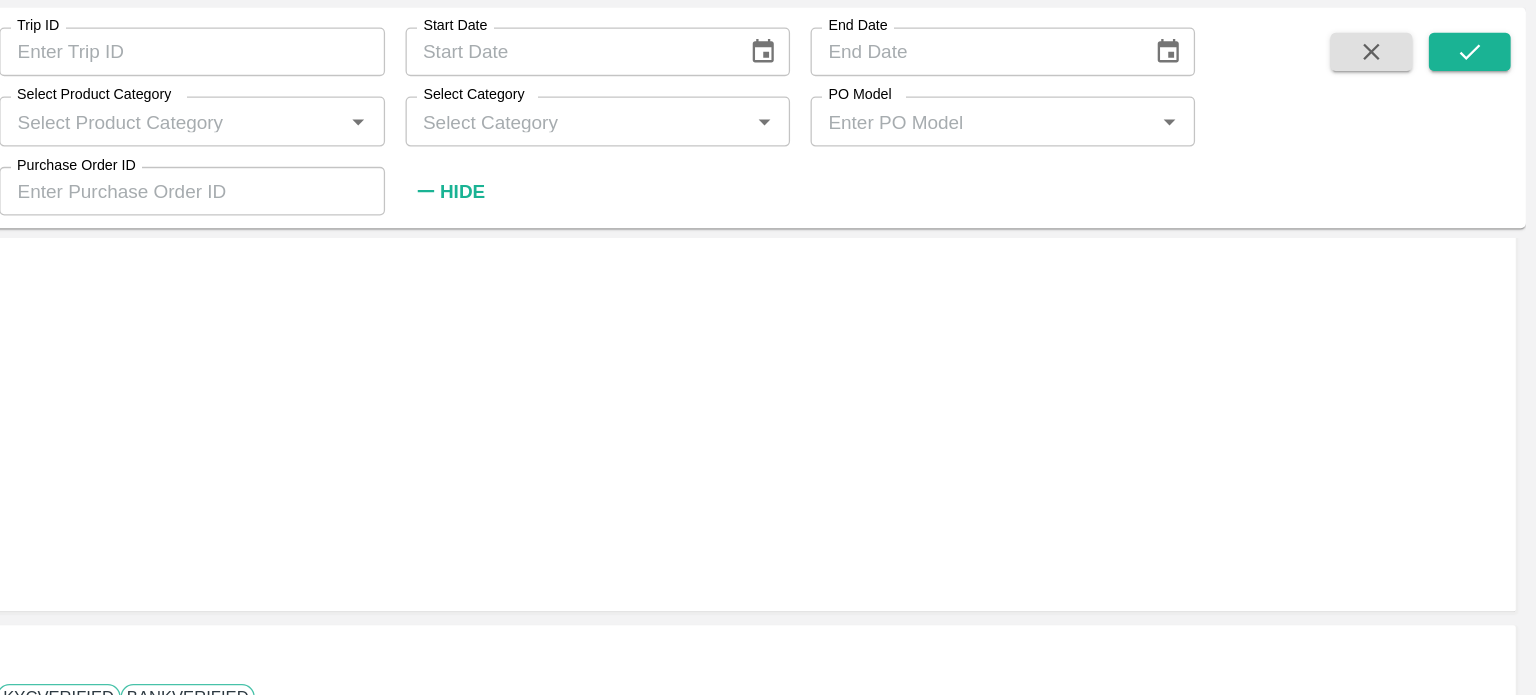 scroll, scrollTop: 1487, scrollLeft: 6, axis: both 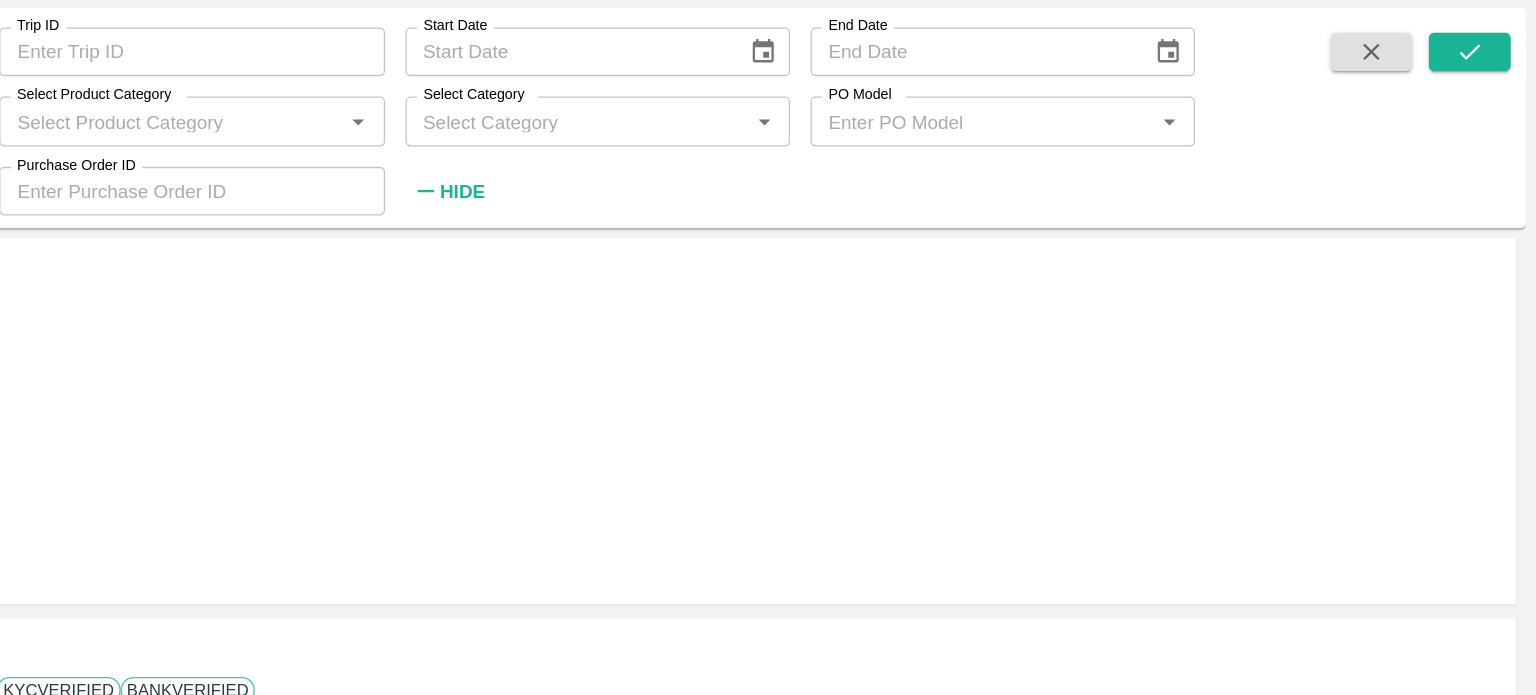 click at bounding box center (112, 3039) 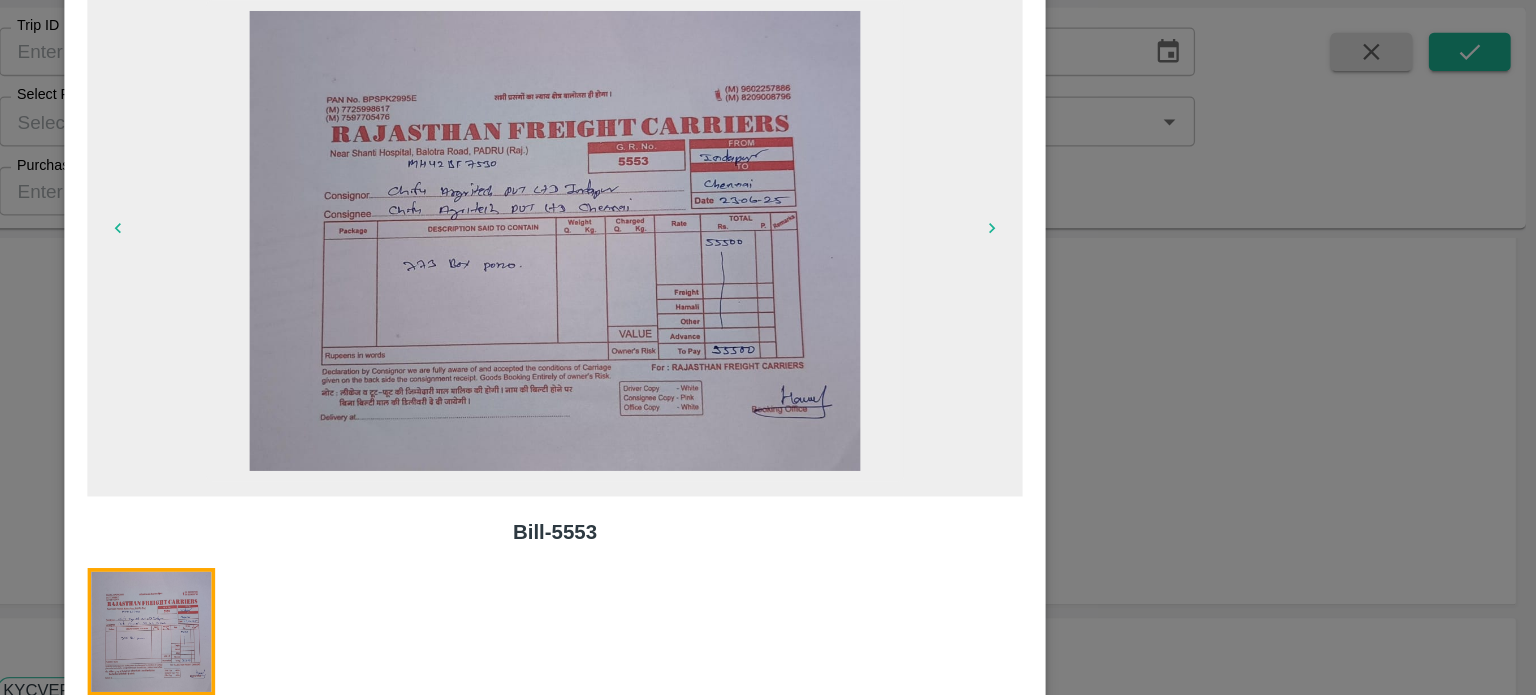click at bounding box center (768, 347) 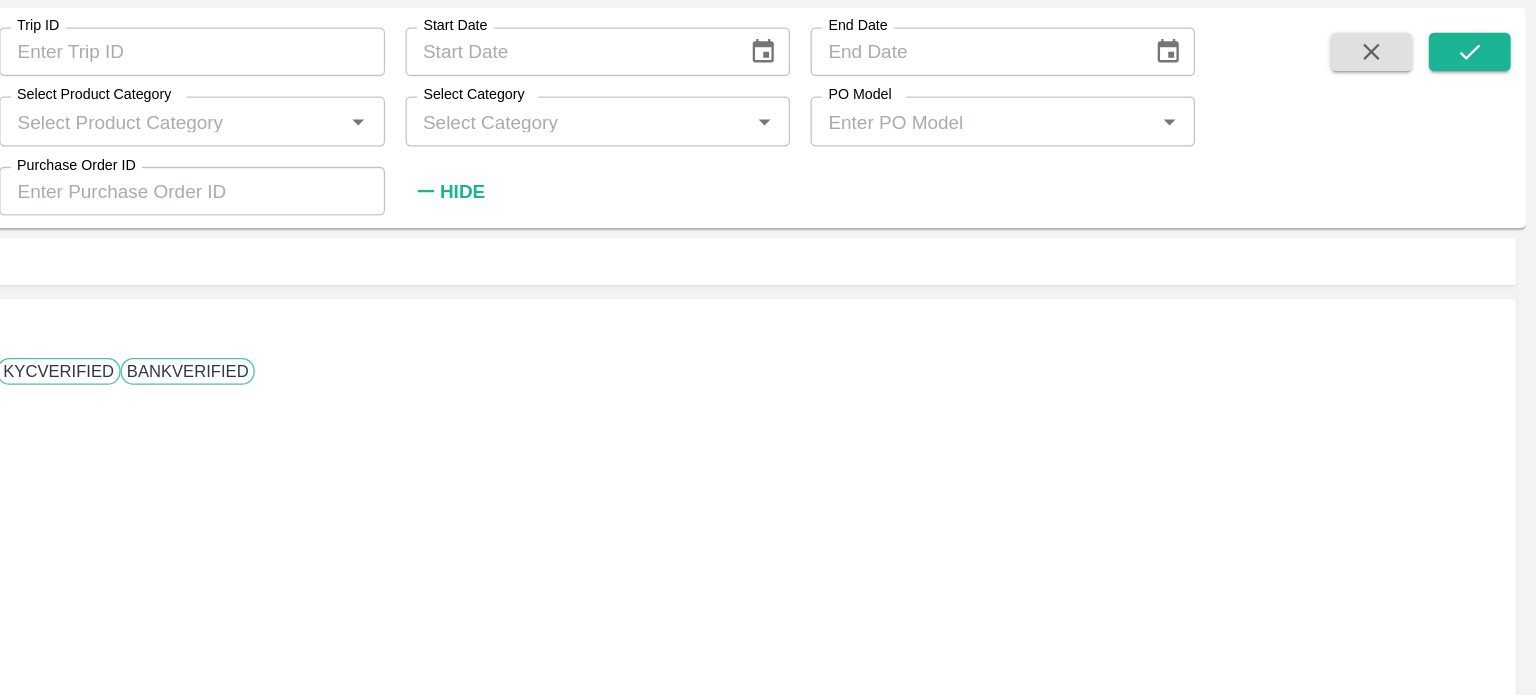 scroll, scrollTop: 1737, scrollLeft: 6, axis: both 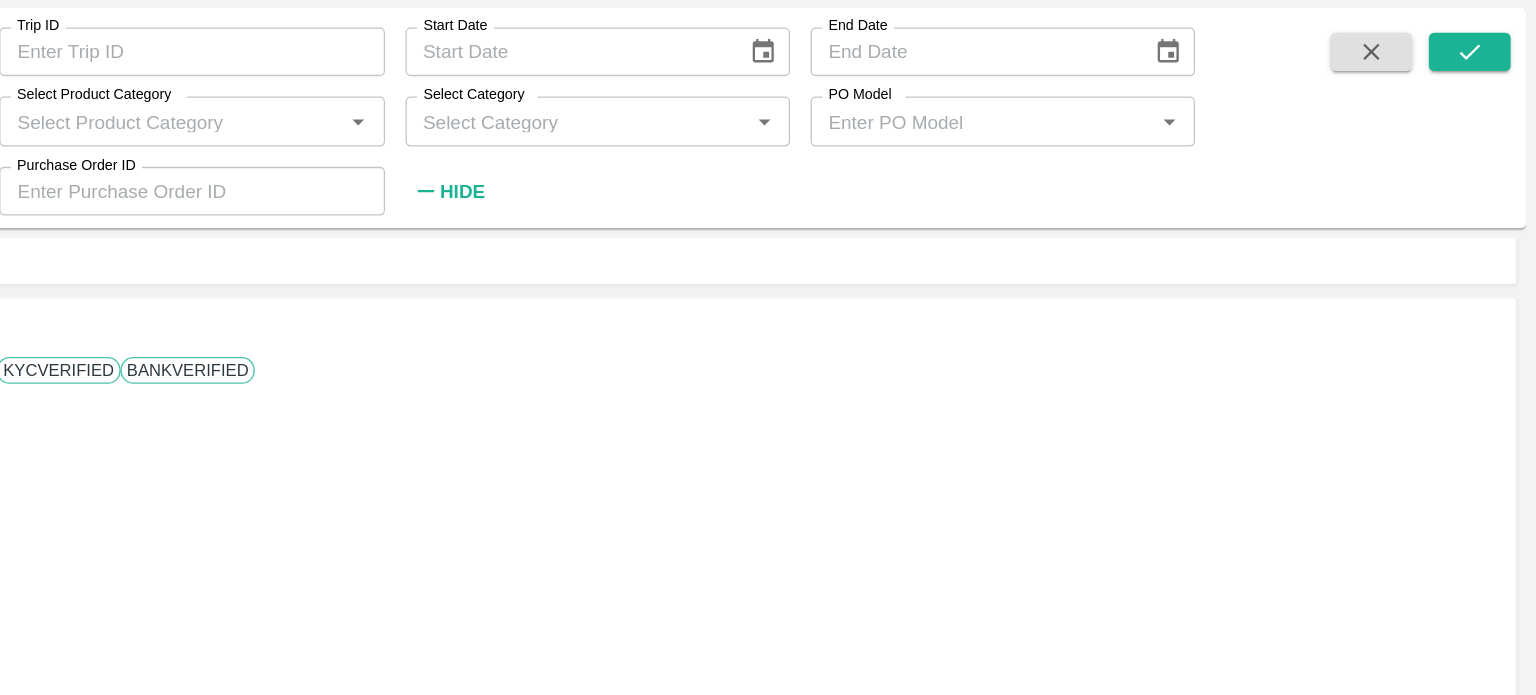 click at bounding box center [29, 3420] 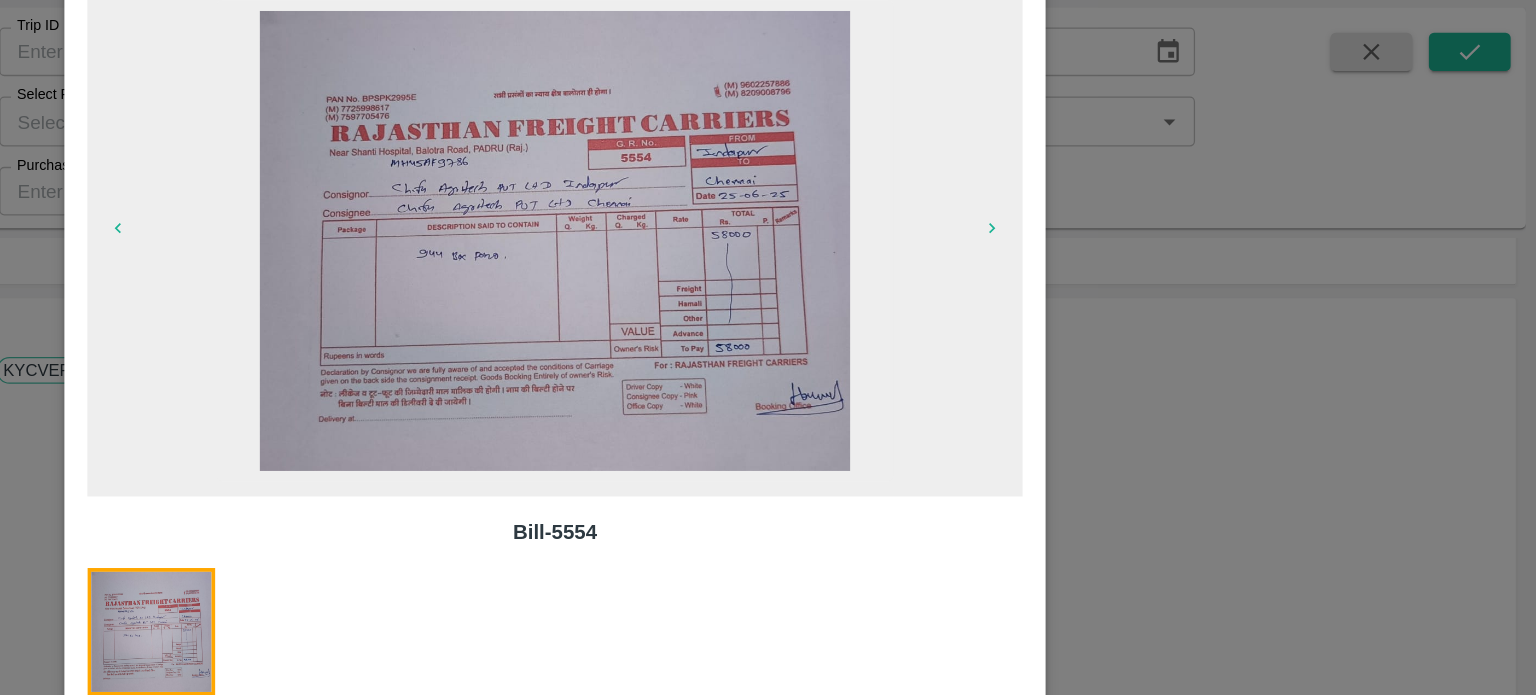 click at bounding box center [768, 347] 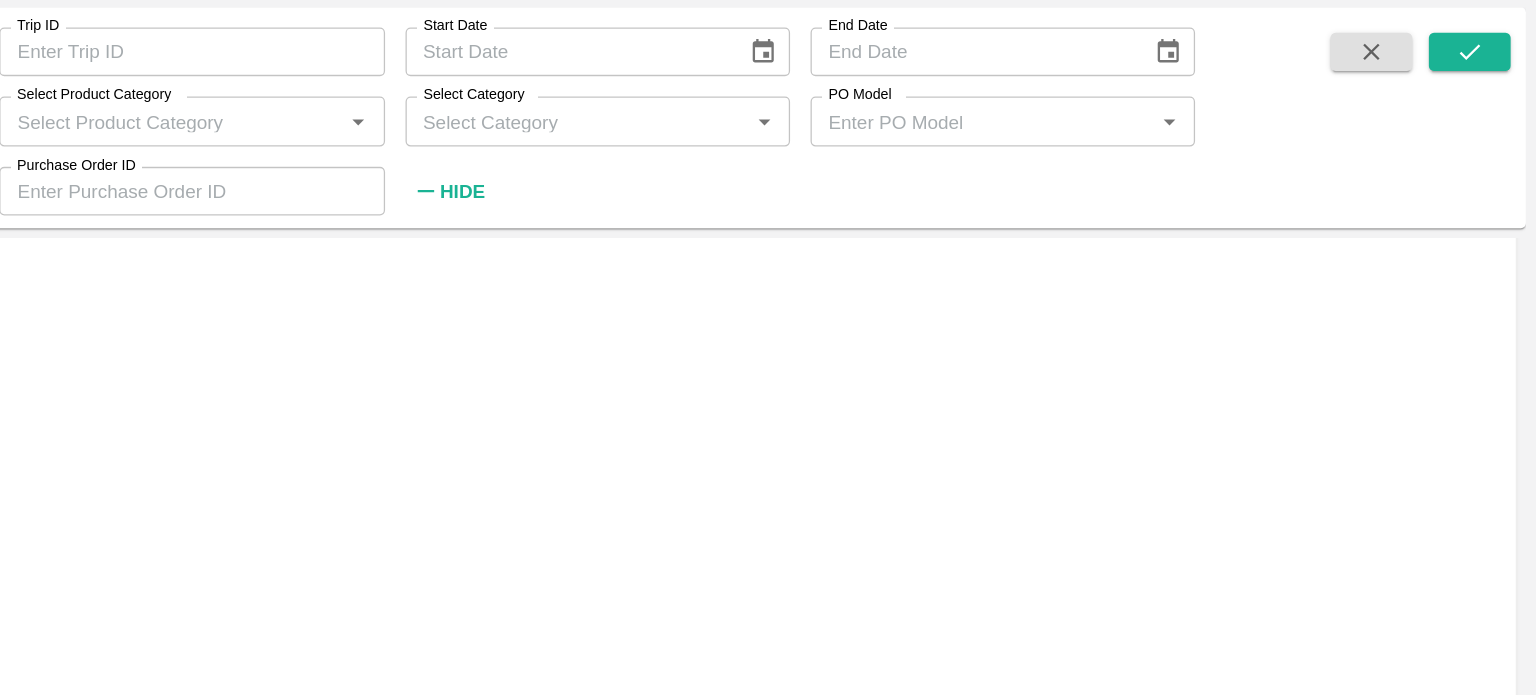 scroll, scrollTop: 2030, scrollLeft: 6, axis: both 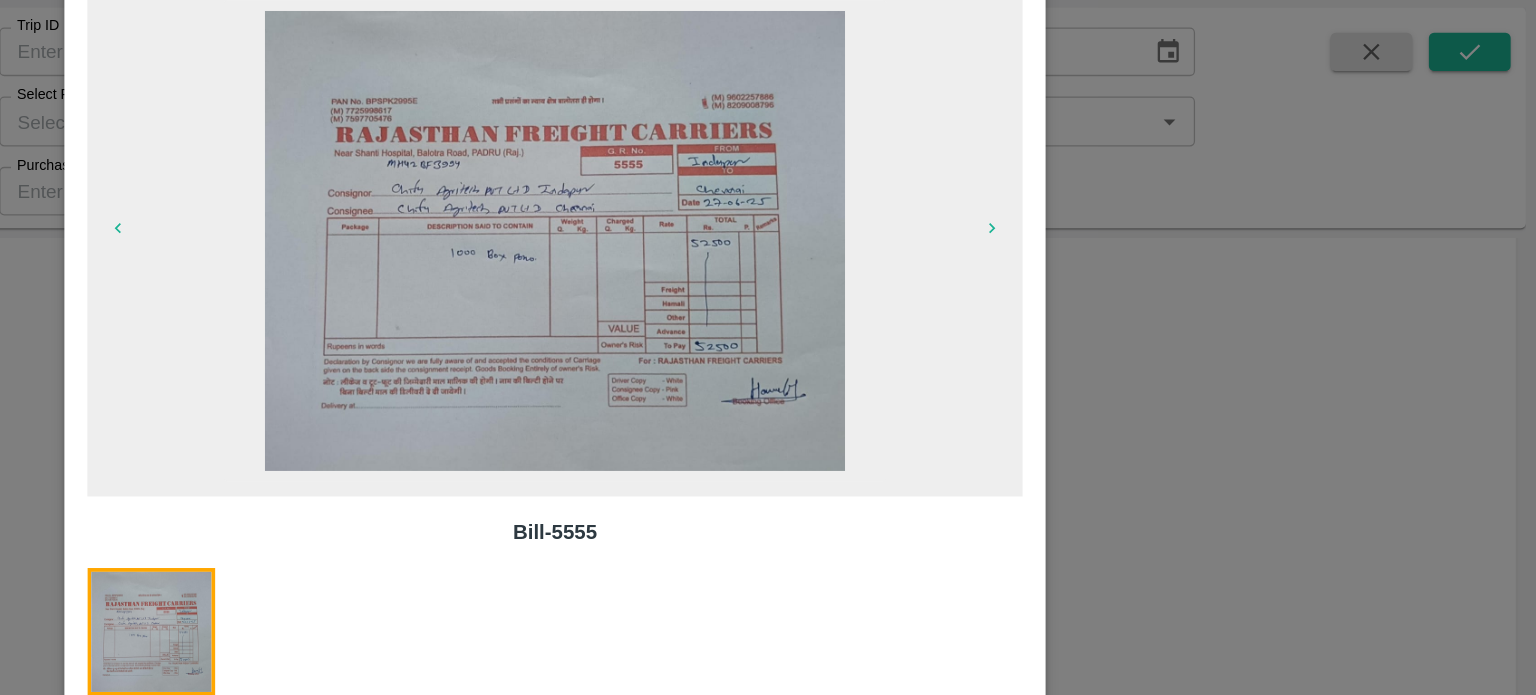 click at bounding box center (768, 347) 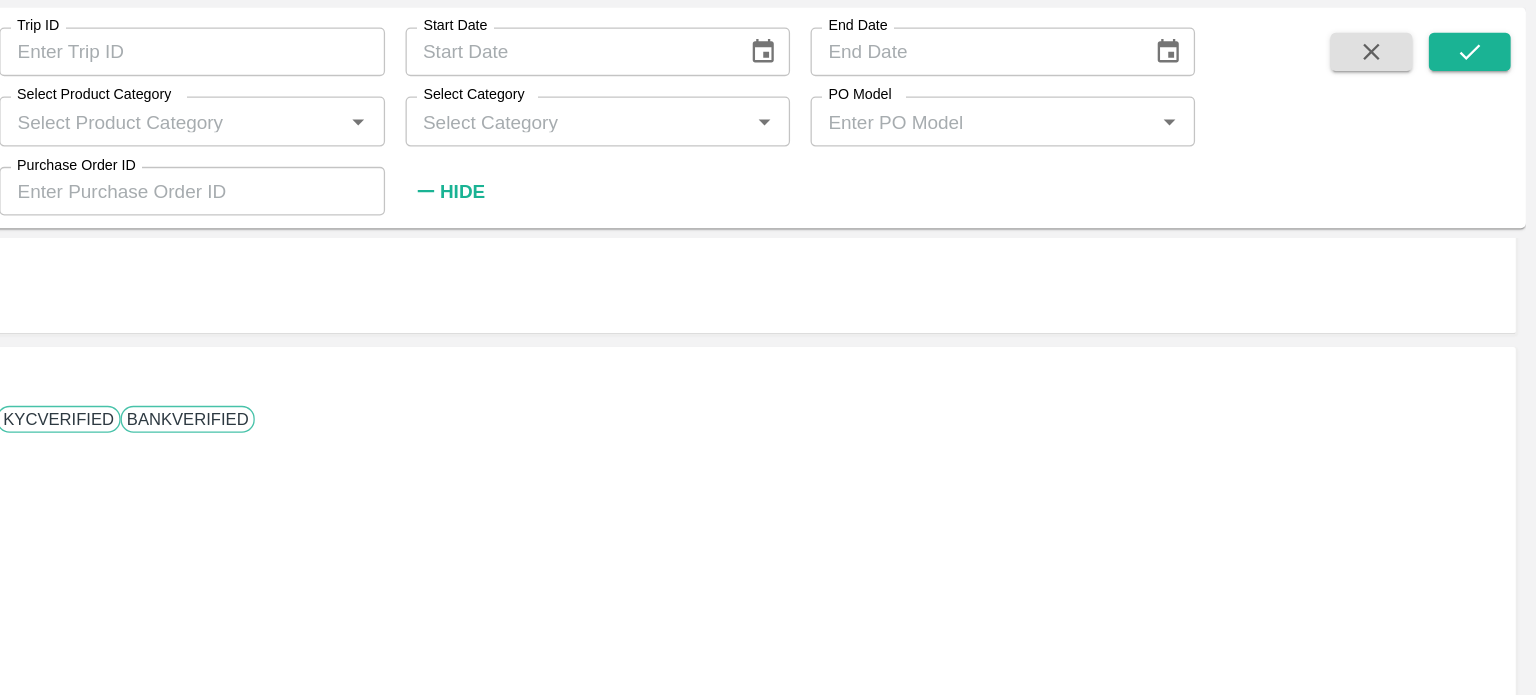 scroll, scrollTop: 2336, scrollLeft: 6, axis: both 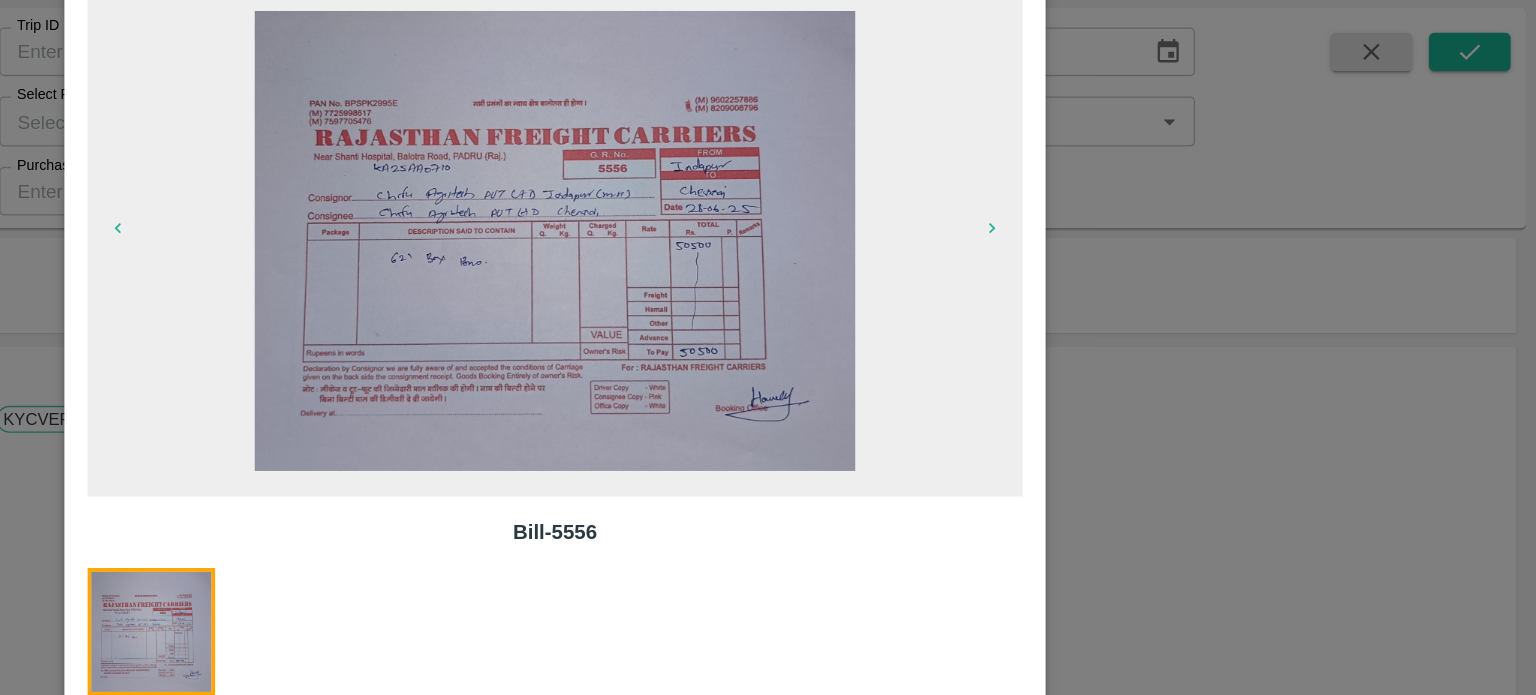 click at bounding box center [768, 347] 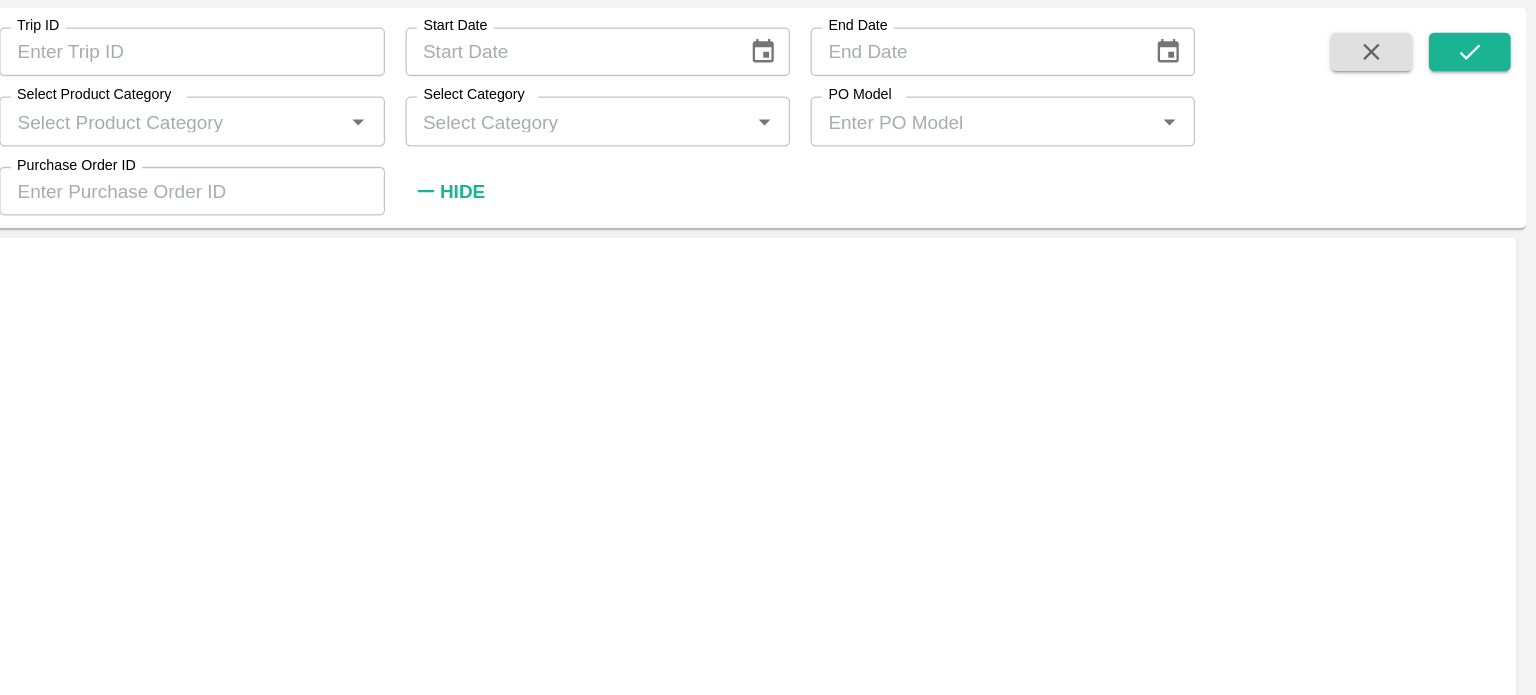 scroll, scrollTop: 2626, scrollLeft: 6, axis: both 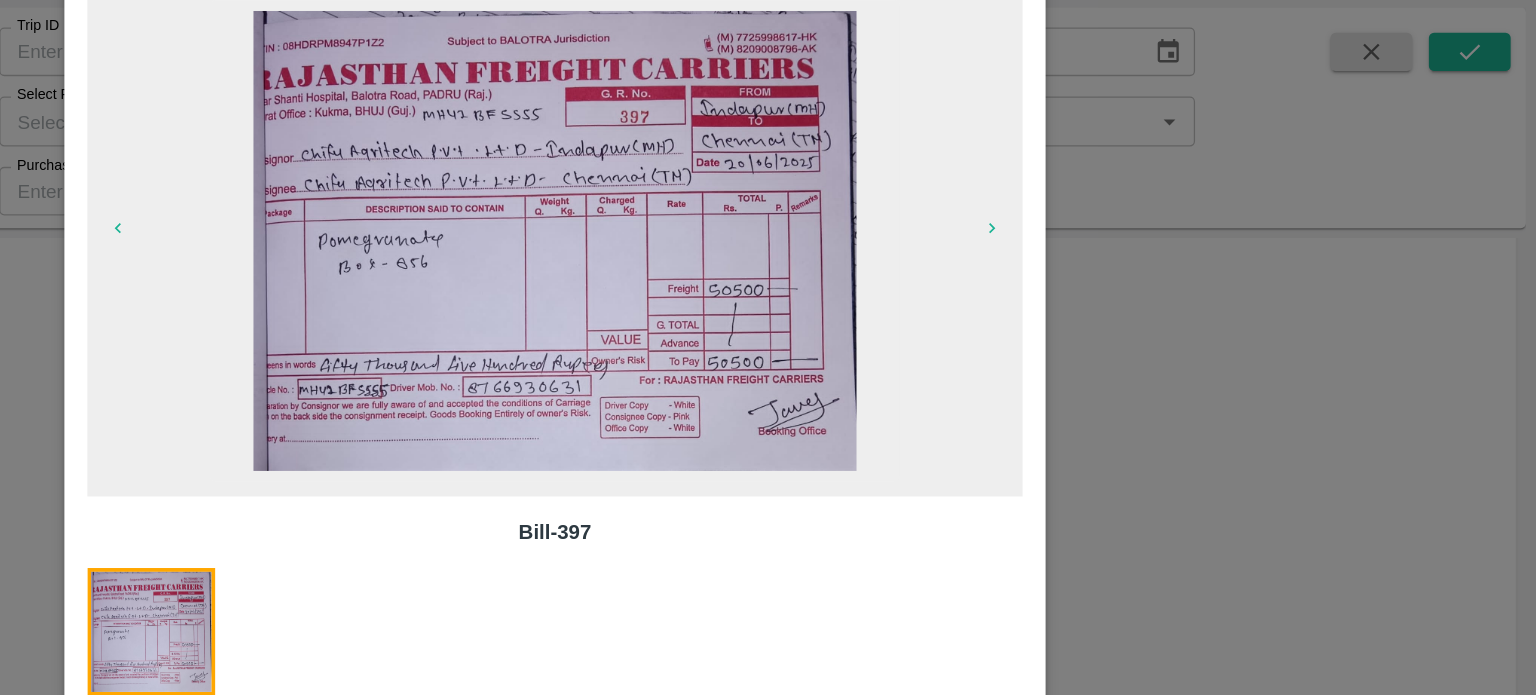 click at bounding box center [768, 347] 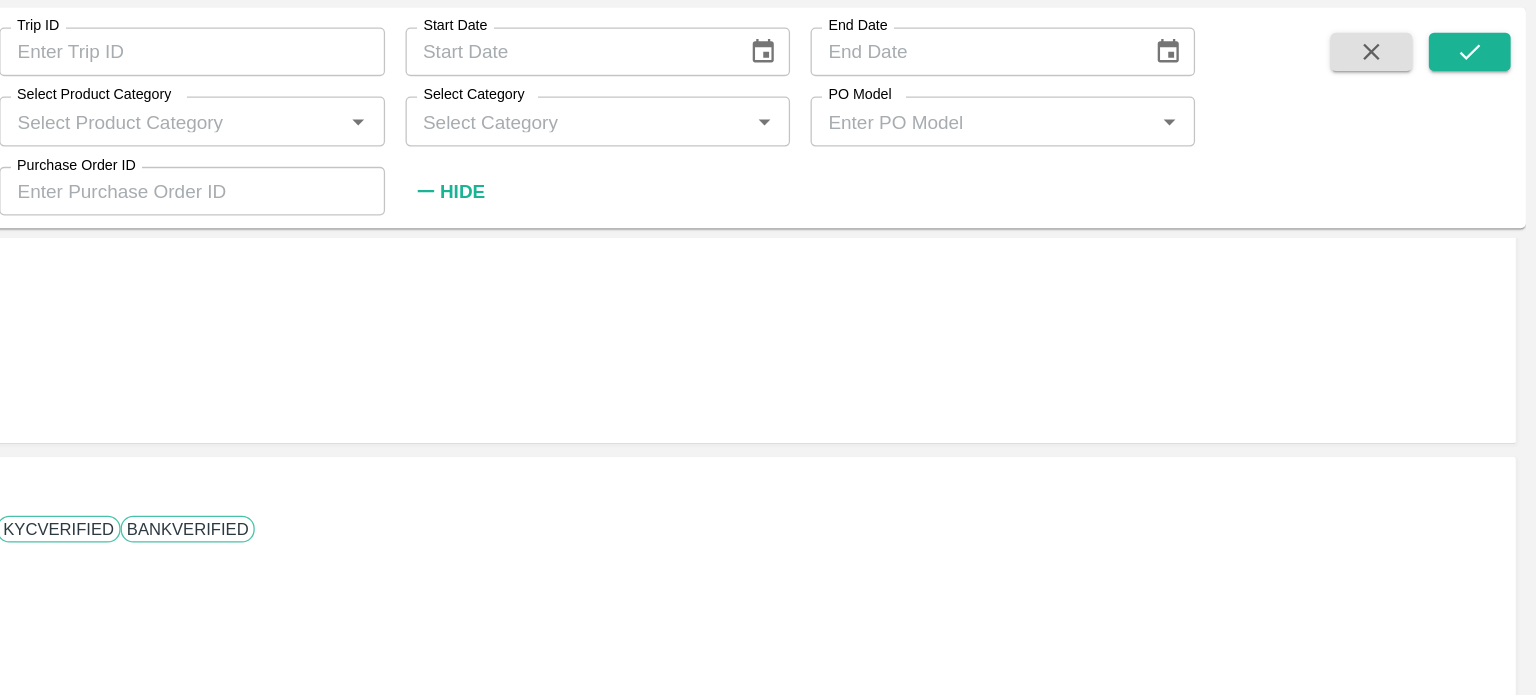 scroll, scrollTop: 2888, scrollLeft: 6, axis: both 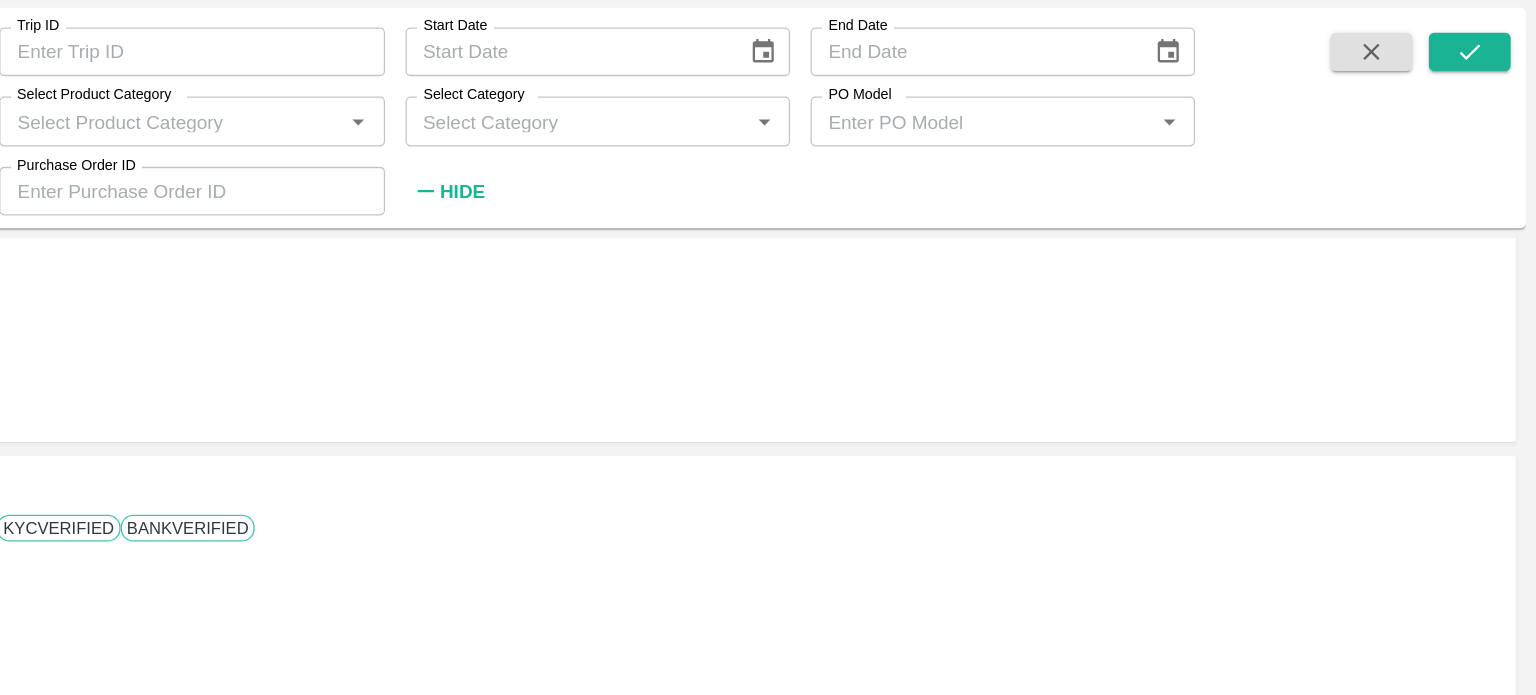 click at bounding box center [112, 4801] 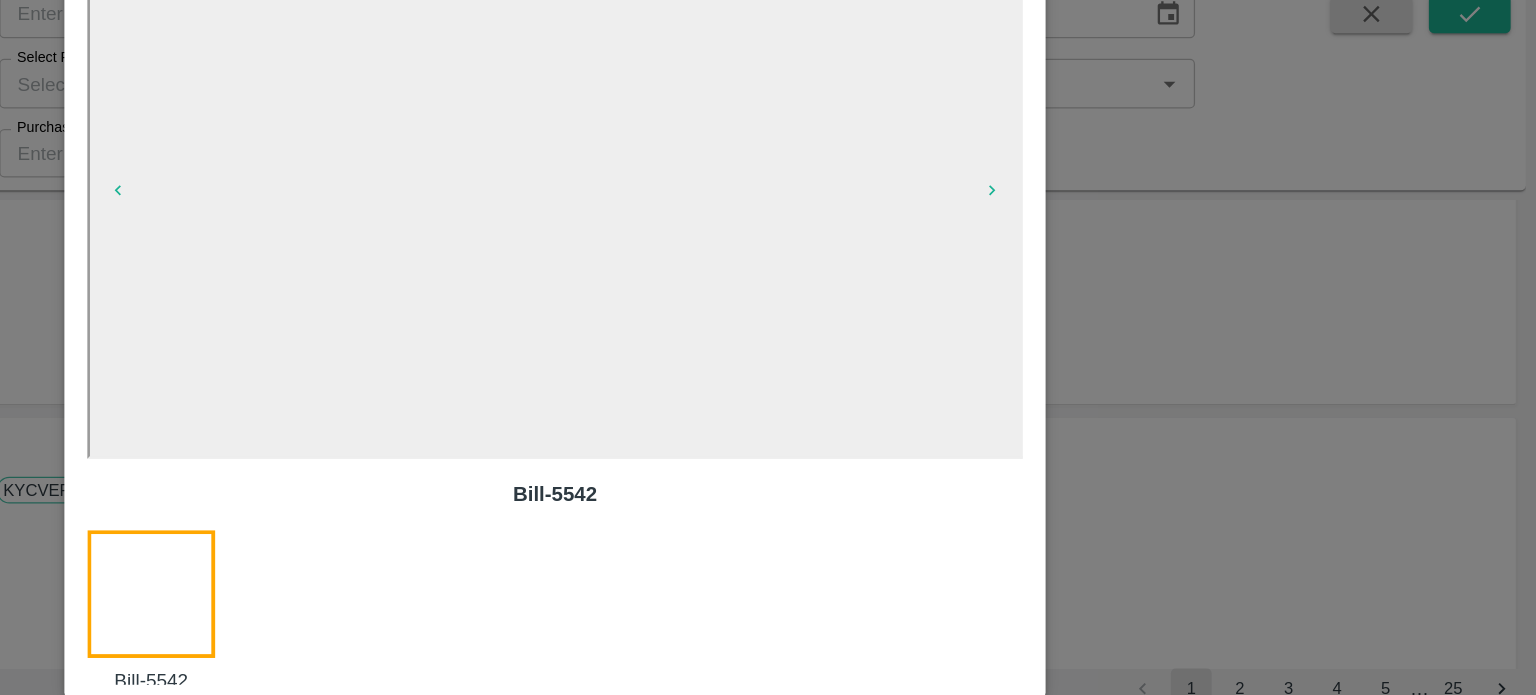 click at bounding box center (768, 347) 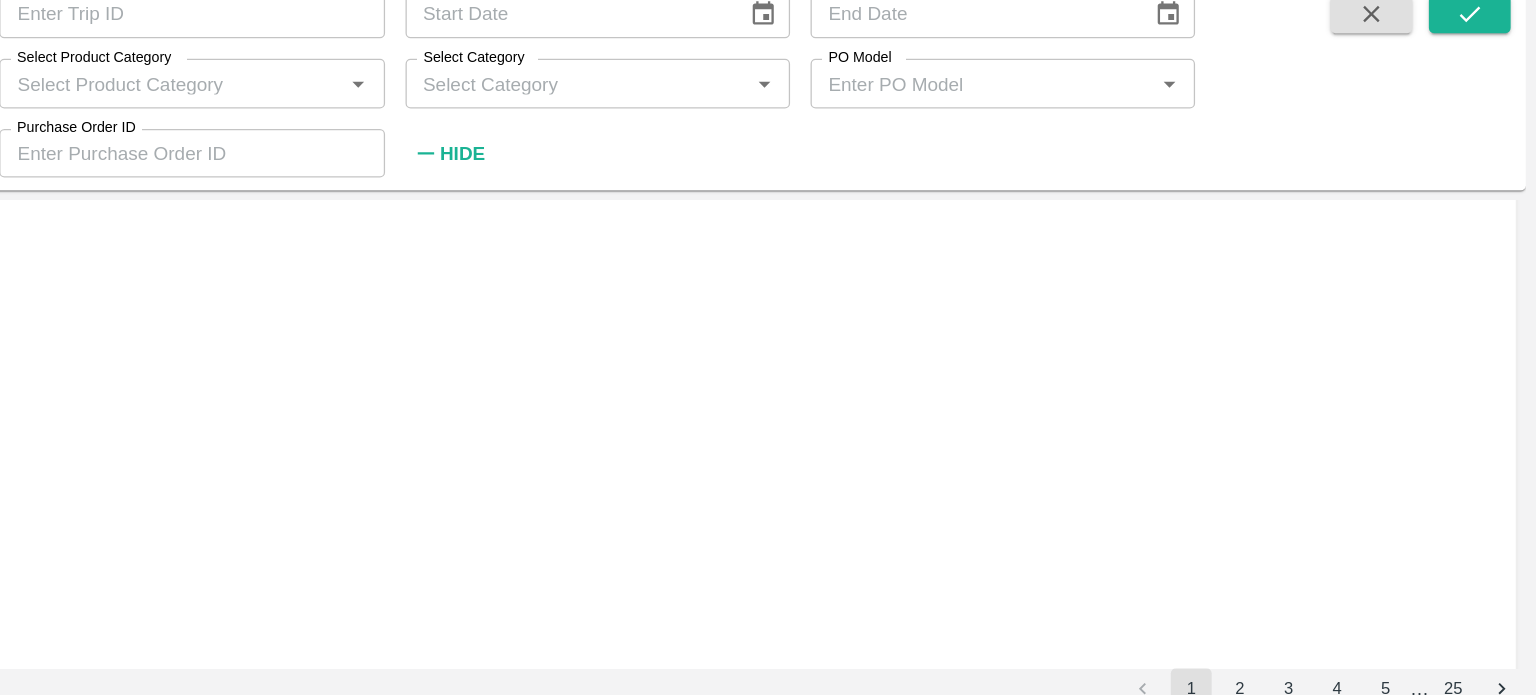 scroll, scrollTop: 3166, scrollLeft: 6, axis: both 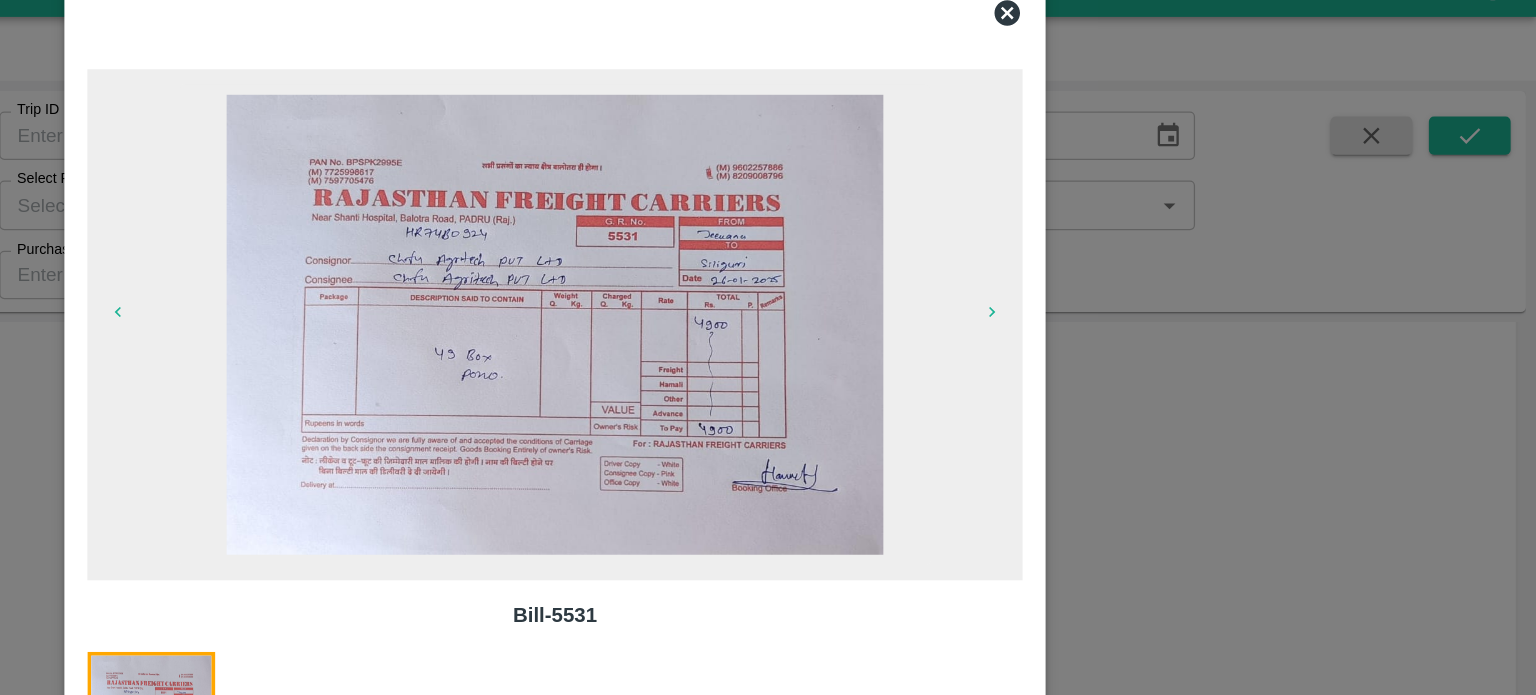 click at bounding box center [768, 347] 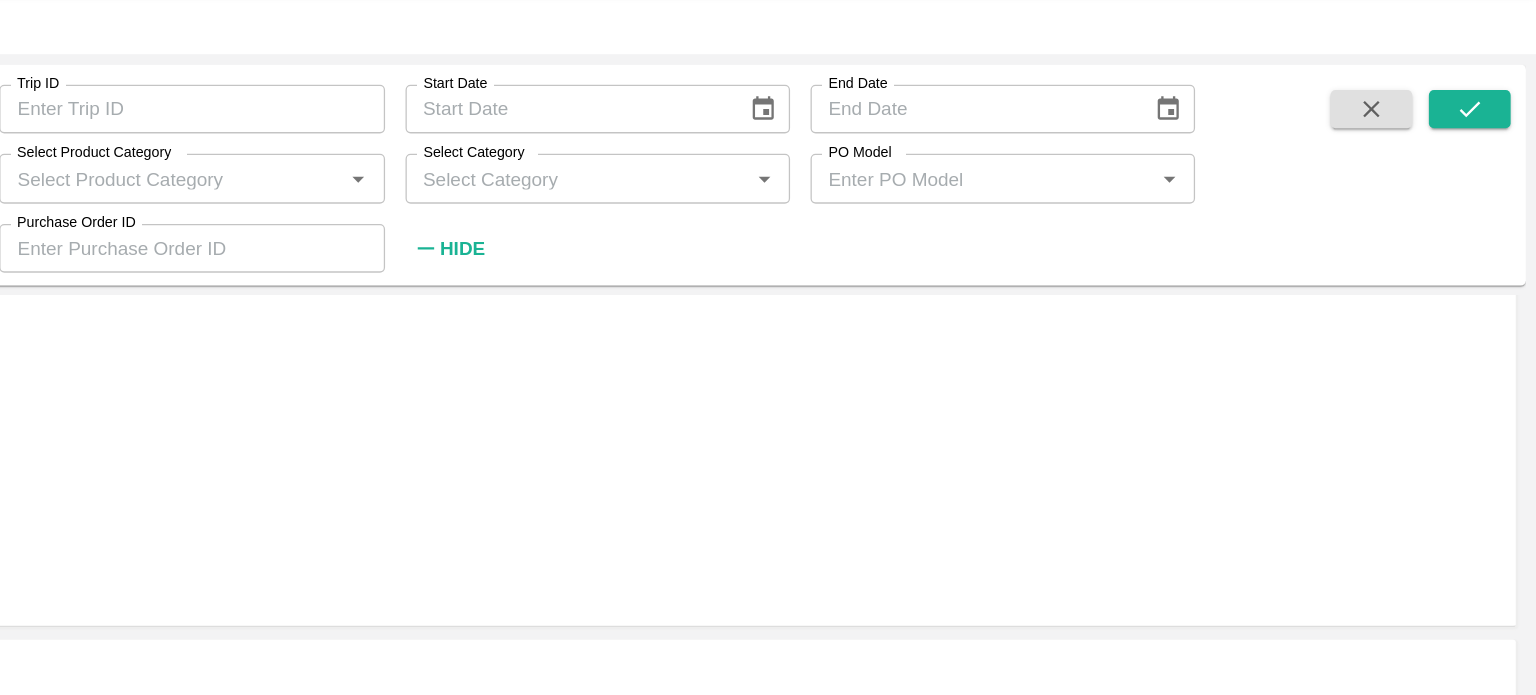 scroll, scrollTop: 3434, scrollLeft: 6, axis: both 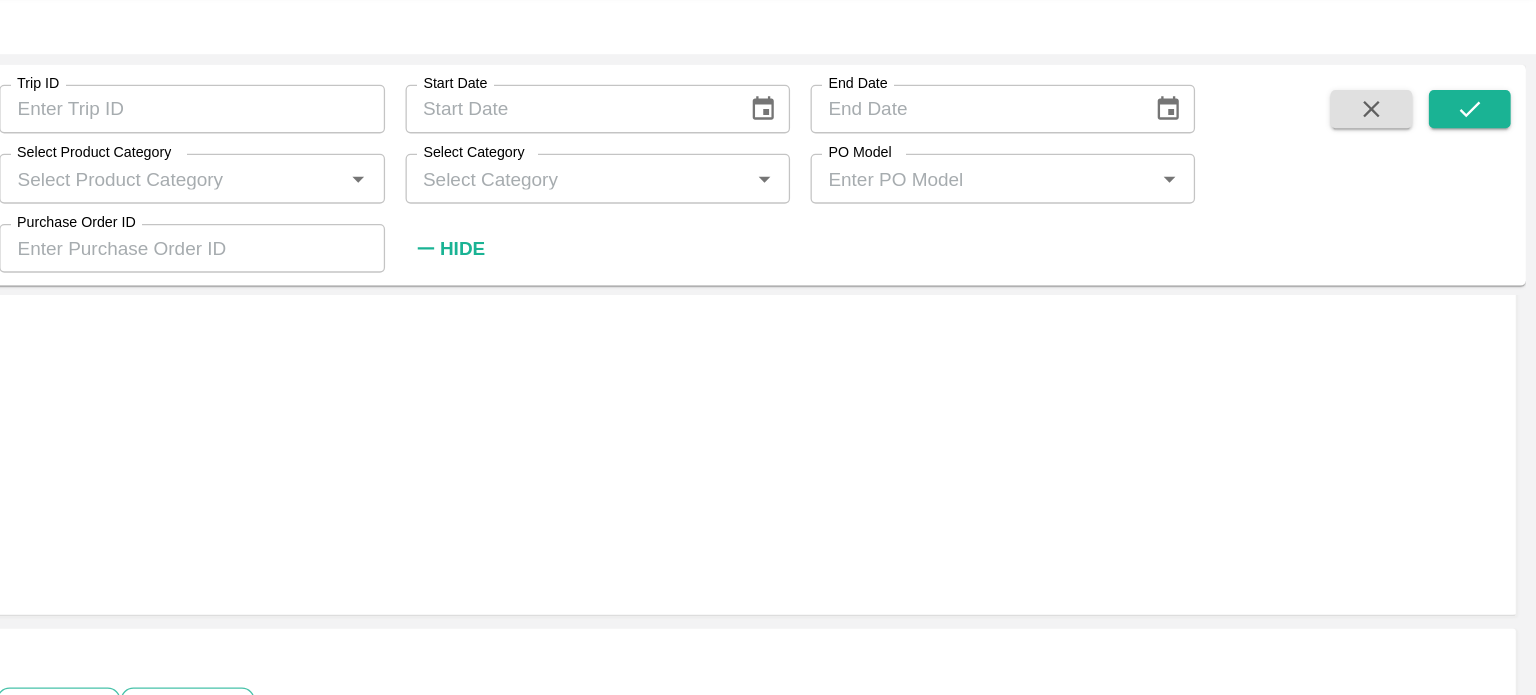 click at bounding box center (112, 5526) 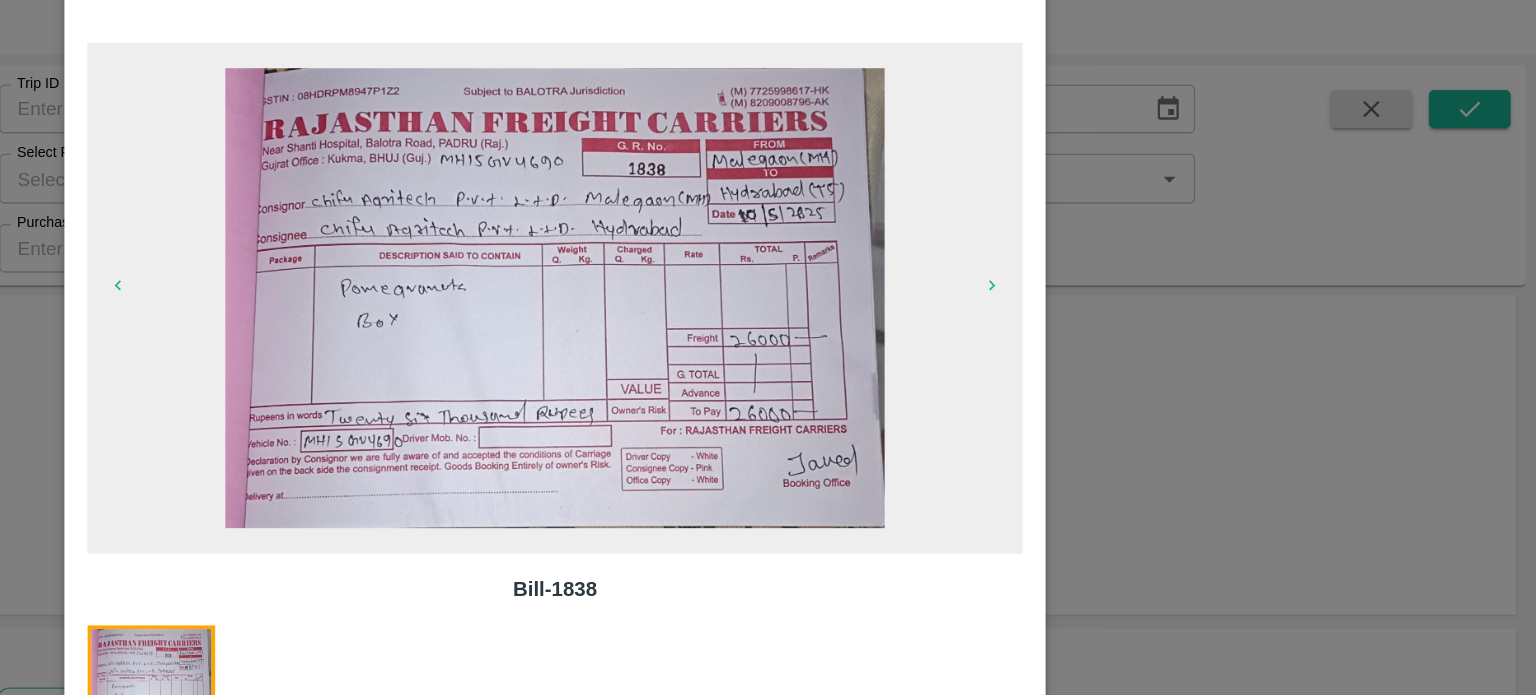 click at bounding box center [768, 347] 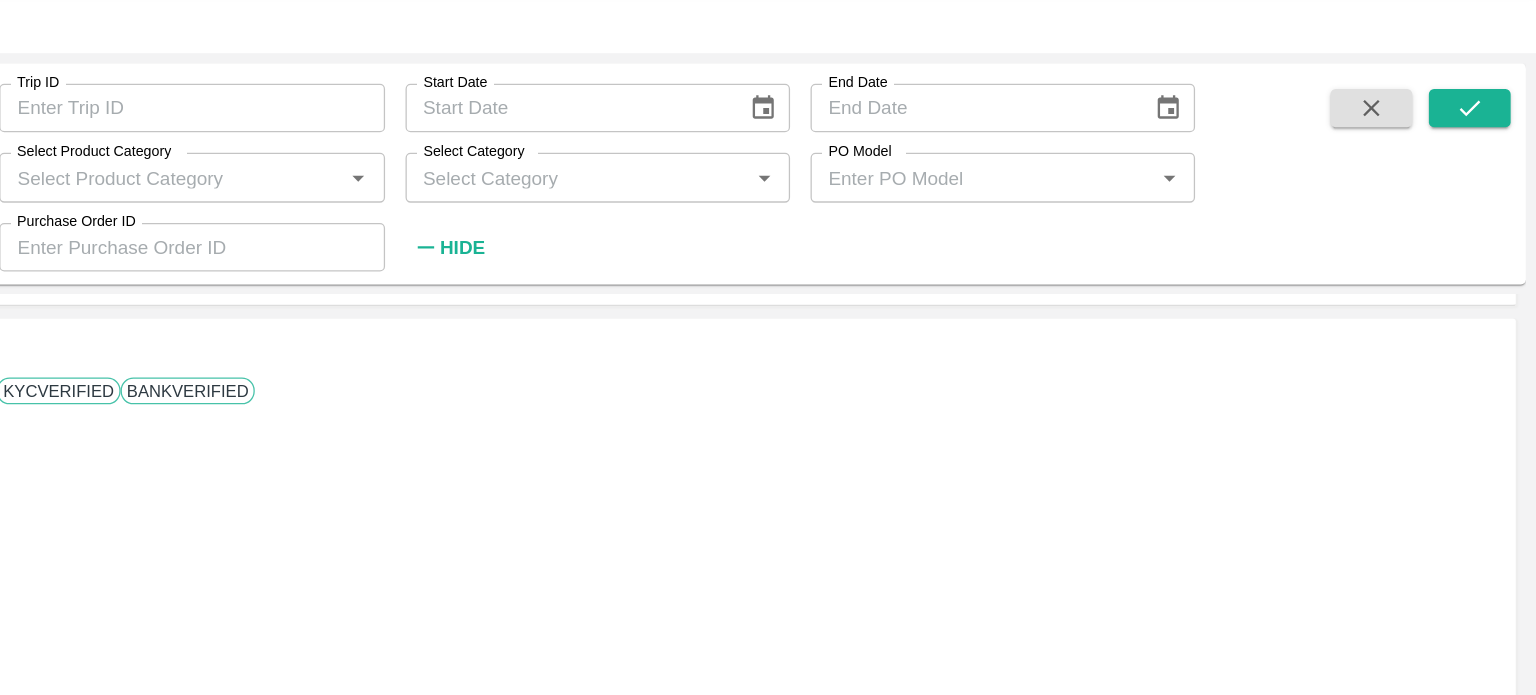 scroll, scrollTop: 3712, scrollLeft: 6, axis: both 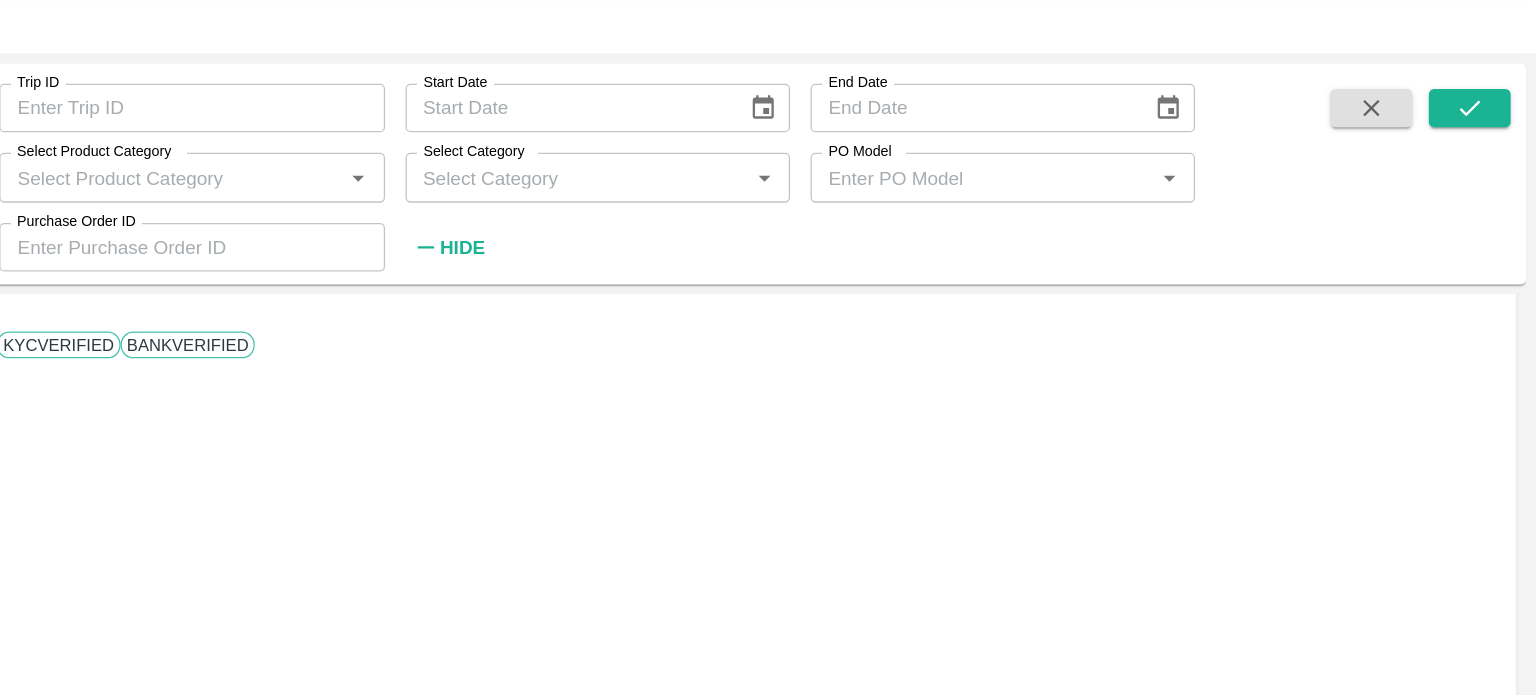 click at bounding box center (112, 5886) 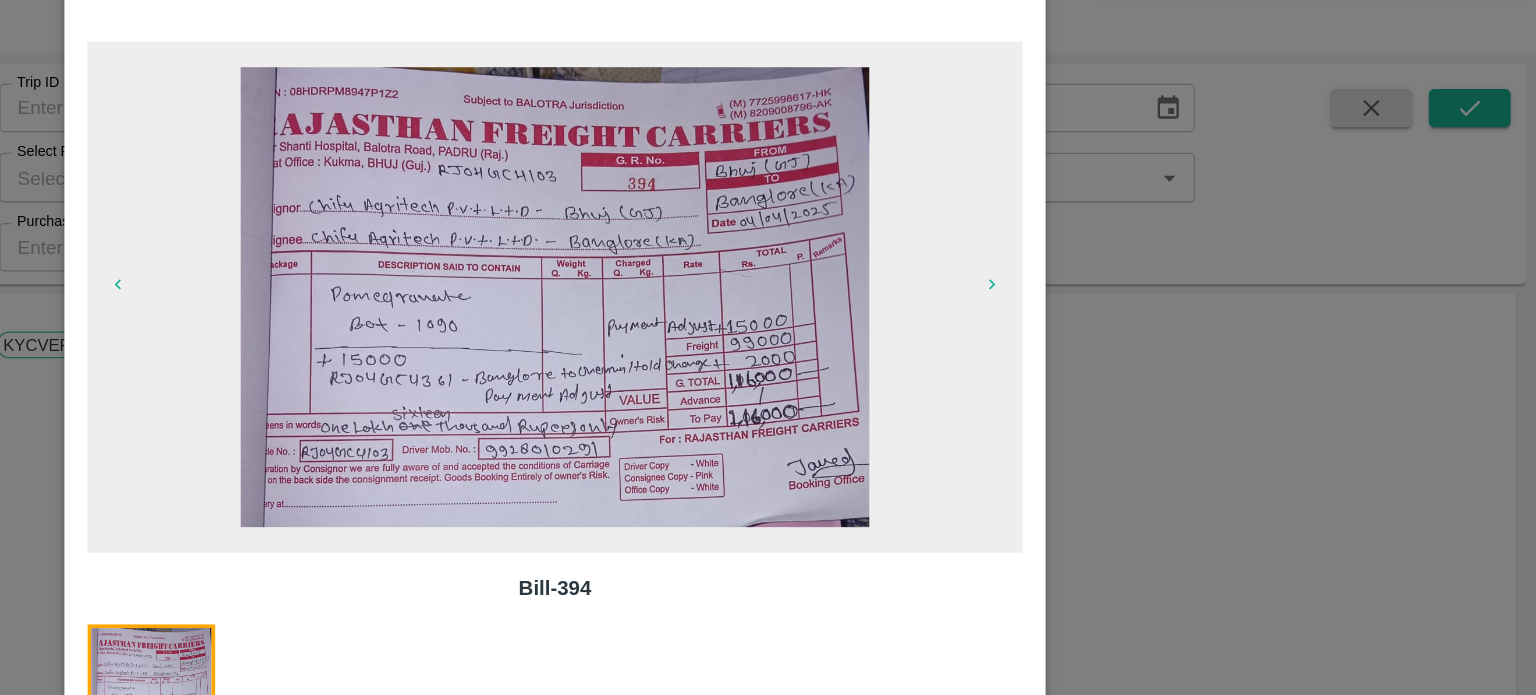 click at bounding box center [768, 347] 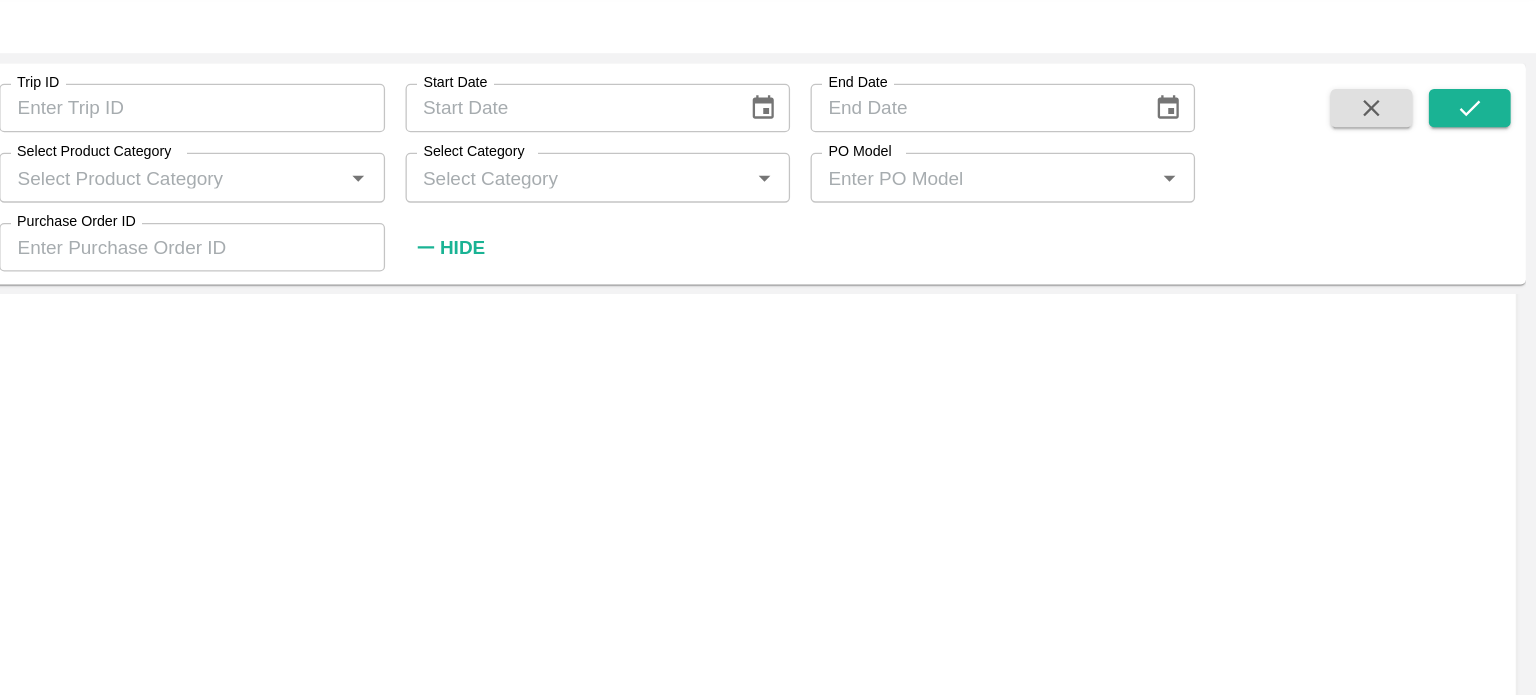 scroll, scrollTop: 3969, scrollLeft: 6, axis: both 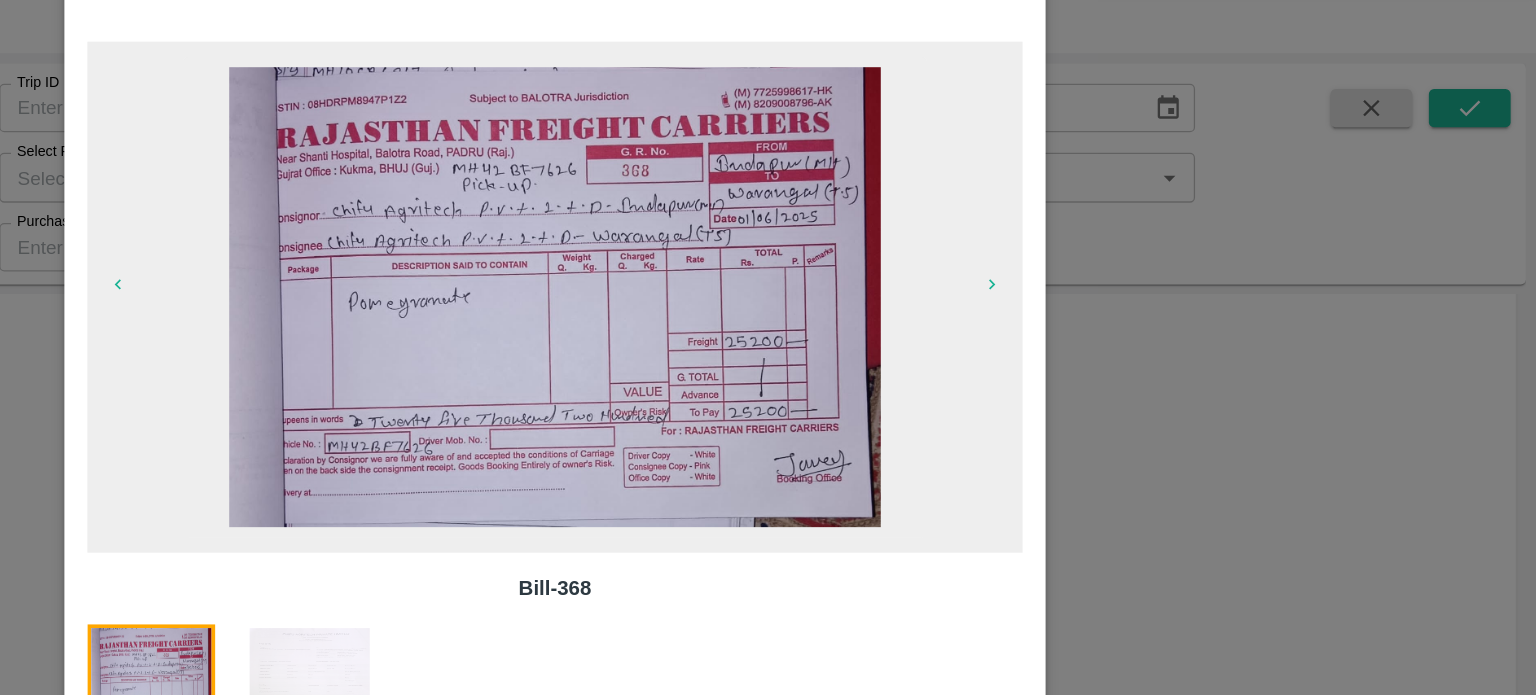 click at bounding box center (768, 347) 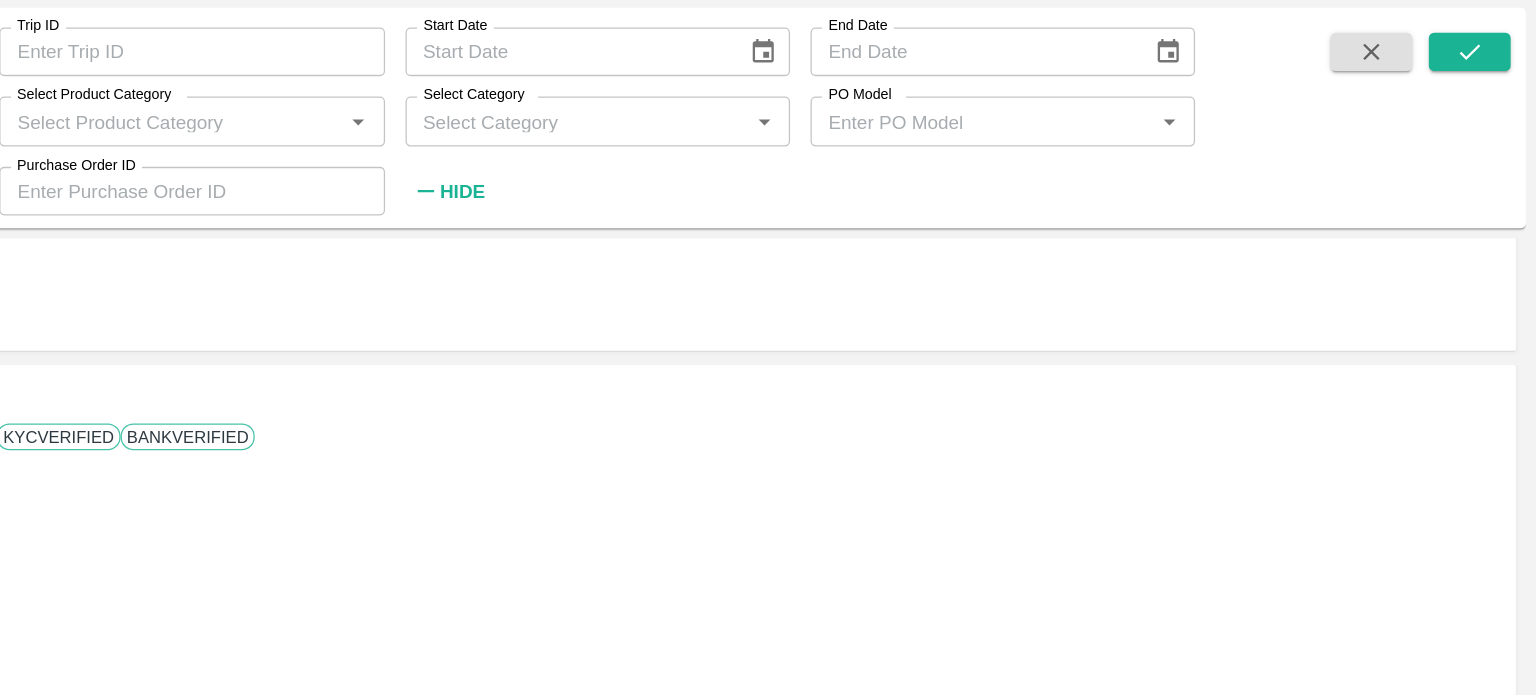 scroll, scrollTop: 4240, scrollLeft: 6, axis: both 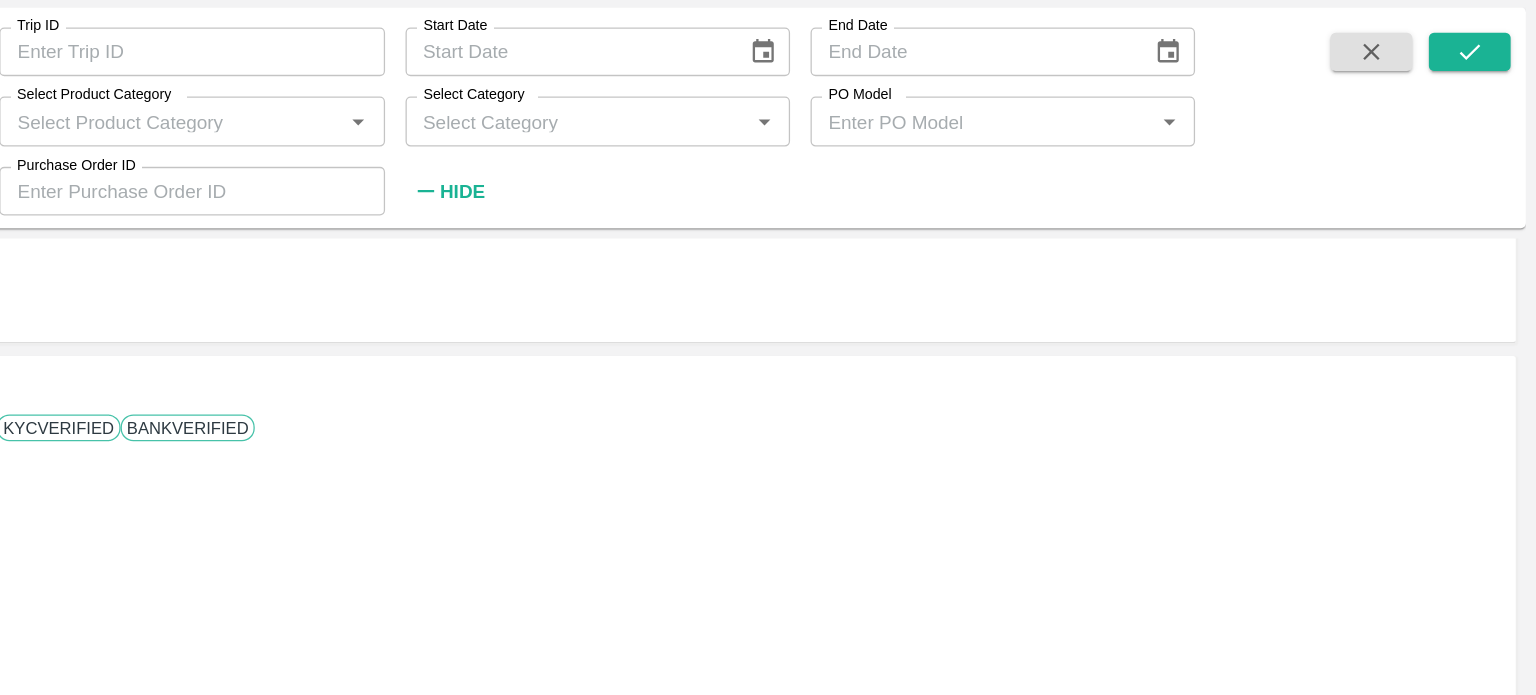 click at bounding box center (112, 6665) 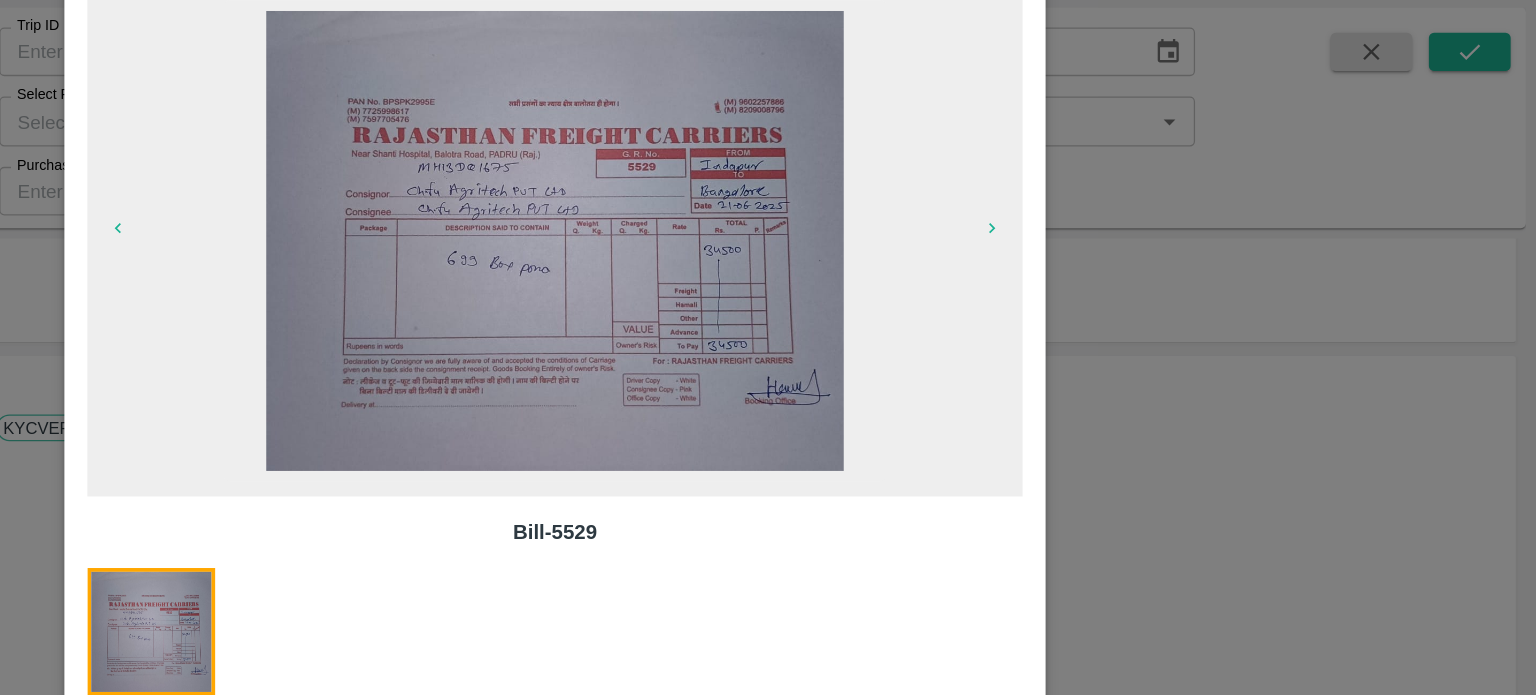 scroll, scrollTop: 4236, scrollLeft: 6, axis: both 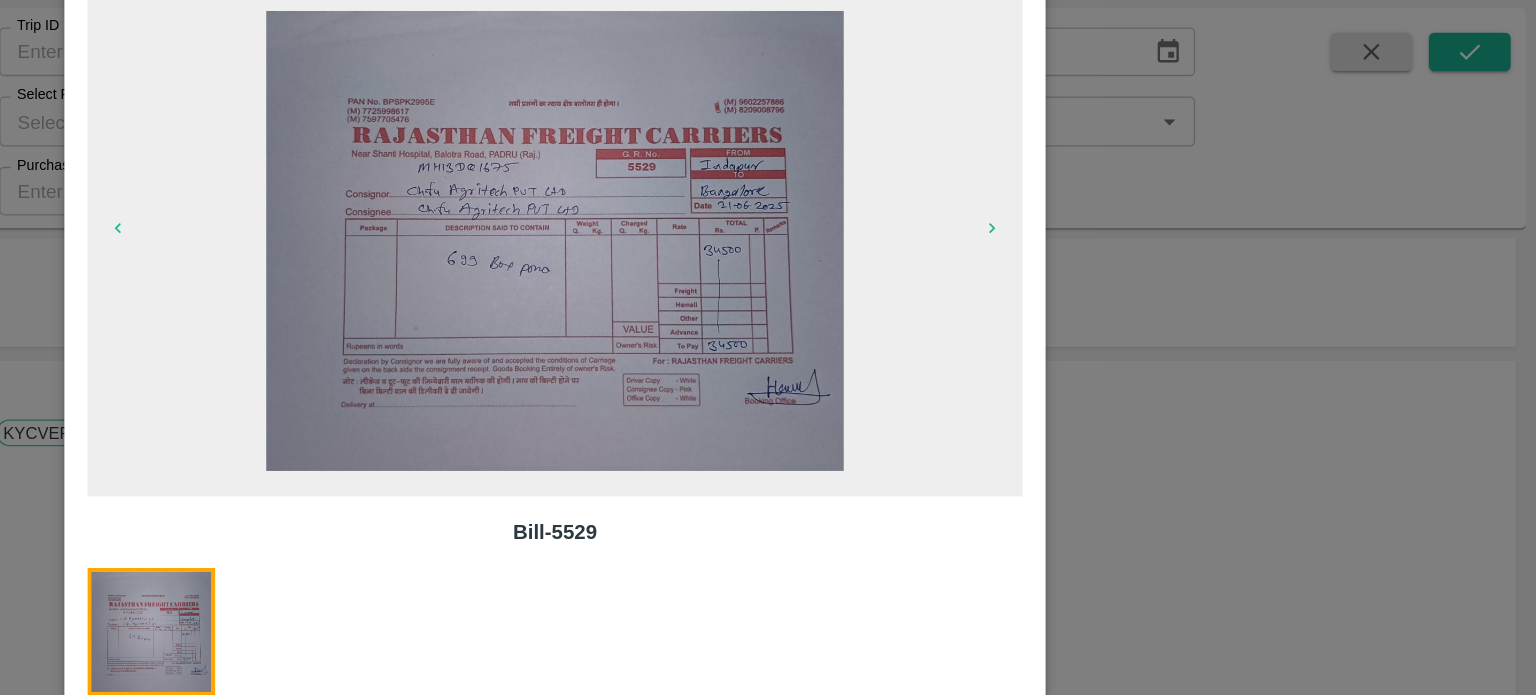 click at bounding box center (768, 347) 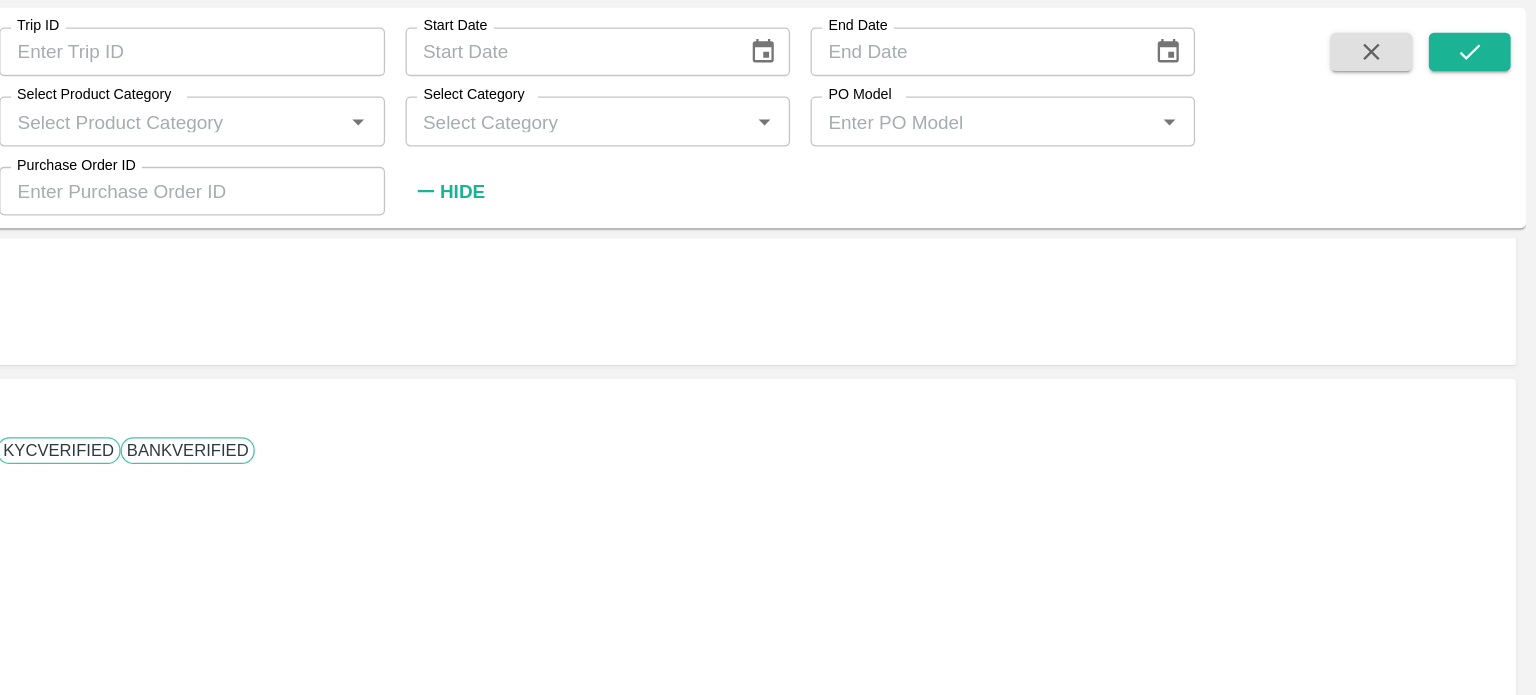 scroll, scrollTop: 4871, scrollLeft: 6, axis: both 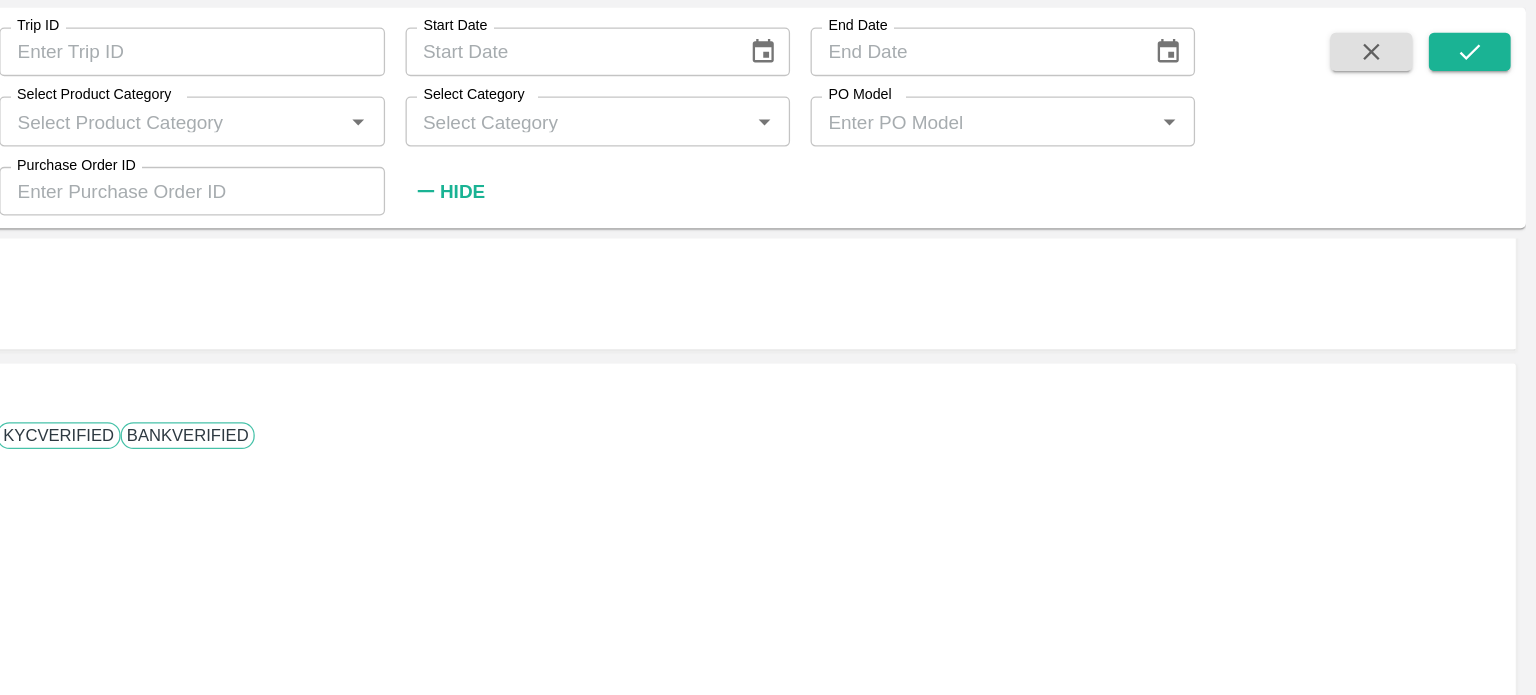 click at bounding box center [112, 7311] 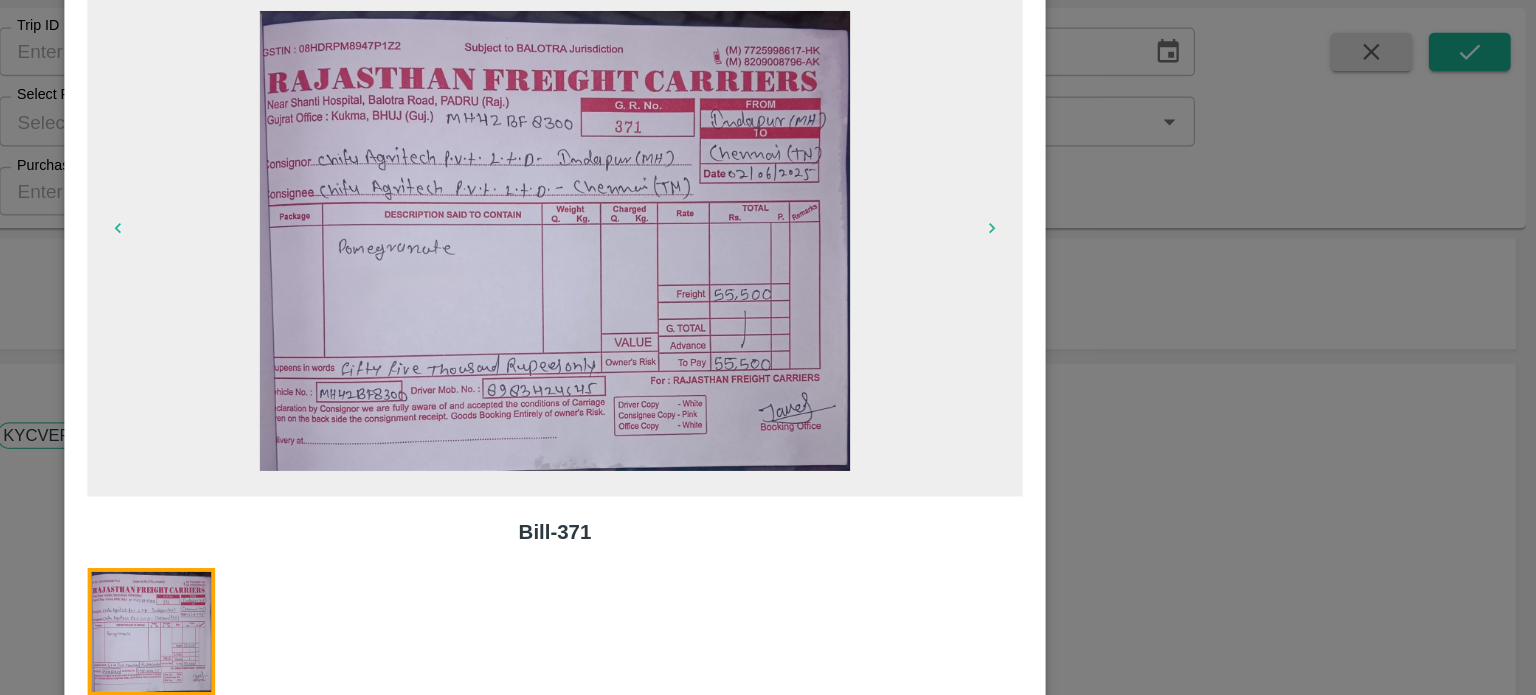 click at bounding box center [768, 347] 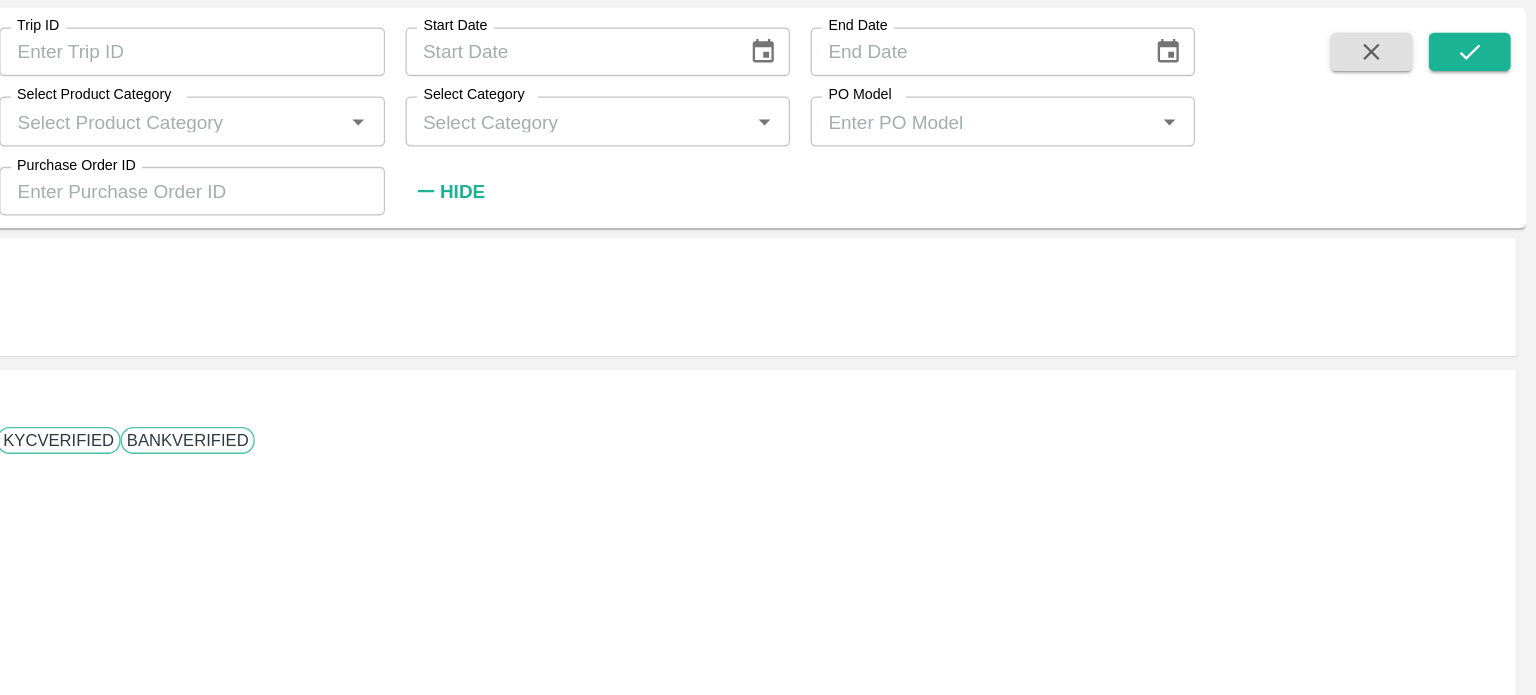 scroll, scrollTop: 5501, scrollLeft: 6, axis: both 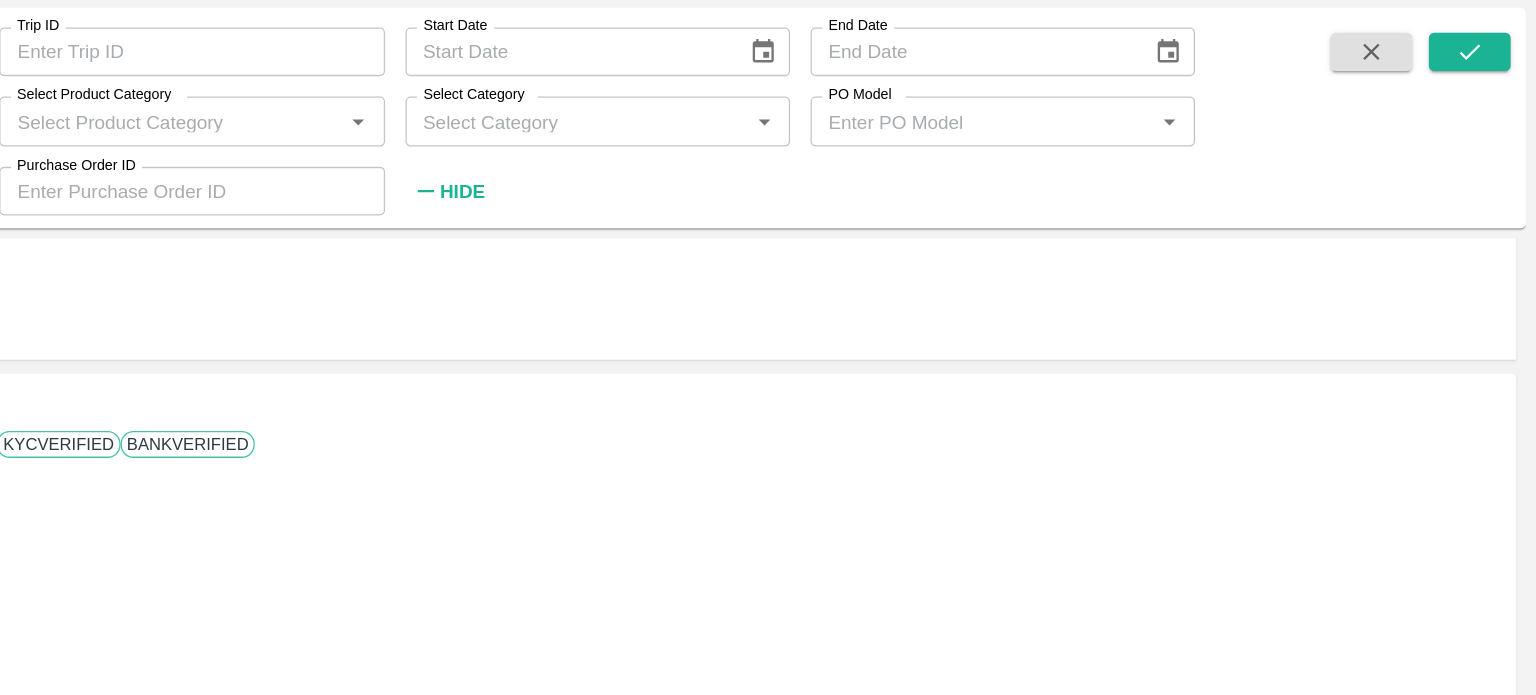 click at bounding box center [112, 7952] 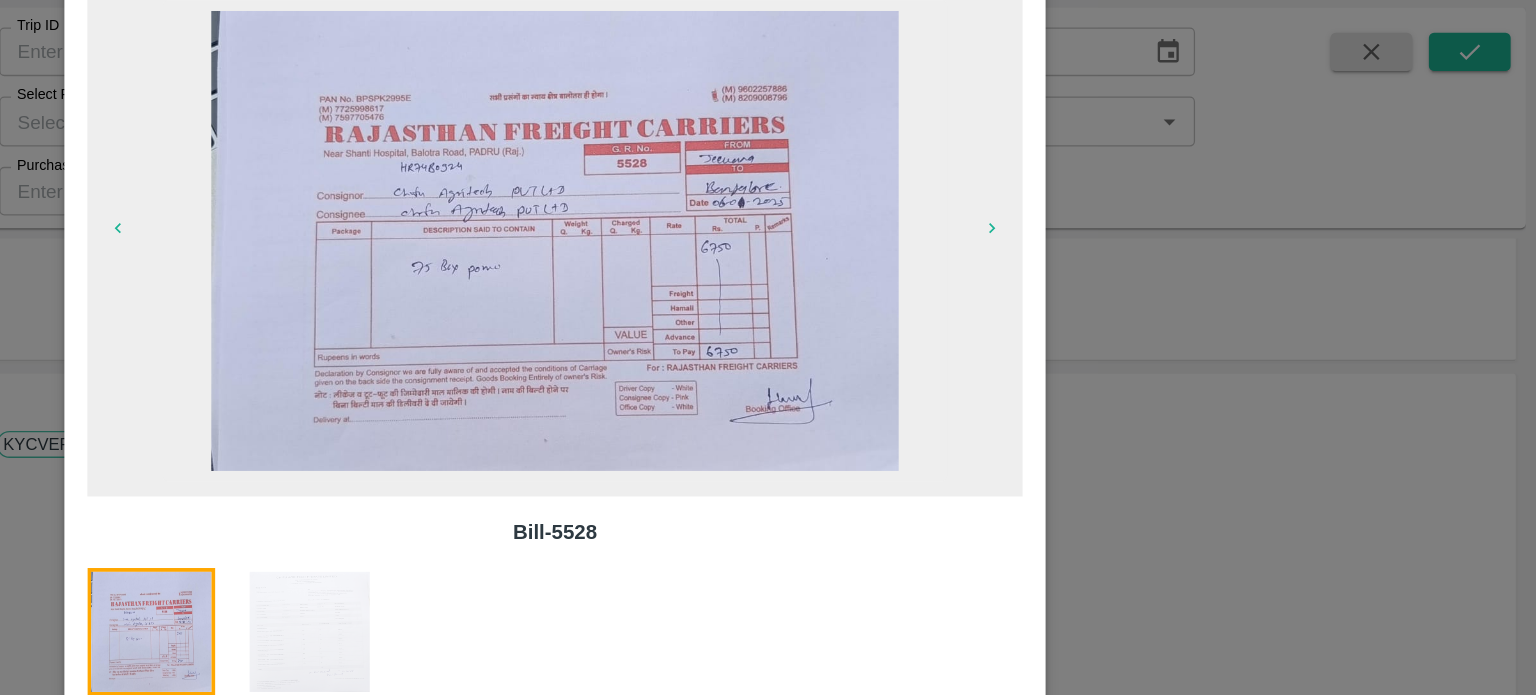 scroll, scrollTop: 5504, scrollLeft: 6, axis: both 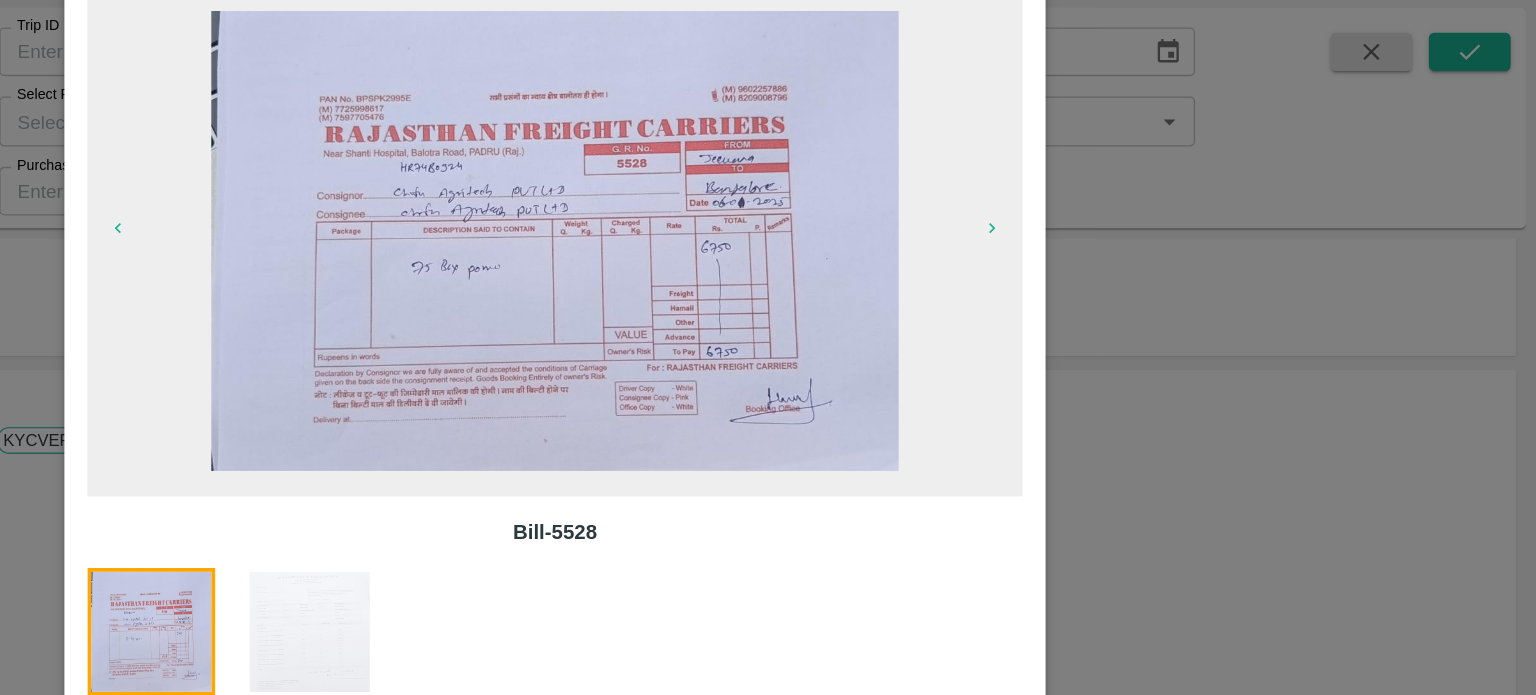 click at bounding box center (768, 347) 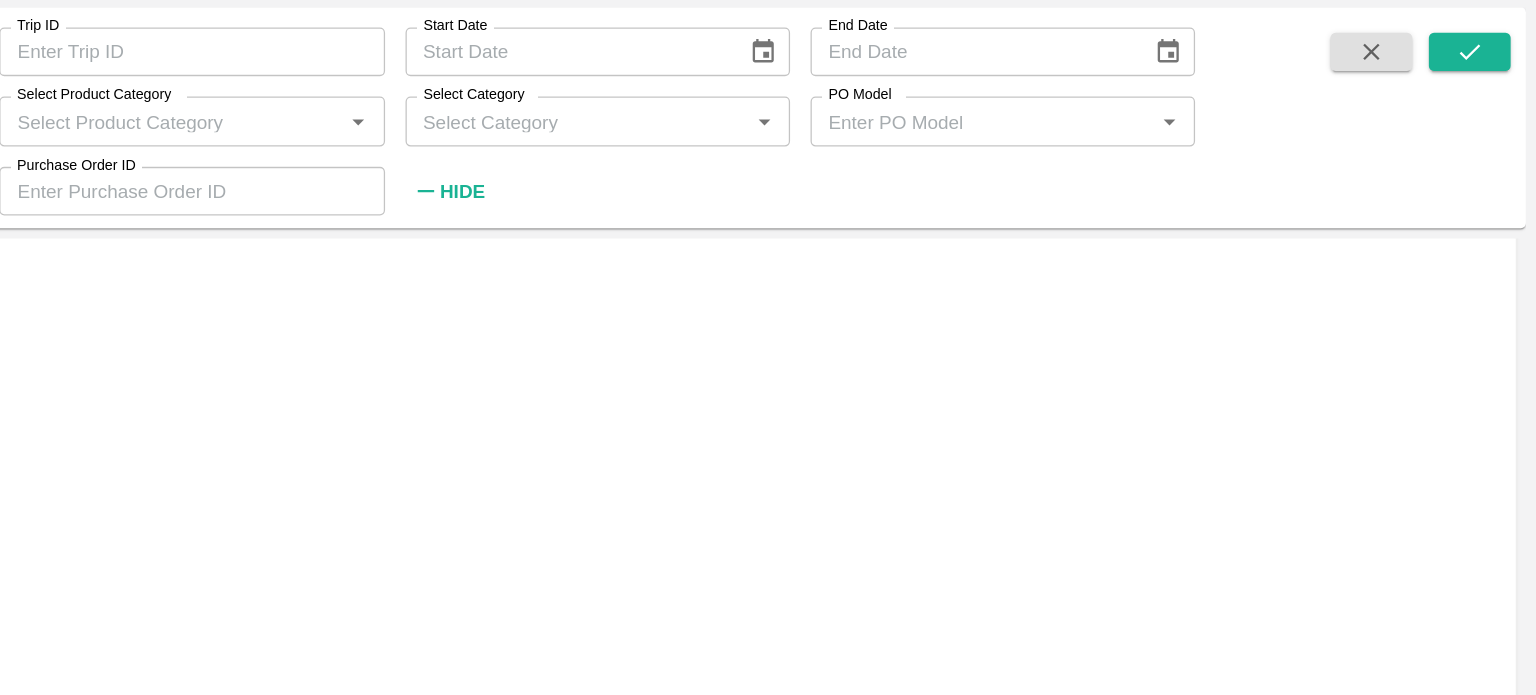 scroll, scrollTop: 5790, scrollLeft: 6, axis: both 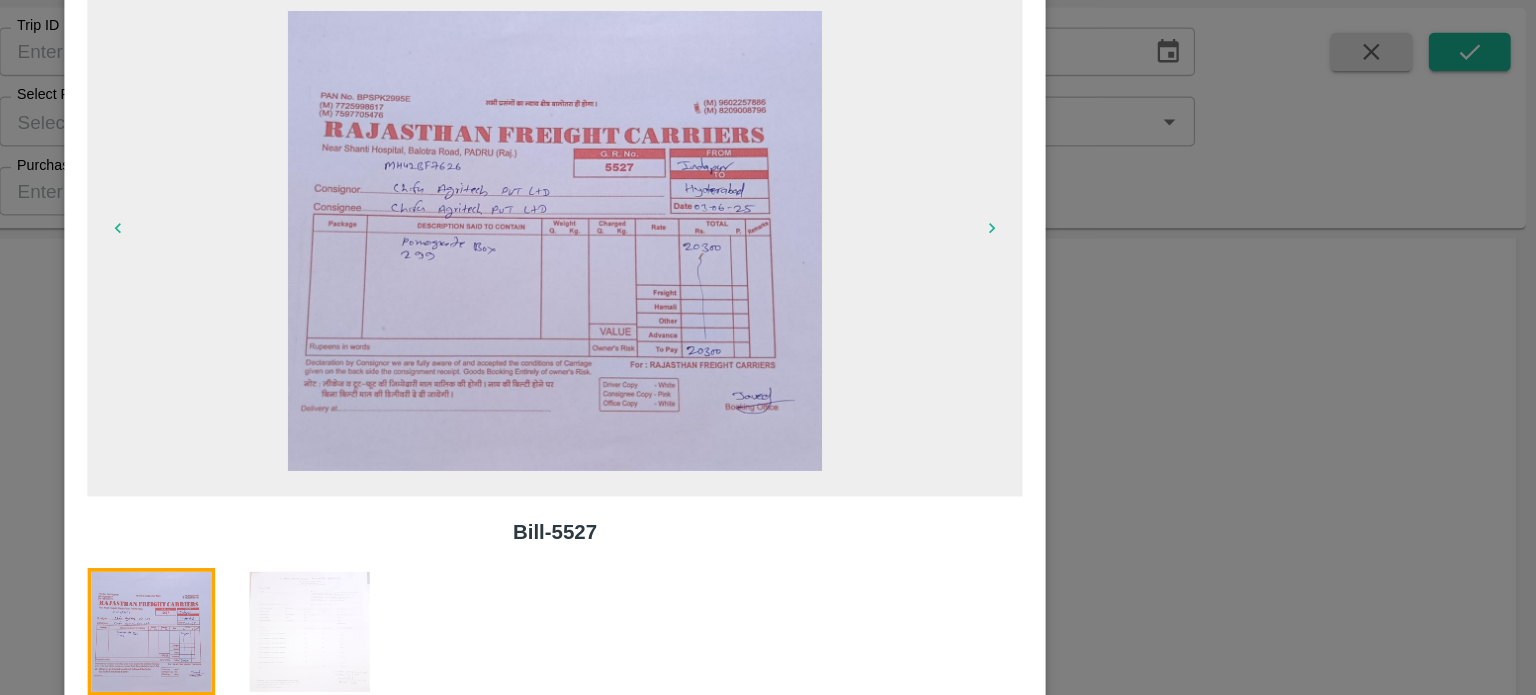 drag, startPoint x: 1301, startPoint y: 548, endPoint x: 1340, endPoint y: 566, distance: 42.953465 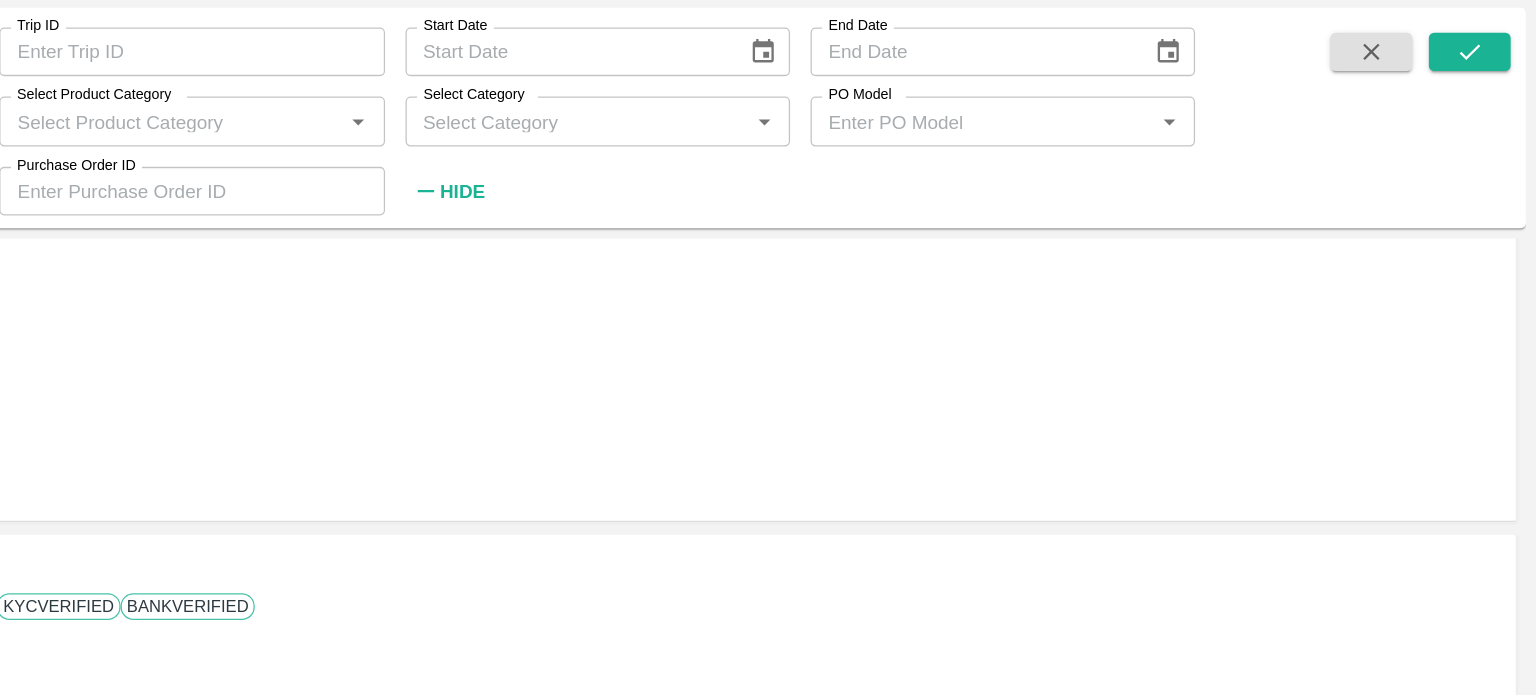 scroll, scrollTop: 6016, scrollLeft: 6, axis: both 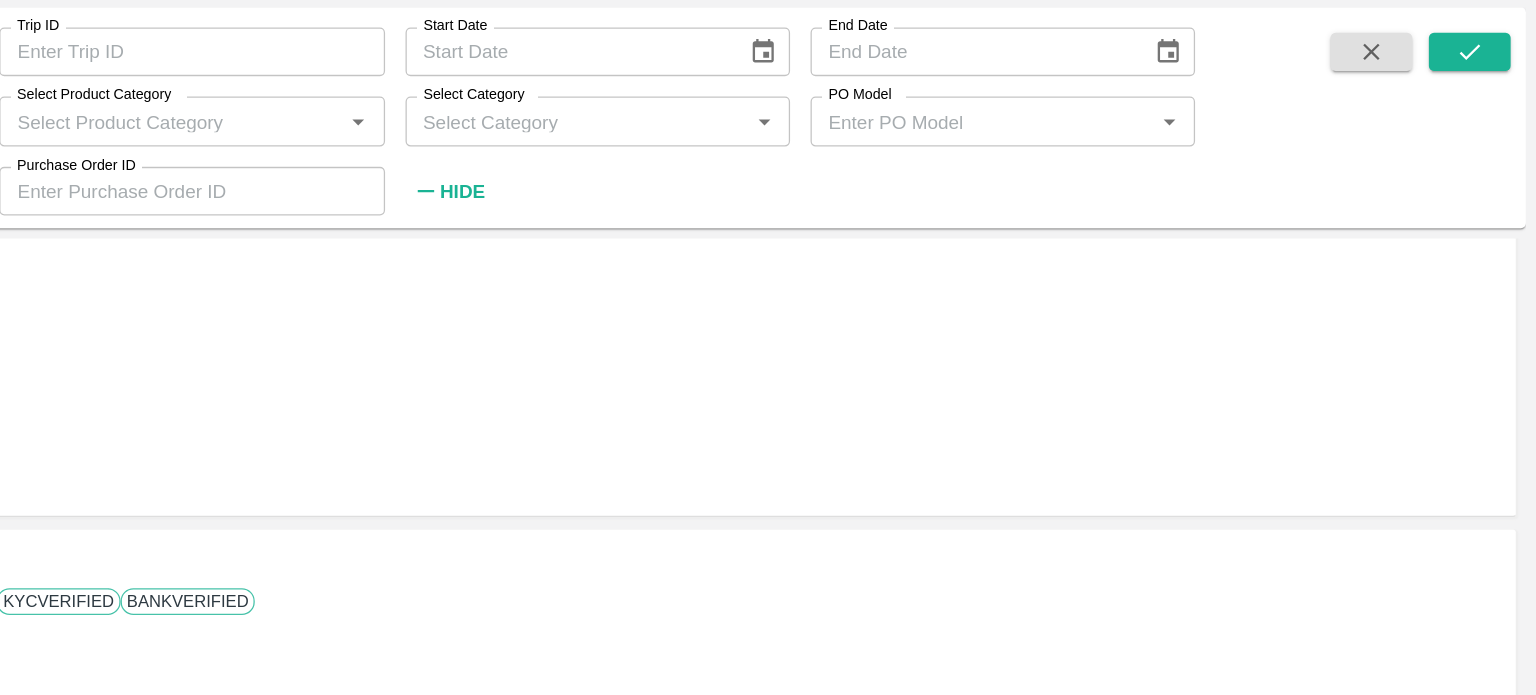 click at bounding box center (-38, 8700) 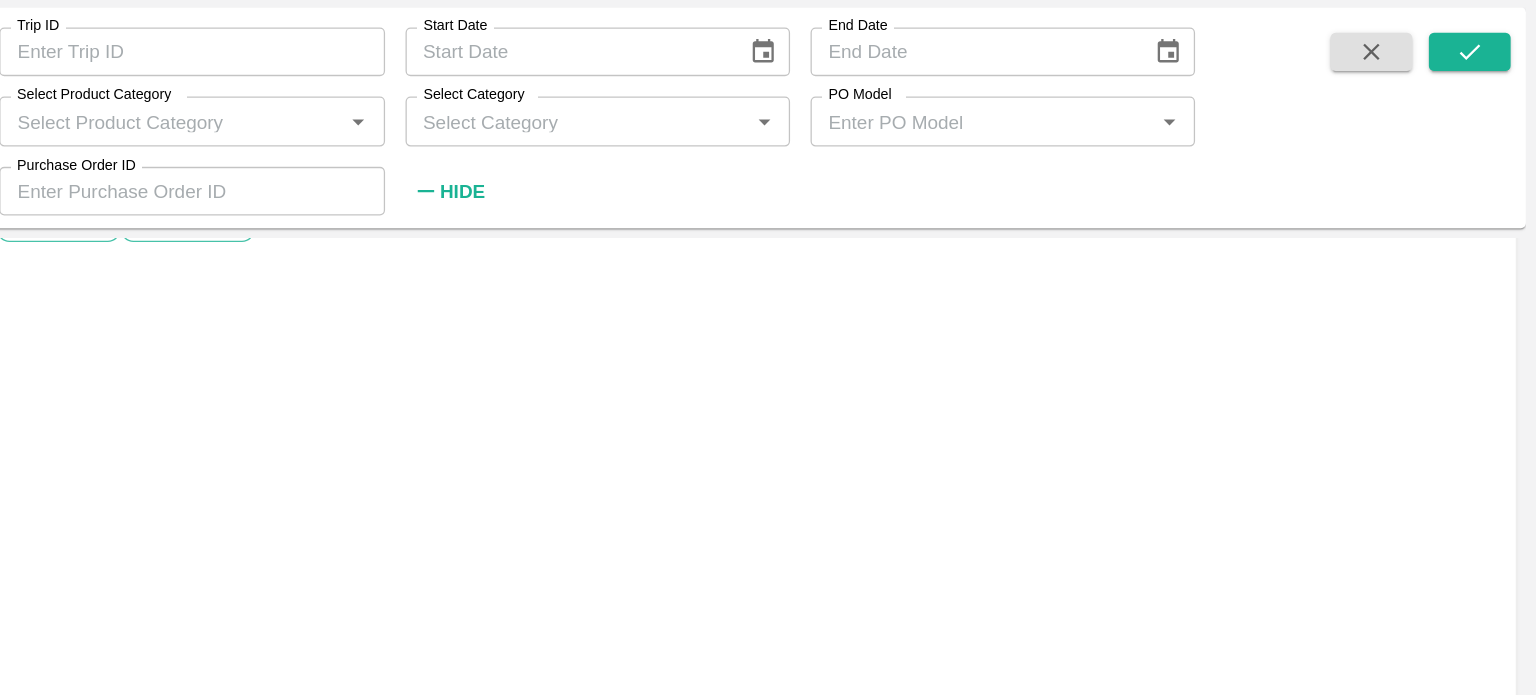 scroll, scrollTop: 6325, scrollLeft: 6, axis: both 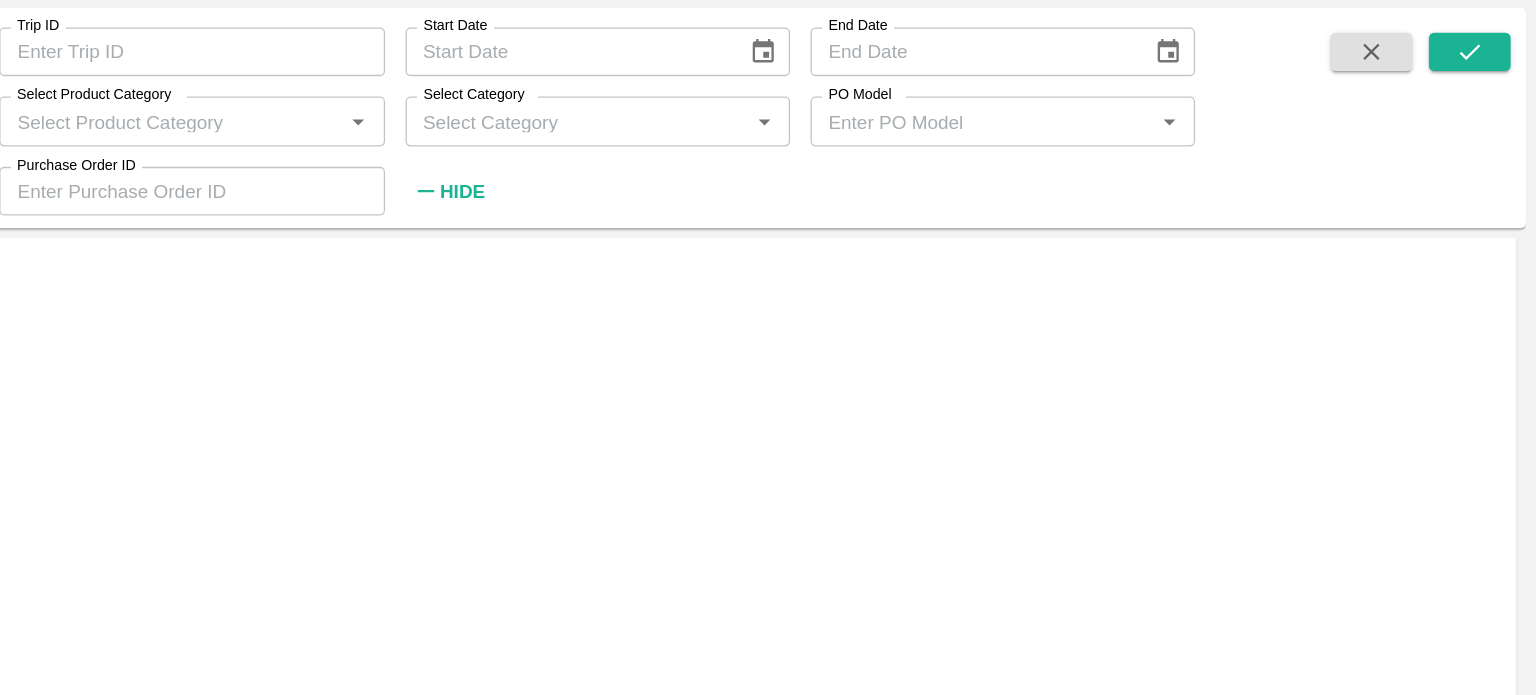 click at bounding box center [112, 9023] 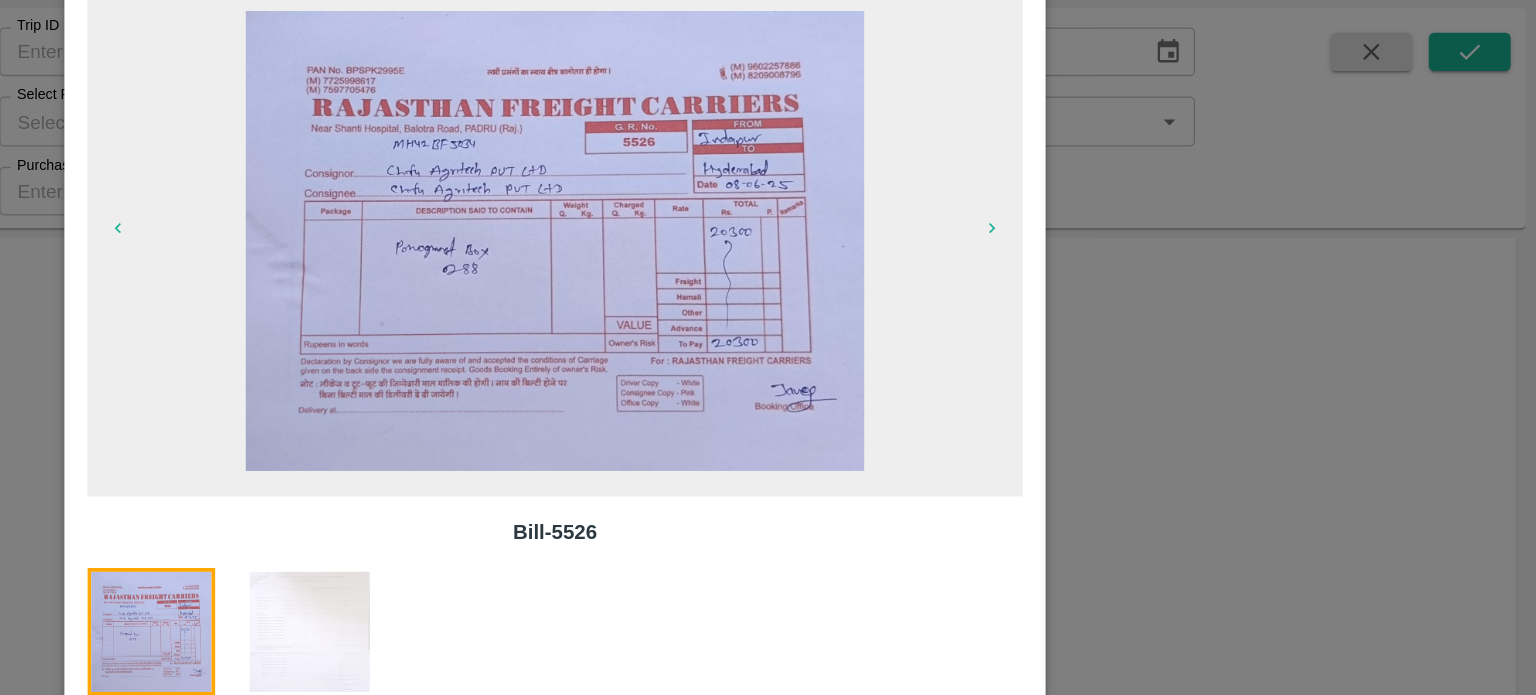 scroll, scrollTop: 6325, scrollLeft: 6, axis: both 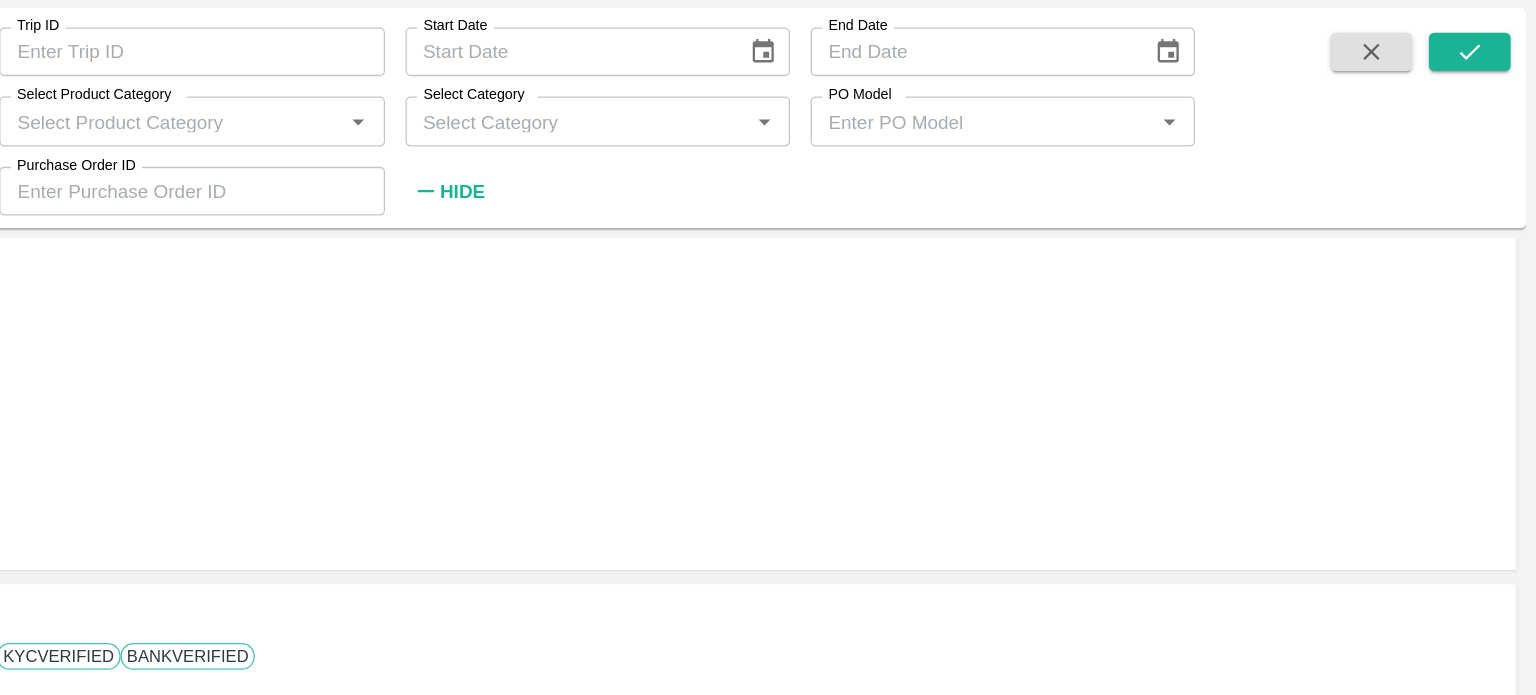 click at bounding box center [-38, 9370] 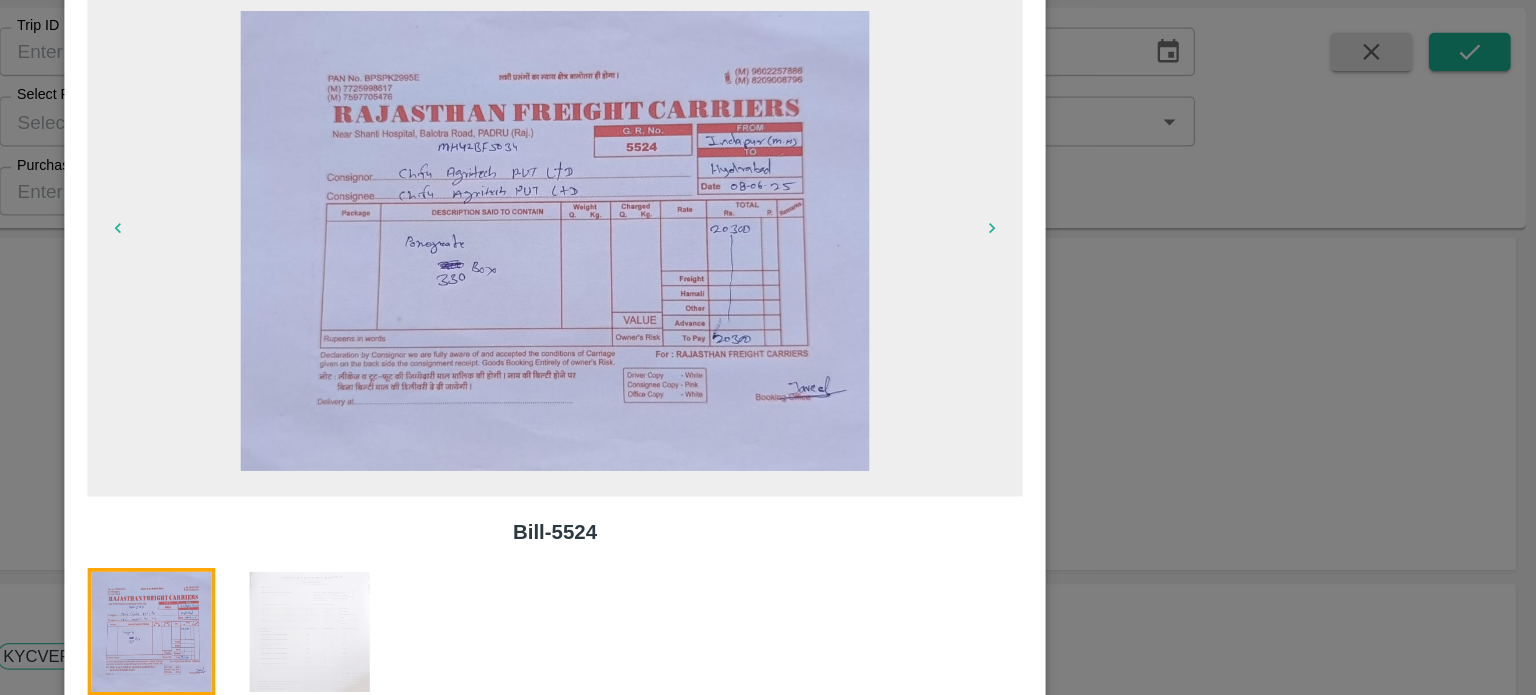 scroll, scrollTop: 6613, scrollLeft: 6, axis: both 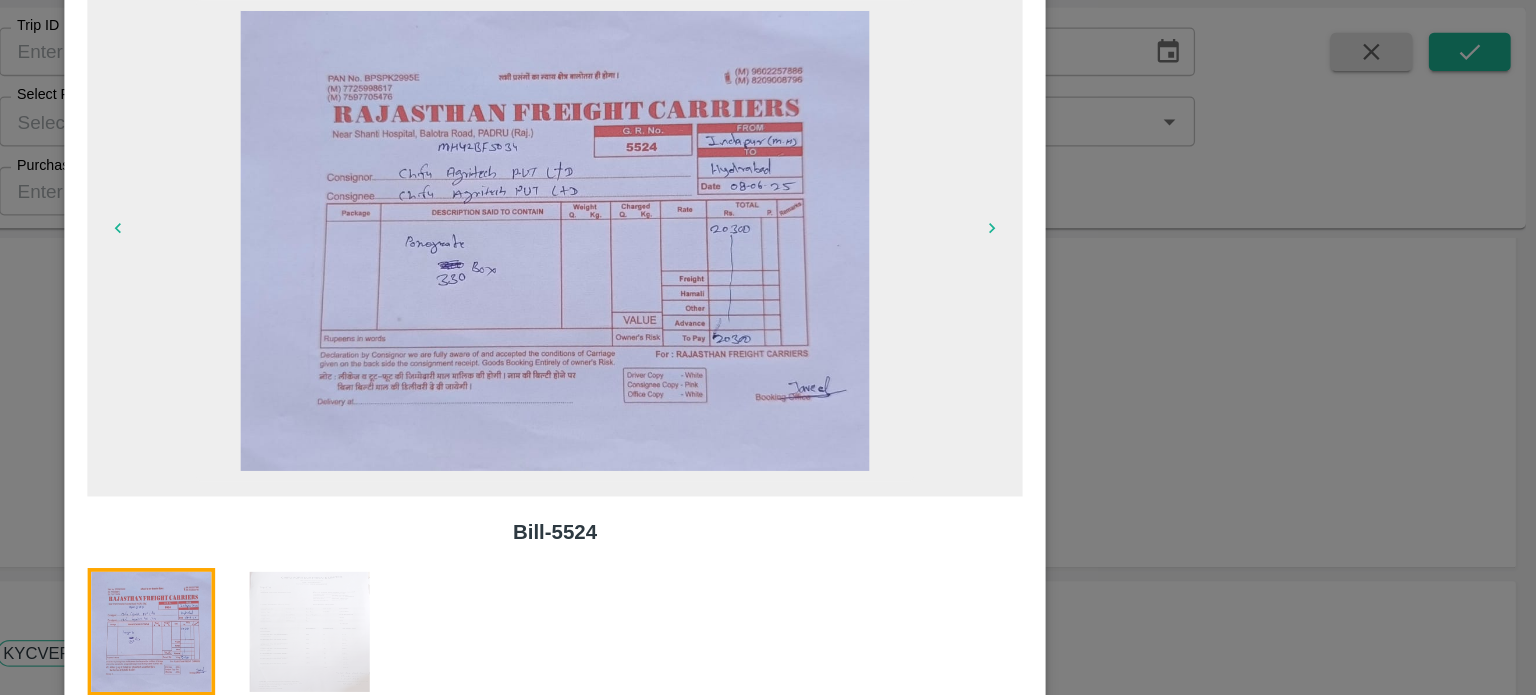 click at bounding box center (768, 347) 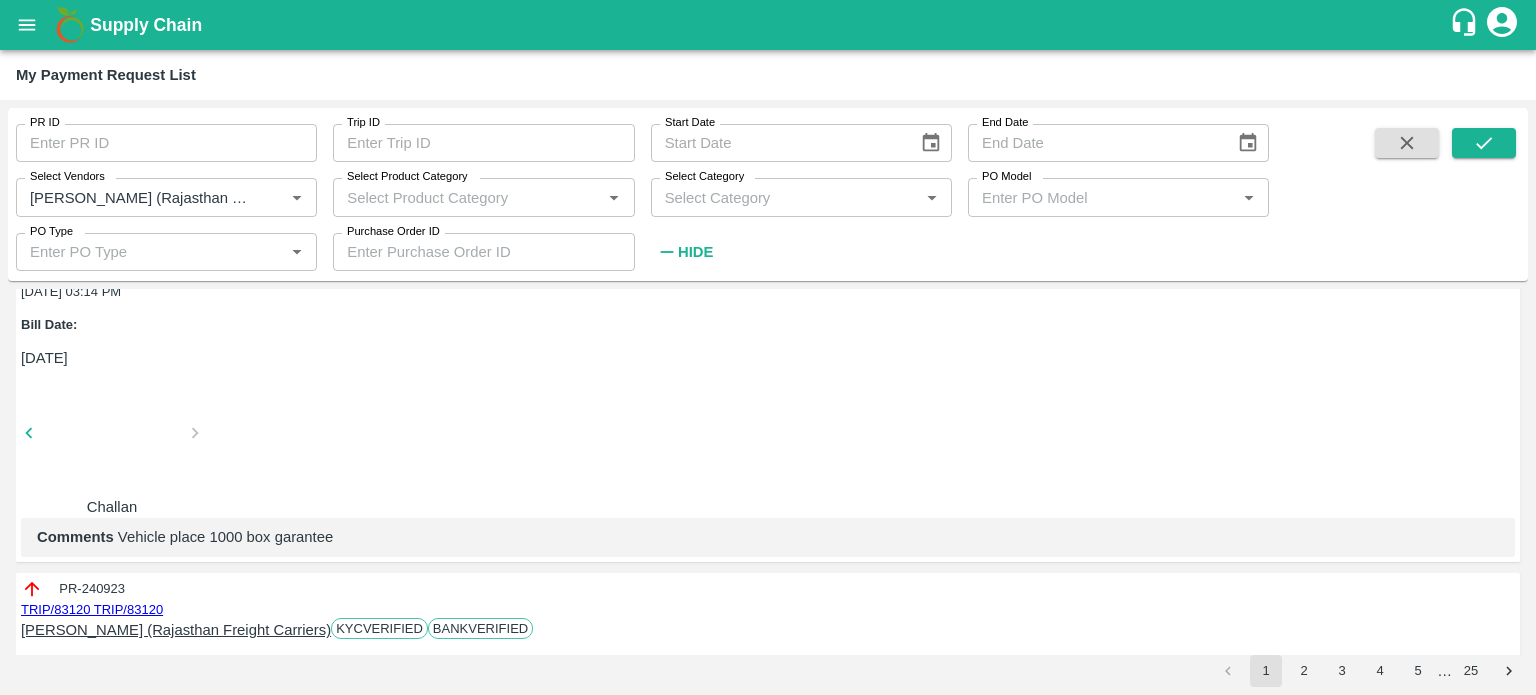 scroll, scrollTop: 0, scrollLeft: 5, axis: horizontal 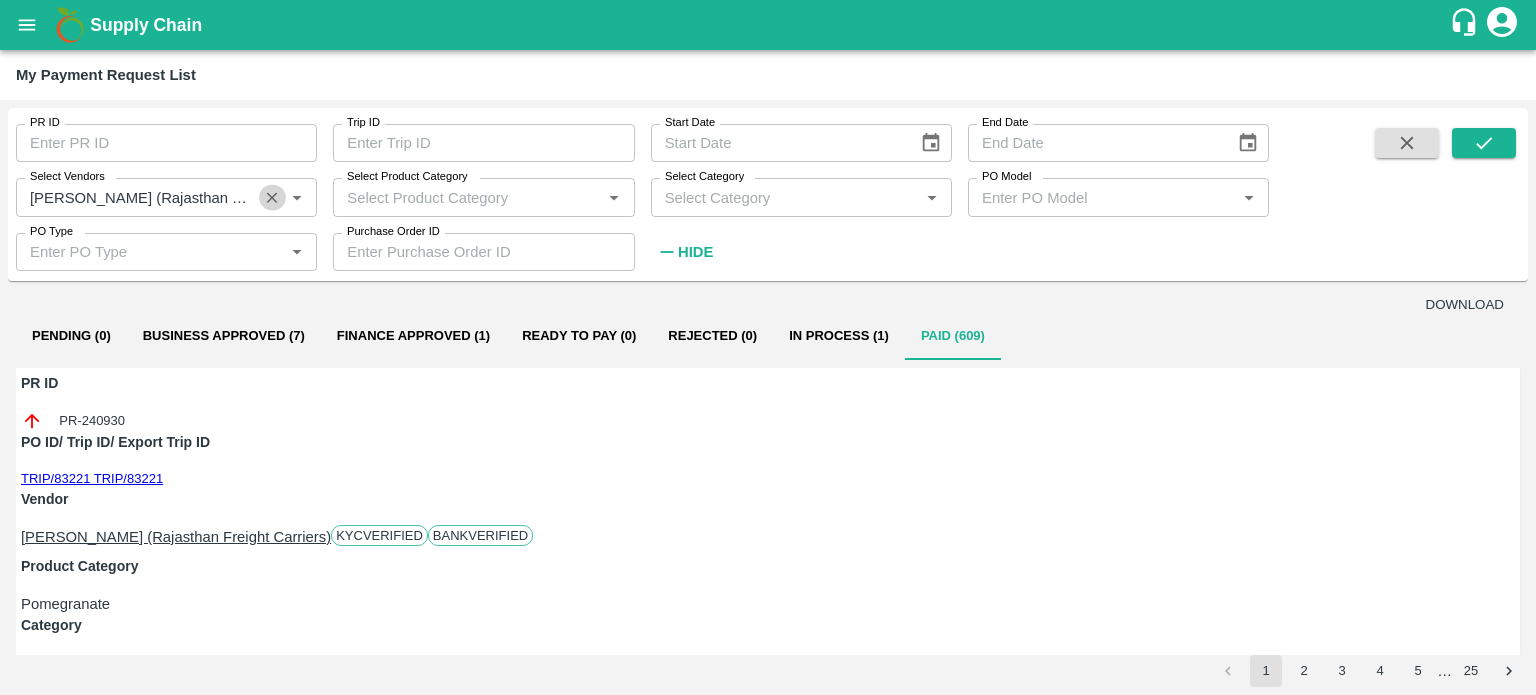 click 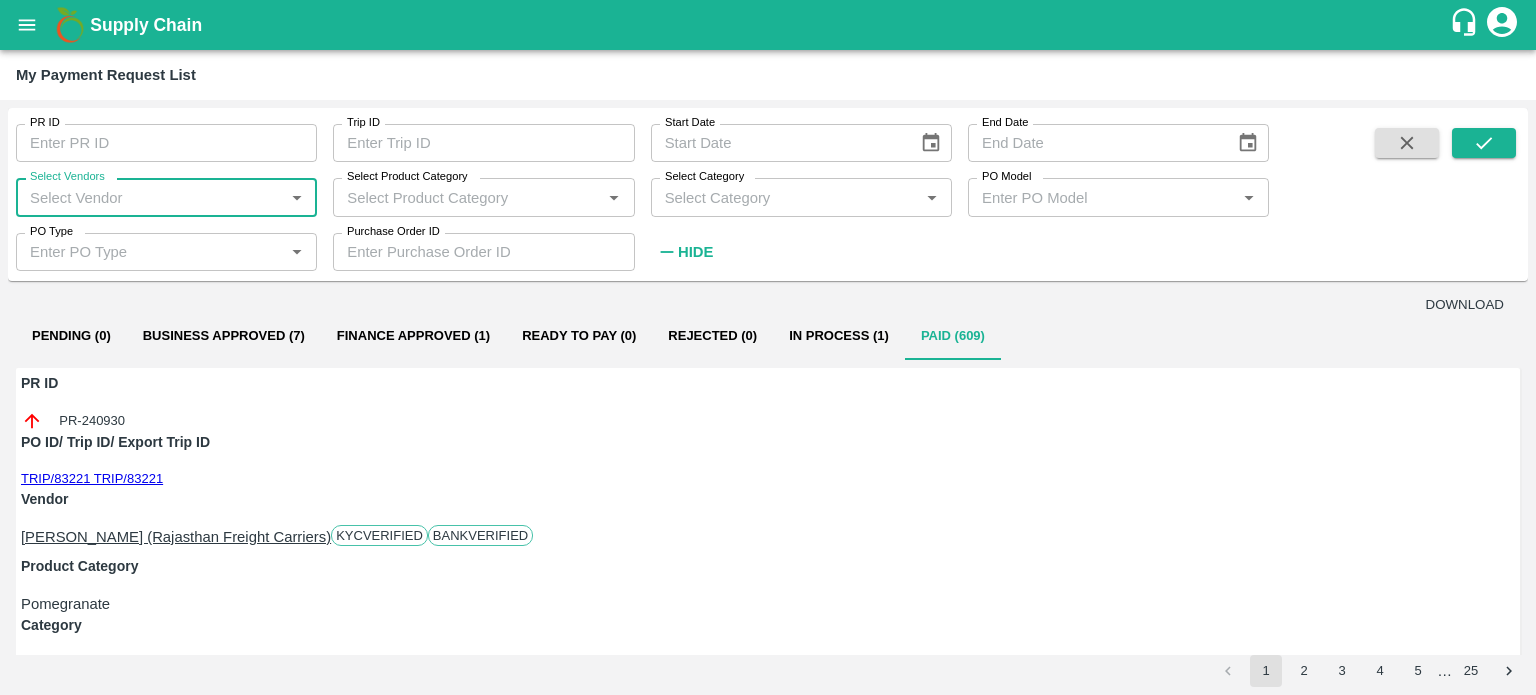 scroll, scrollTop: 0, scrollLeft: 0, axis: both 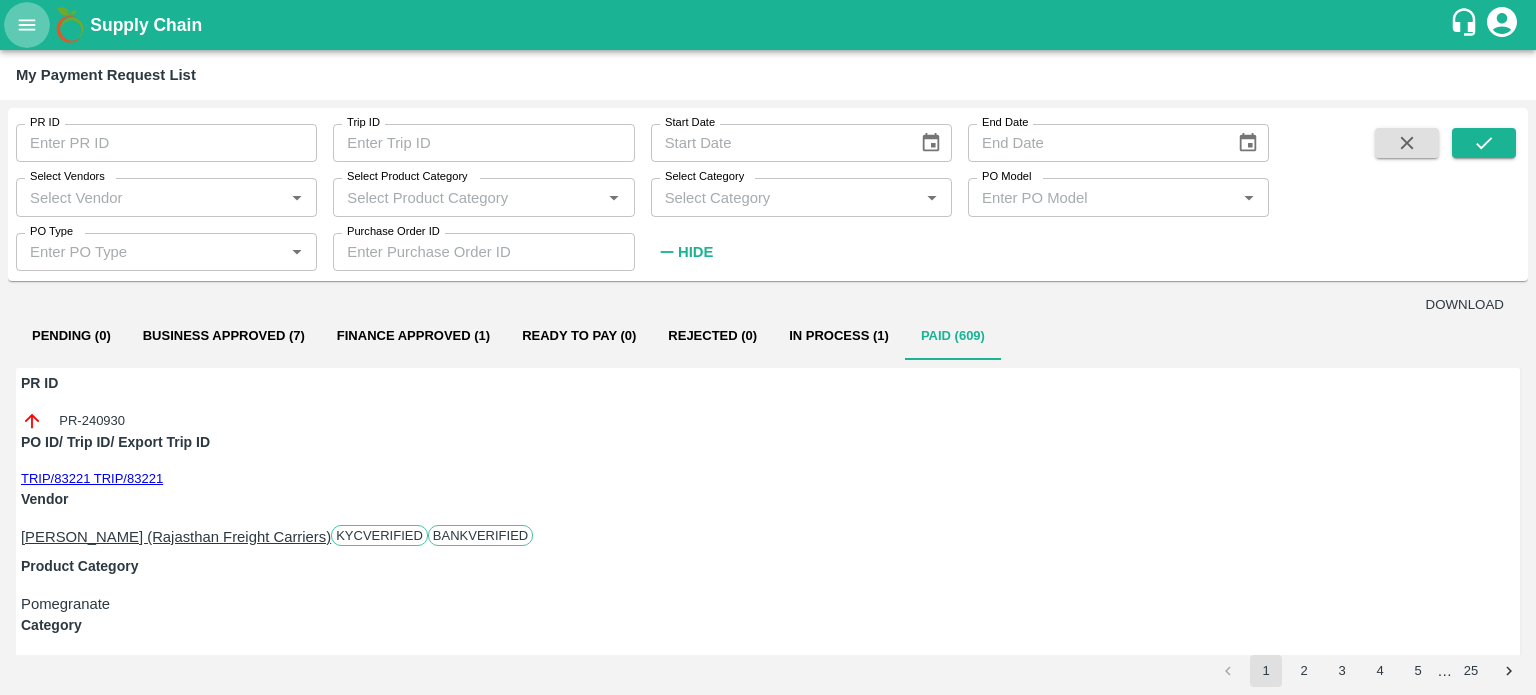 click 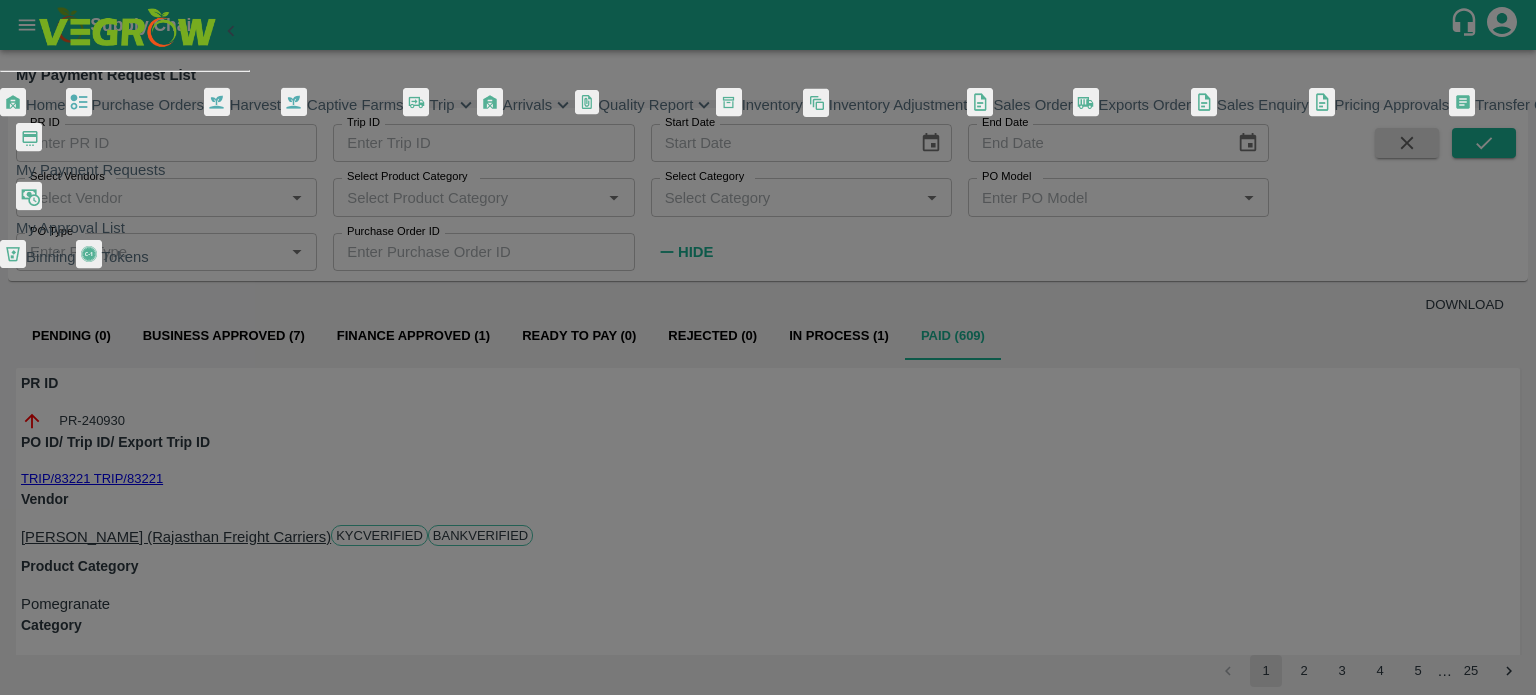 click on "Trip" at bounding box center (441, 105) 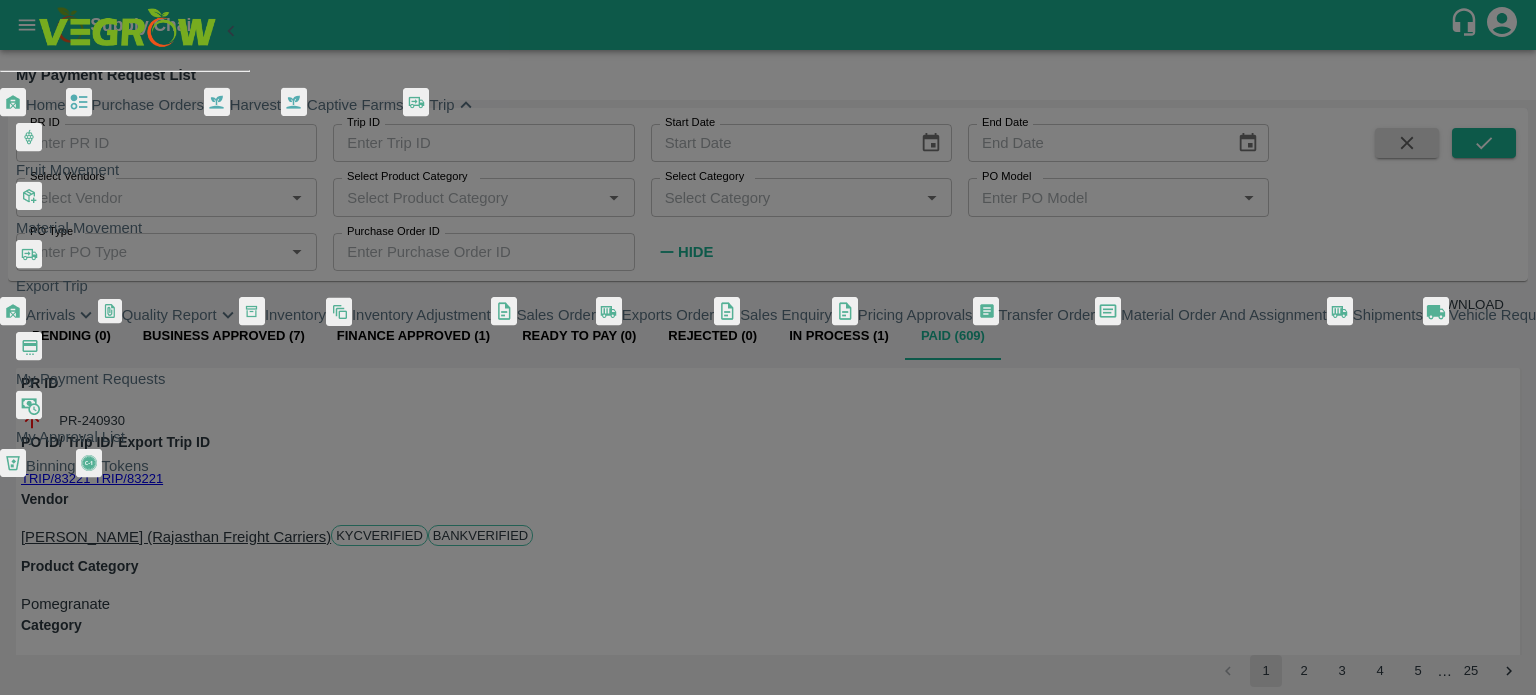 click on "Fruit Movement" at bounding box center [67, 170] 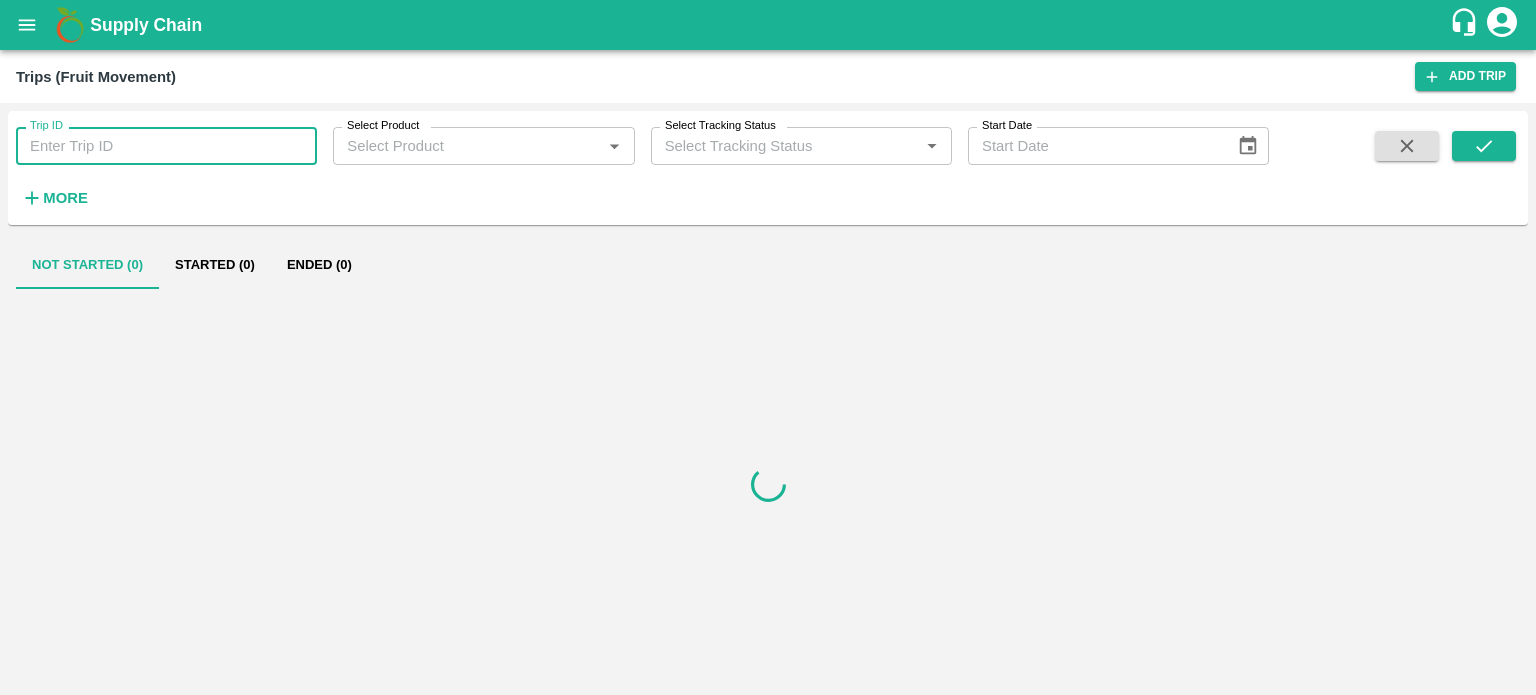 click on "Trip ID" at bounding box center [166, 146] 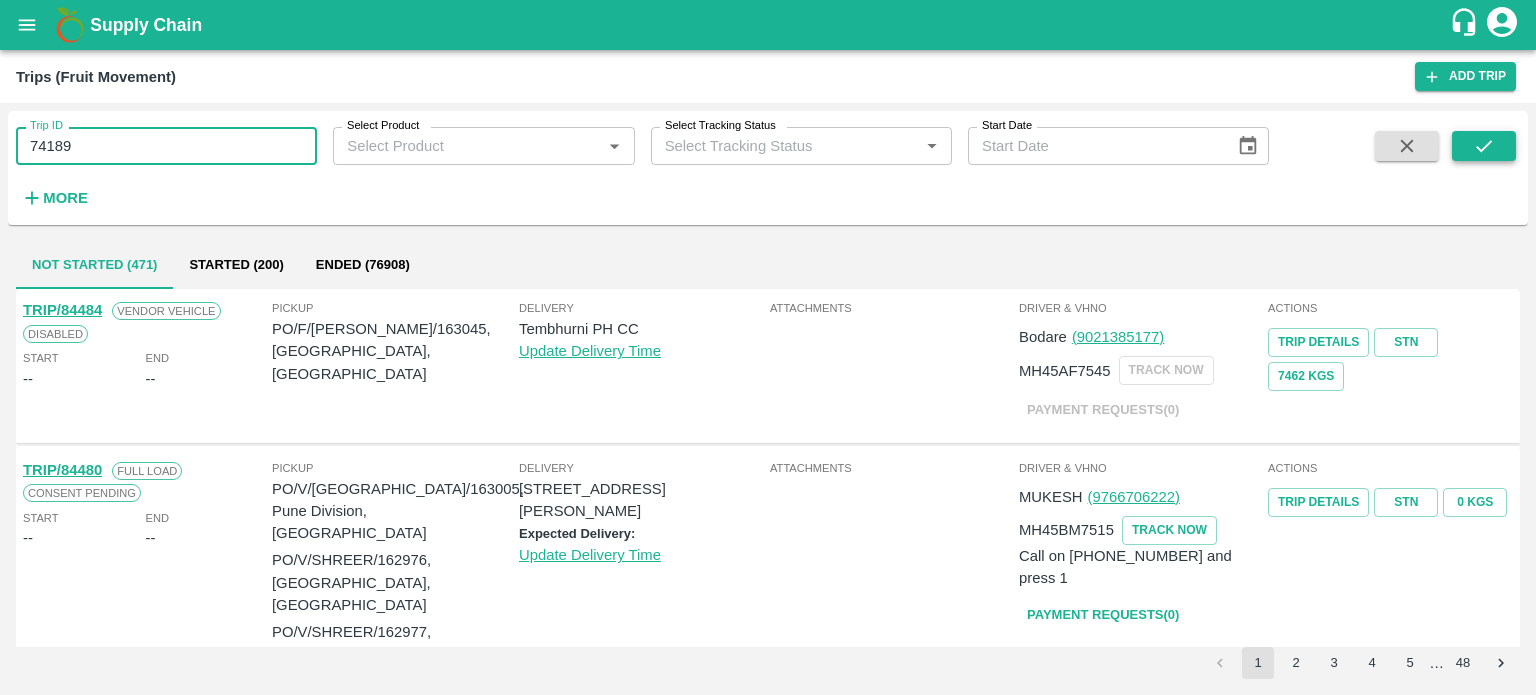 type on "74189" 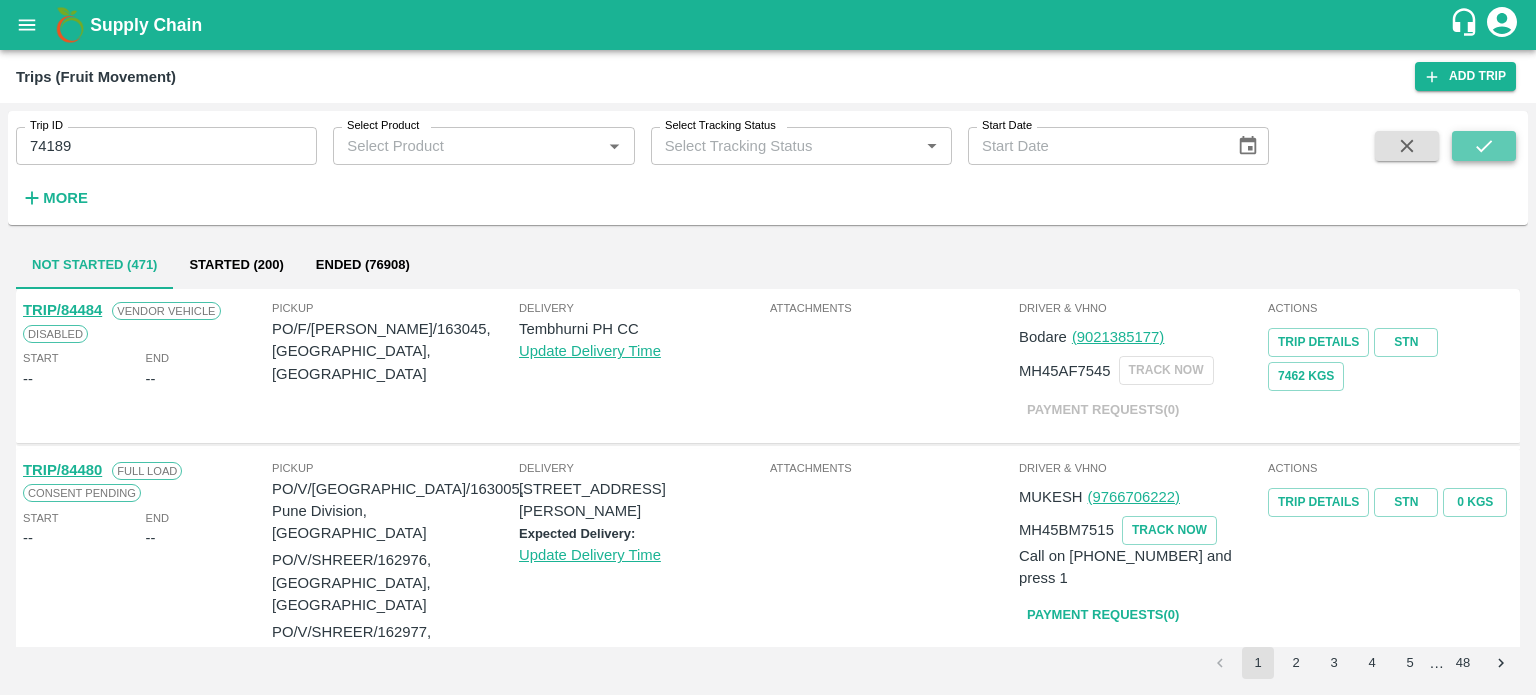 click 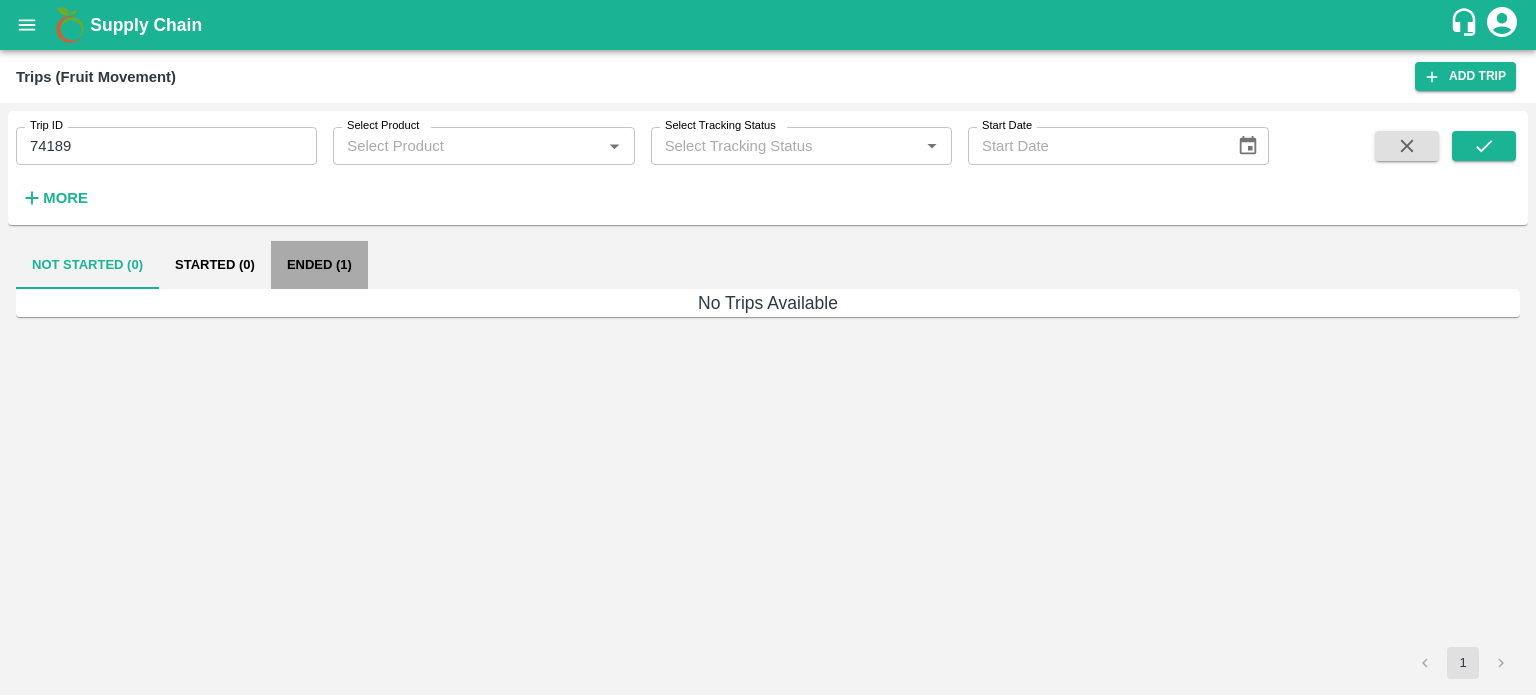 click on "Ended (1)" at bounding box center [319, 265] 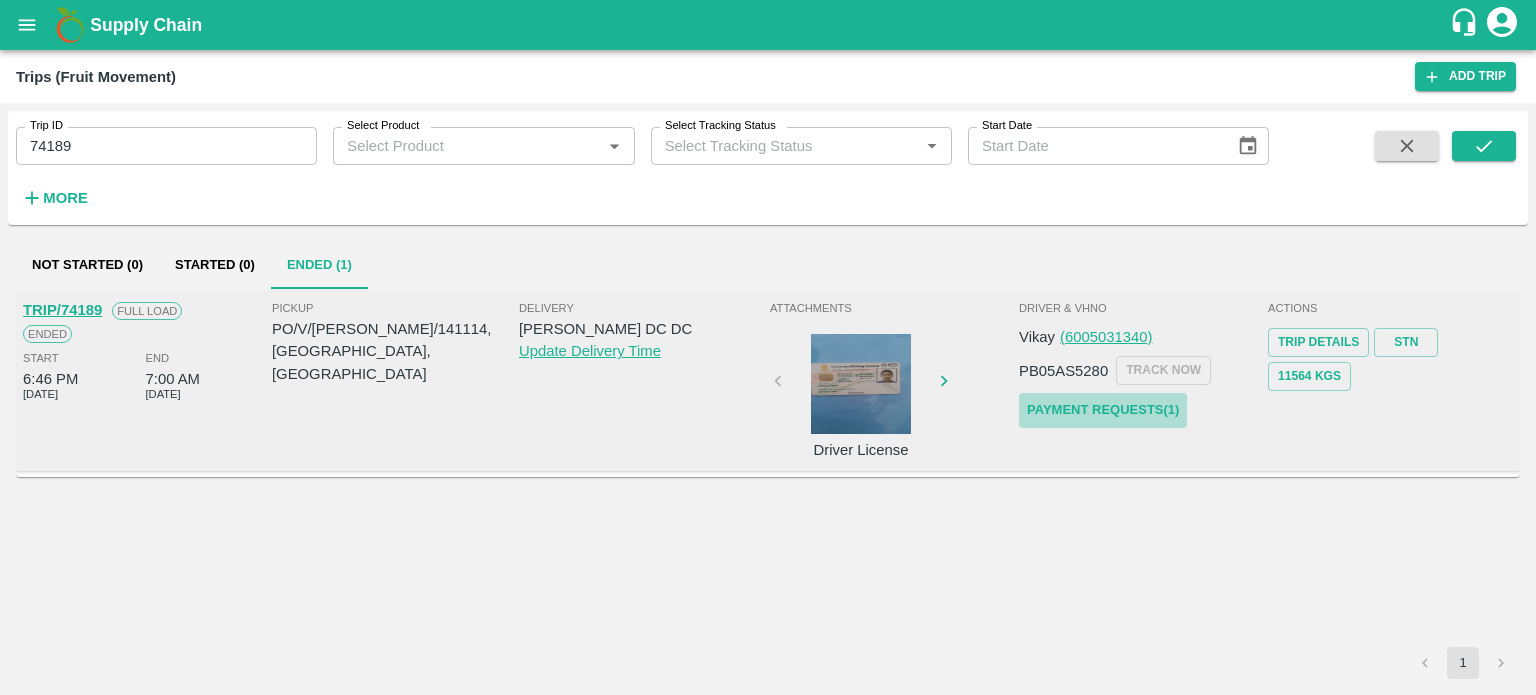 click on "Payment Requests( 1 )" at bounding box center (1103, 410) 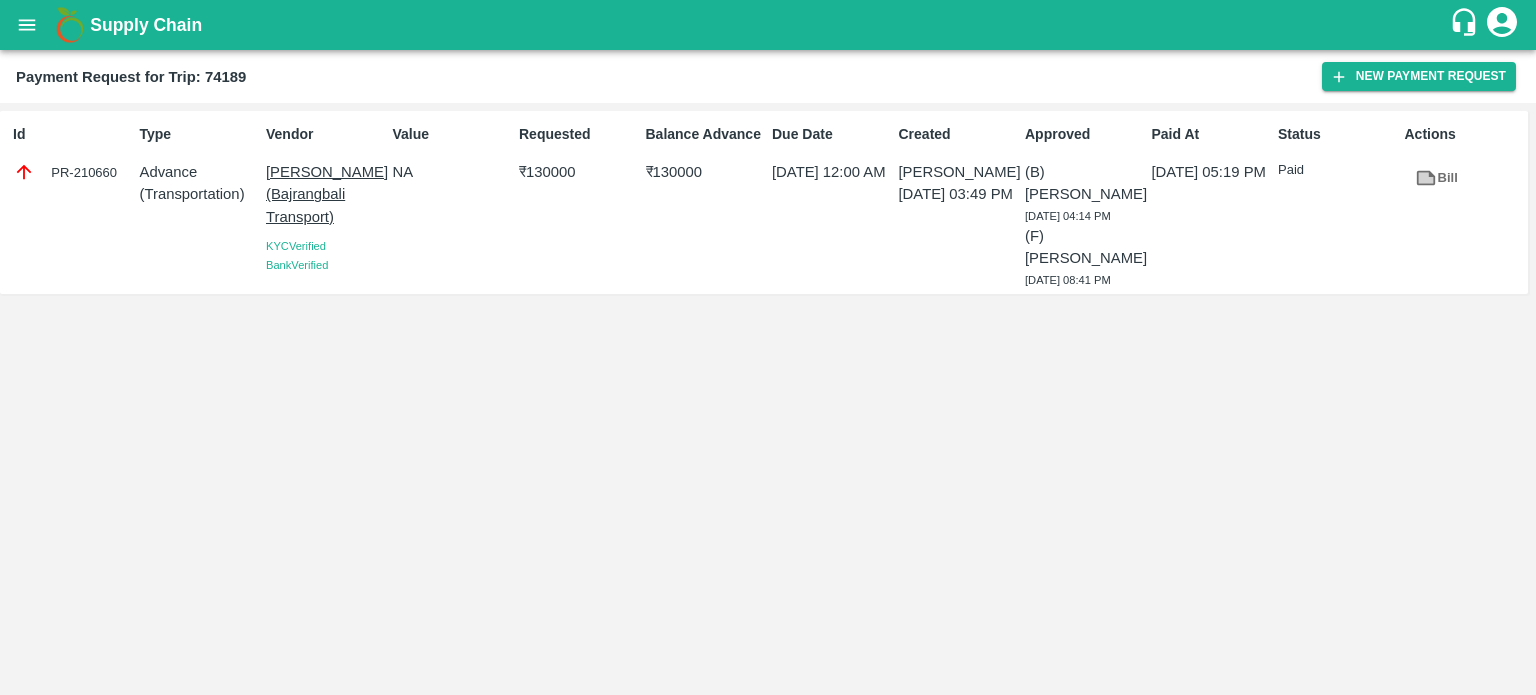 scroll, scrollTop: 0, scrollLeft: 0, axis: both 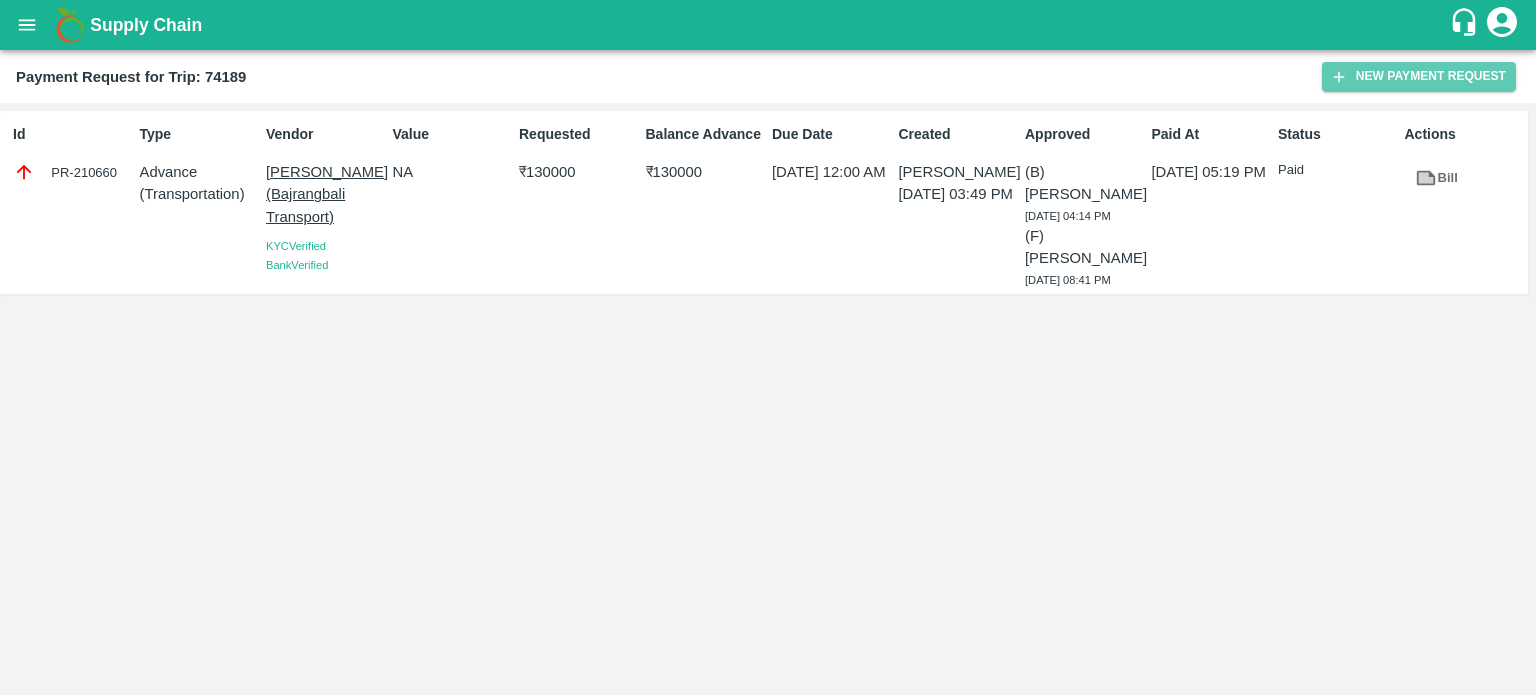 click on "New Payment Request" at bounding box center (1419, 76) 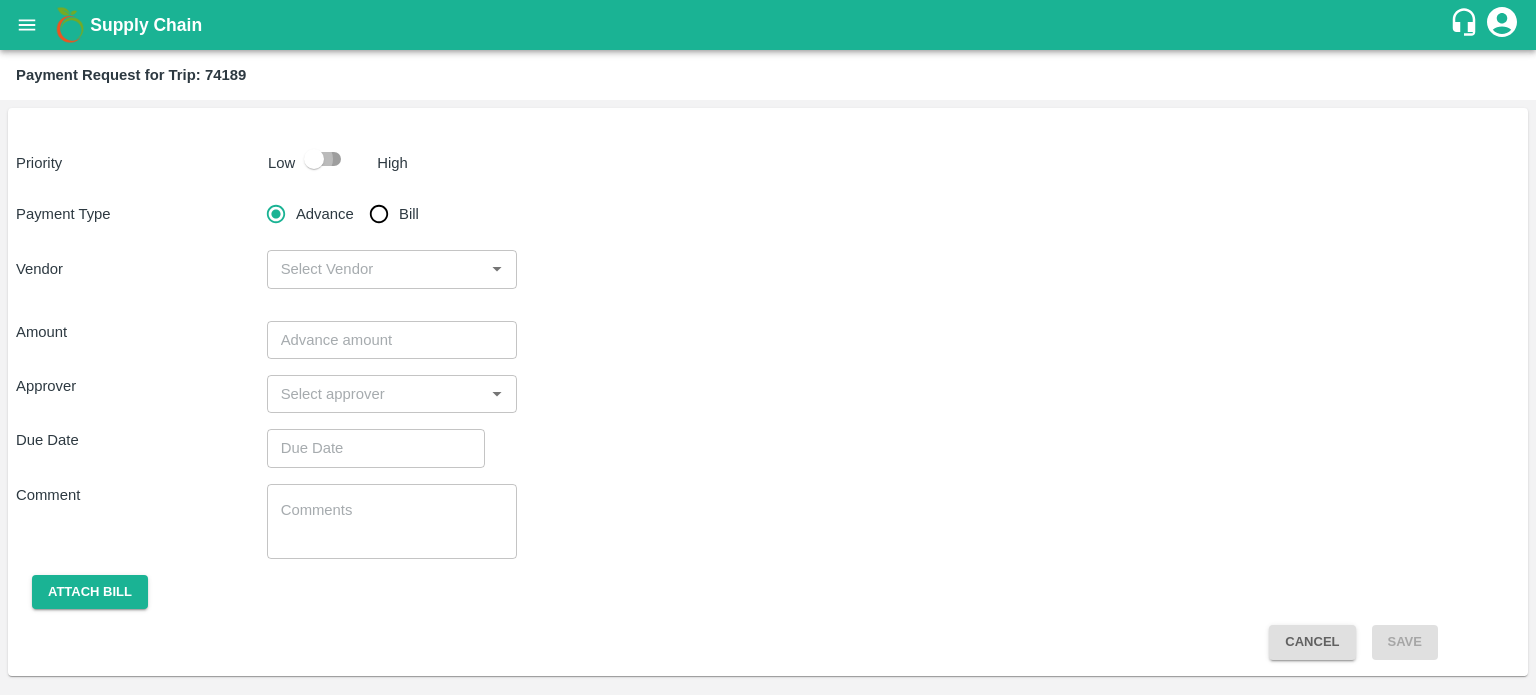 click at bounding box center [314, 159] 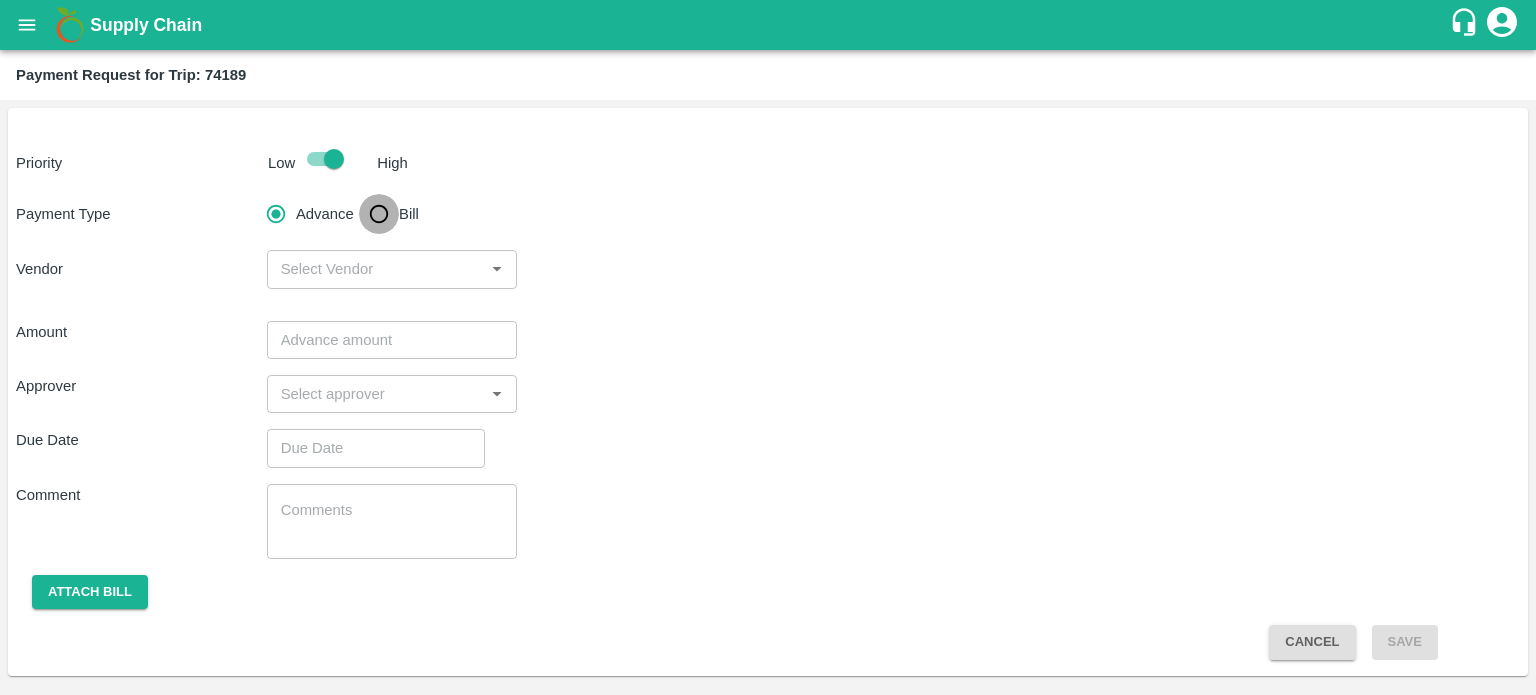 click on "Bill" at bounding box center (379, 214) 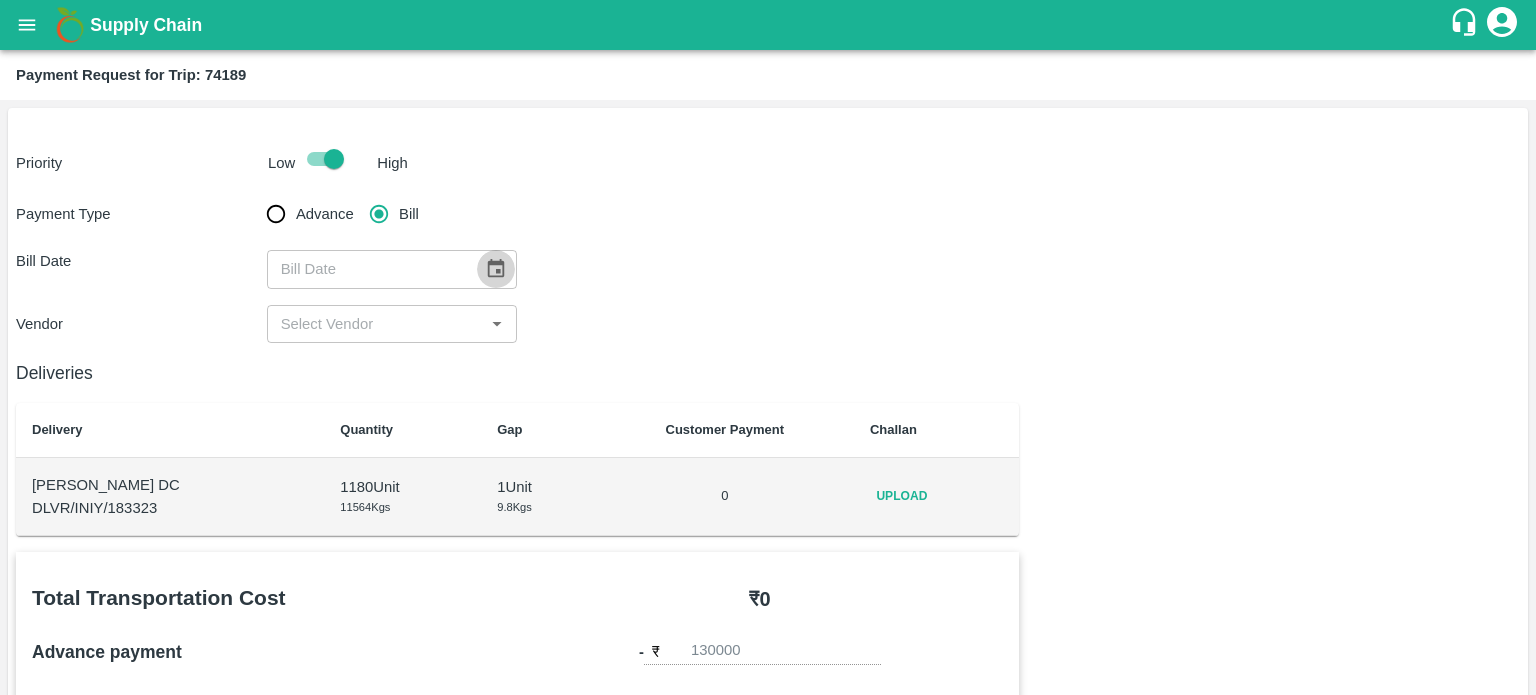 click at bounding box center (496, 269) 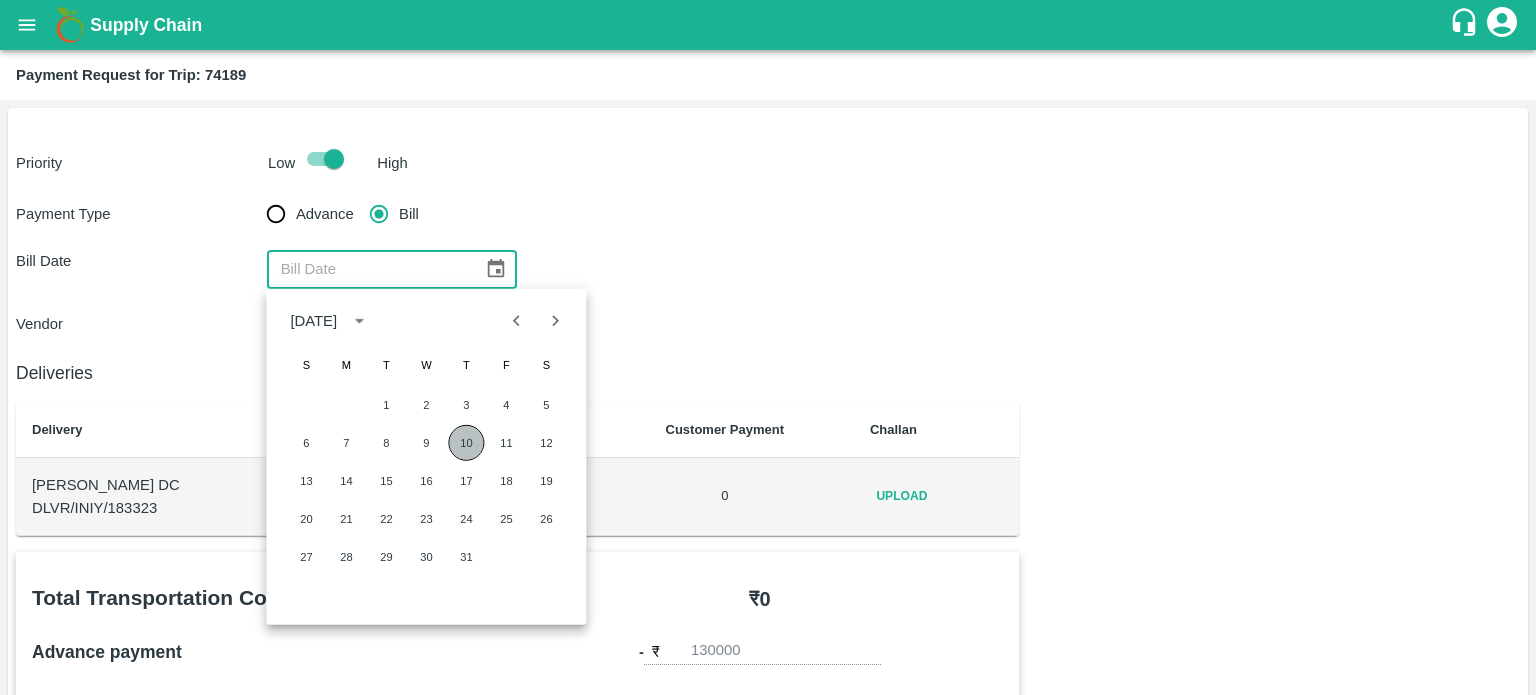 click on "10" at bounding box center (466, 443) 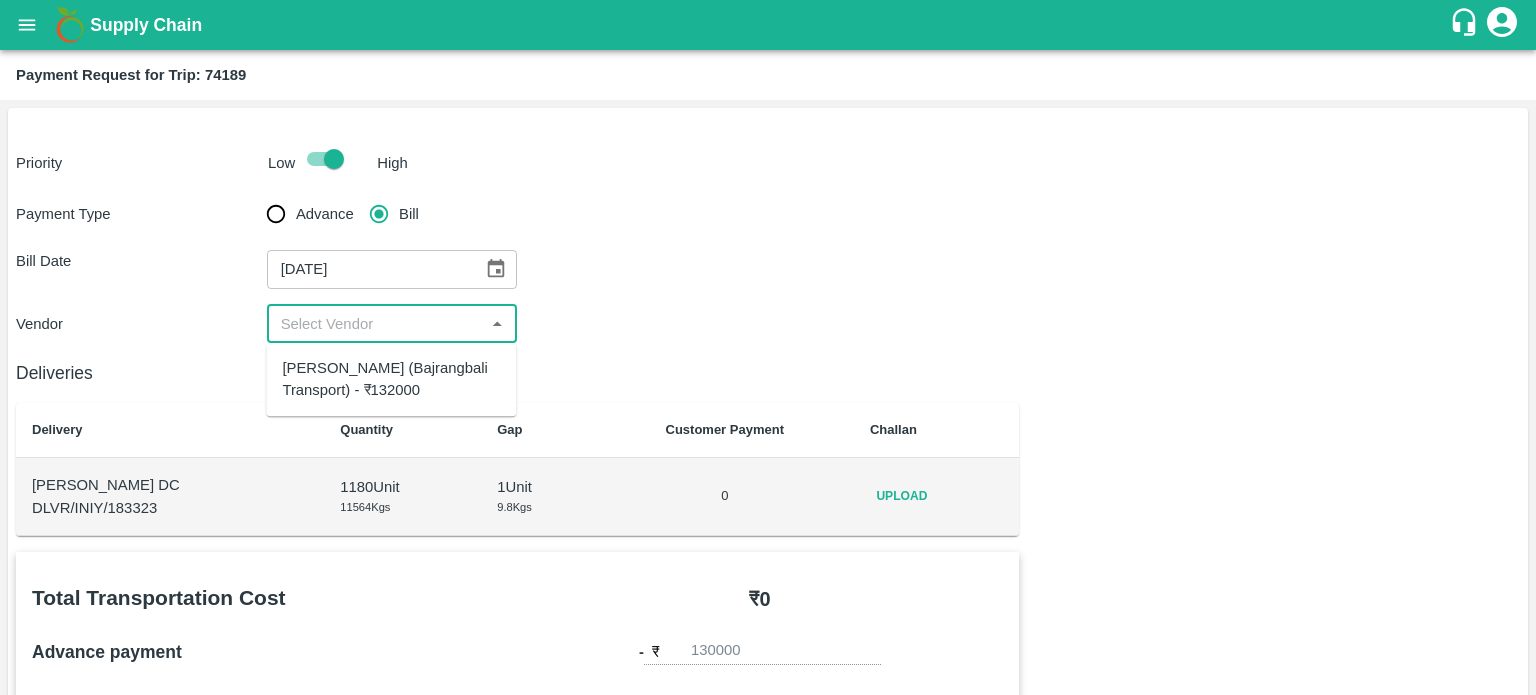 drag, startPoint x: 347, startPoint y: 314, endPoint x: 388, endPoint y: 390, distance: 86.35392 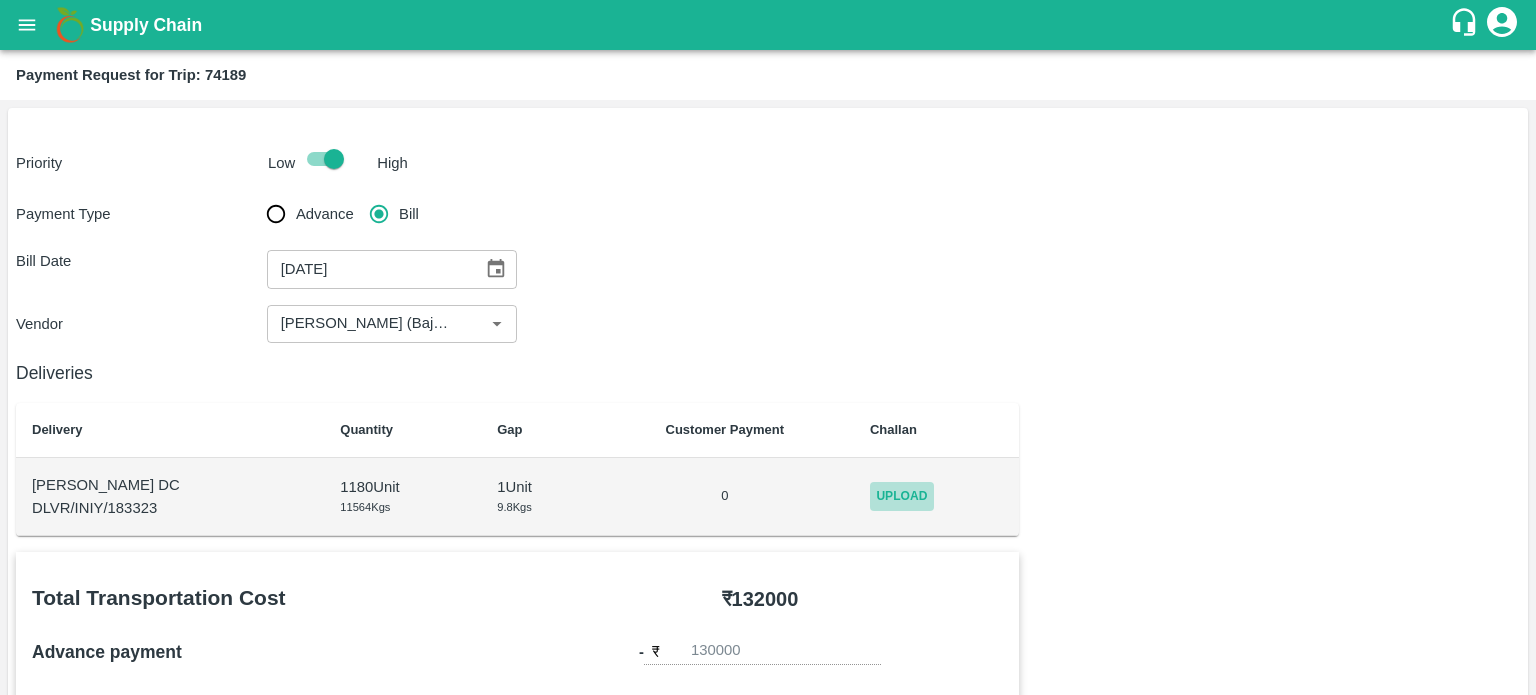 click on "Upload" at bounding box center (902, 496) 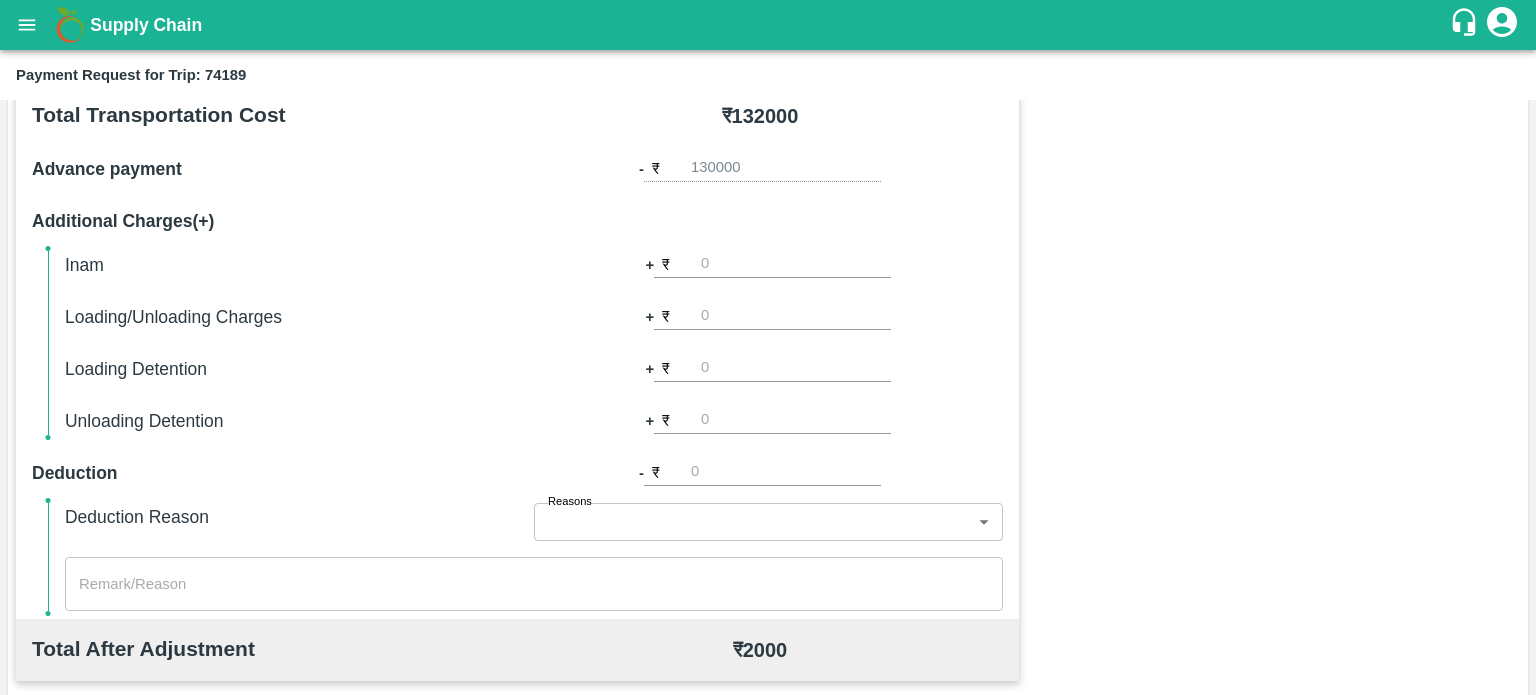 scroll, scrollTop: 484, scrollLeft: 0, axis: vertical 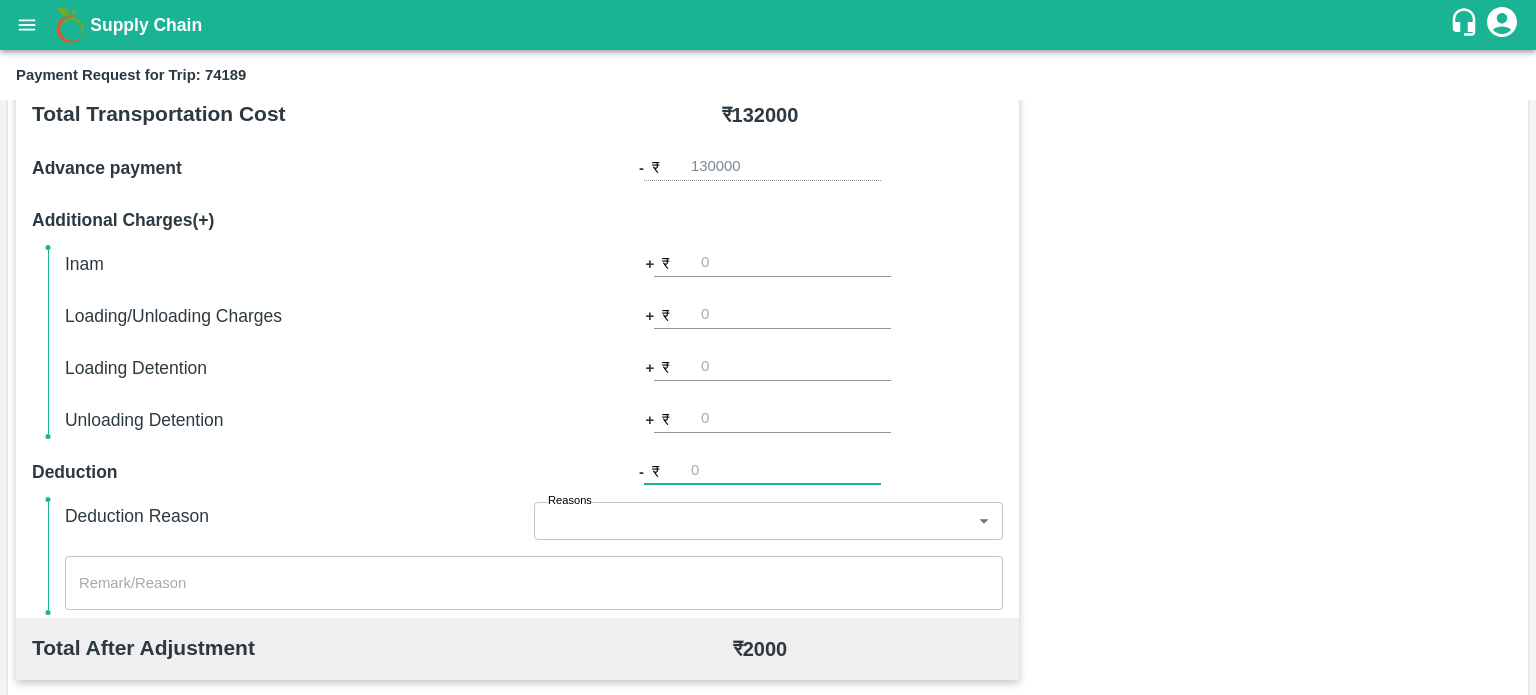 click at bounding box center (786, 471) 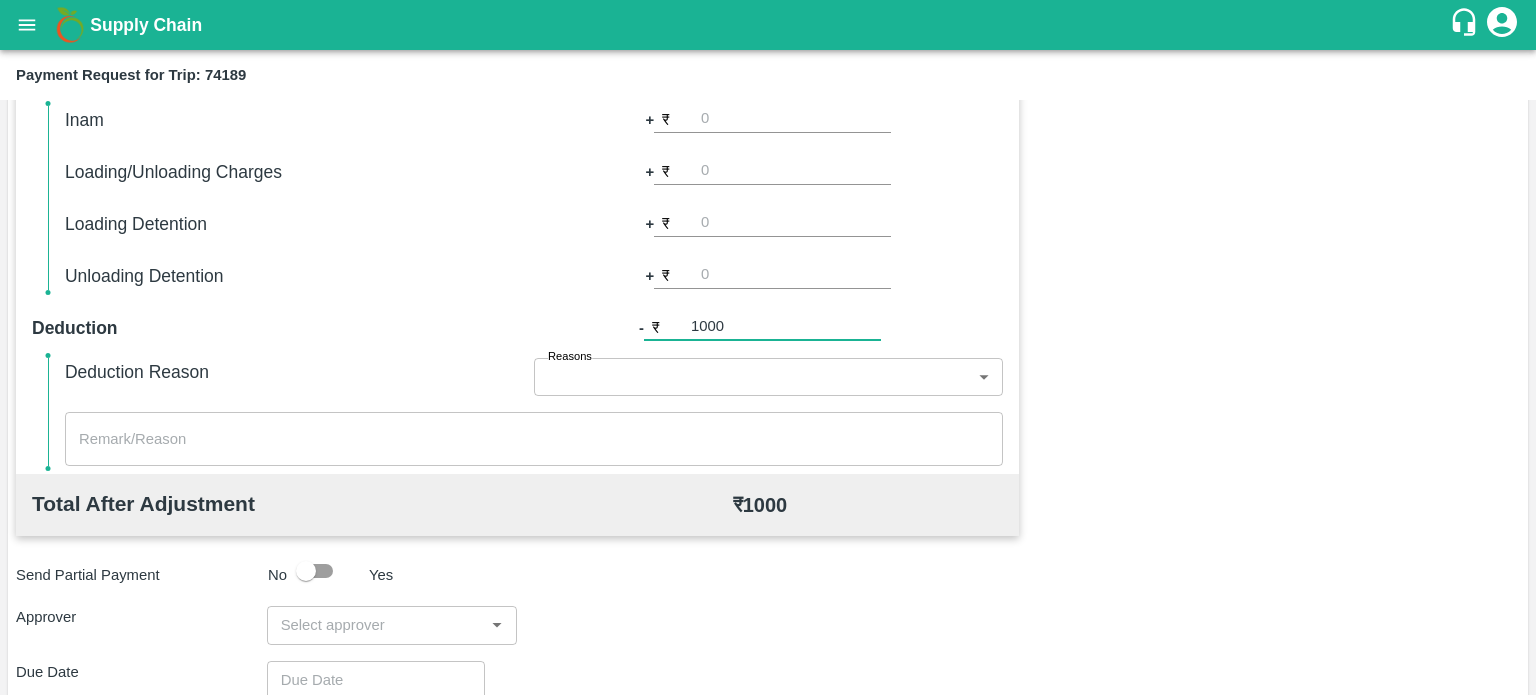 scroll, scrollTop: 632, scrollLeft: 0, axis: vertical 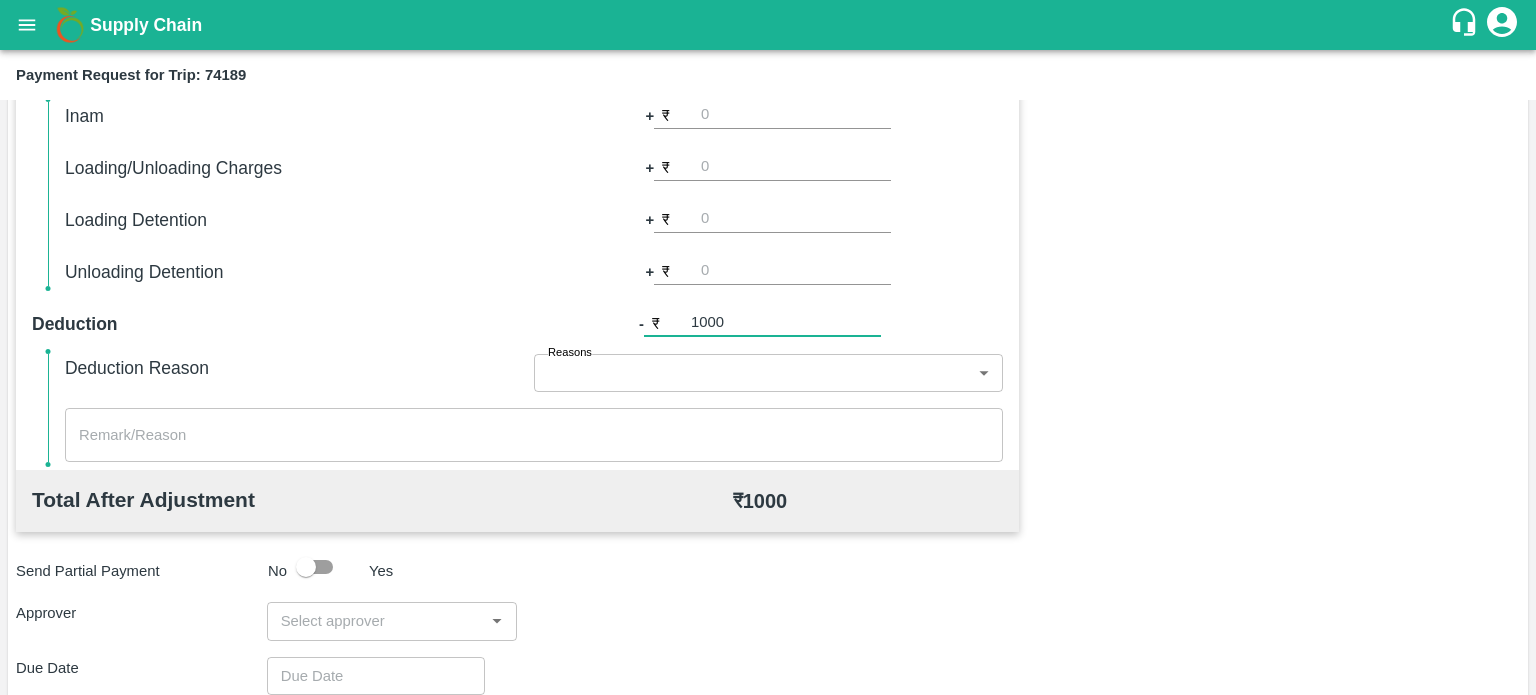 type on "1000" 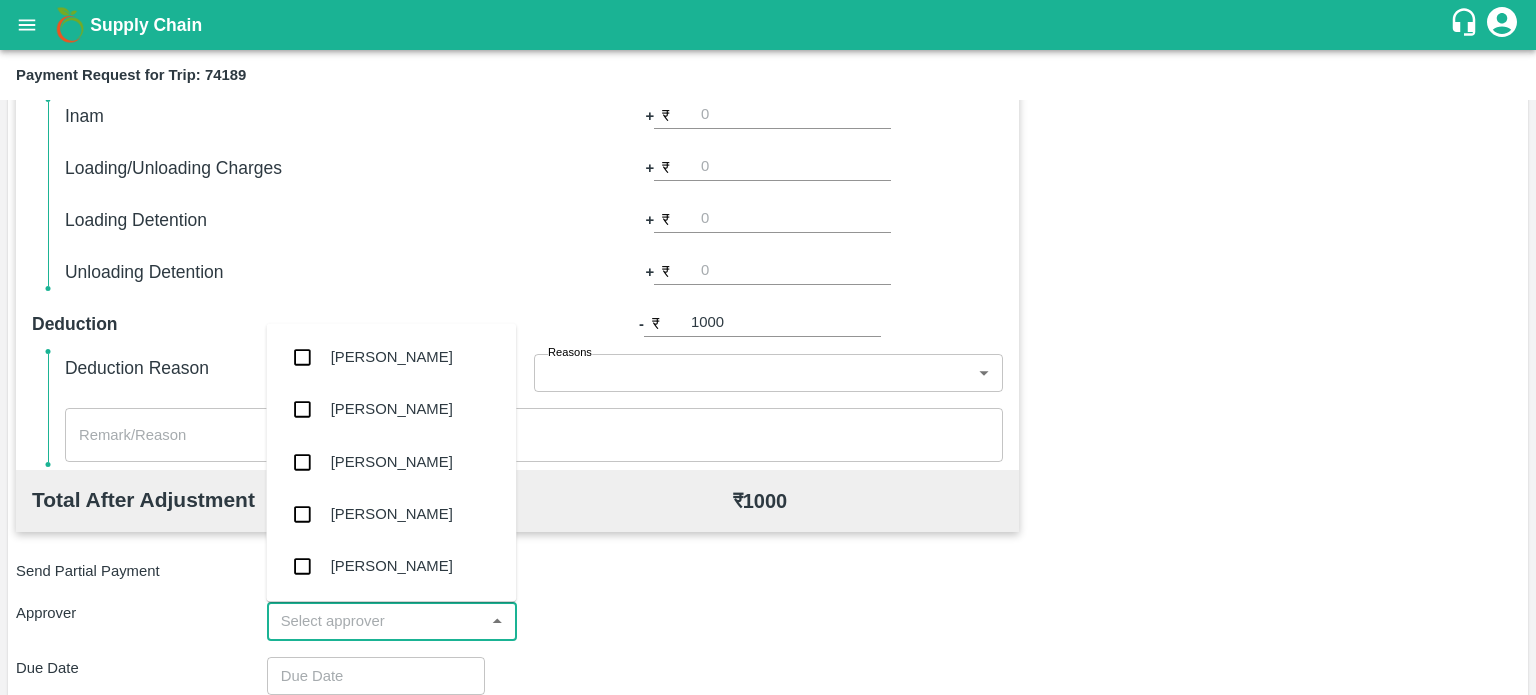 click at bounding box center [376, 621] 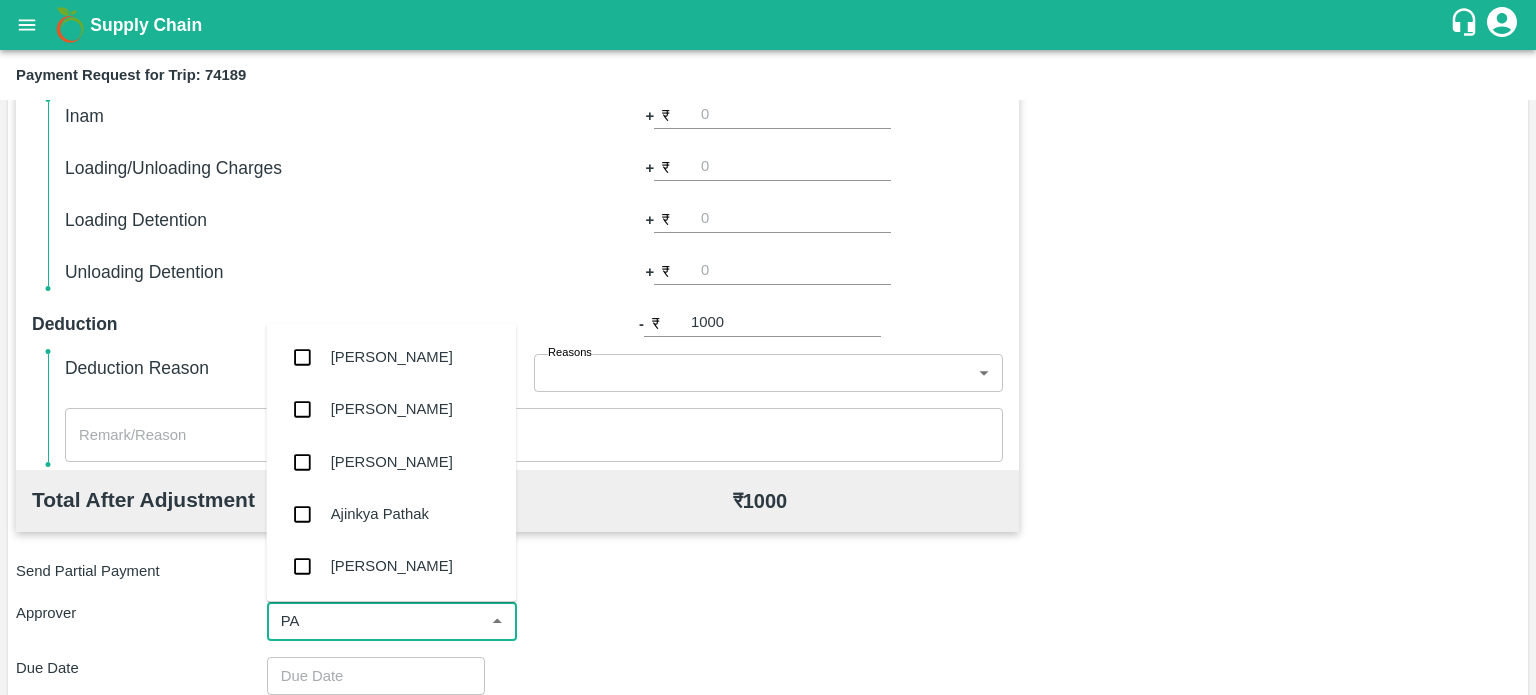 type on "PAL" 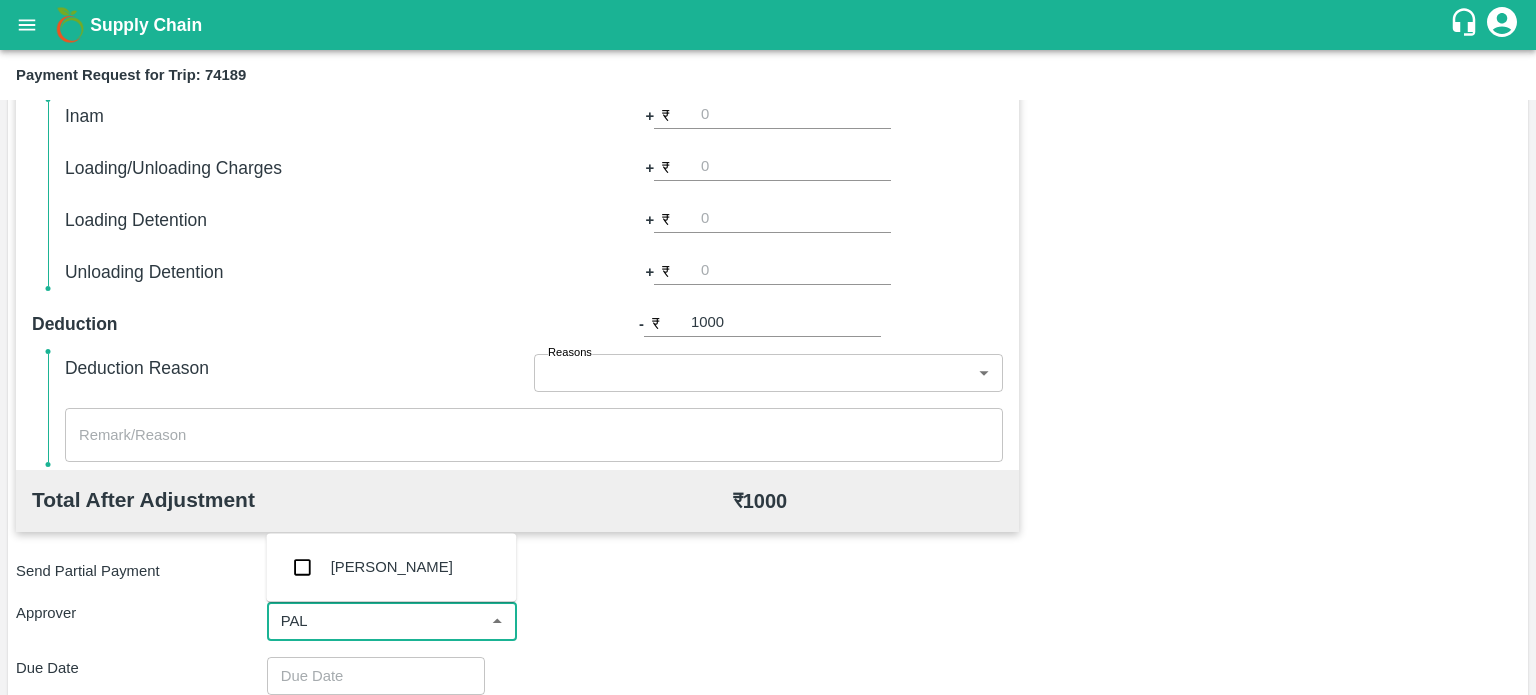 click on "Palwinder Singh" at bounding box center (391, 567) 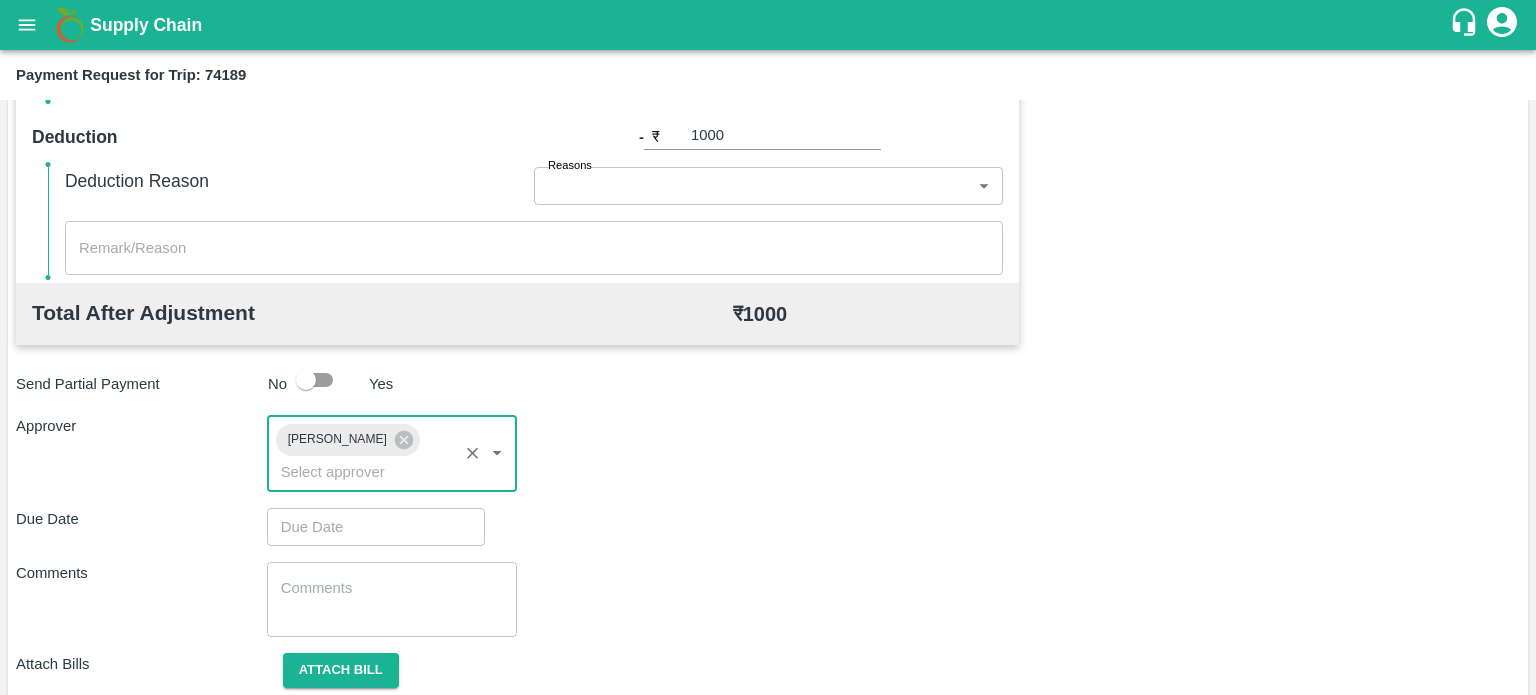 scroll, scrollTop: 820, scrollLeft: 0, axis: vertical 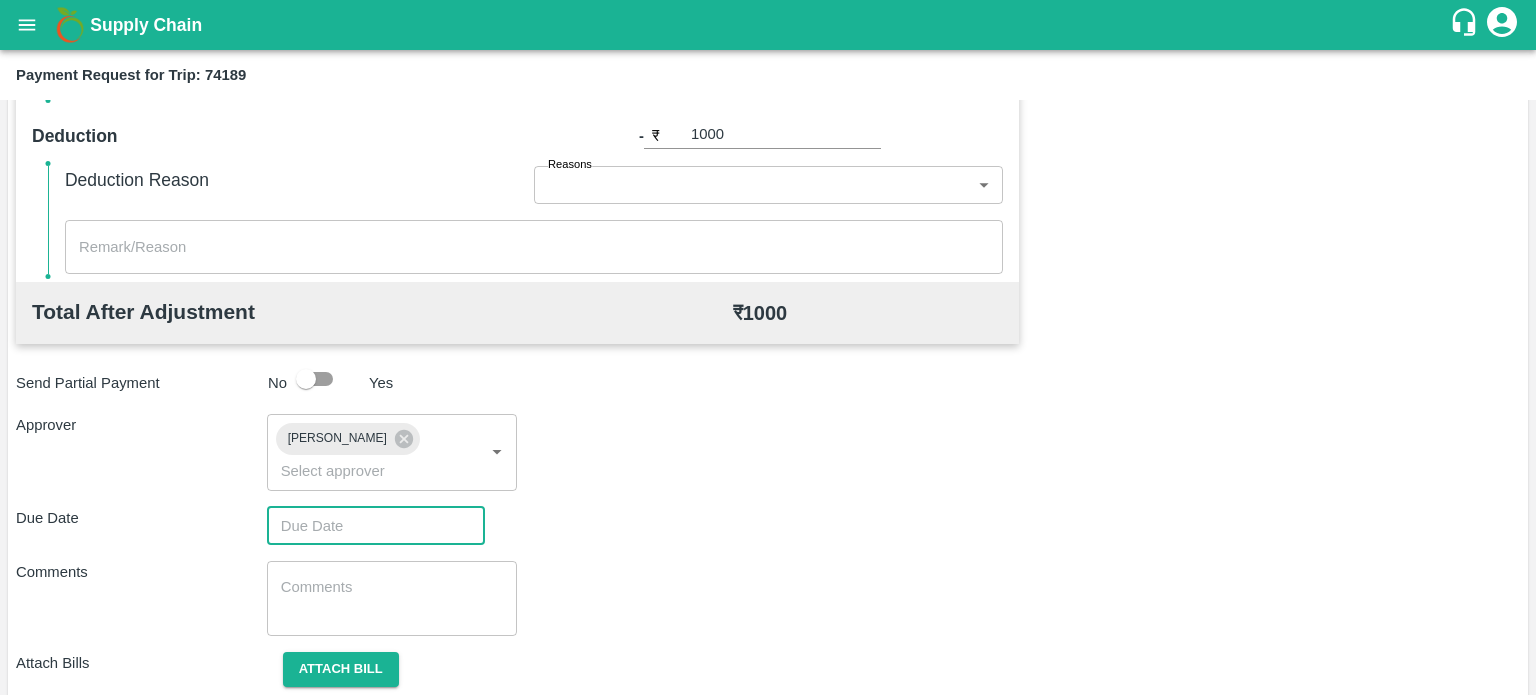 type on "DD/MM/YYYY hh:mm aa" 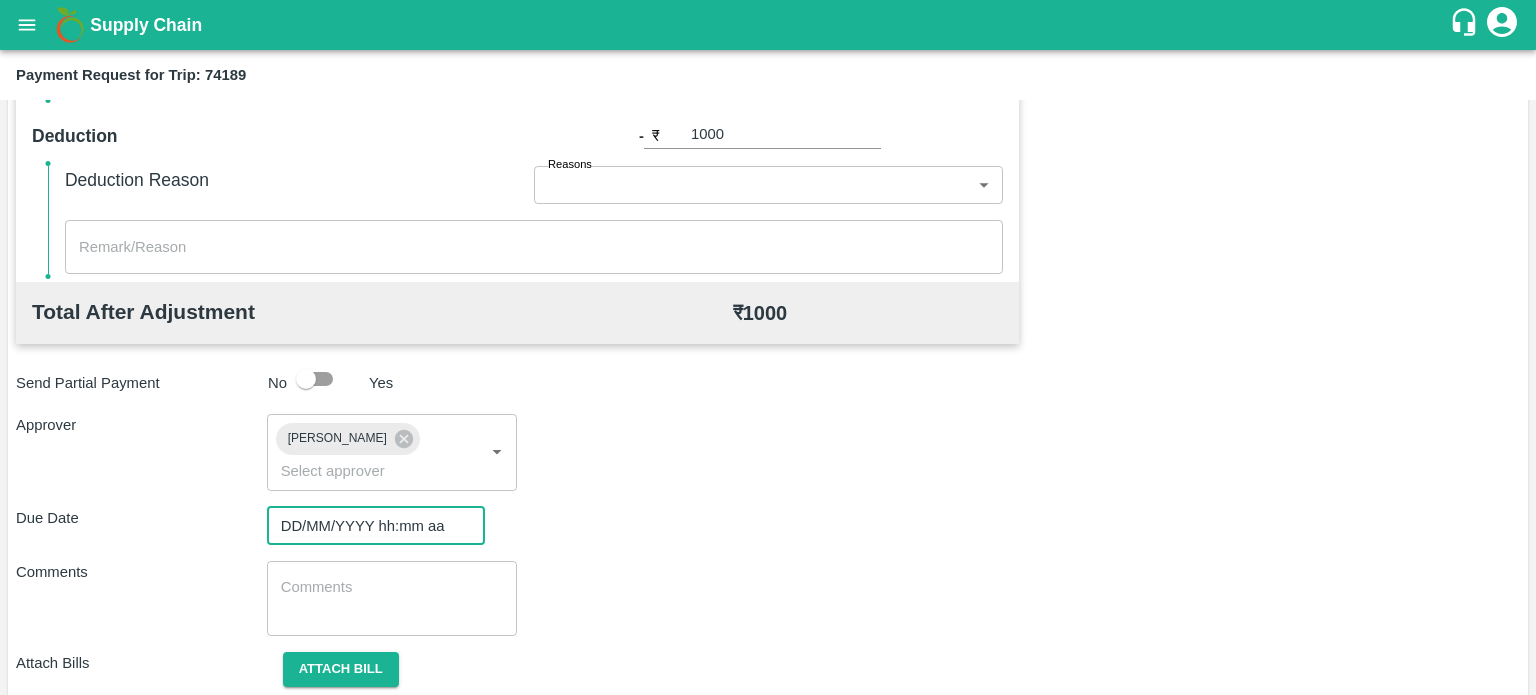 click on "DD/MM/YYYY hh:mm aa" at bounding box center [369, 526] 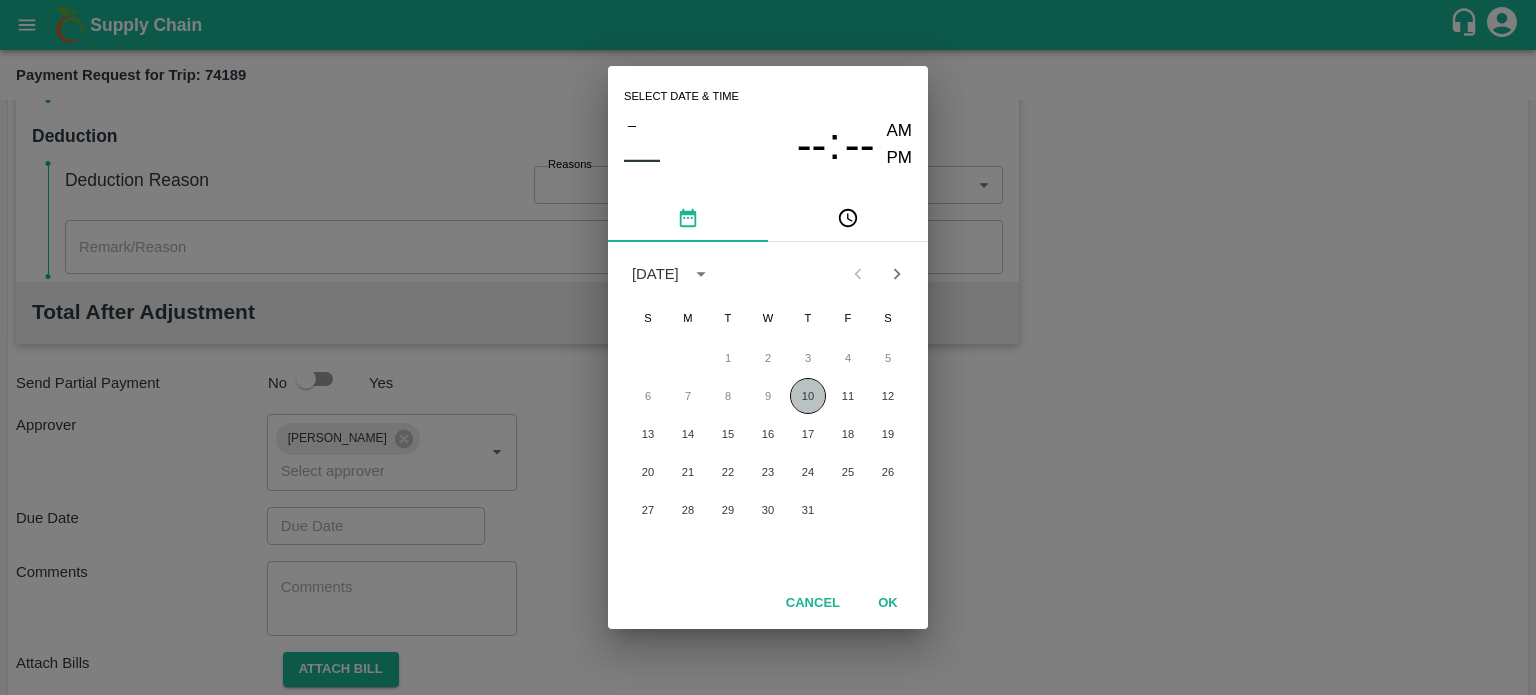 click on "10" at bounding box center [808, 396] 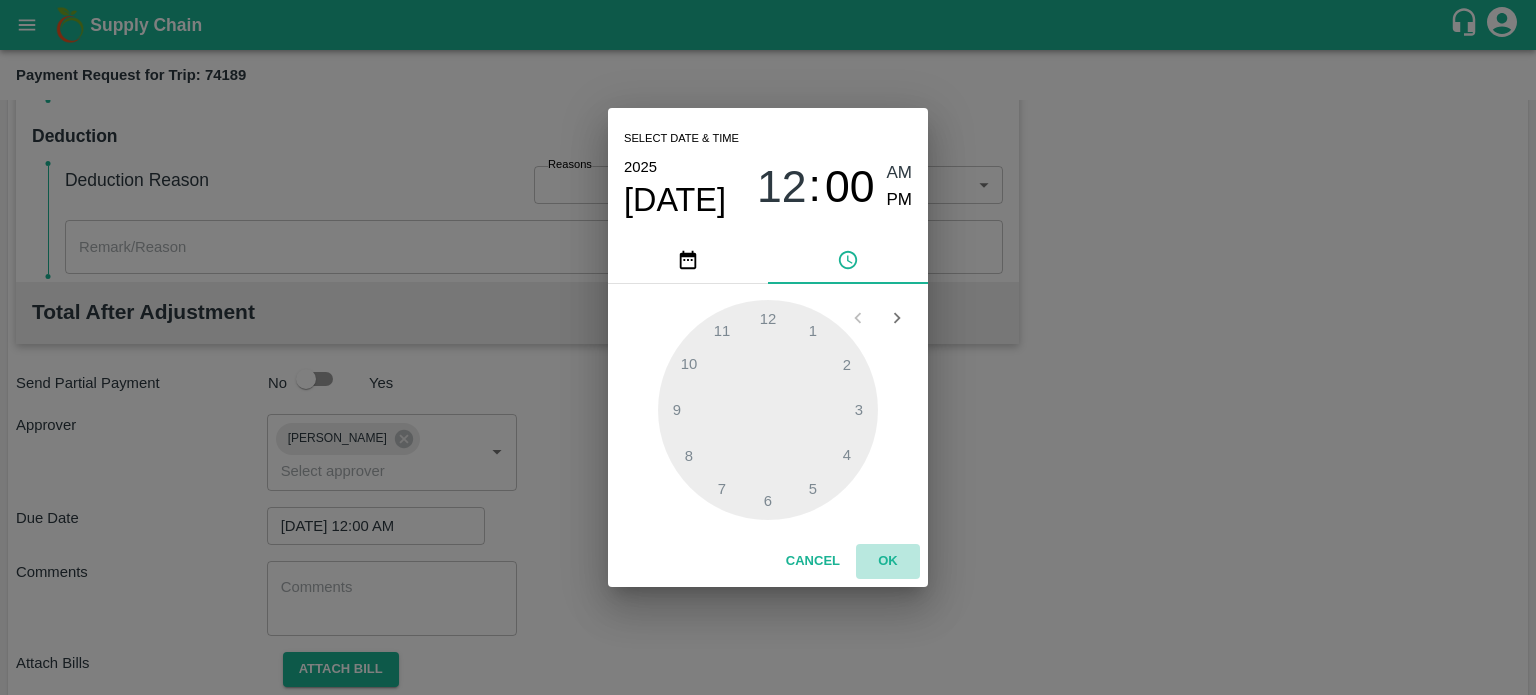 click on "OK" at bounding box center [888, 561] 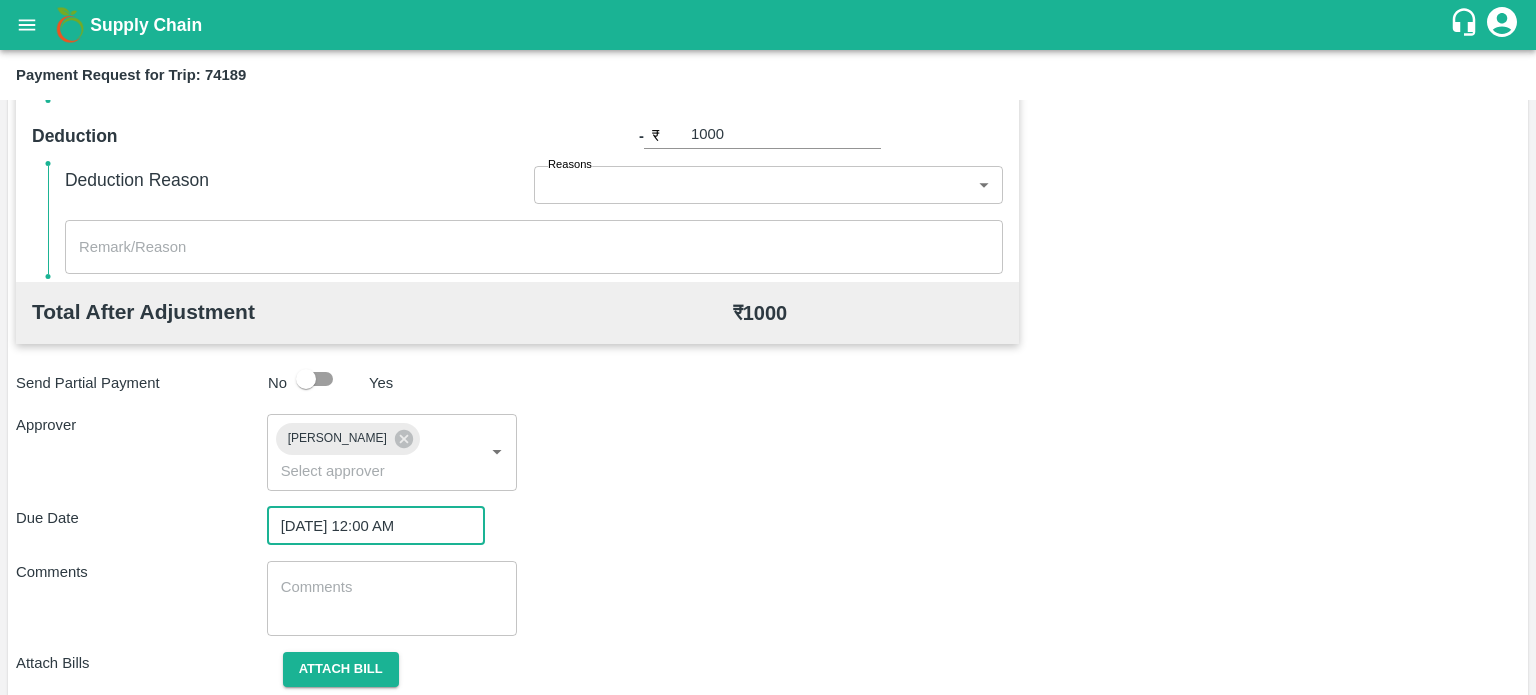 scroll, scrollTop: 885, scrollLeft: 0, axis: vertical 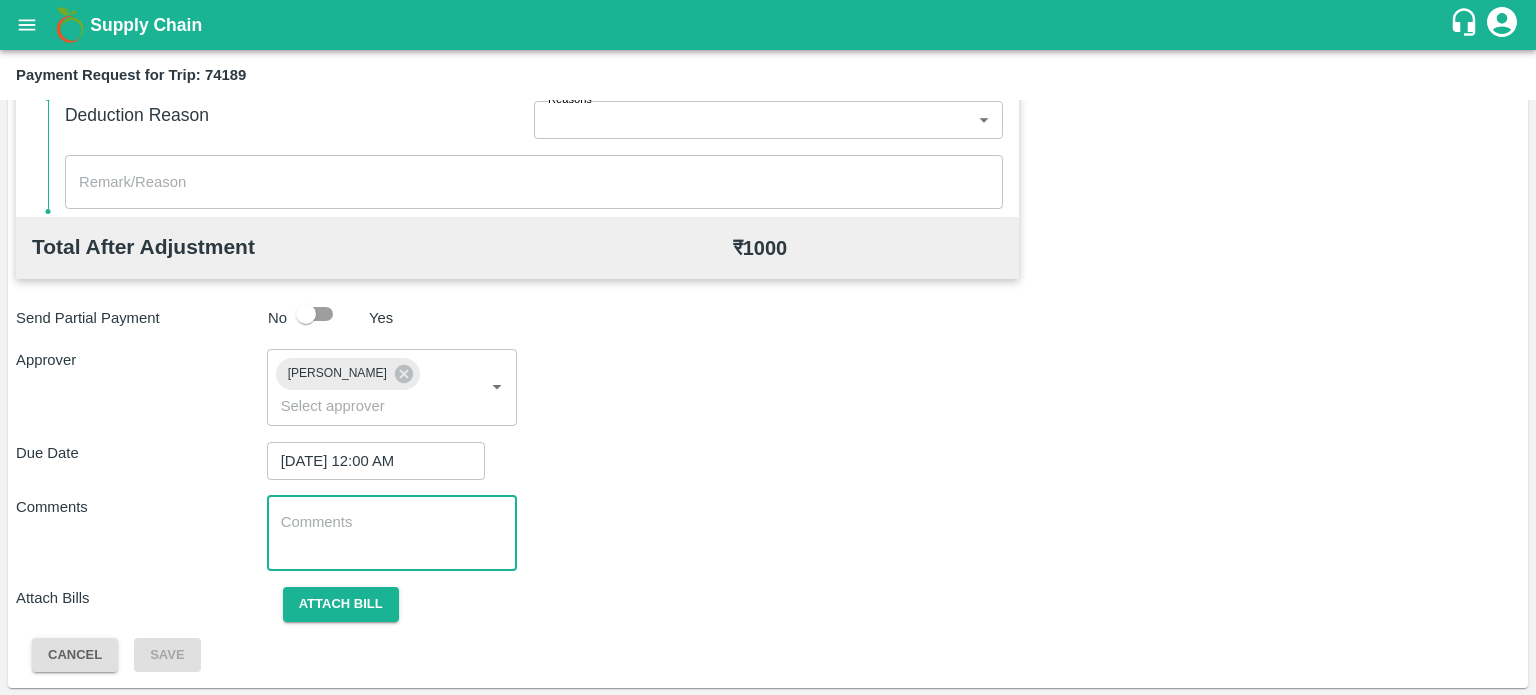 click at bounding box center [392, 533] 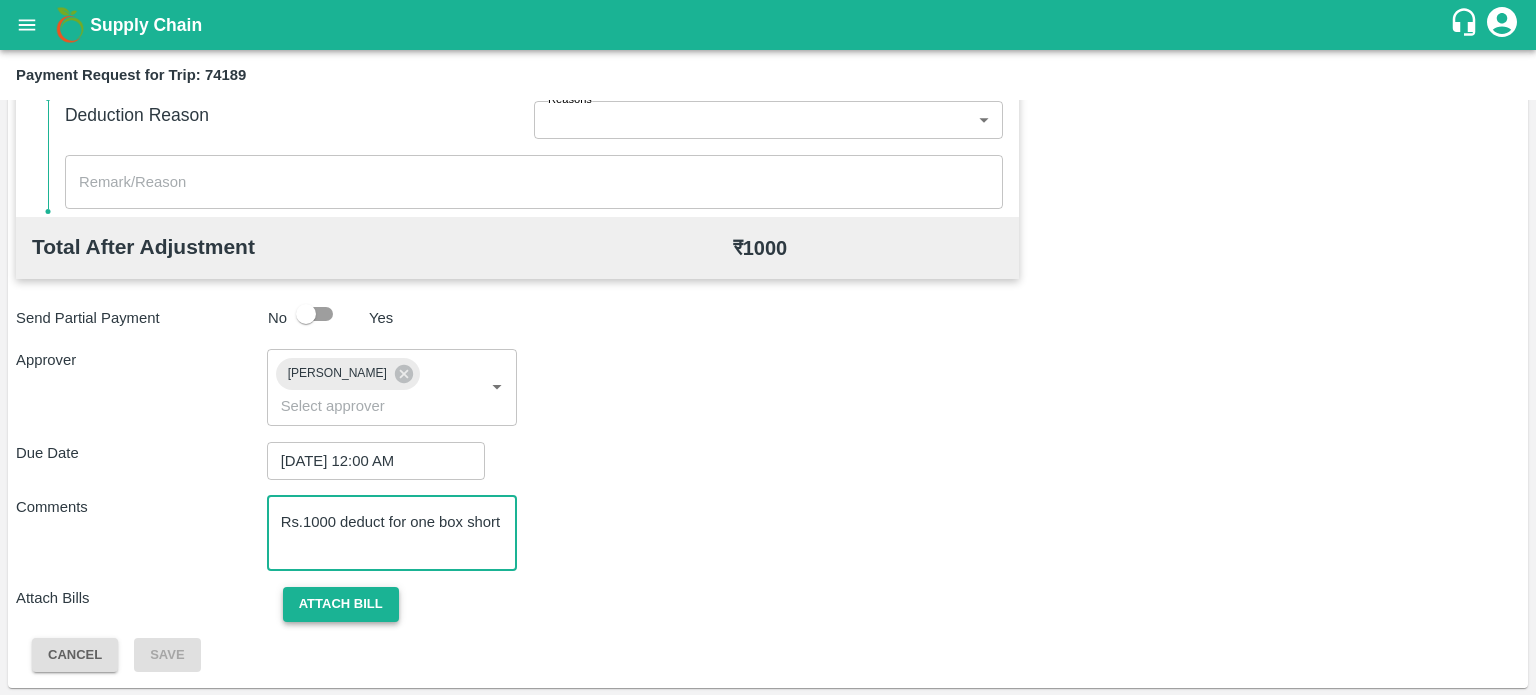 type on "Rs.1000 deduct for one box short" 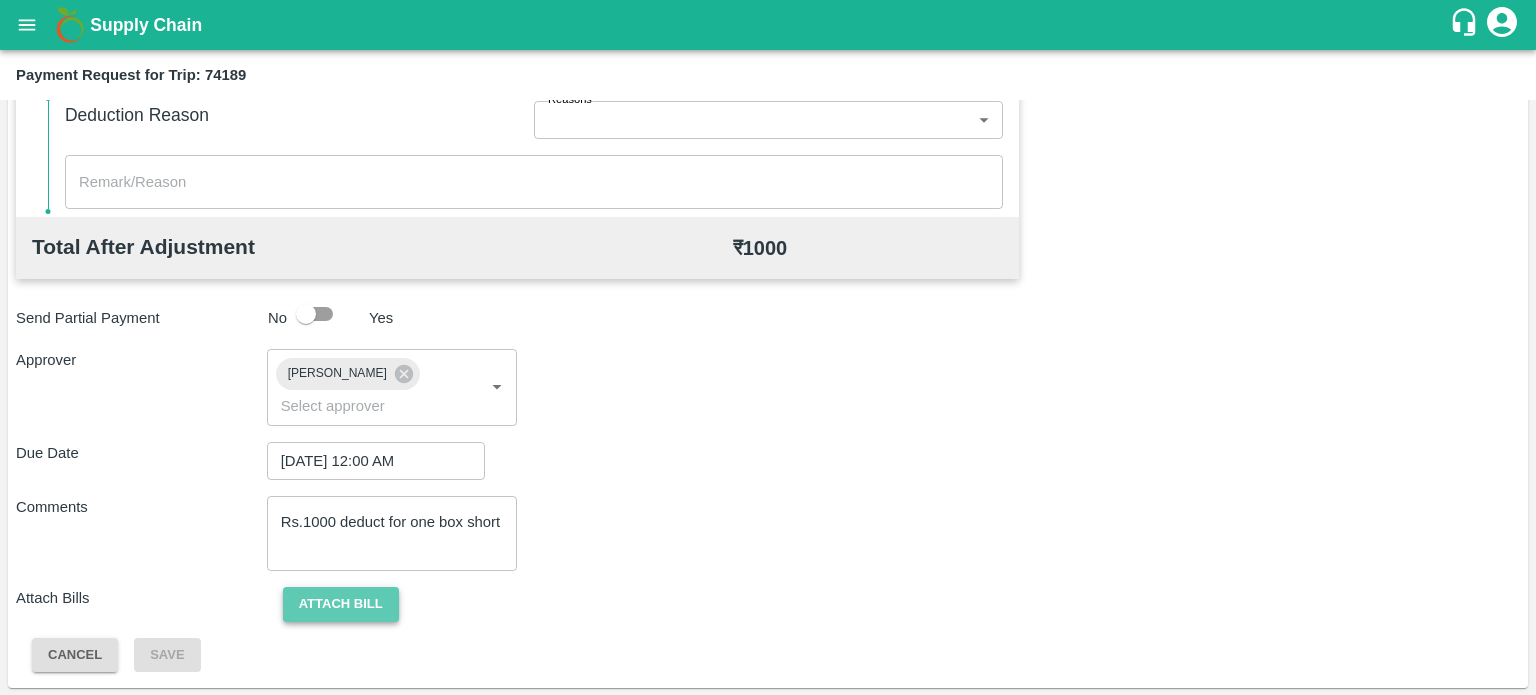click on "Attach bill" at bounding box center (341, 604) 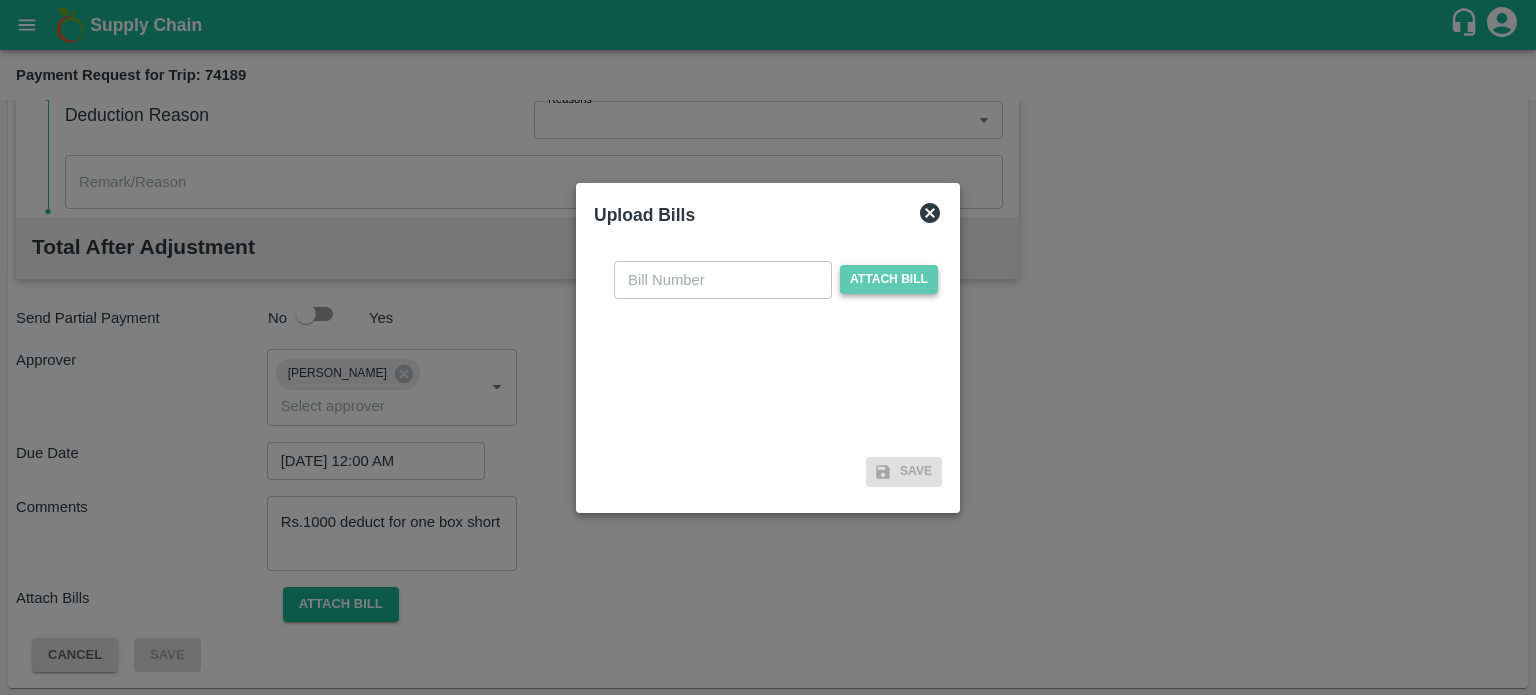 click on "Attach bill" at bounding box center [889, 279] 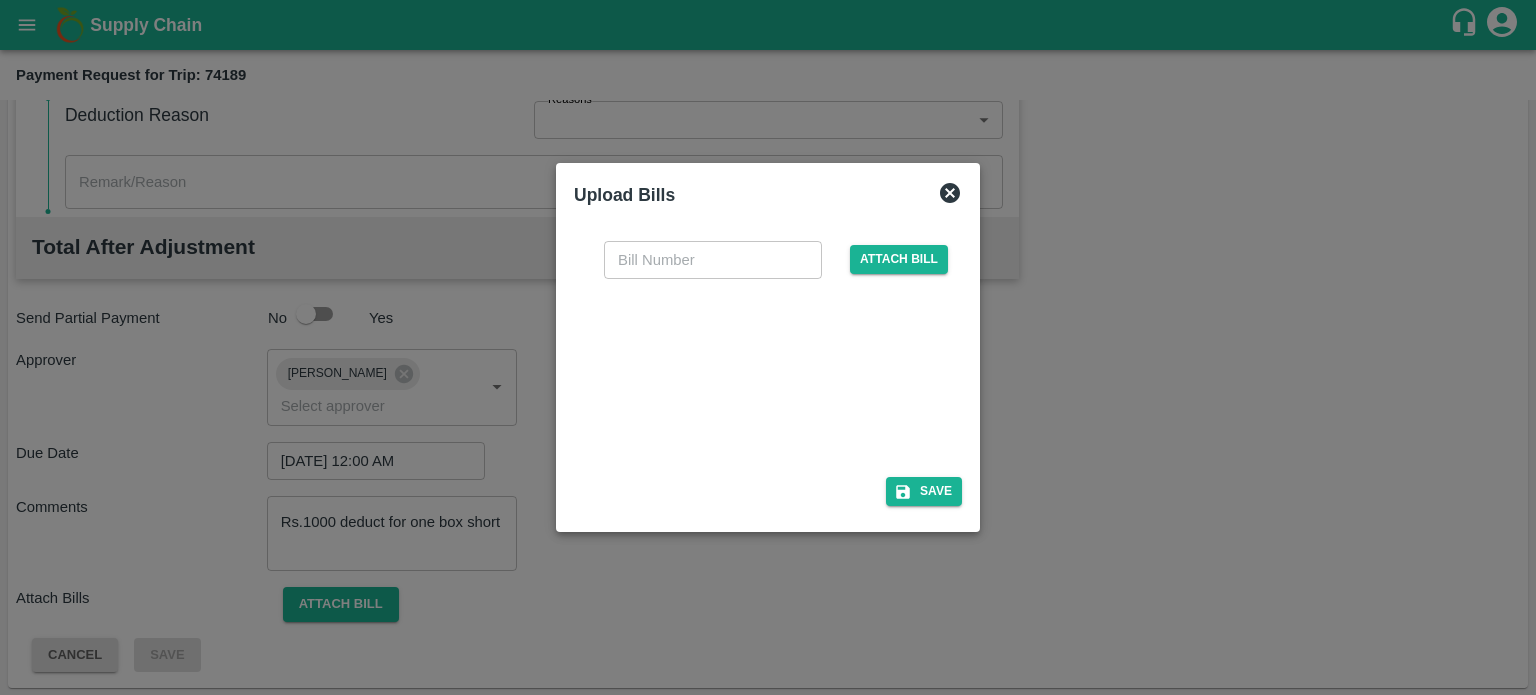 click 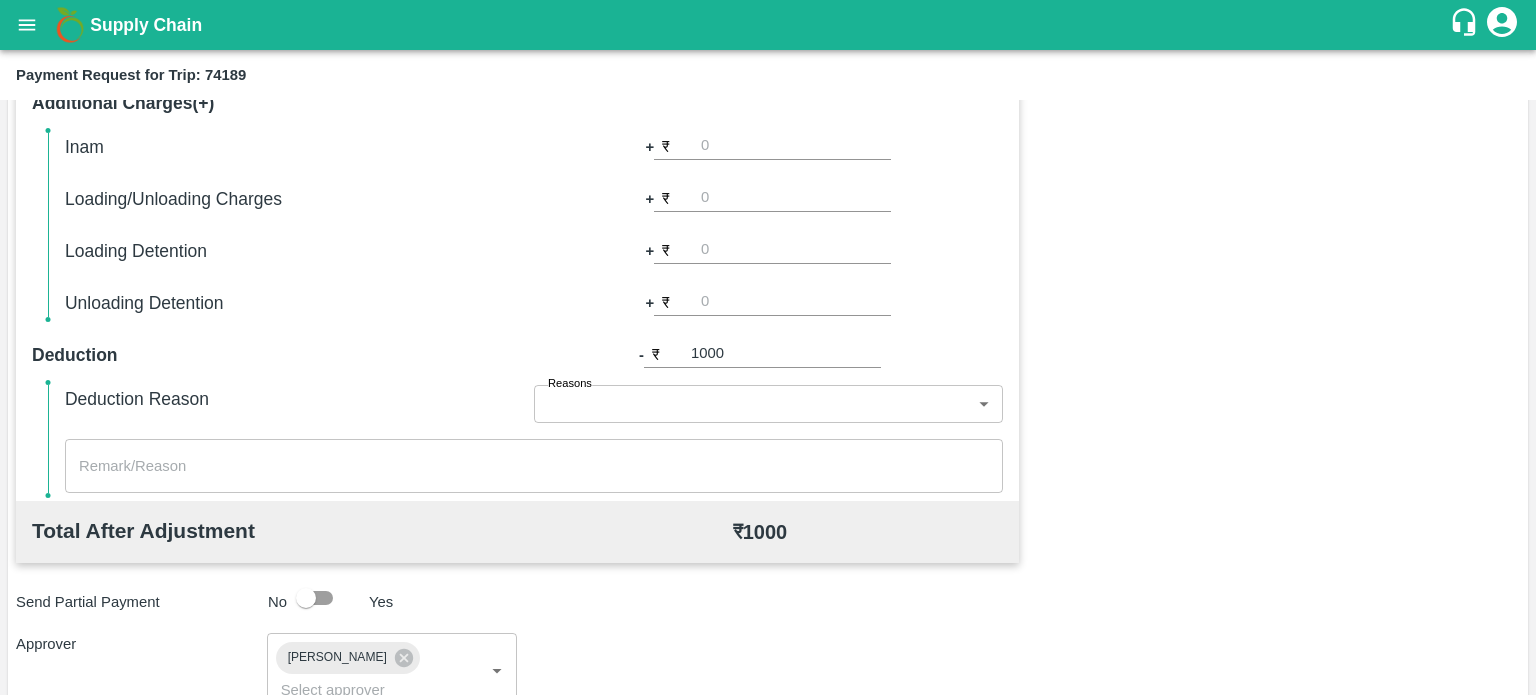 scroll, scrollTop: 598, scrollLeft: 0, axis: vertical 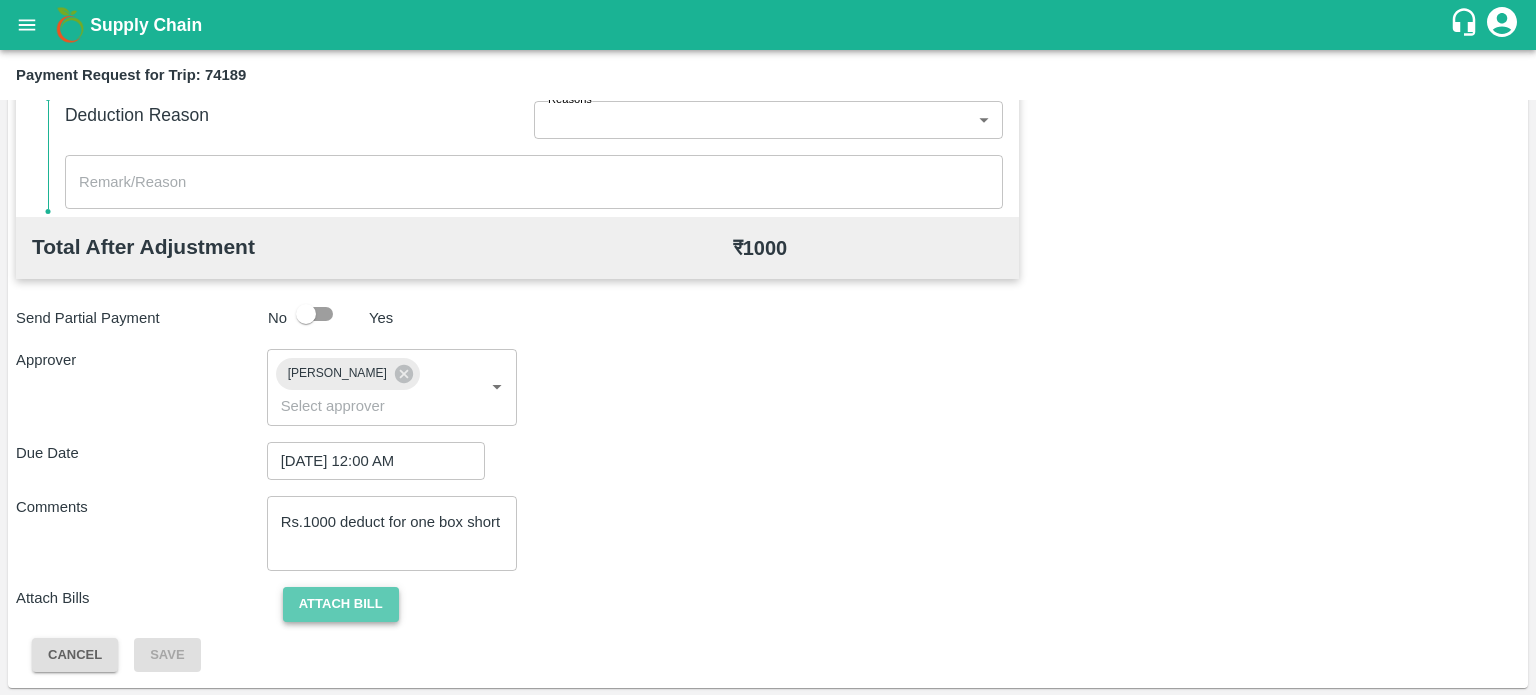 click on "Attach bill" at bounding box center [341, 604] 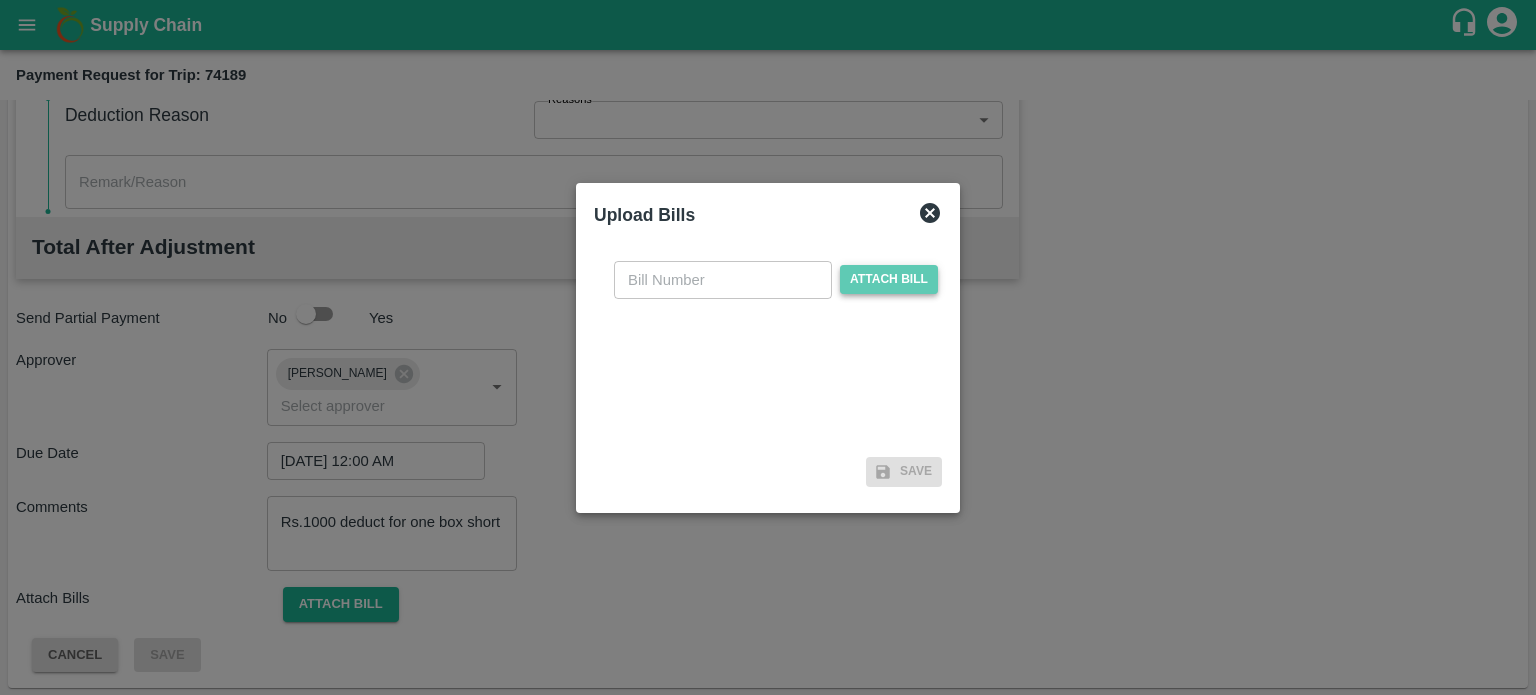click on "Attach bill" at bounding box center [889, 279] 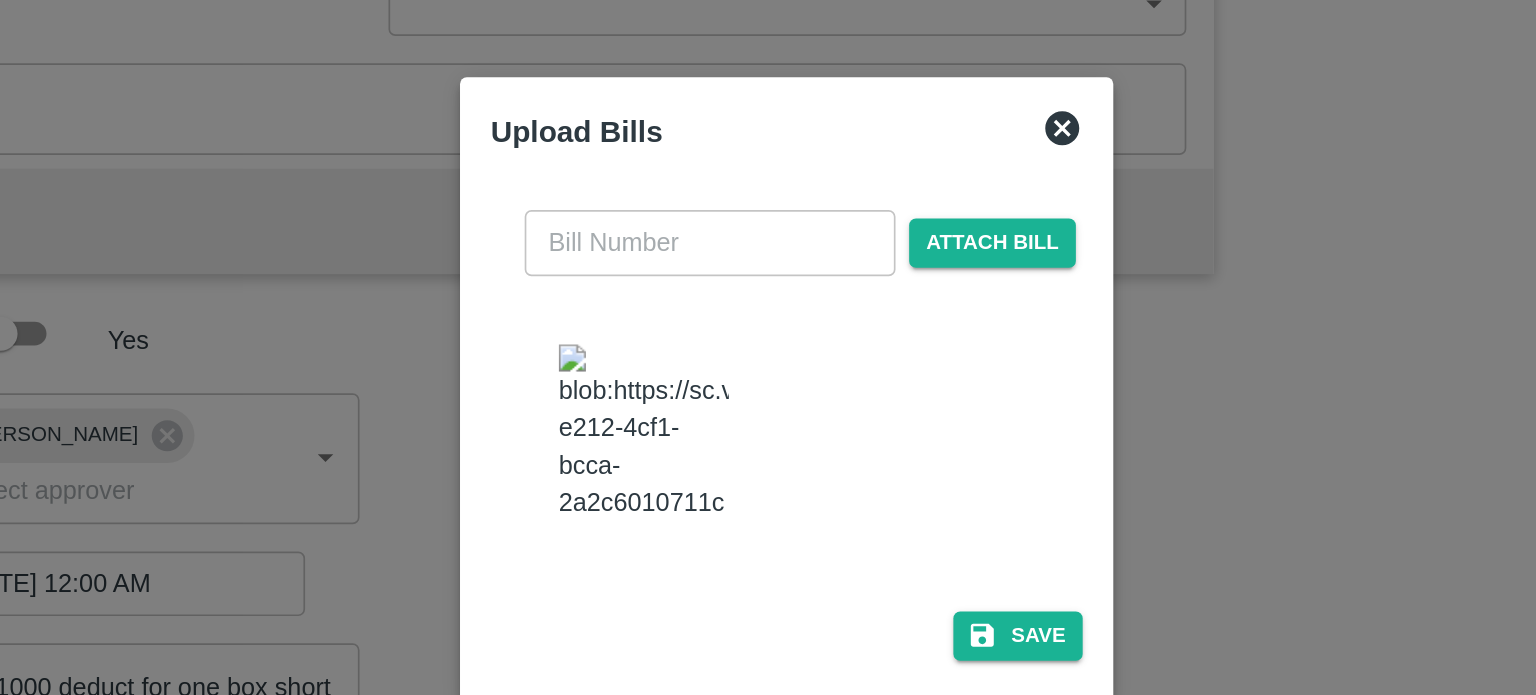 click at bounding box center [684, 372] 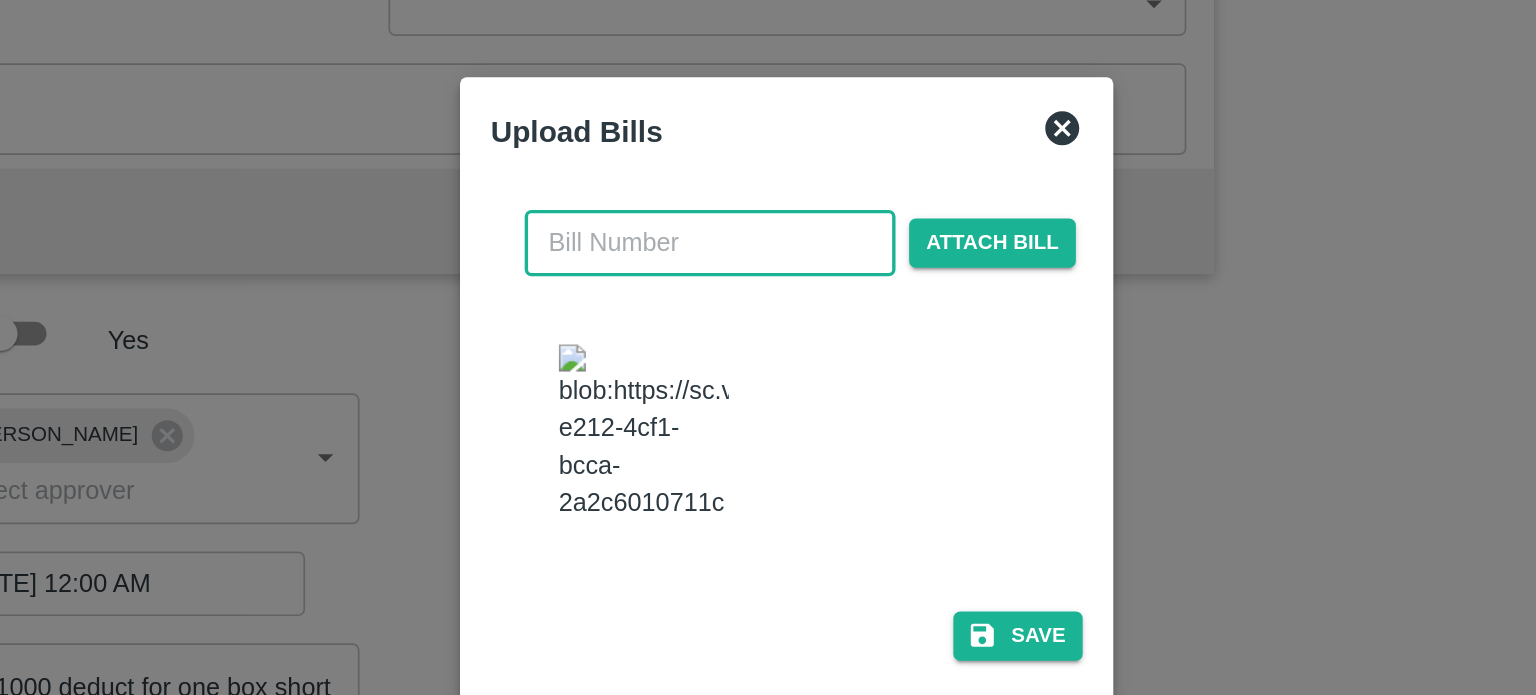 click at bounding box center (723, 260) 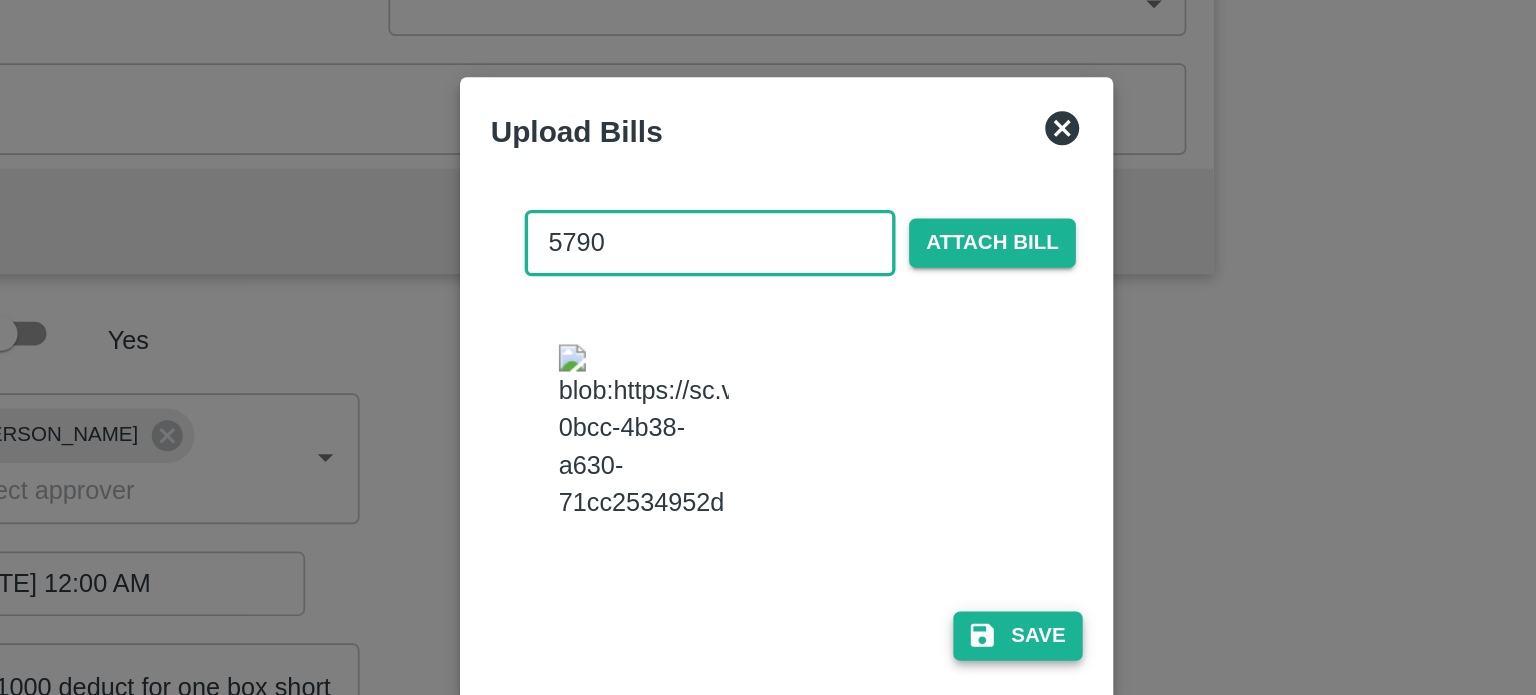 type on "5790" 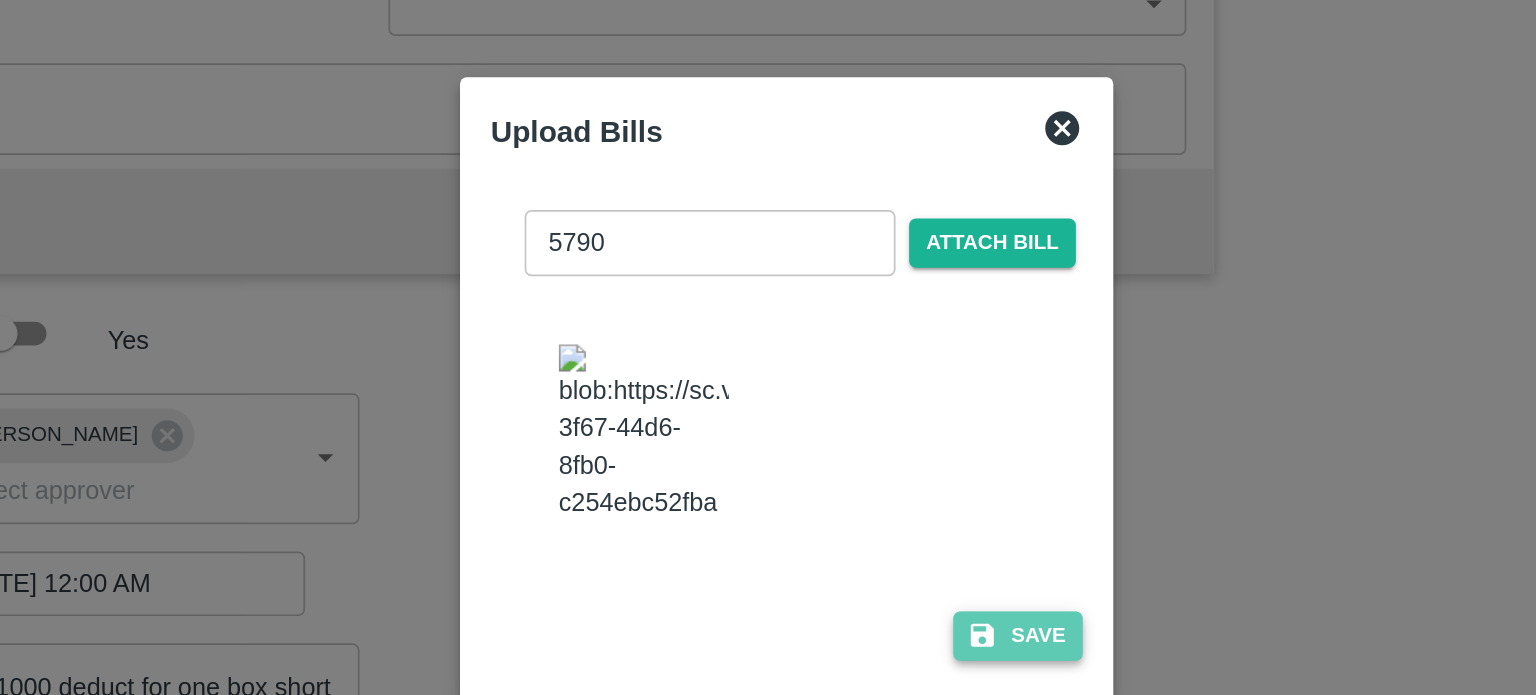 click on "Save" at bounding box center [904, 491] 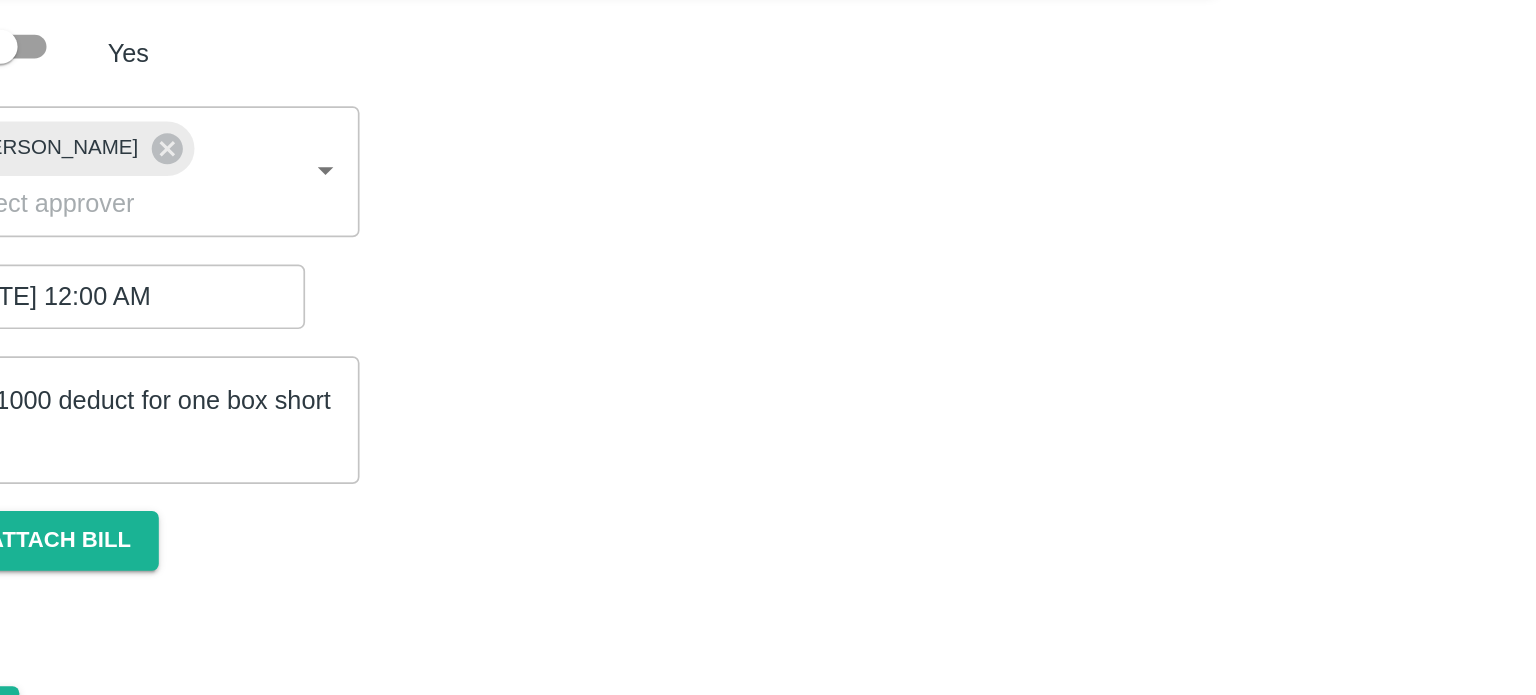 scroll, scrollTop: 0, scrollLeft: 0, axis: both 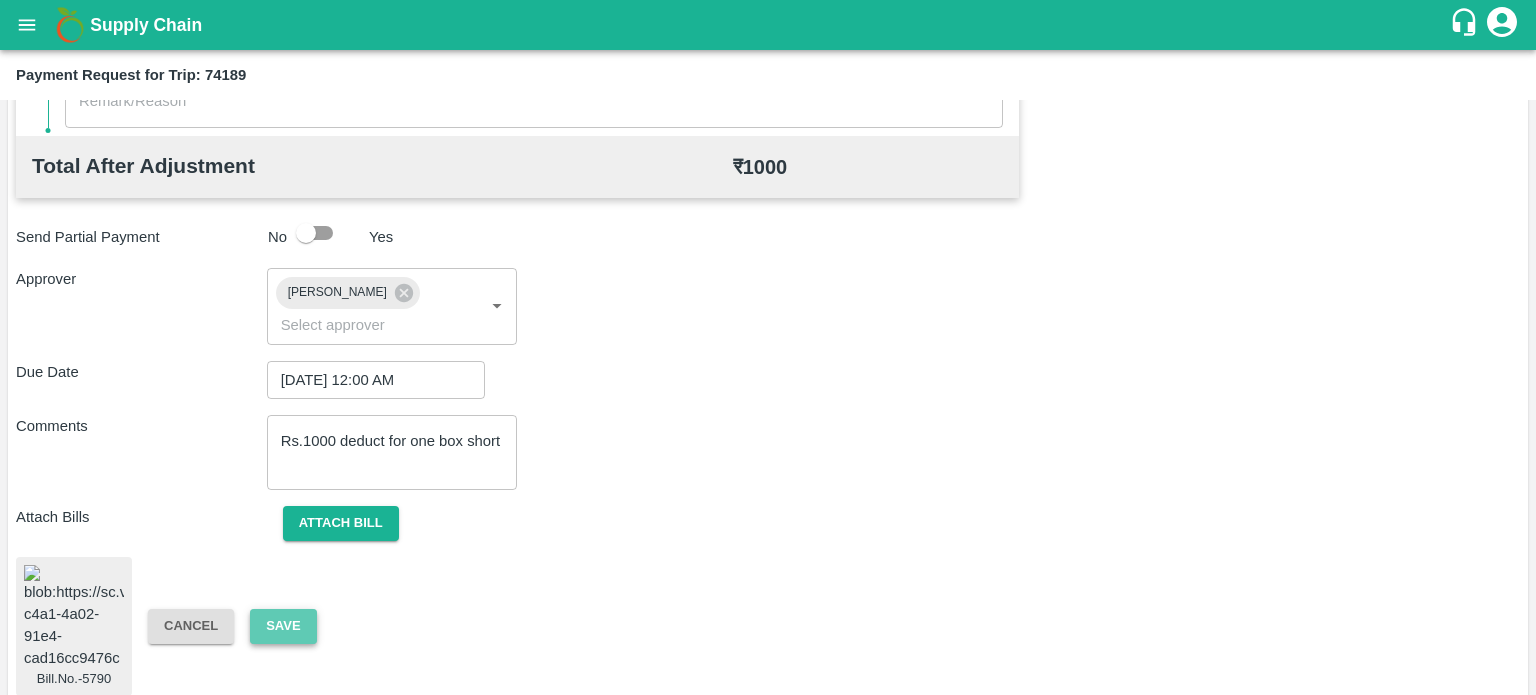 click on "Save" at bounding box center [283, 626] 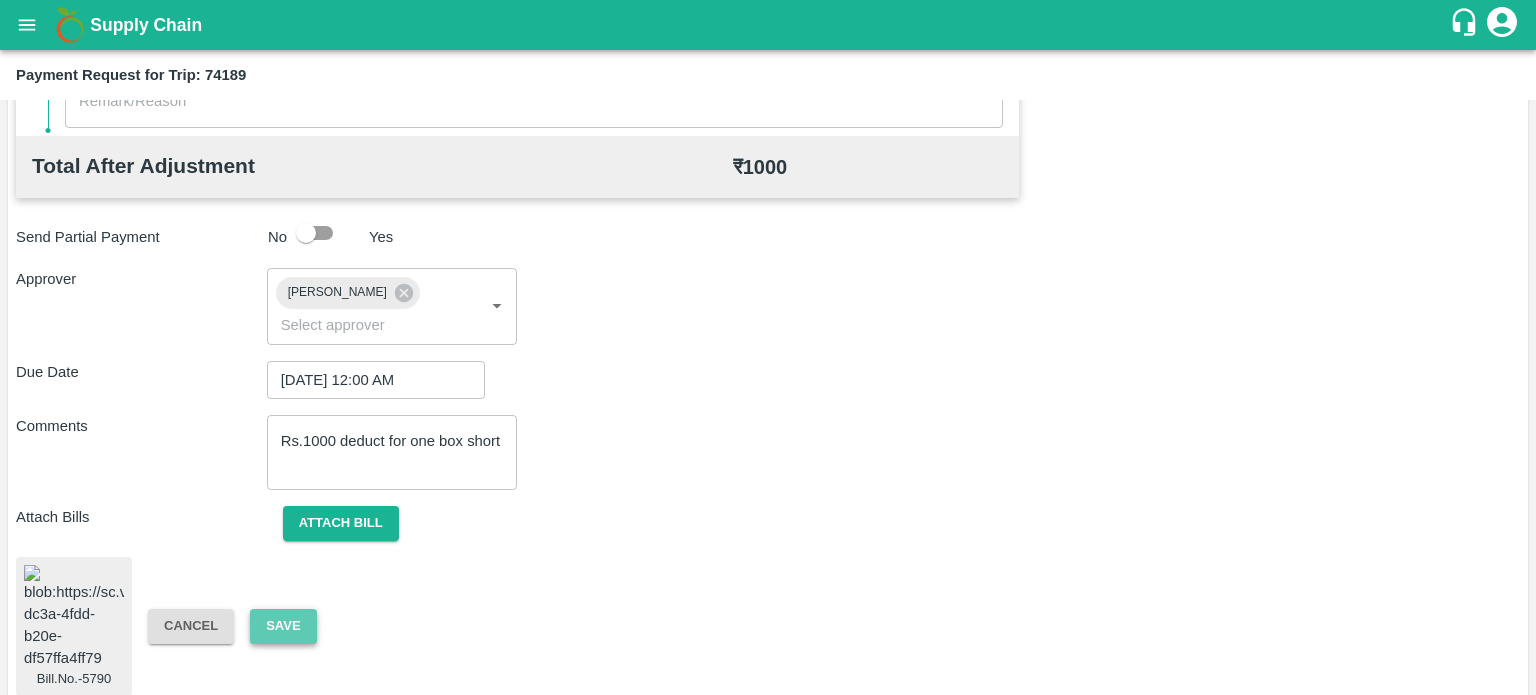 click on "Save" at bounding box center [283, 626] 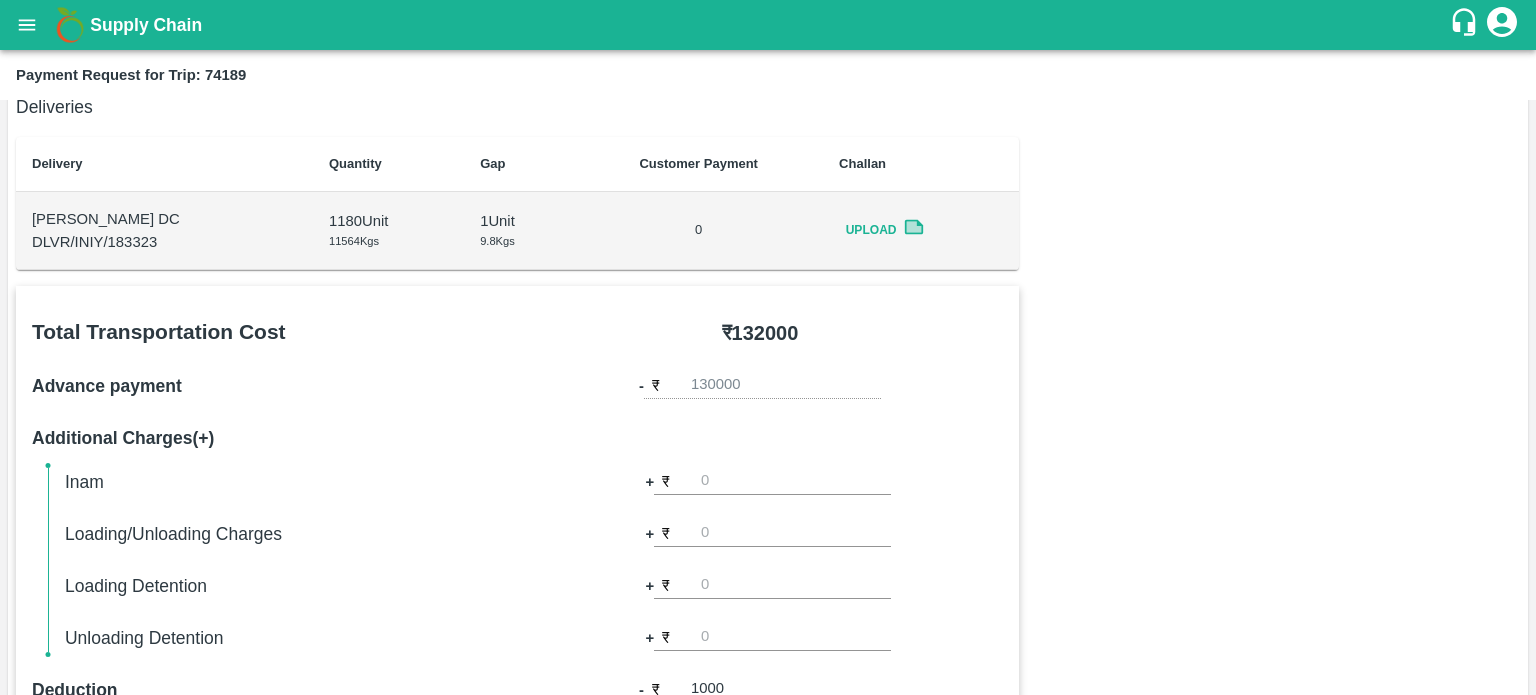 scroll, scrollTop: 0, scrollLeft: 0, axis: both 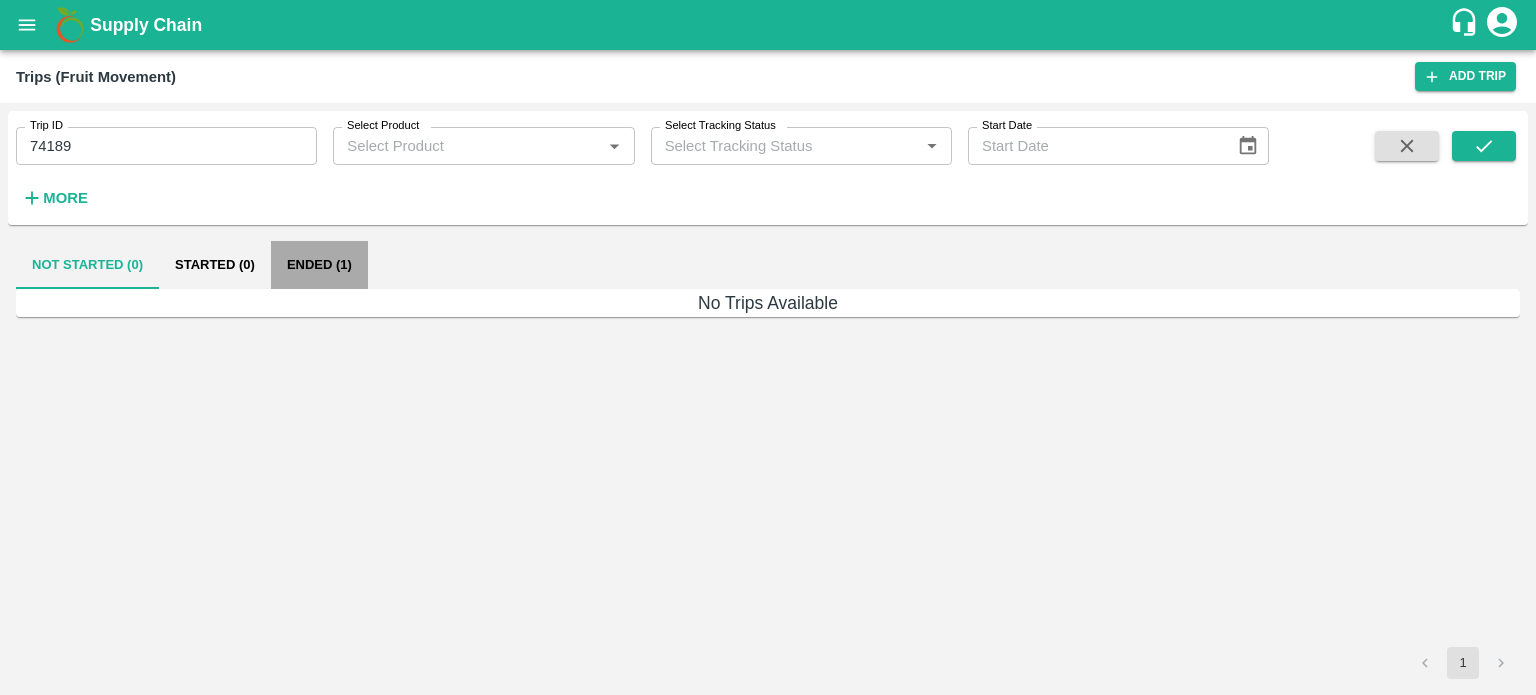 click on "Ended (1)" at bounding box center (319, 265) 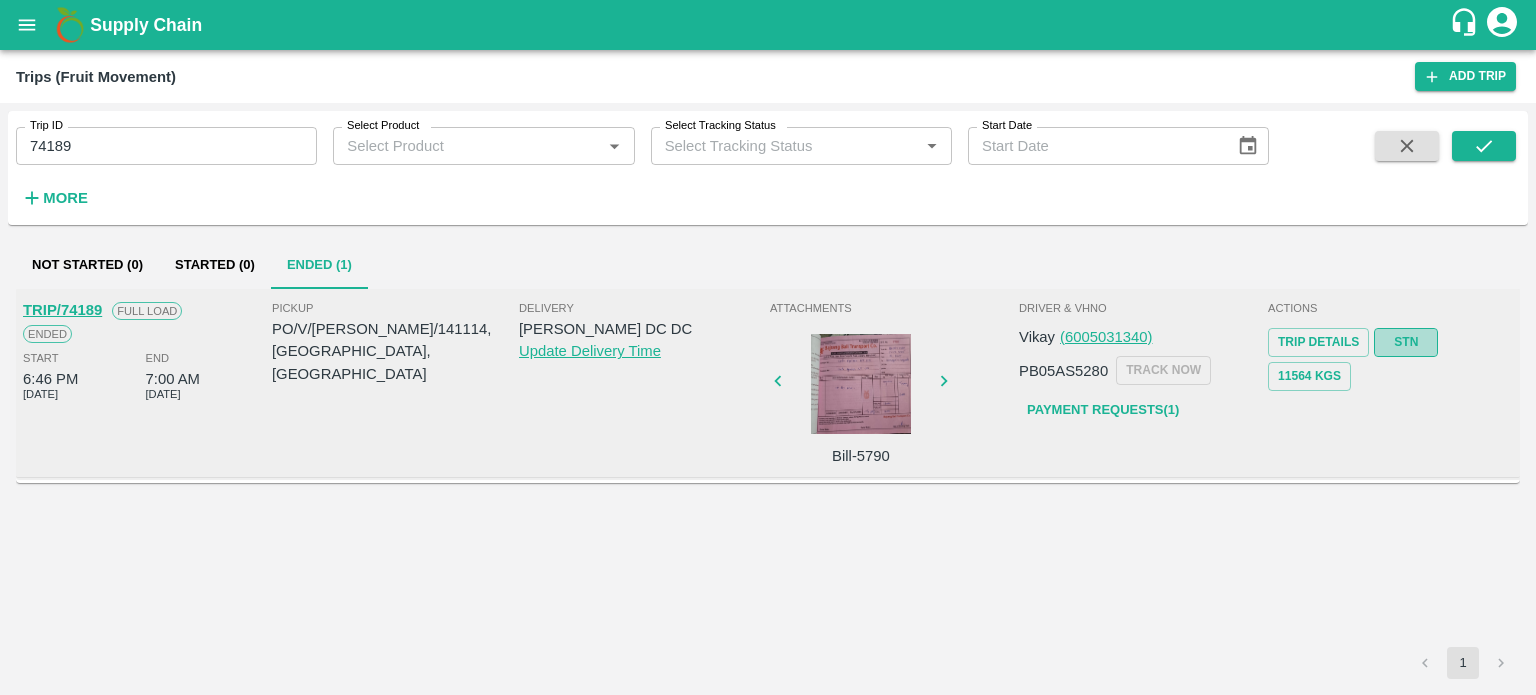 click on "STN" at bounding box center (1406, 342) 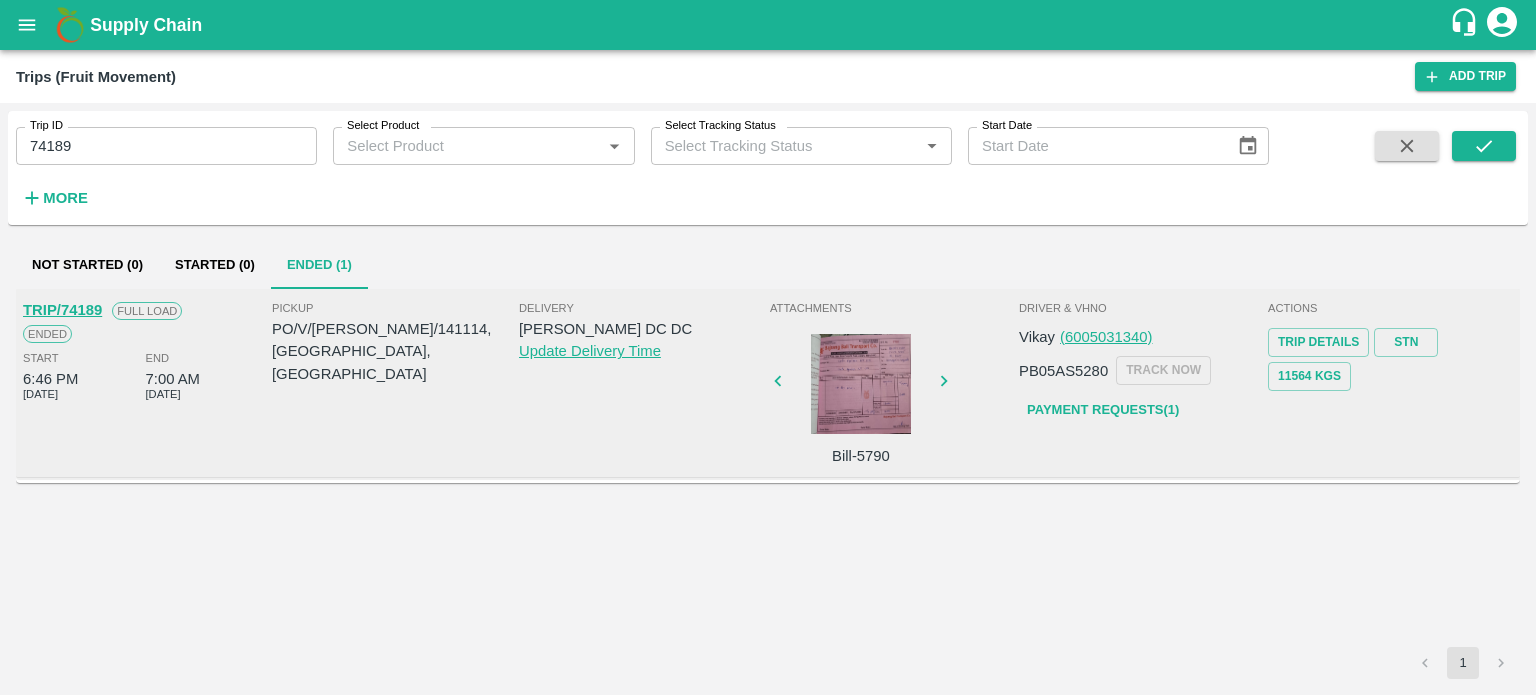 click at bounding box center (861, 384) 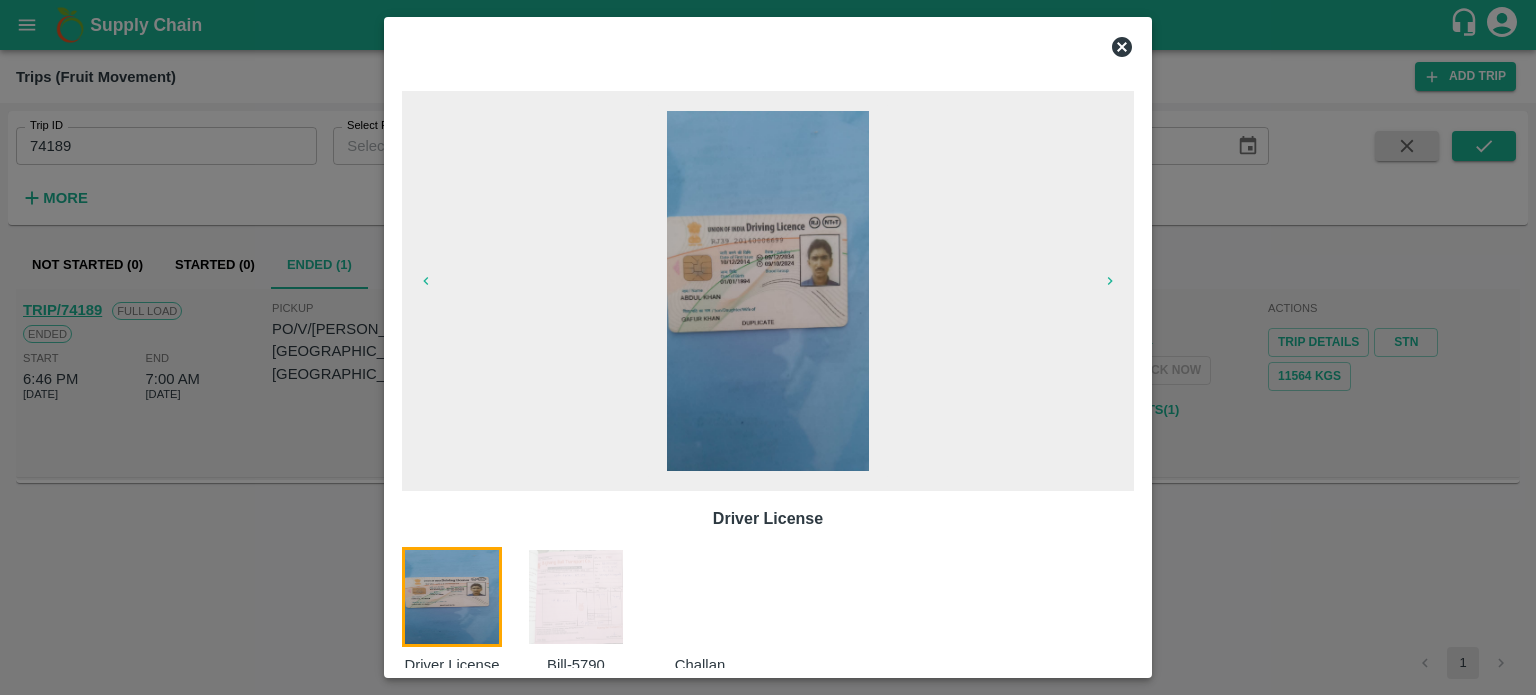 click at bounding box center [576, 597] 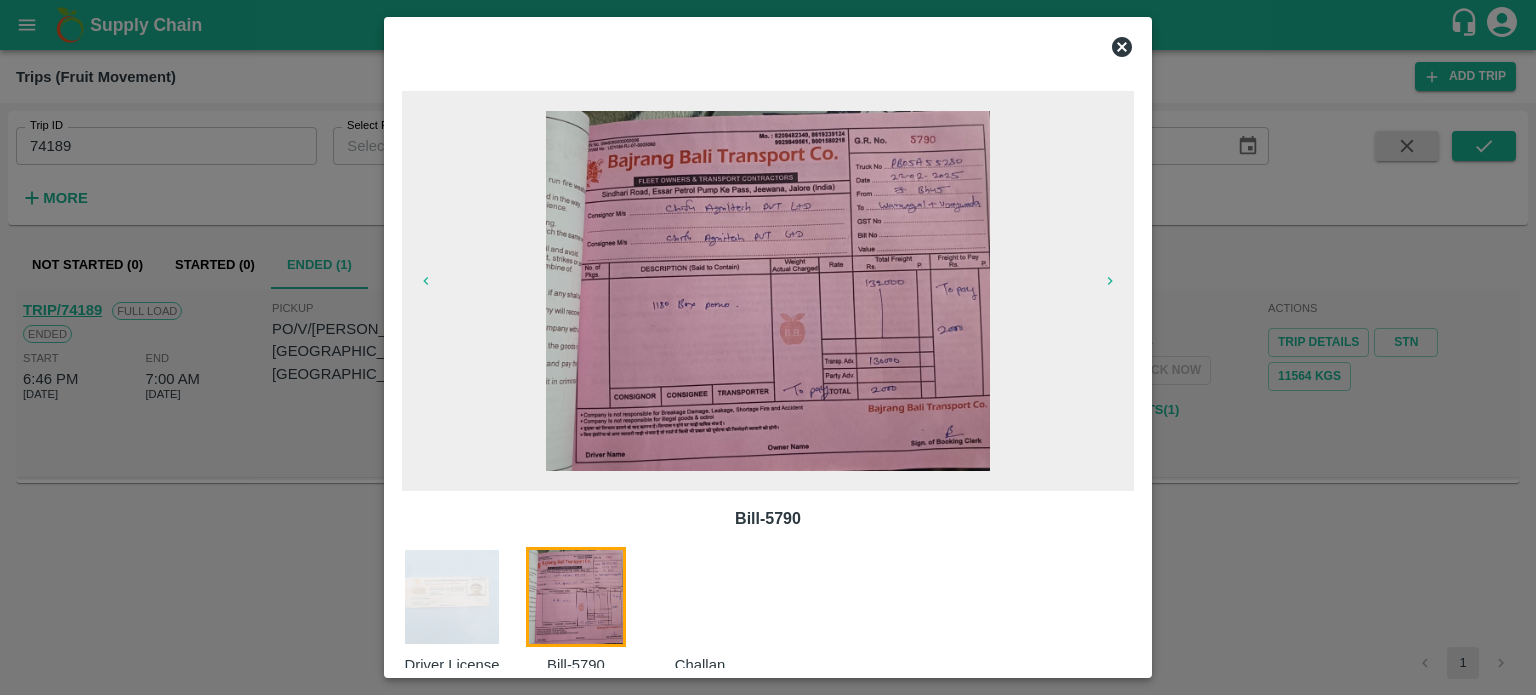 scroll, scrollTop: 32, scrollLeft: 0, axis: vertical 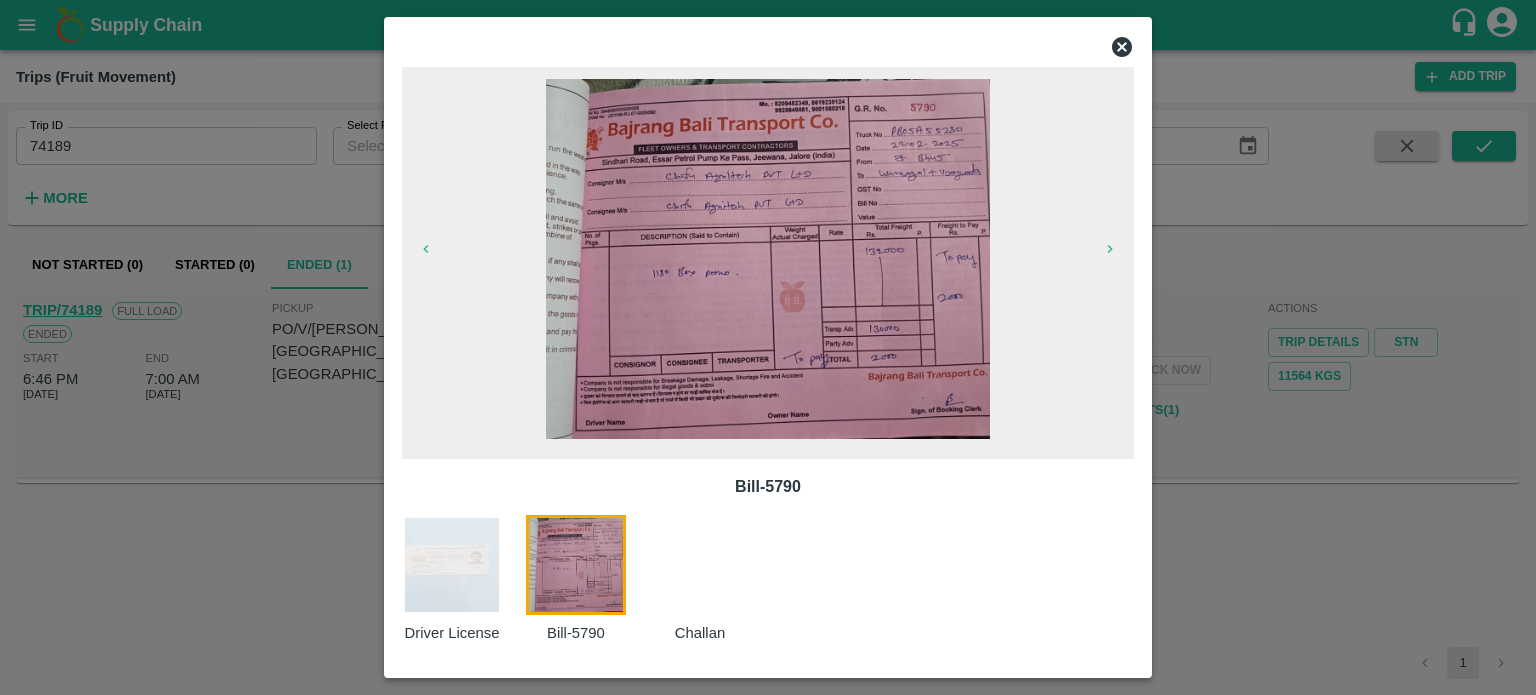 click at bounding box center (712, 579) 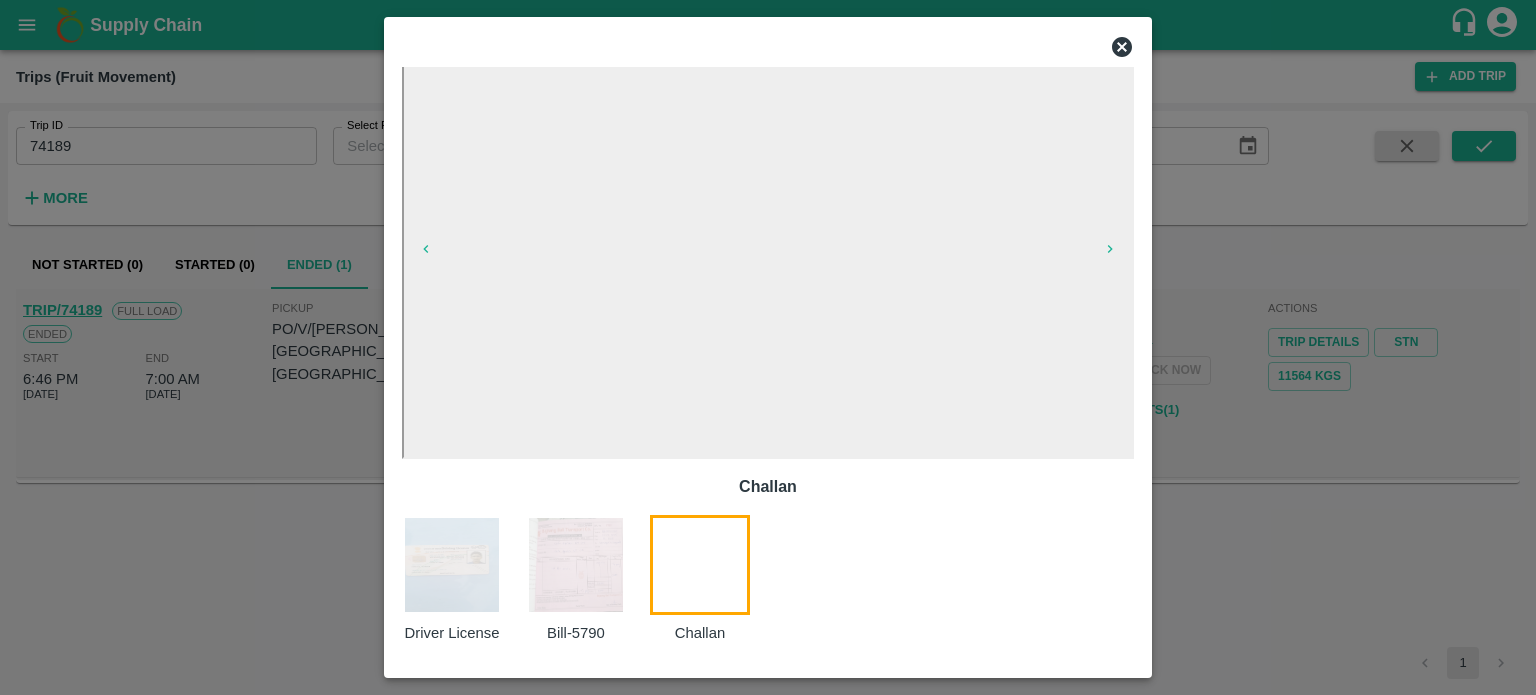 click 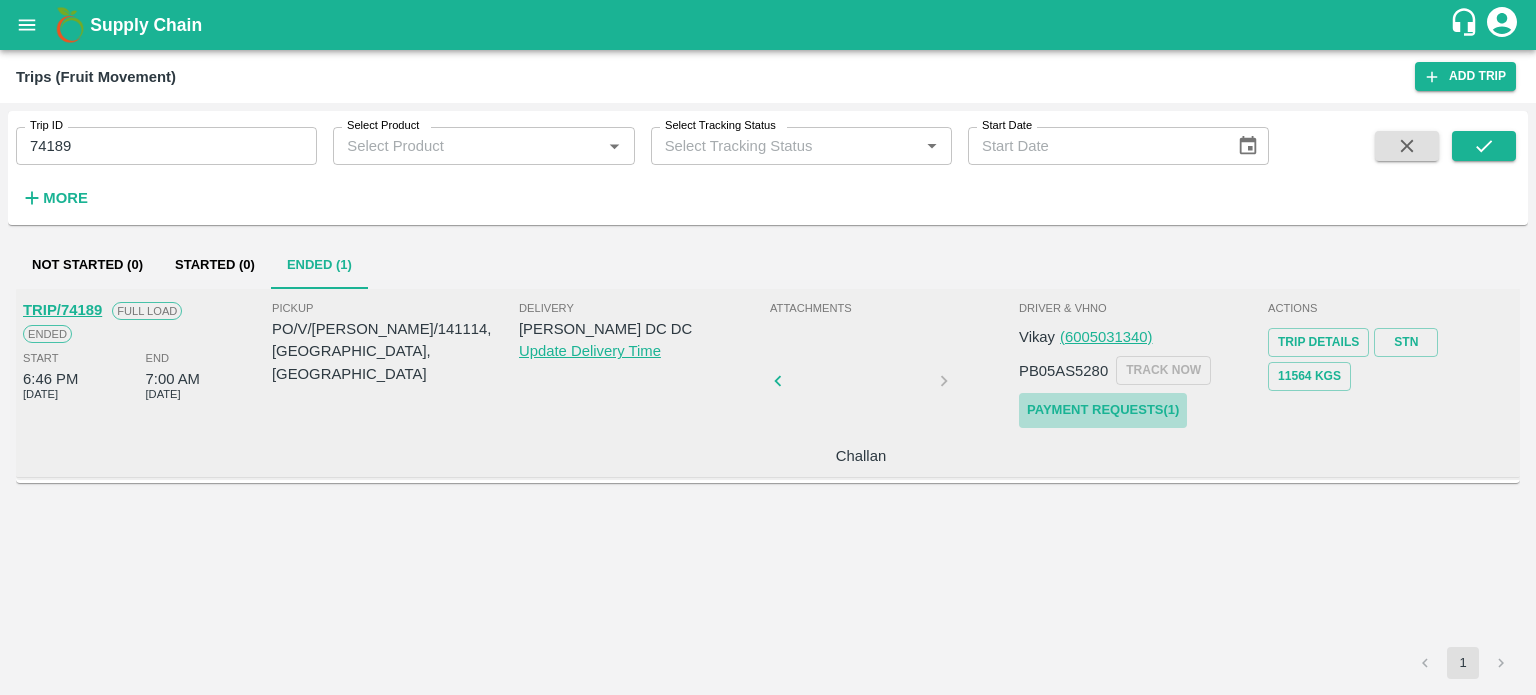 click on "Payment Requests( 1 )" at bounding box center (1103, 410) 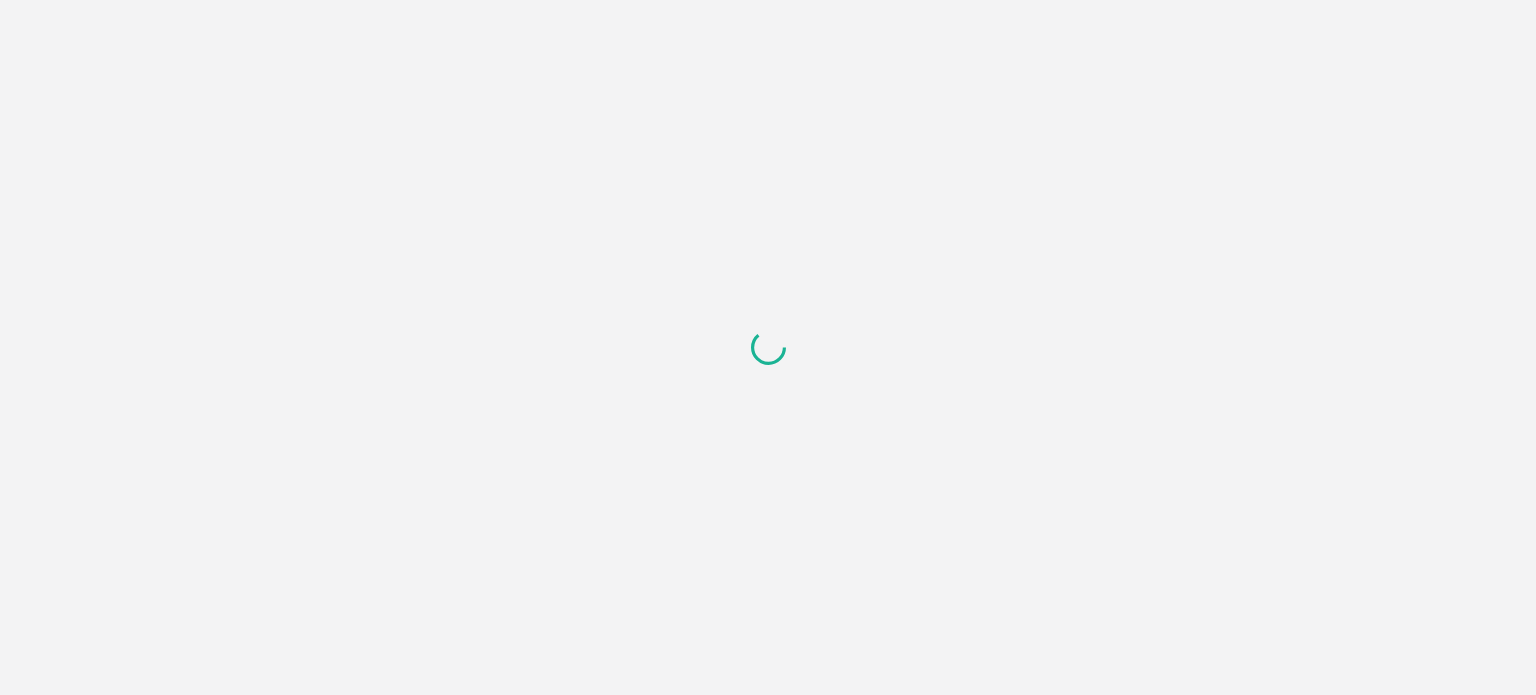 scroll, scrollTop: 0, scrollLeft: 0, axis: both 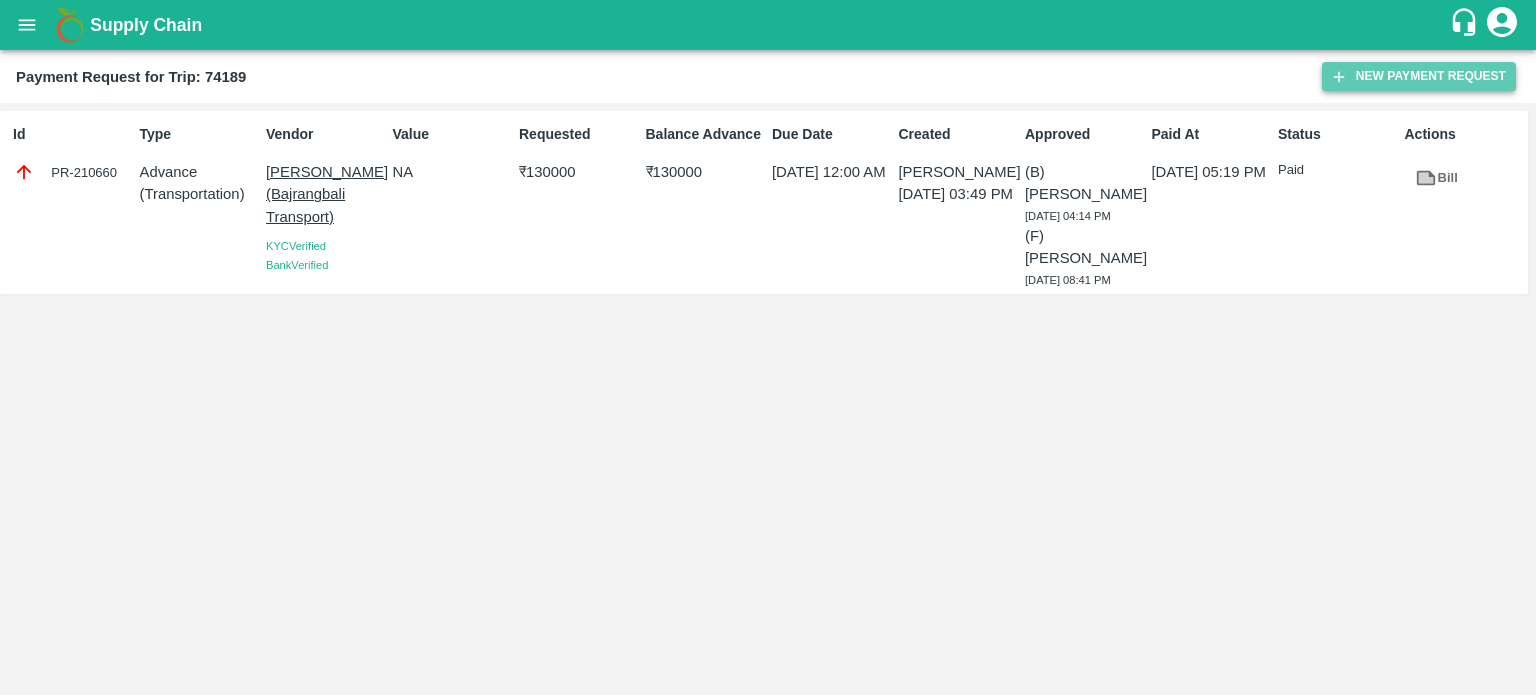 click on "New Payment Request" at bounding box center [1419, 76] 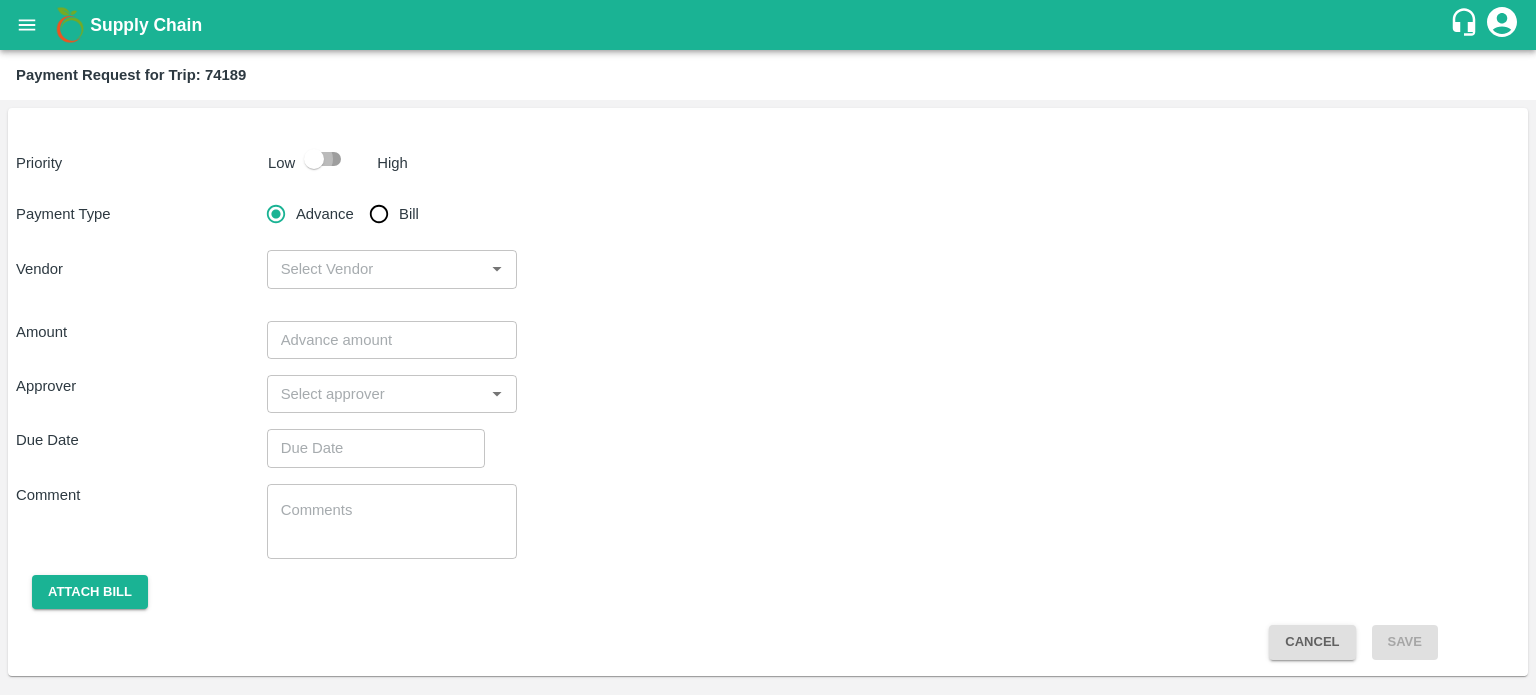 click at bounding box center [314, 159] 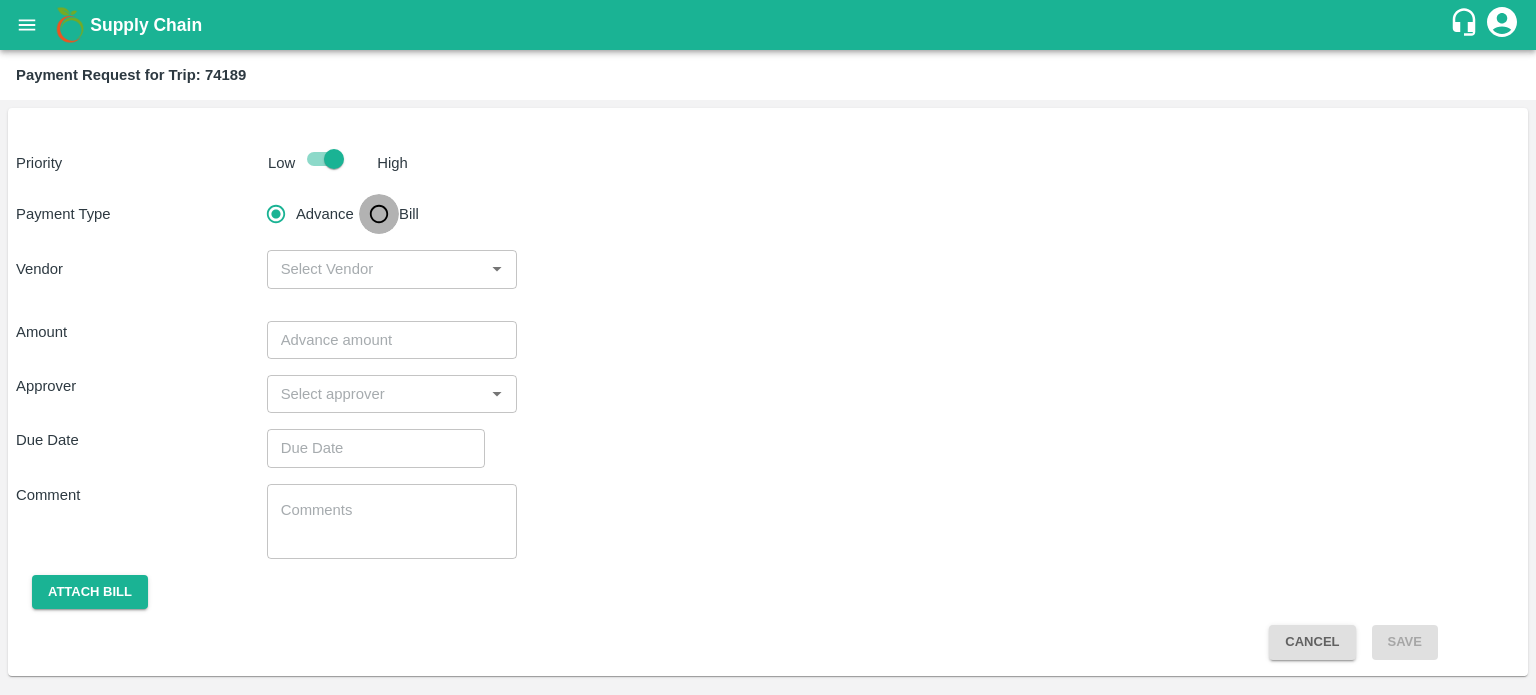 click on "Bill" at bounding box center (379, 214) 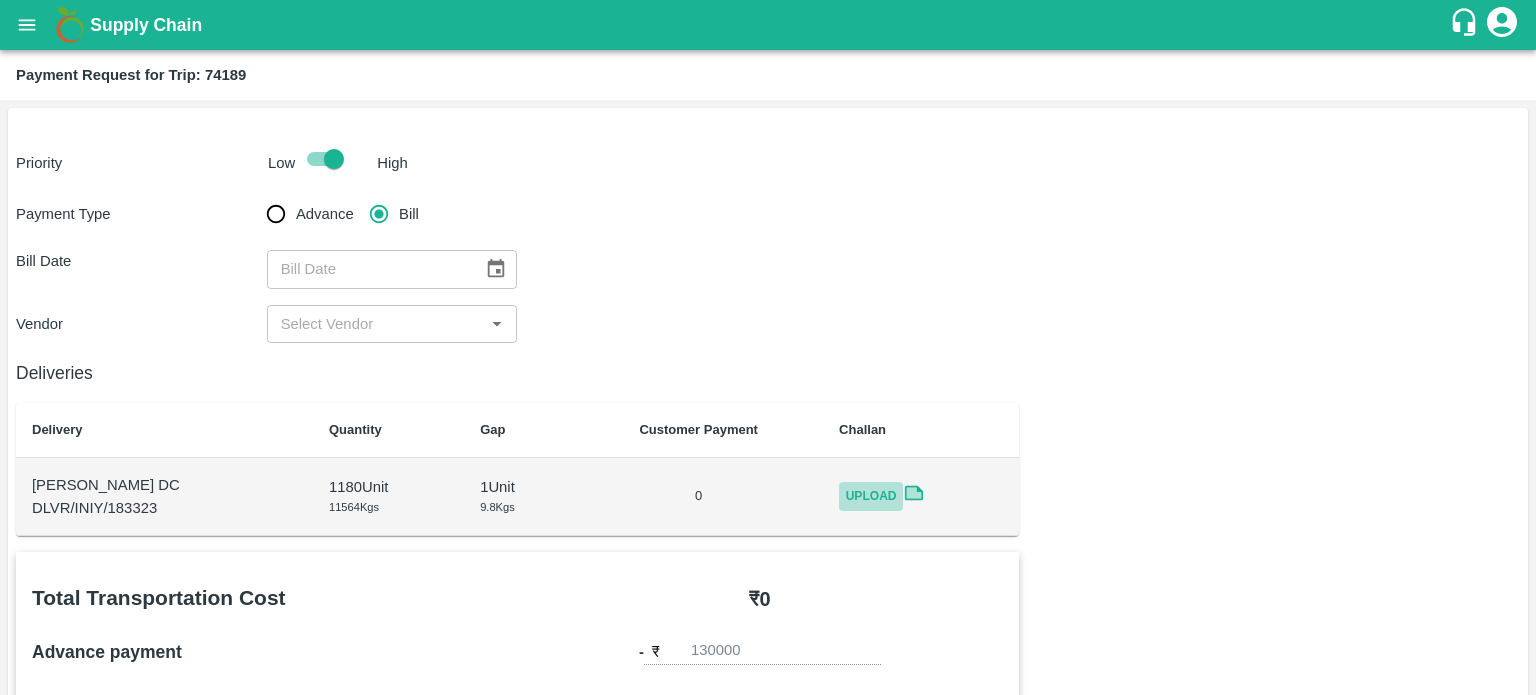 click on "Upload" at bounding box center [871, 496] 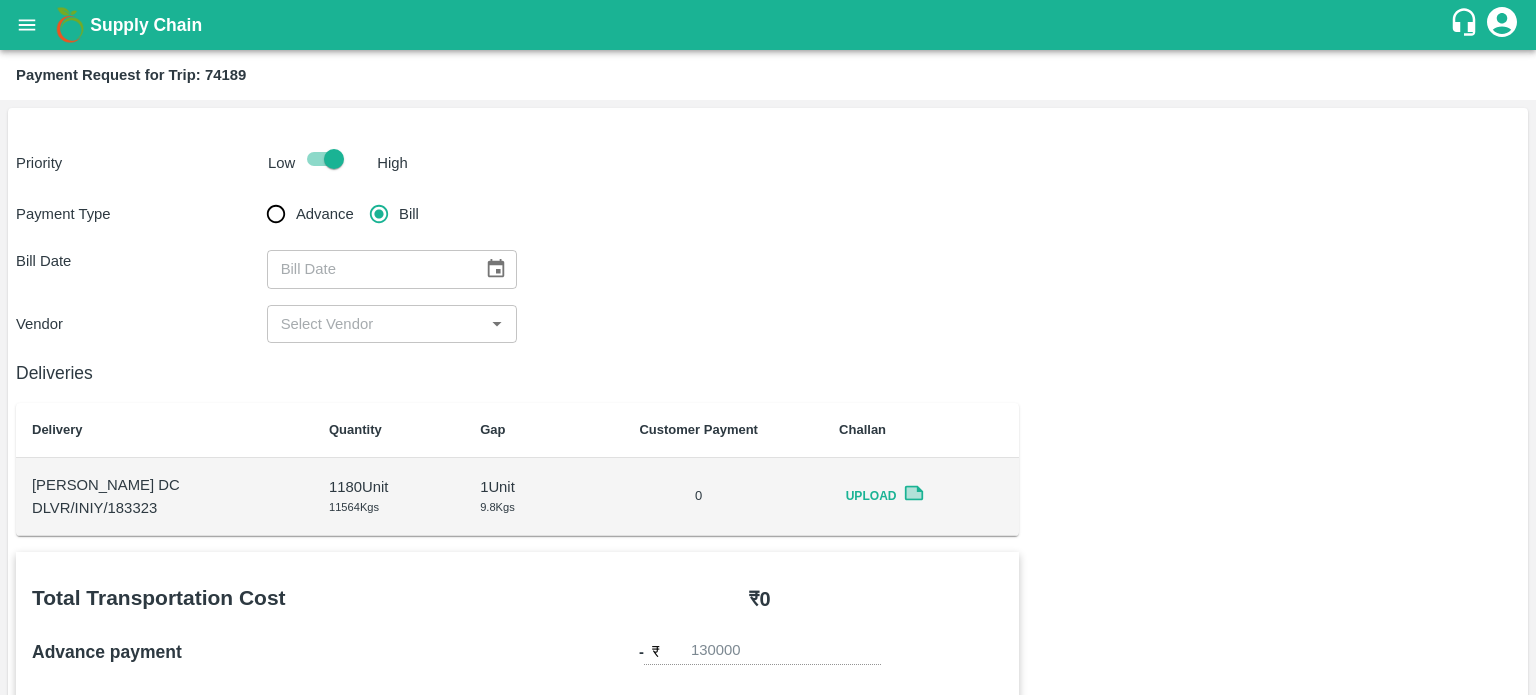 click 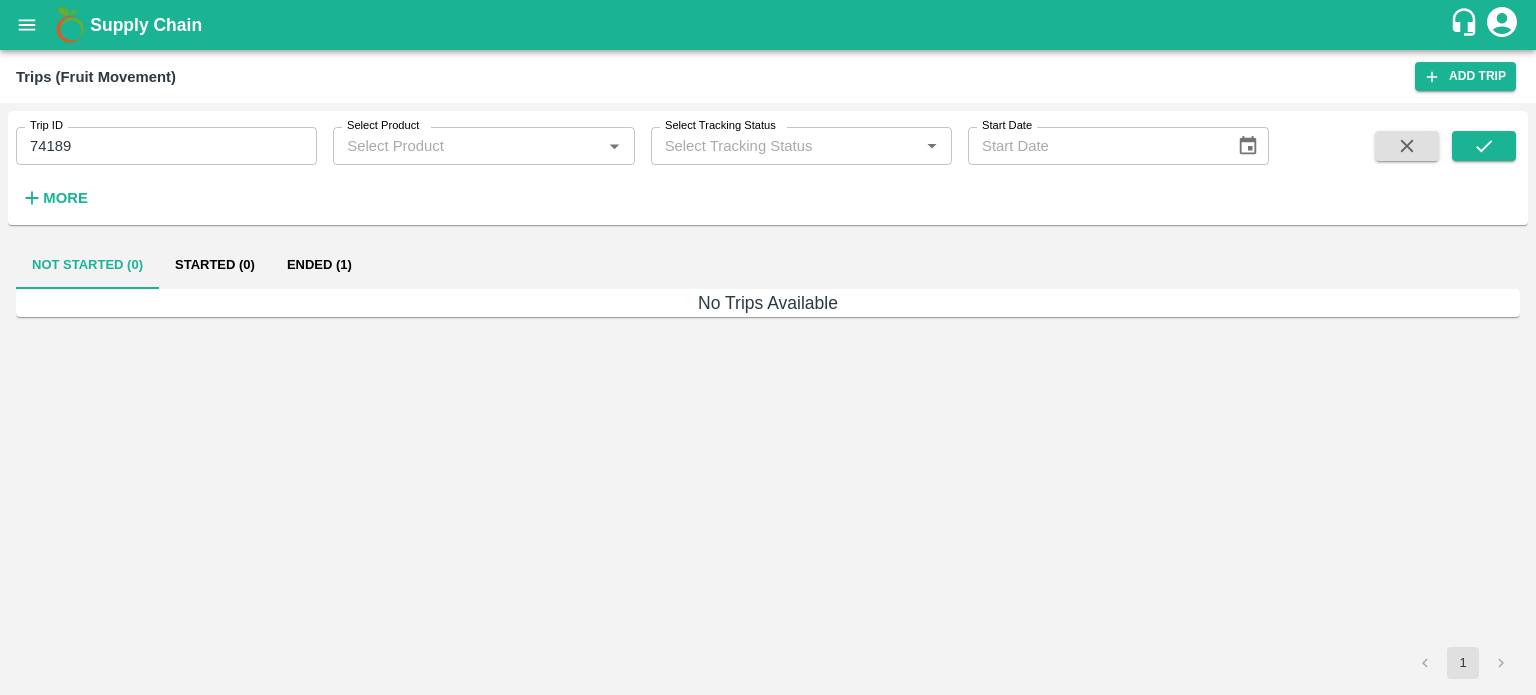 scroll, scrollTop: 0, scrollLeft: 0, axis: both 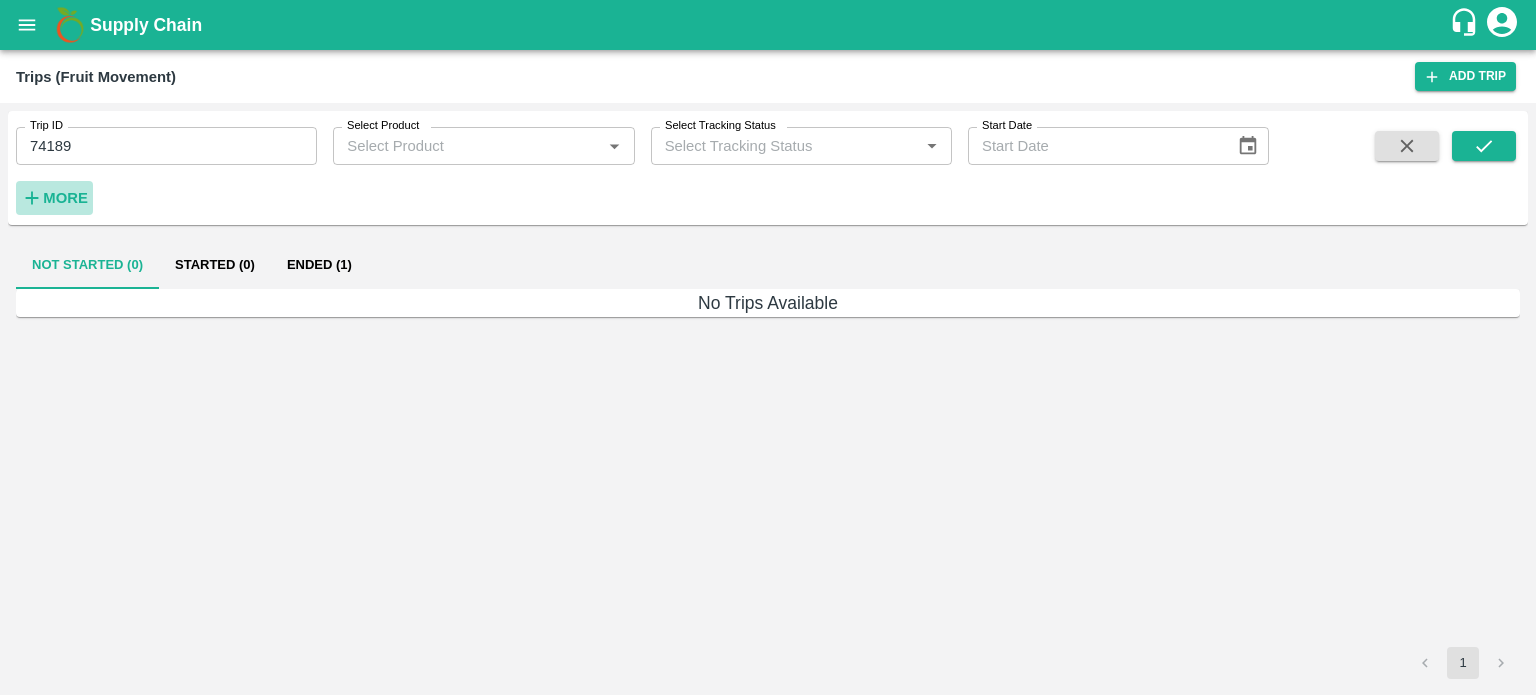 click on "More" at bounding box center [65, 198] 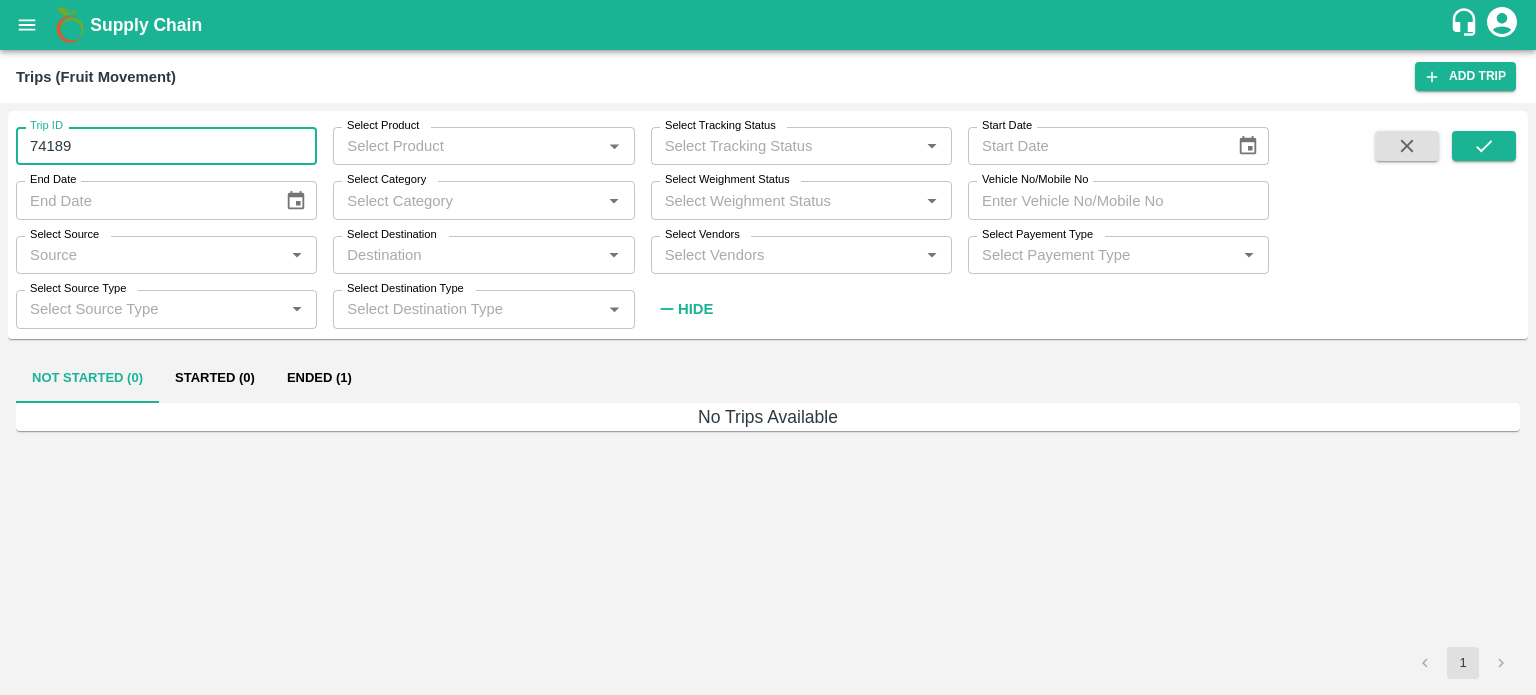 click on "74189" at bounding box center (166, 146) 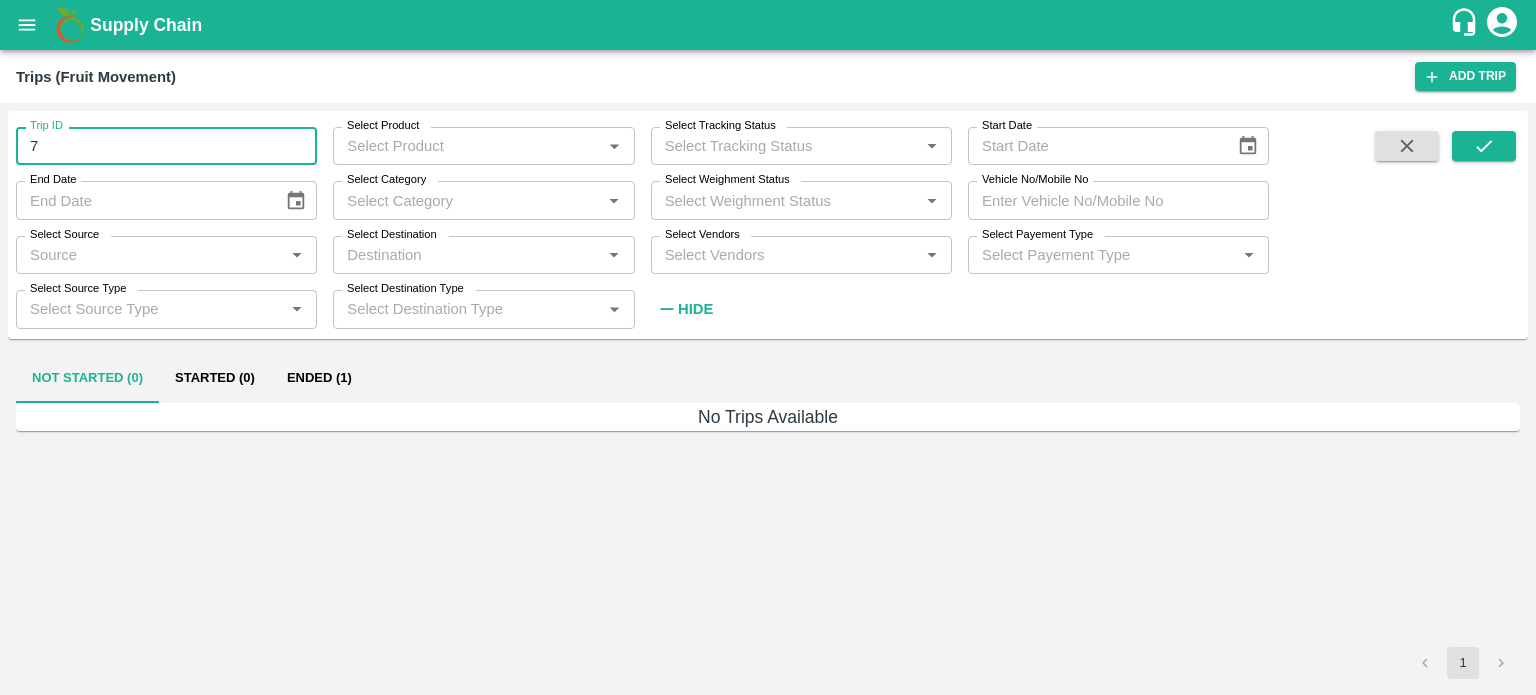 type on "7" 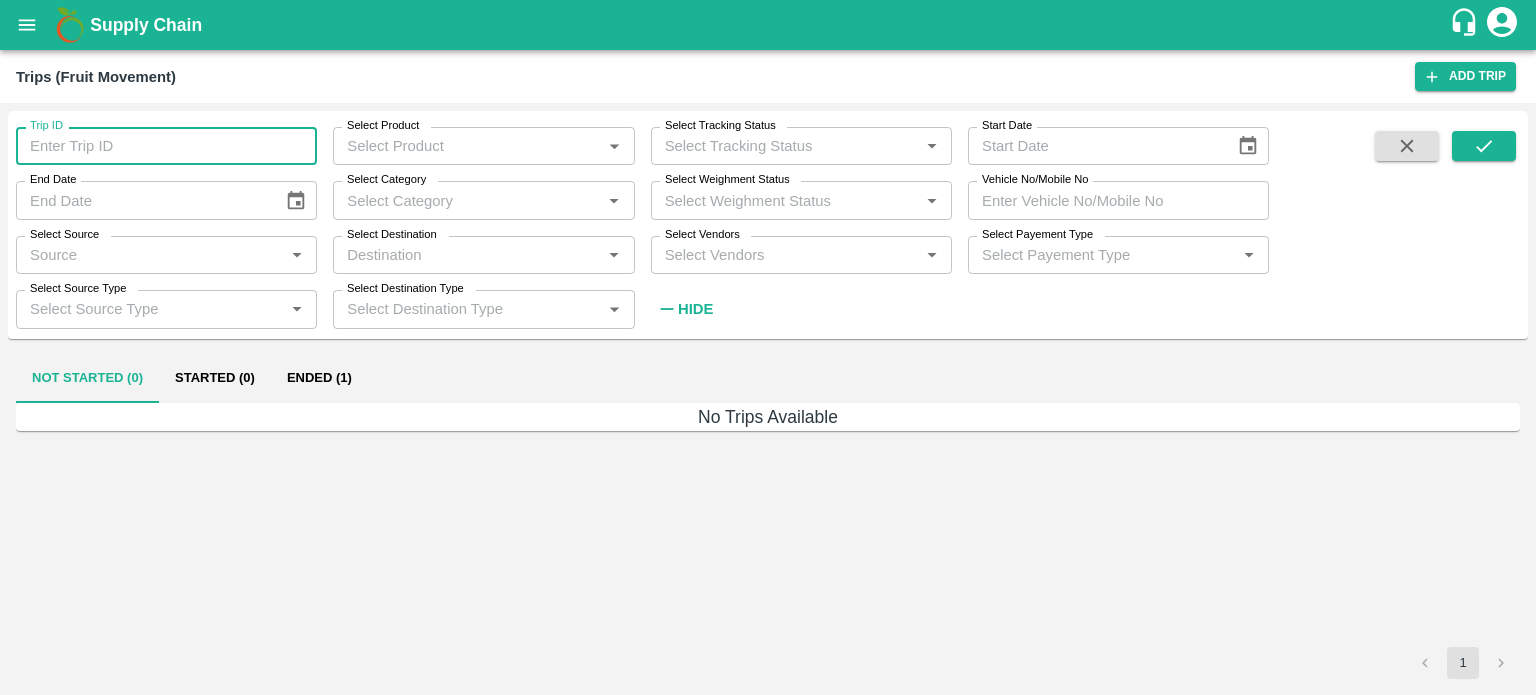 type 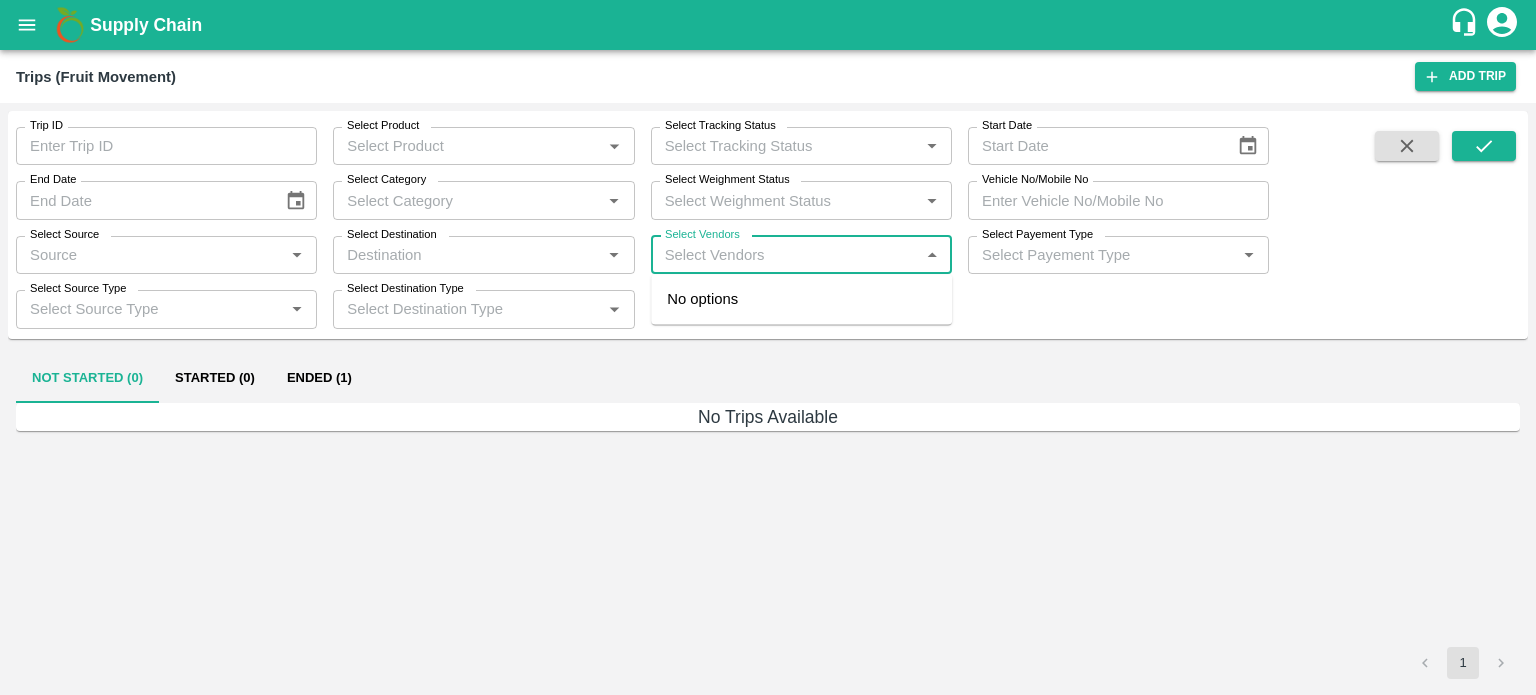 click on "Select Vendors" at bounding box center (785, 255) 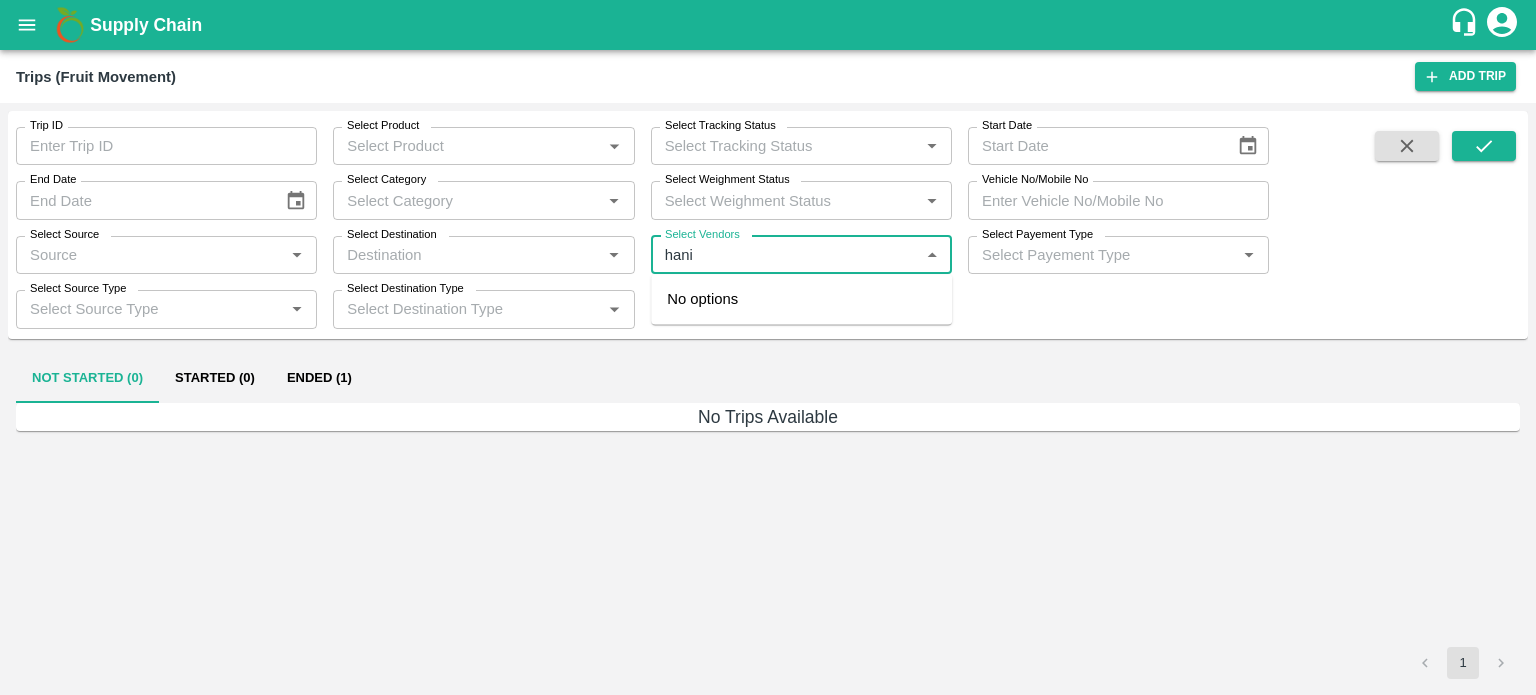 type on "hanif" 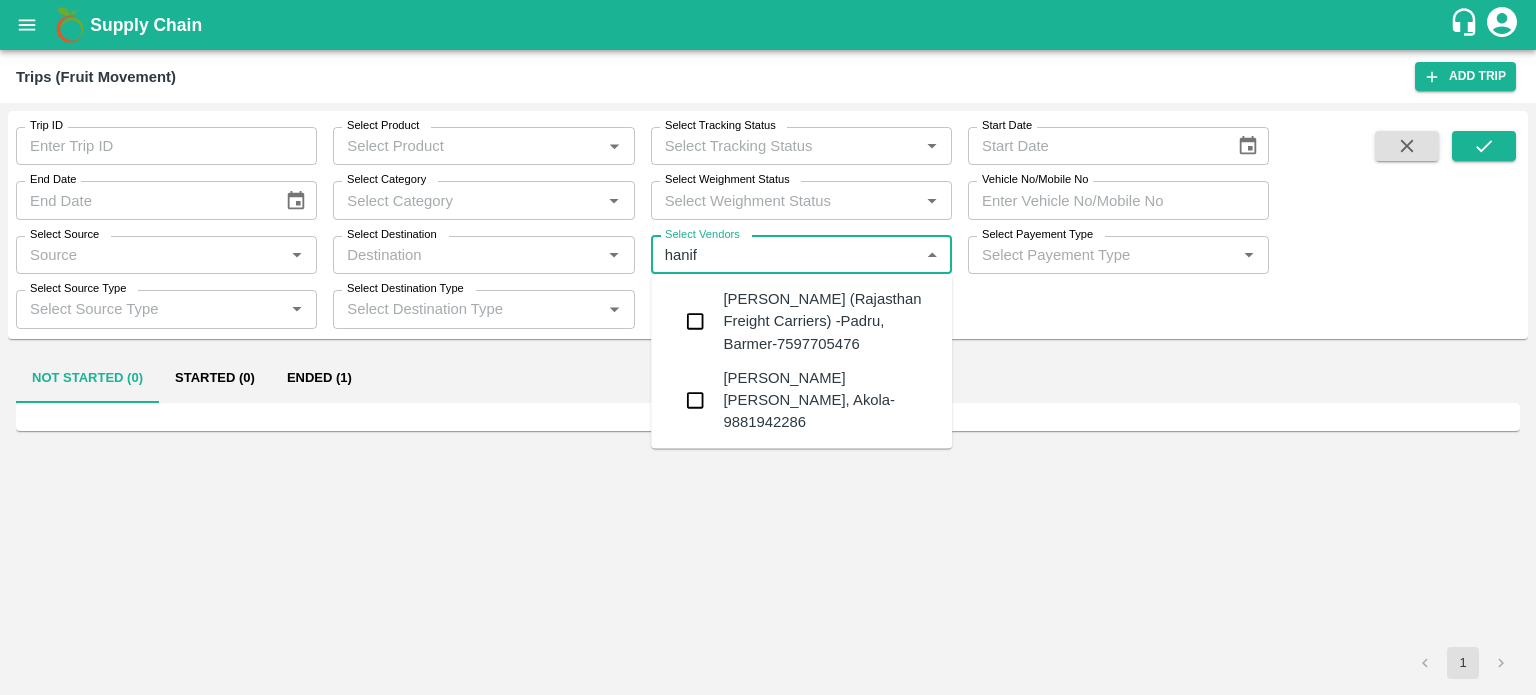 type 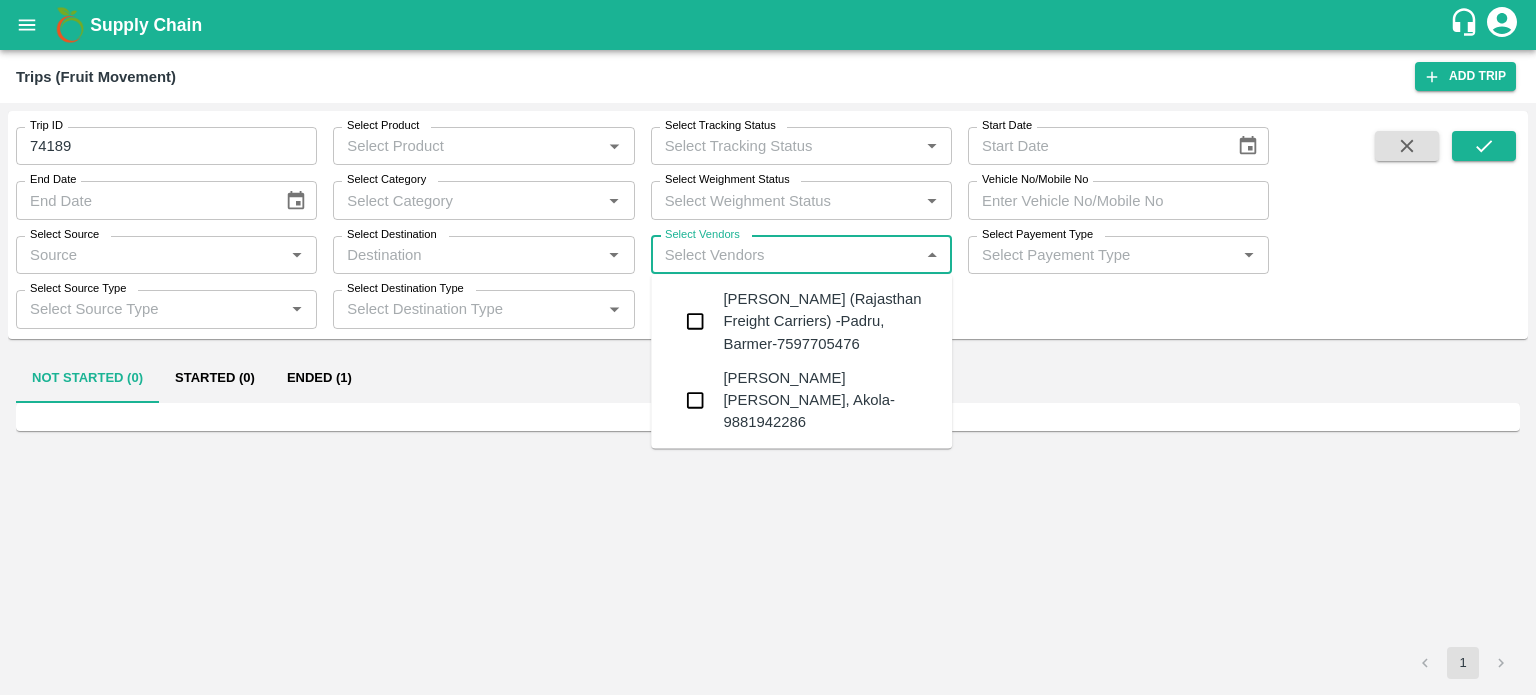 click on "Hanif Khan (Rajasthan Freight Carriers) -Padru, Barmer-7597705476" at bounding box center [829, 321] 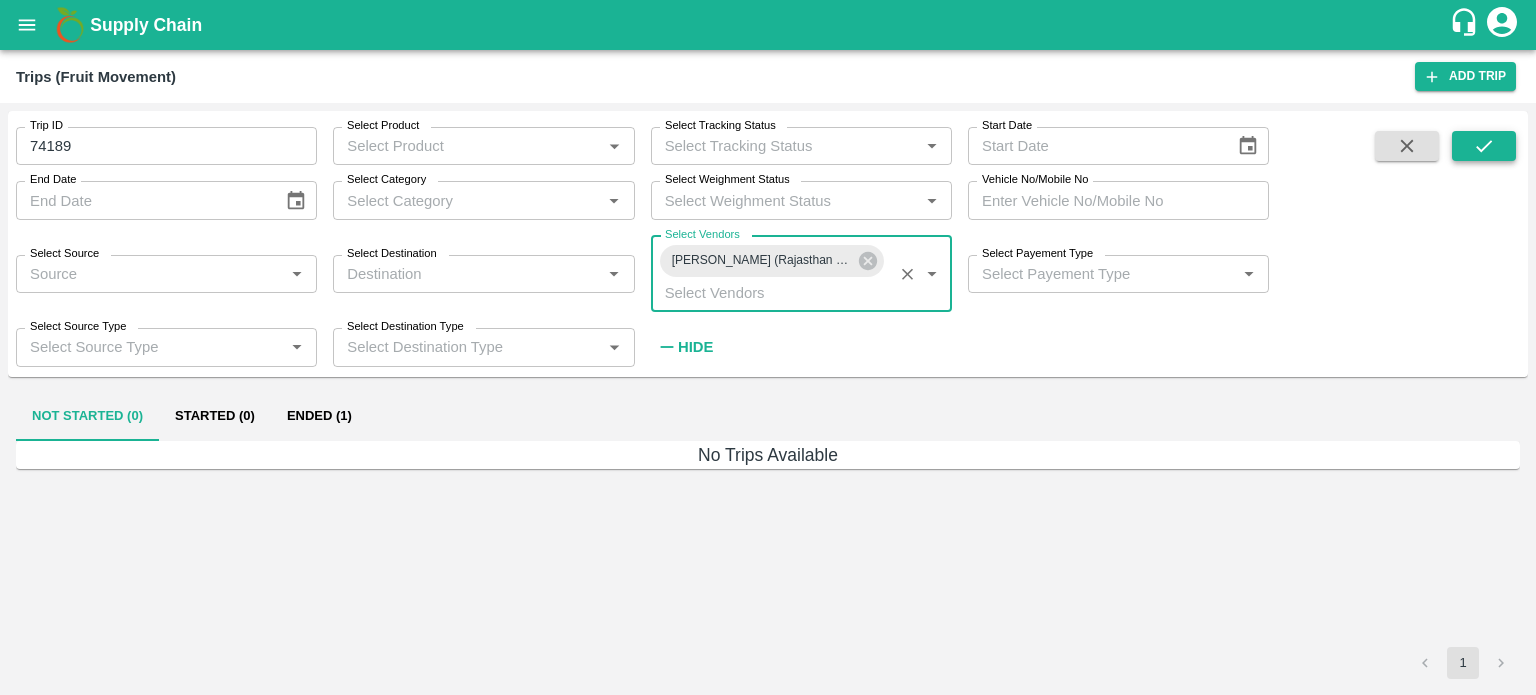 click 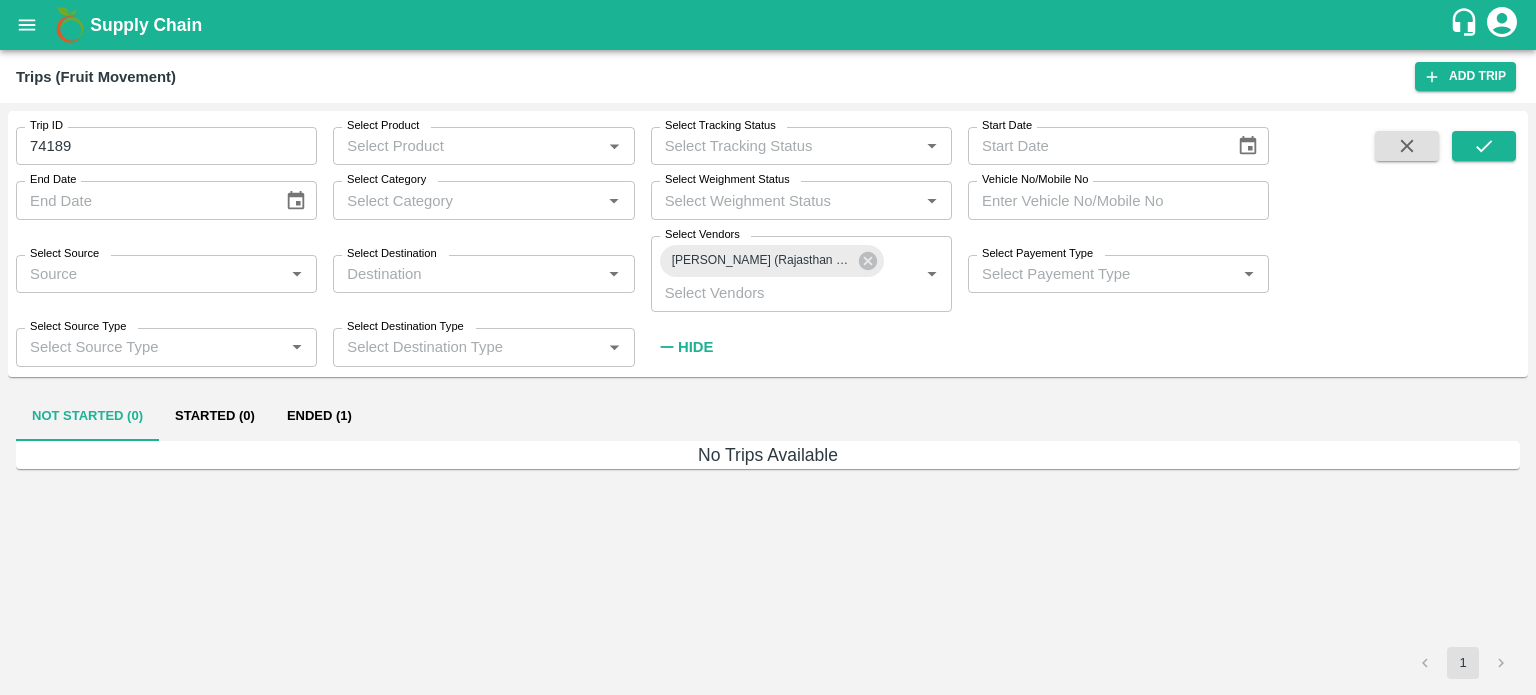 click on "Hide" at bounding box center [695, 347] 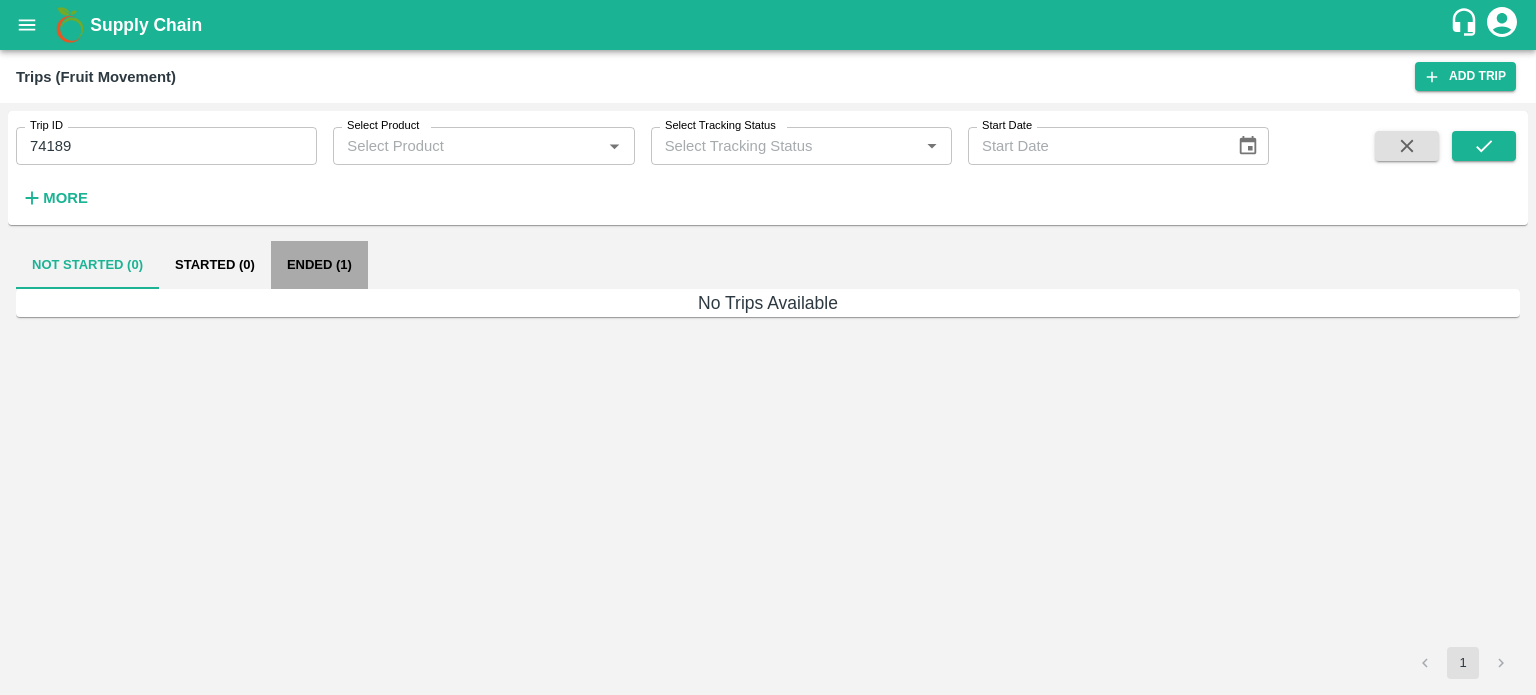 click on "Ended (1)" at bounding box center (319, 265) 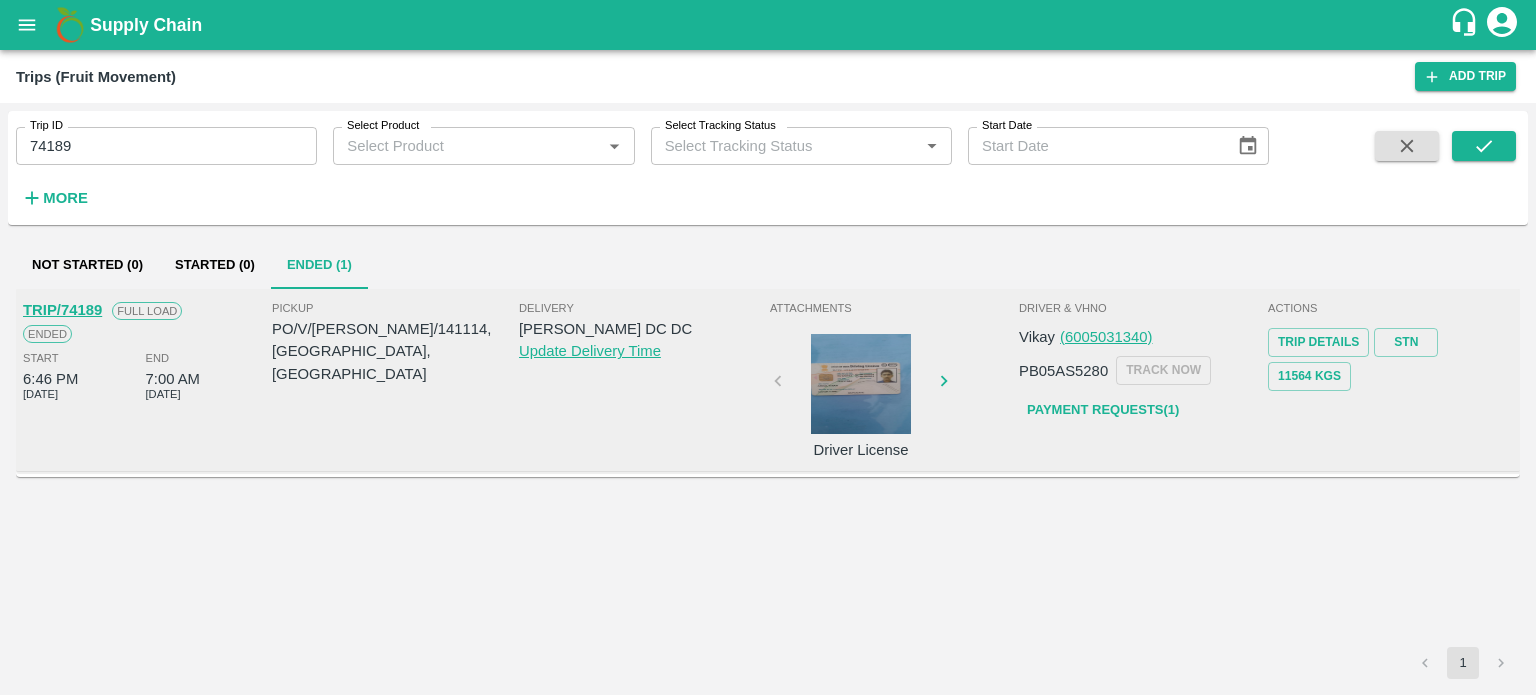 click on "74189" at bounding box center (166, 146) 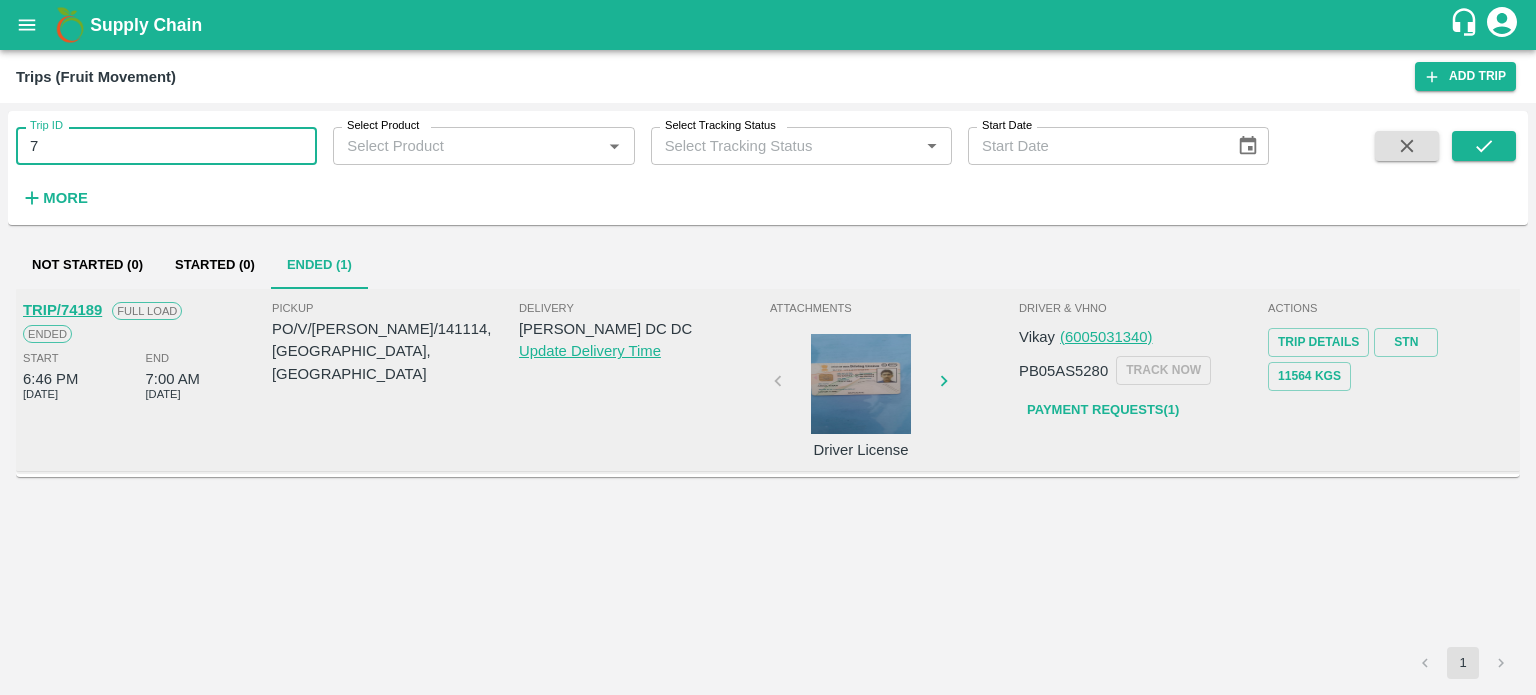 type on "7" 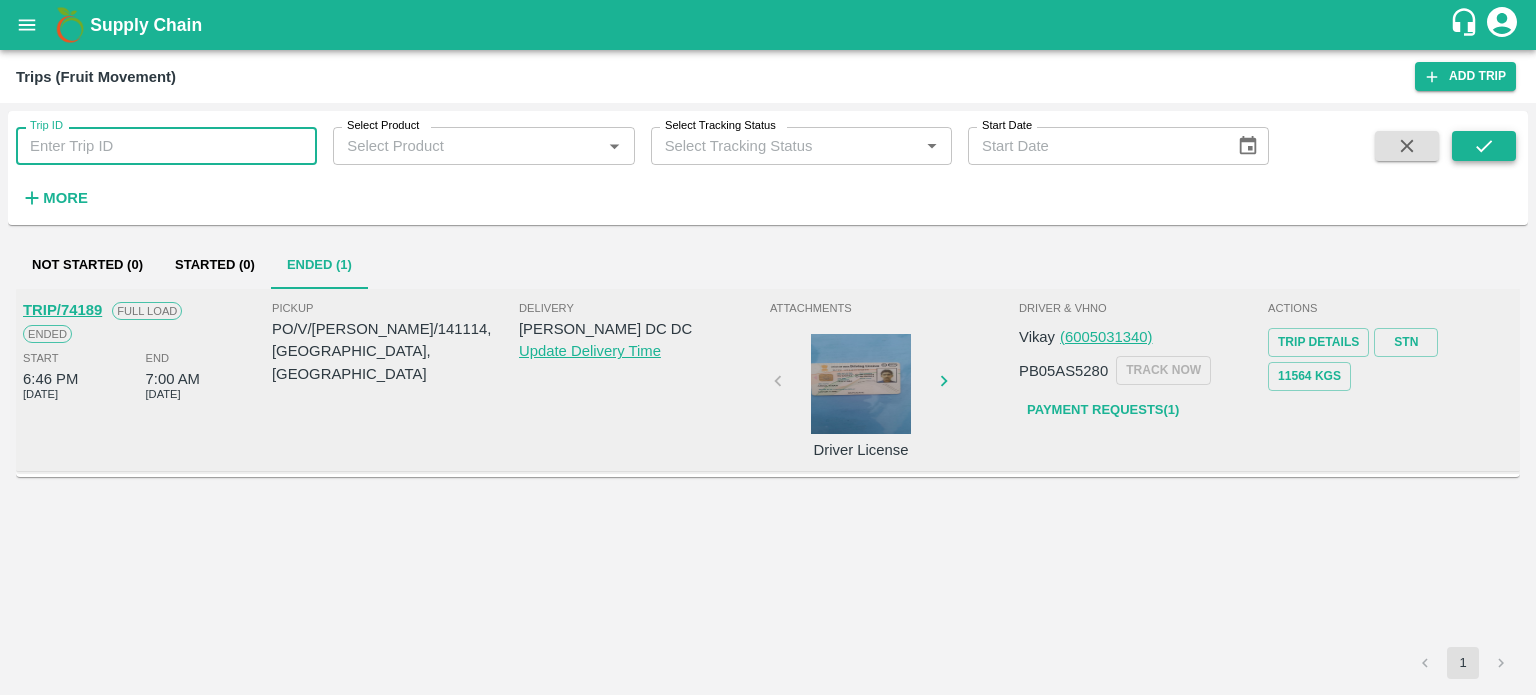 type 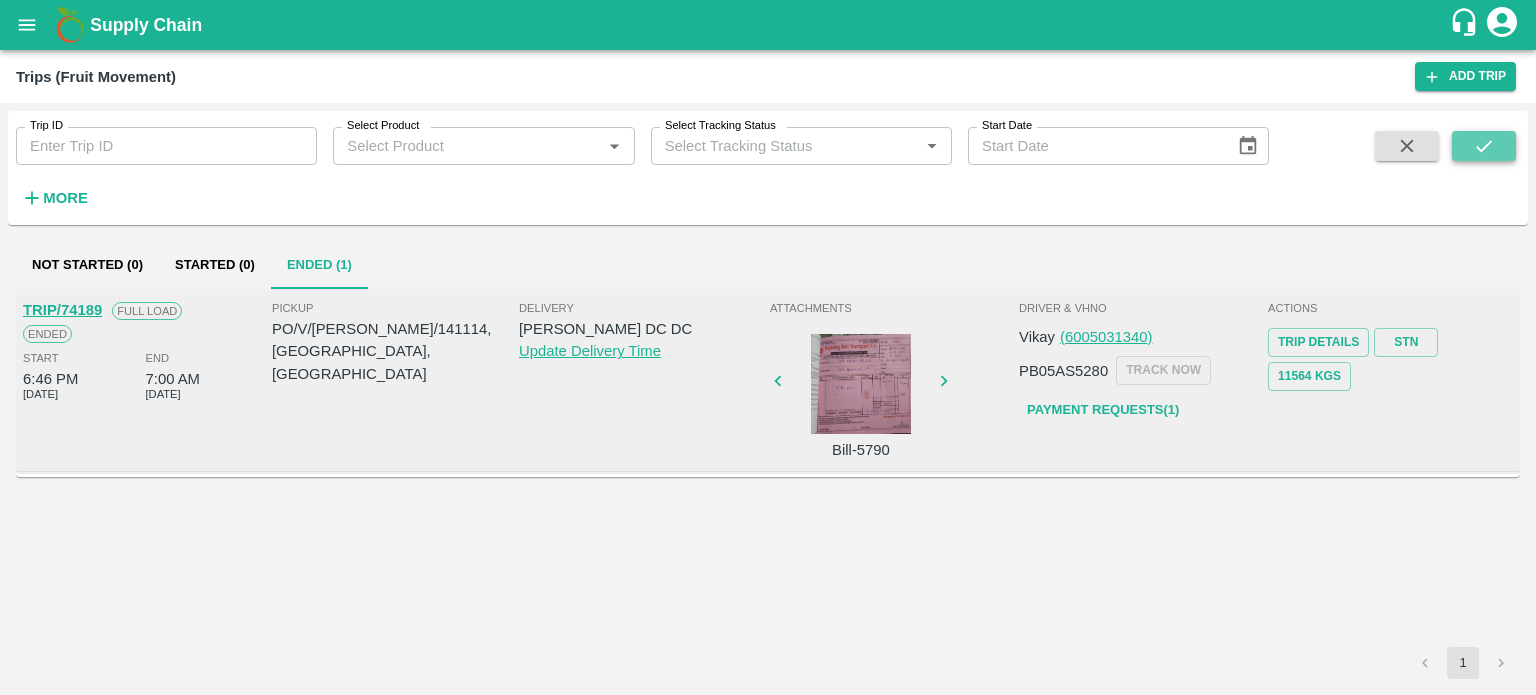 click 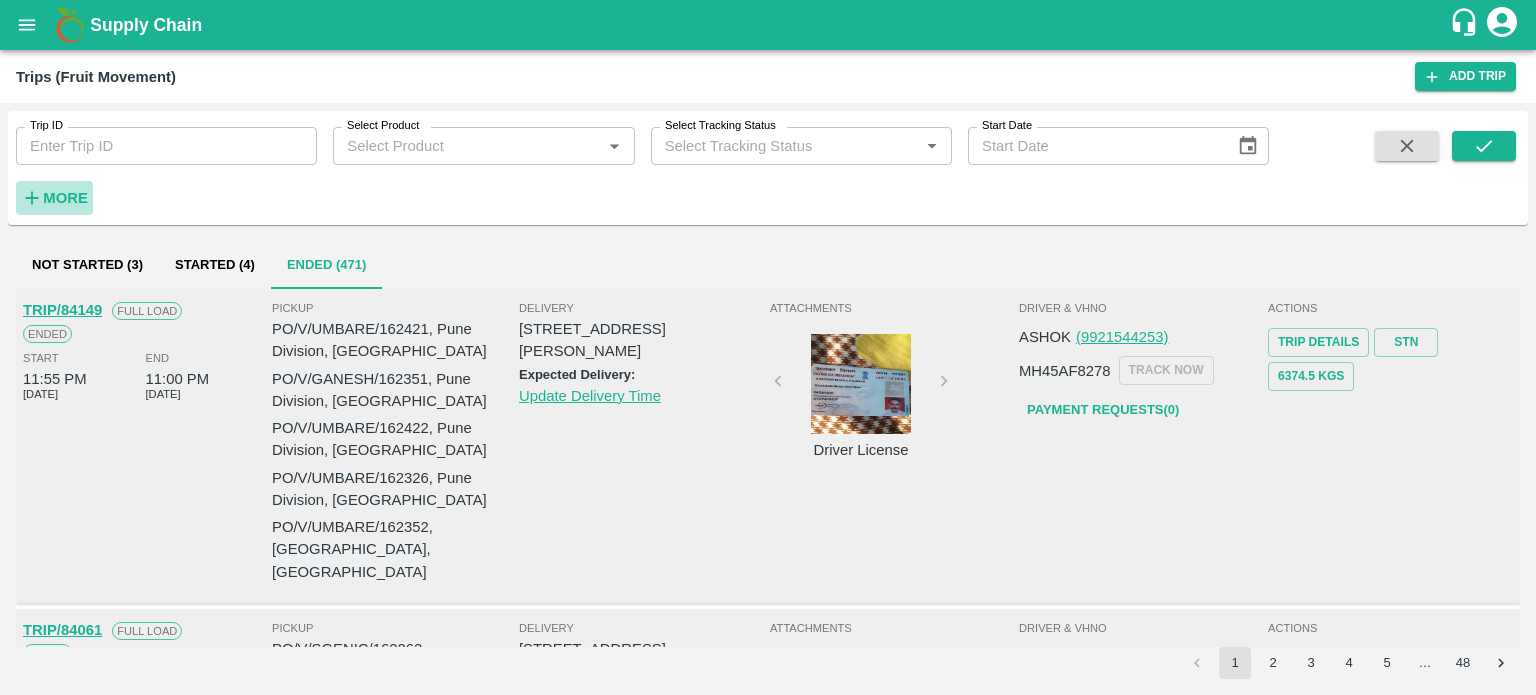 click on "More" at bounding box center (65, 198) 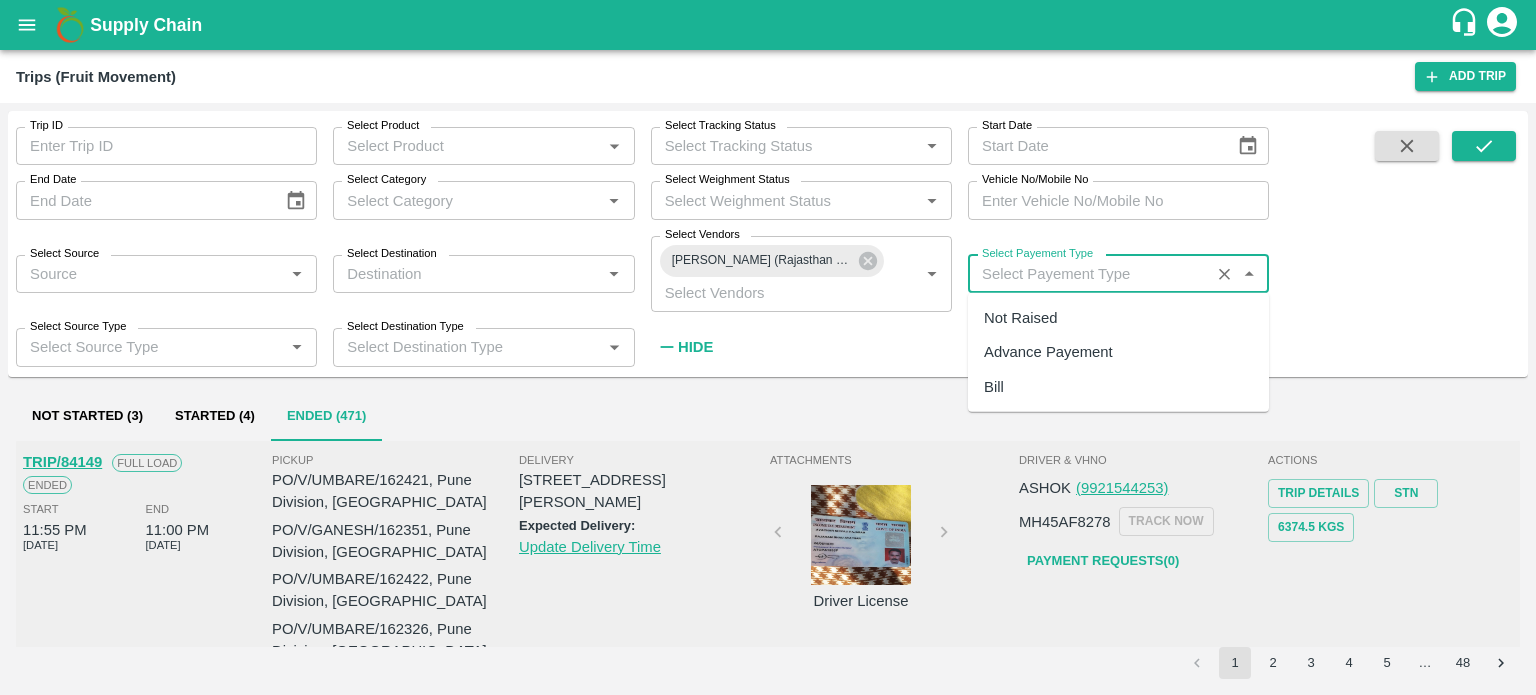 click on "Select Payement Type" at bounding box center [1089, 274] 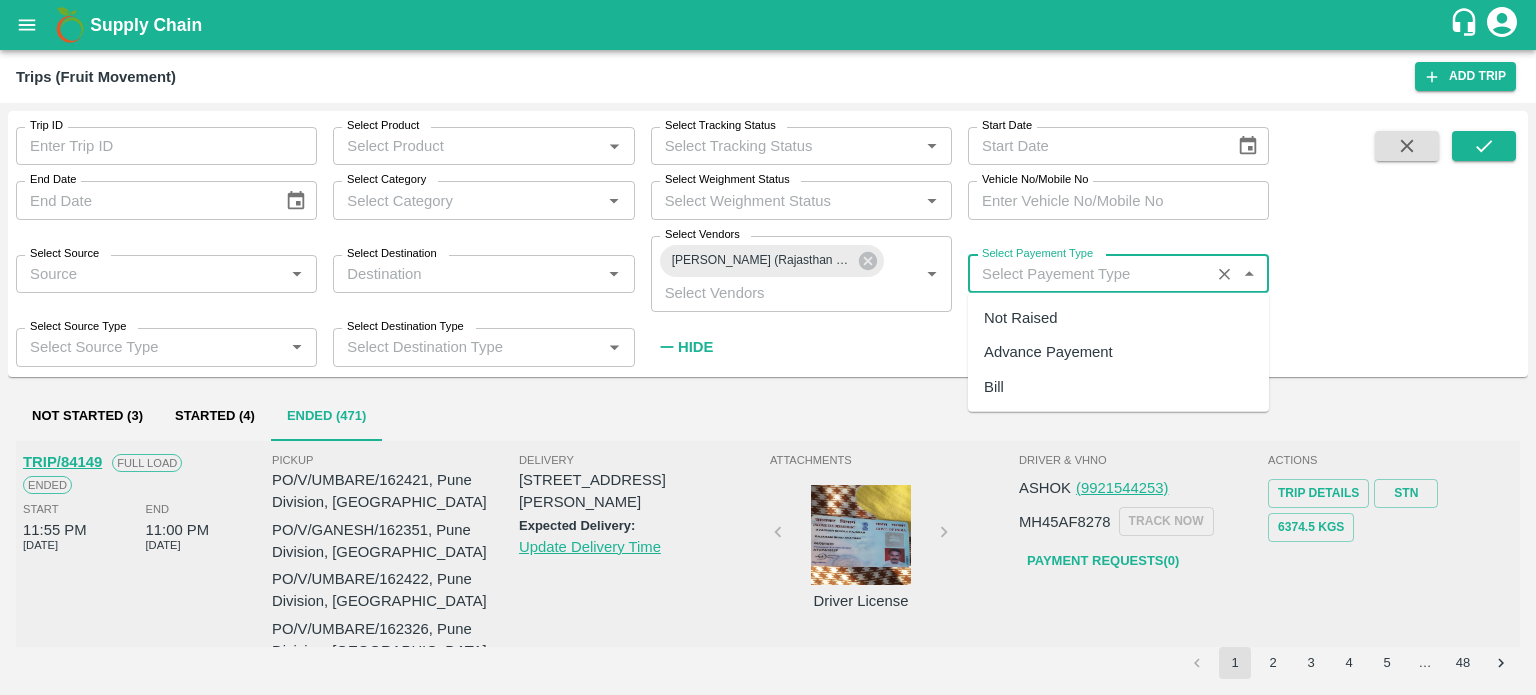 click on "Not Raised" at bounding box center (1020, 318) 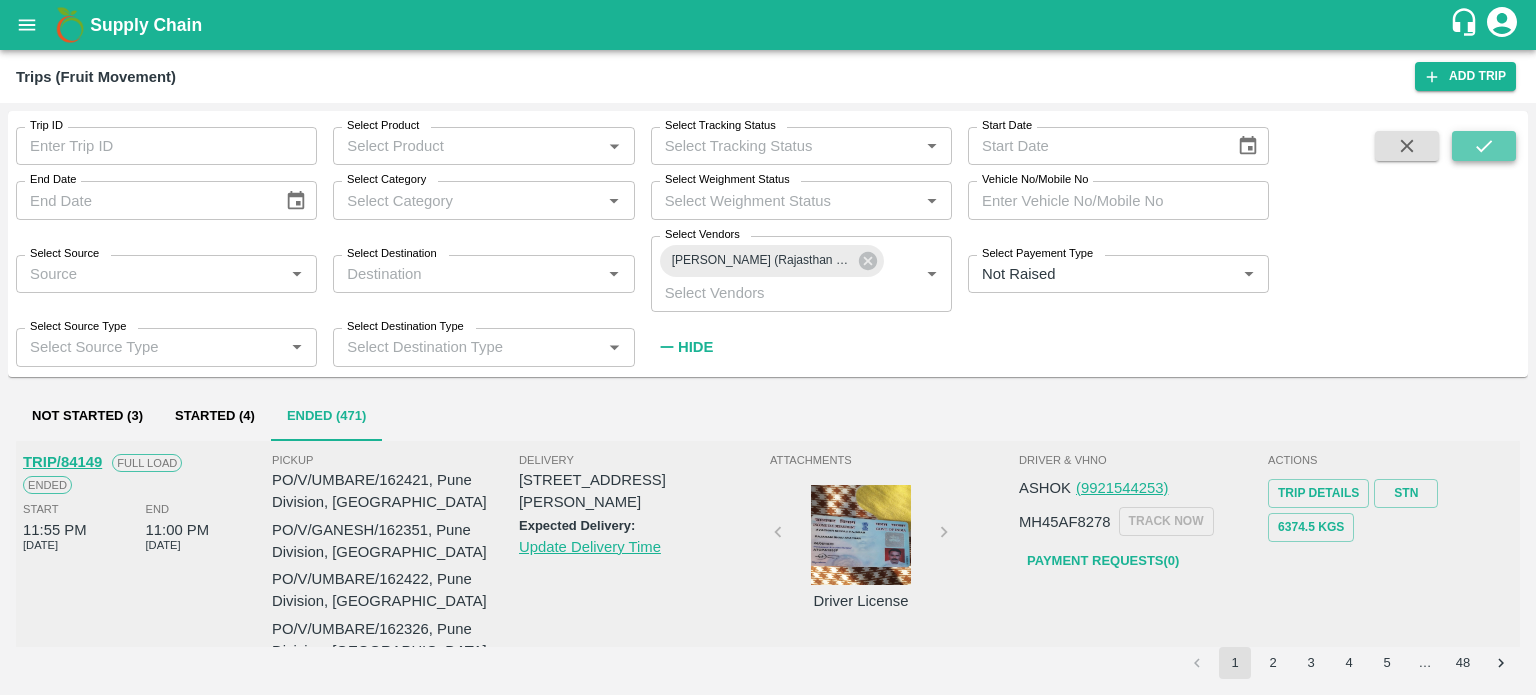 click at bounding box center (1484, 146) 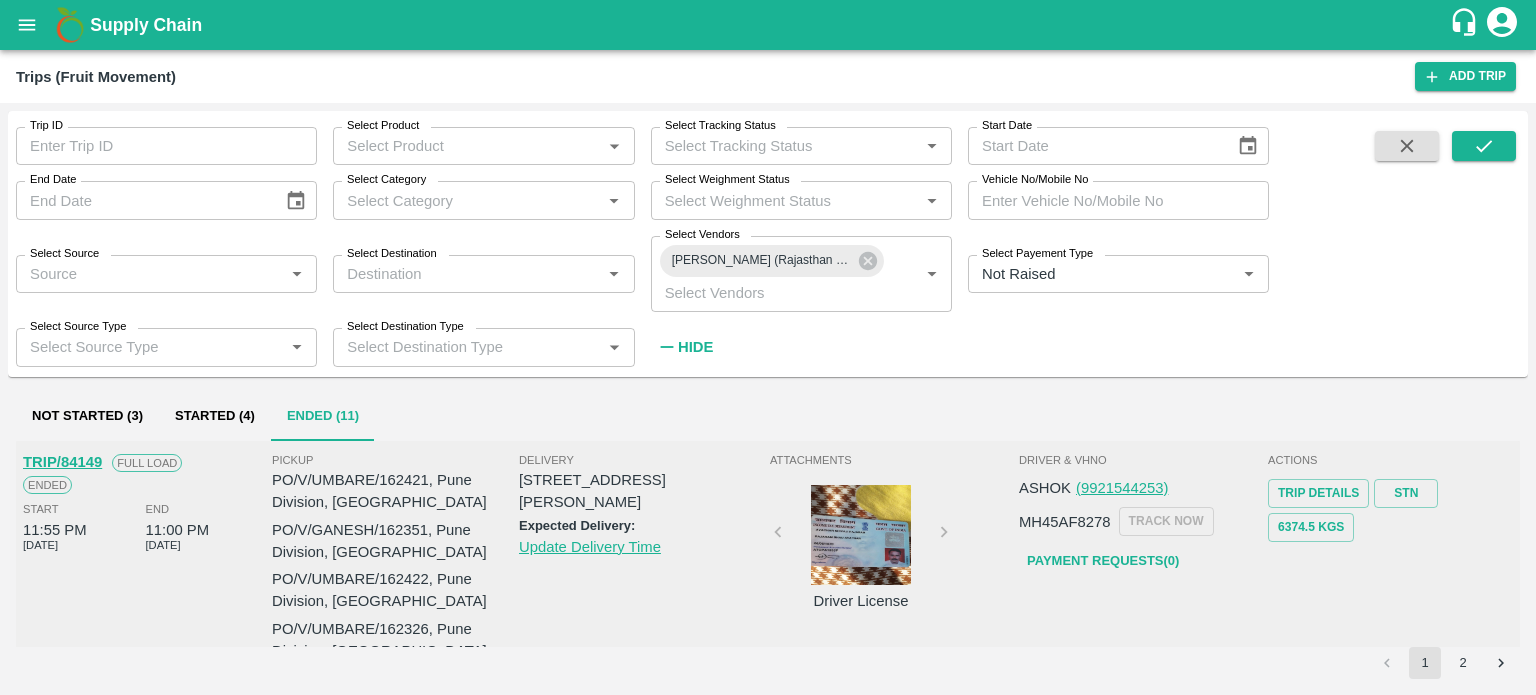 click on "Hide" at bounding box center [695, 347] 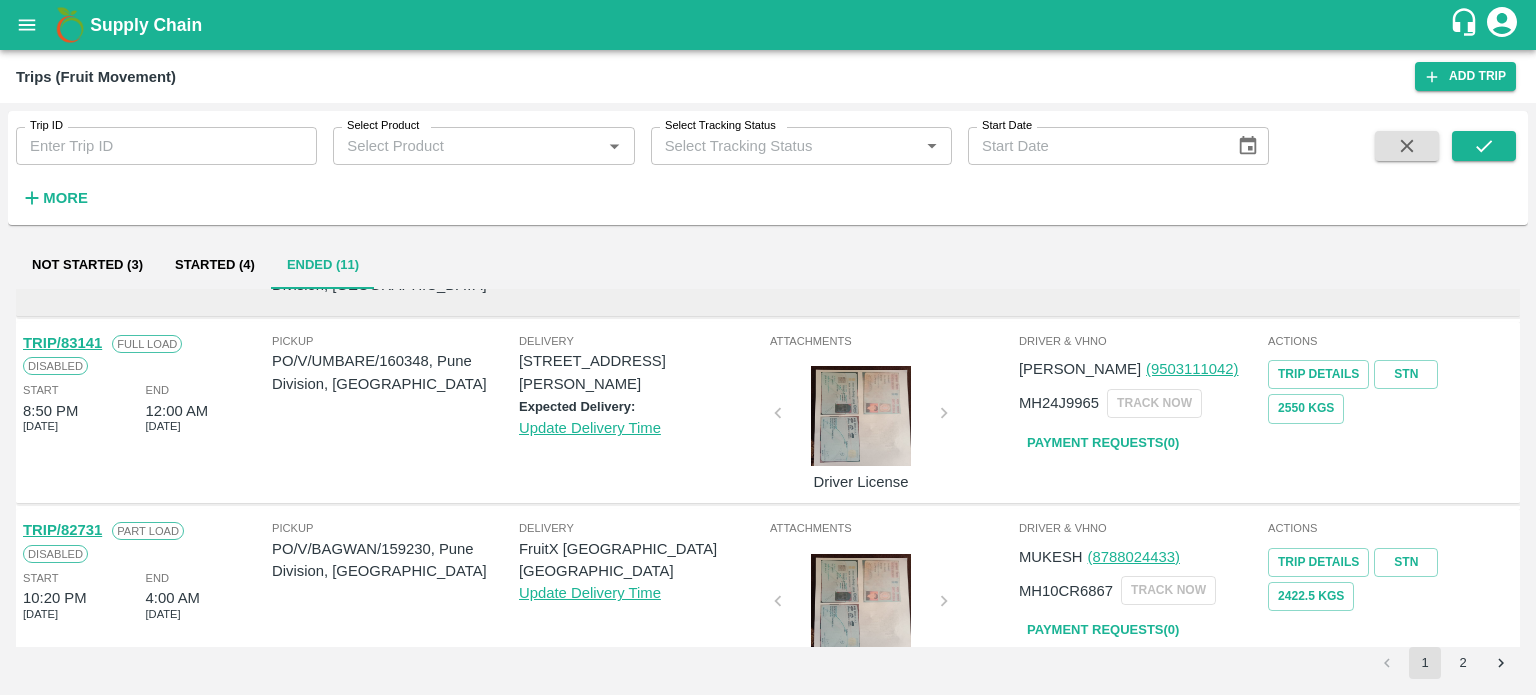 scroll, scrollTop: 1403, scrollLeft: 0, axis: vertical 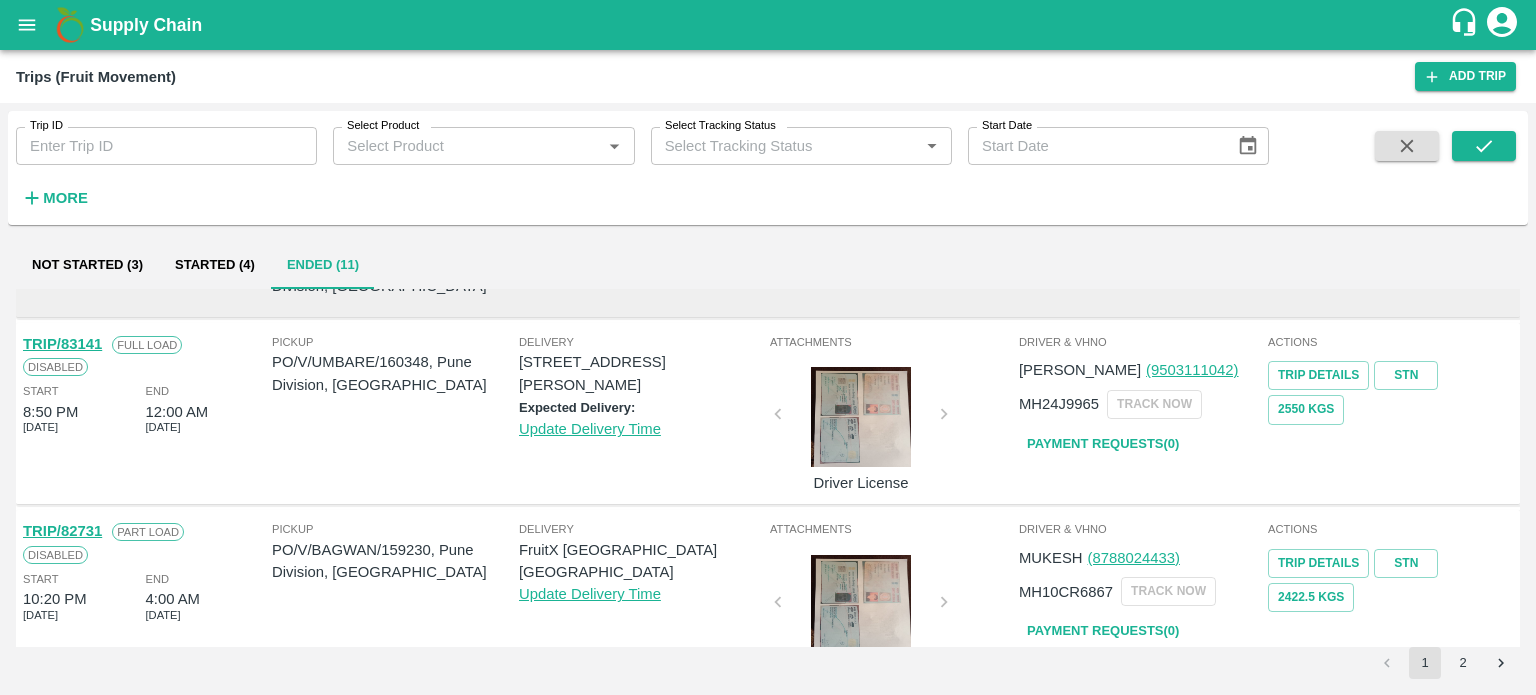 click on "Actions Trip Details STN 2422.5  Kgs" at bounding box center [1390, 601] 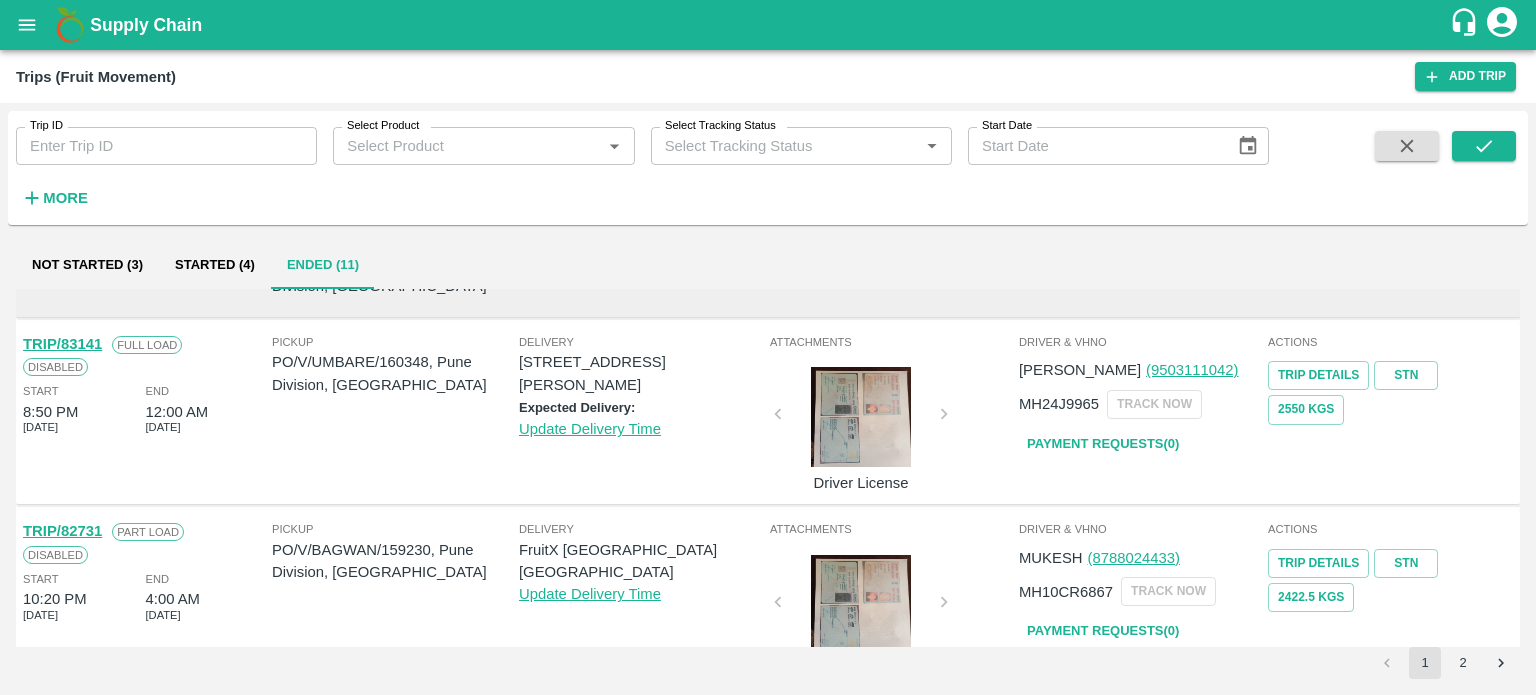 click at bounding box center (861, 605) 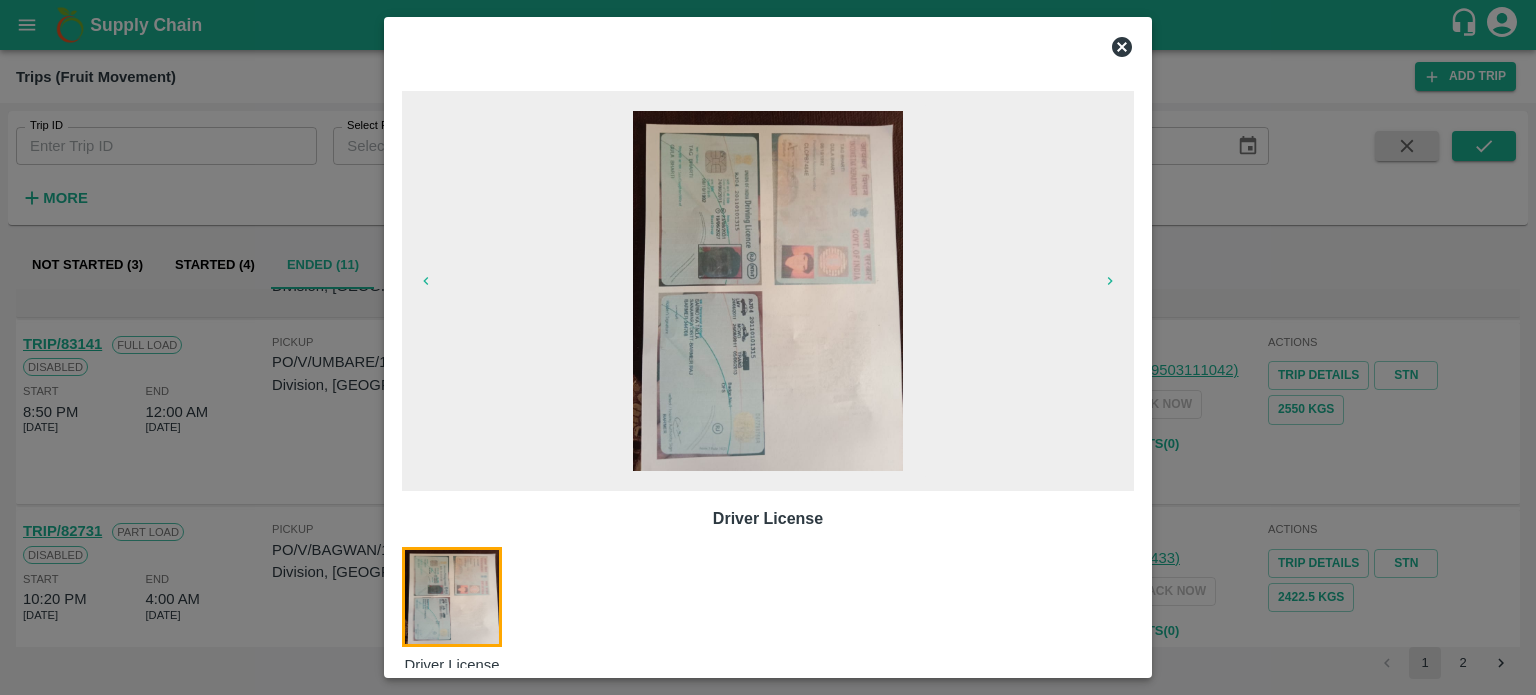 click at bounding box center [768, 347] 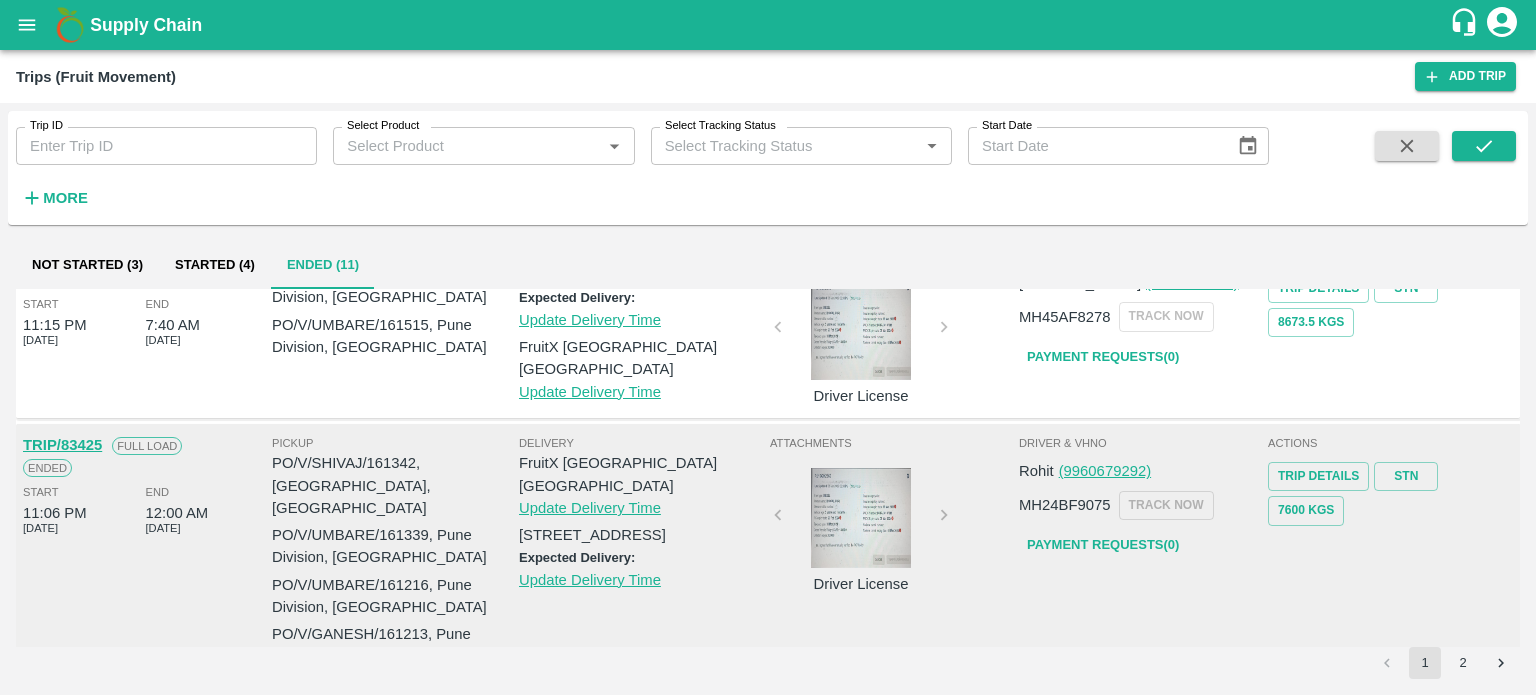 scroll, scrollTop: 1003, scrollLeft: 0, axis: vertical 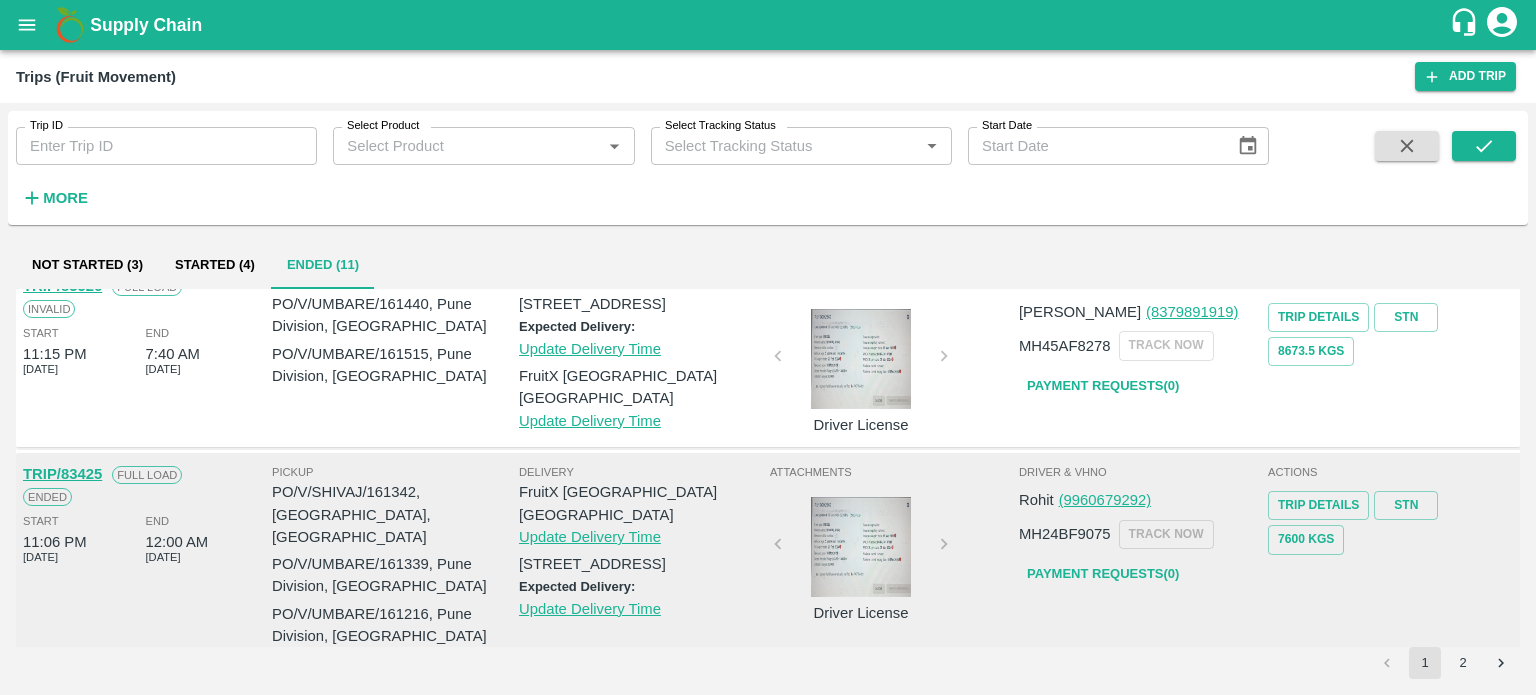 click on "Driver & VHNo Rohit  (9960679292) MH24BF9075 TRACK NOW Payment Requests( 0 )" at bounding box center [1141, 585] 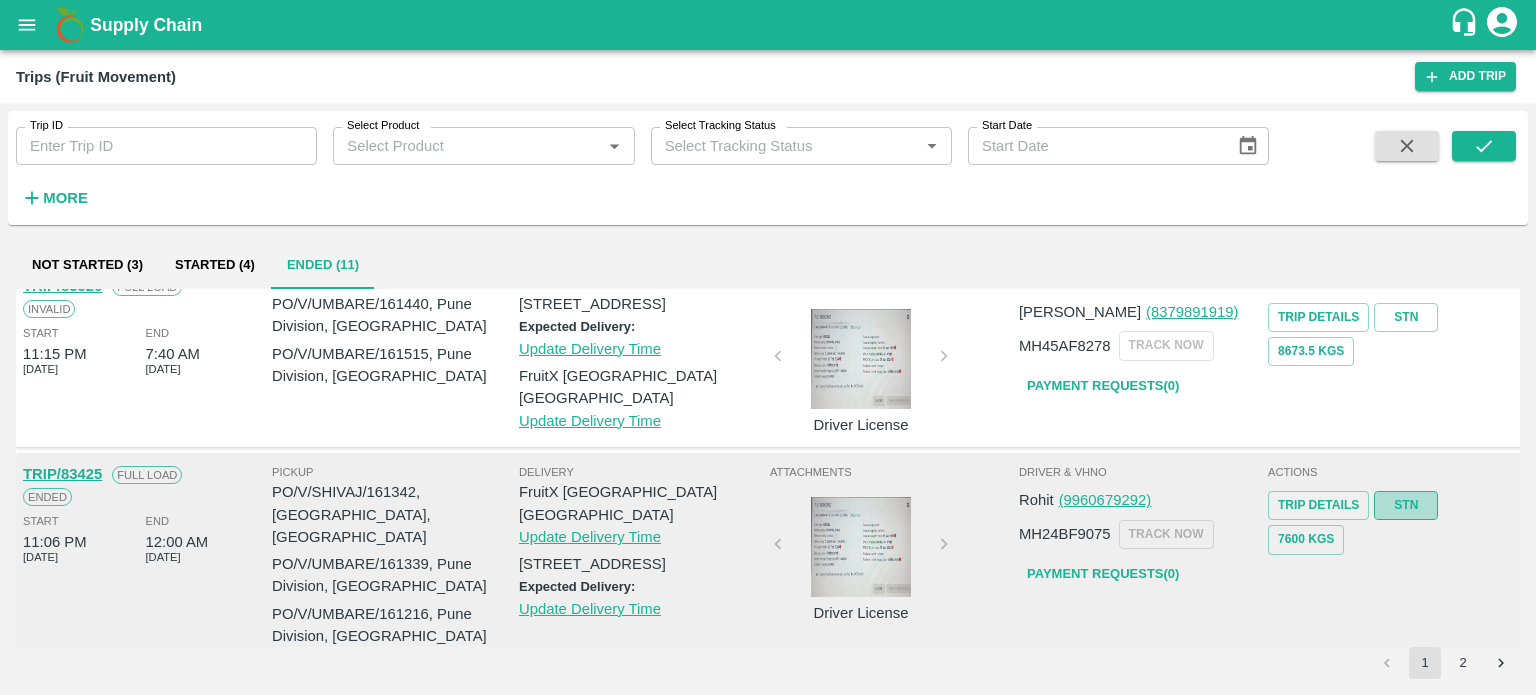 click on "STN" at bounding box center [1406, 505] 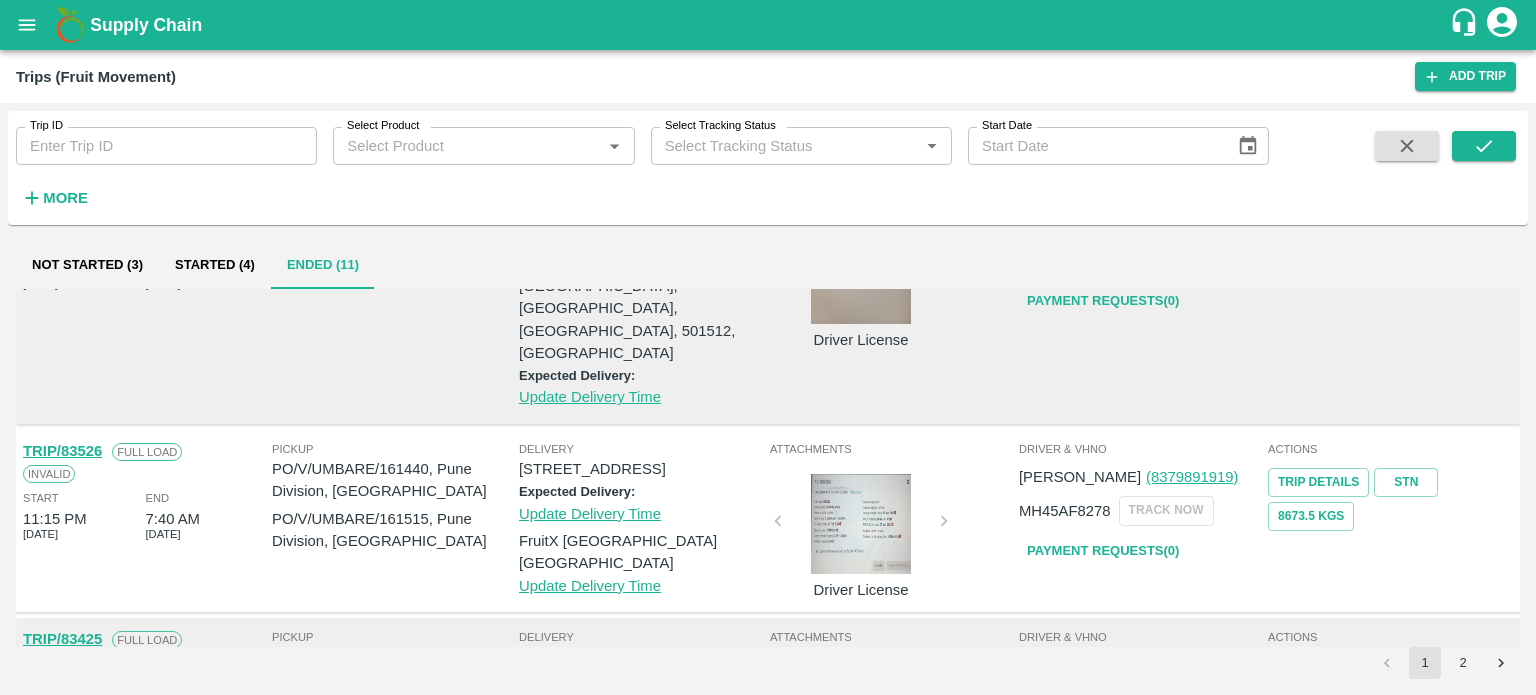 scroll, scrollTop: 836, scrollLeft: 0, axis: vertical 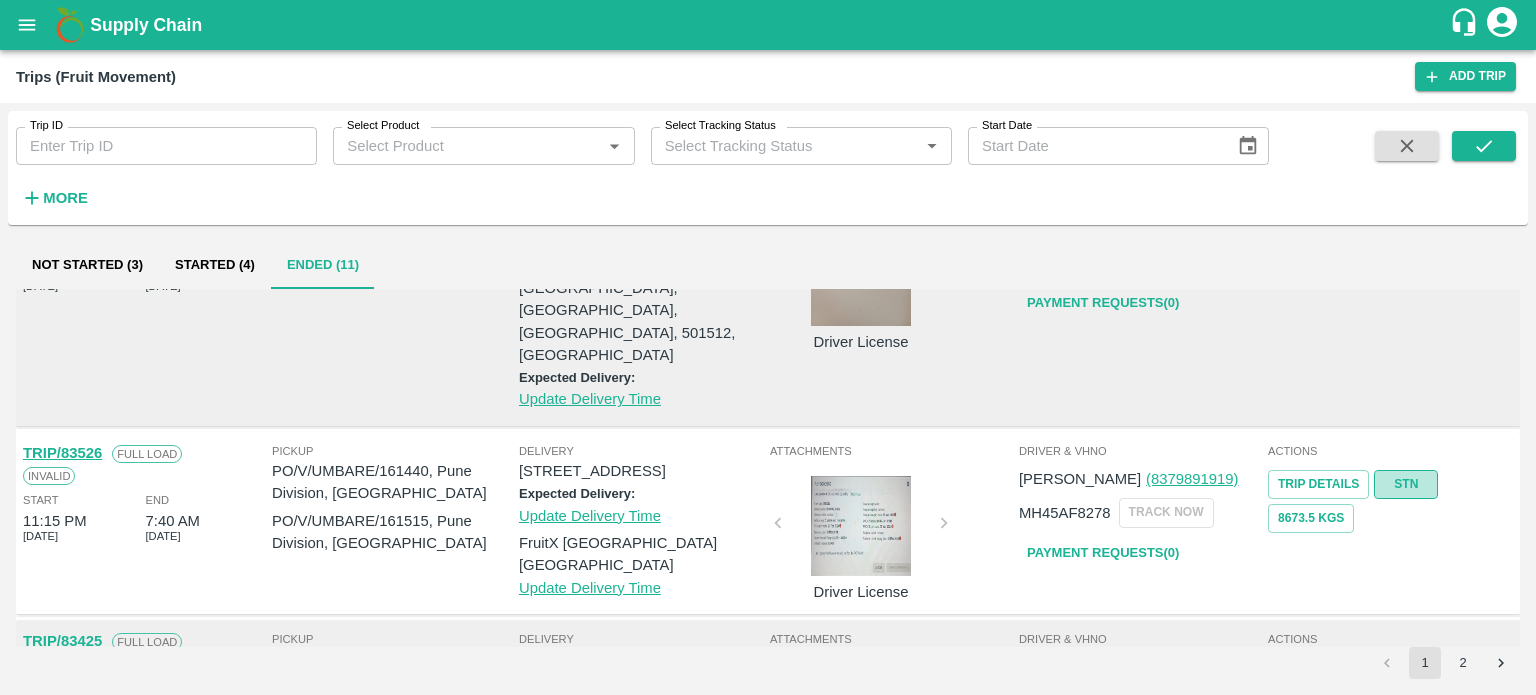 click on "STN" at bounding box center [1406, 484] 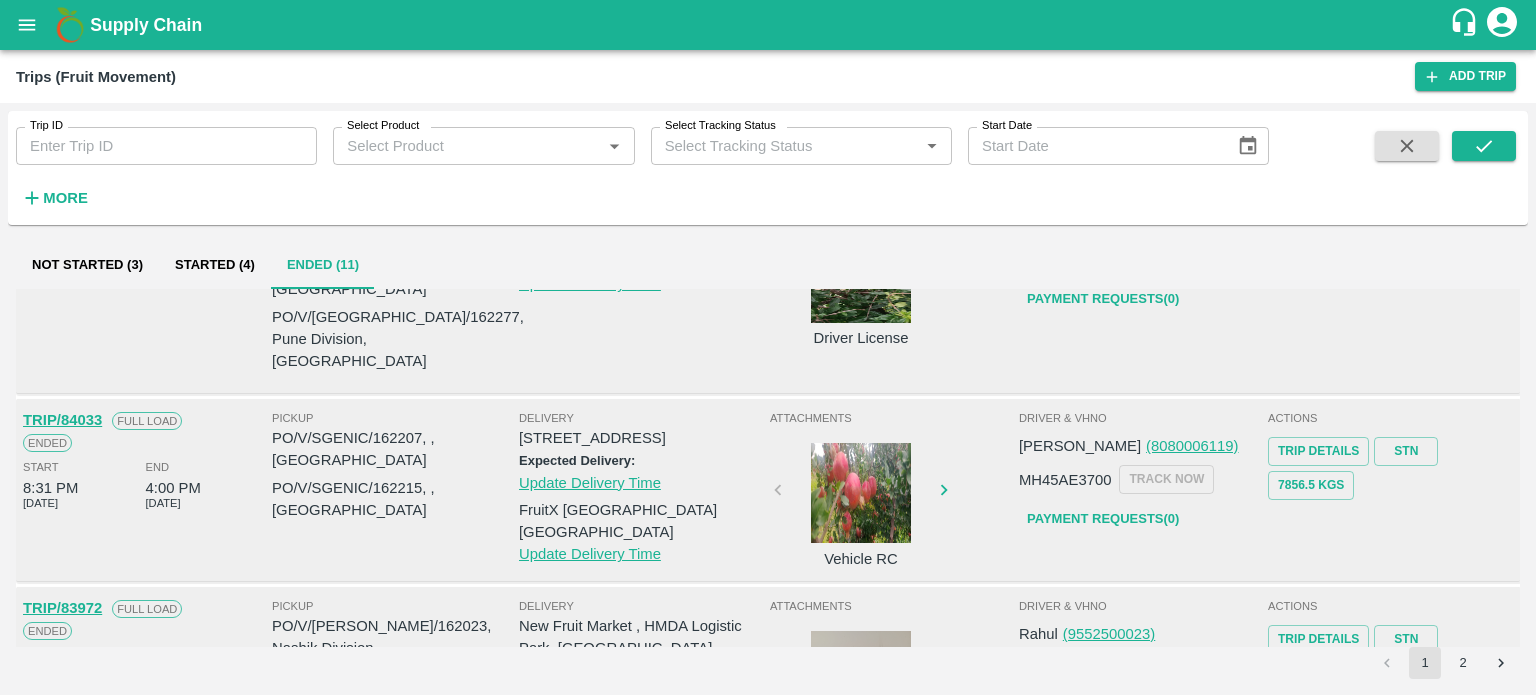 scroll, scrollTop: 428, scrollLeft: 0, axis: vertical 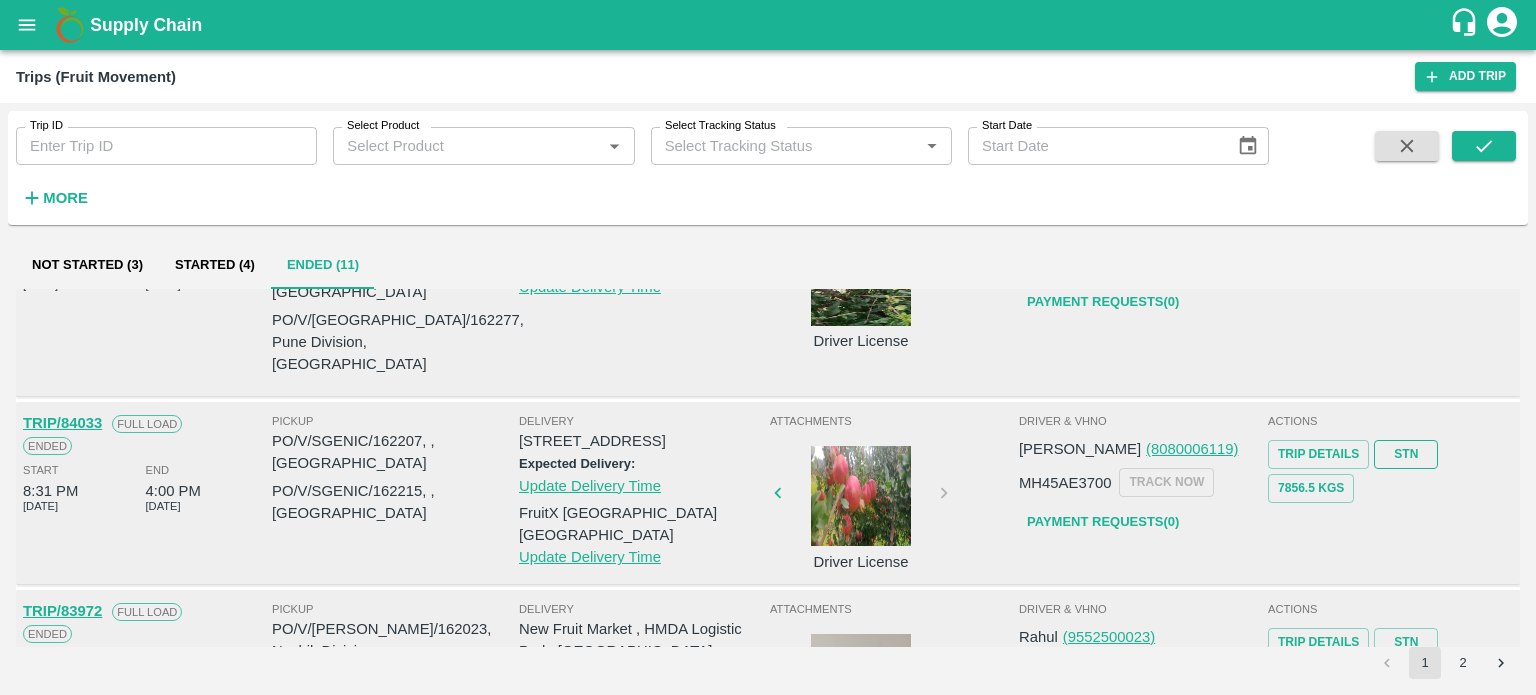 click on "STN" at bounding box center (1406, 454) 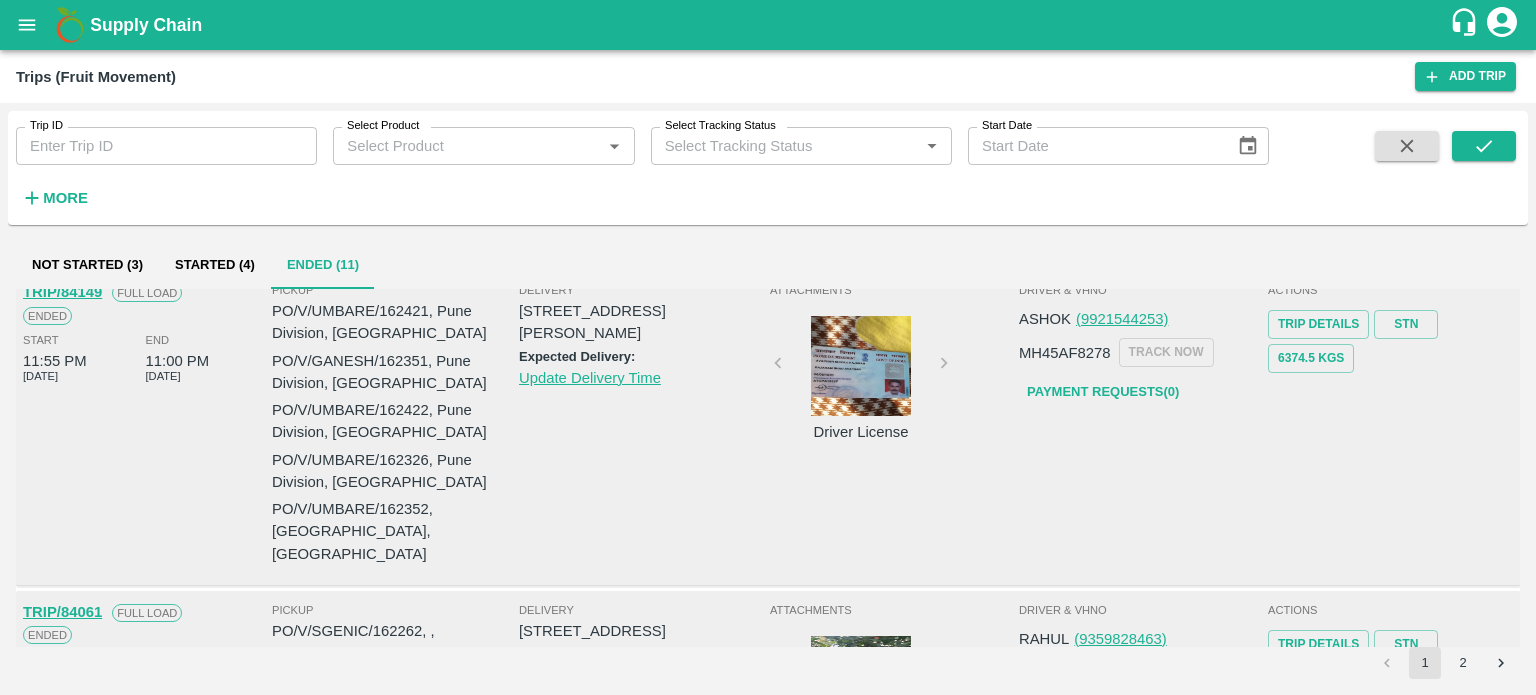 scroll, scrollTop: 0, scrollLeft: 0, axis: both 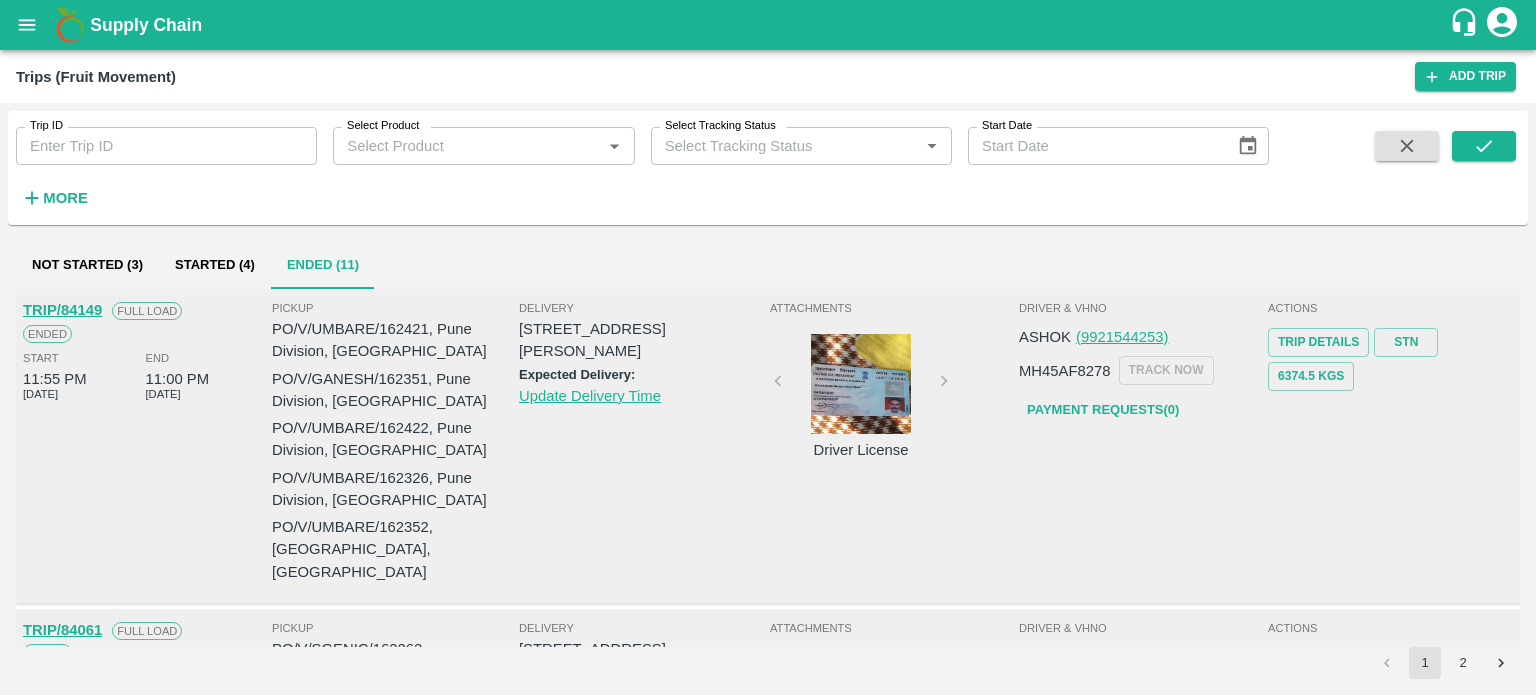 click on "Delivery TC/73,  ANNA FRUITS MARKET KOYAMBEDU, Chennai, Chennai, TAMILNADU, 600092 Expected Delivery: Update Delivery Time" at bounding box center [642, 446] 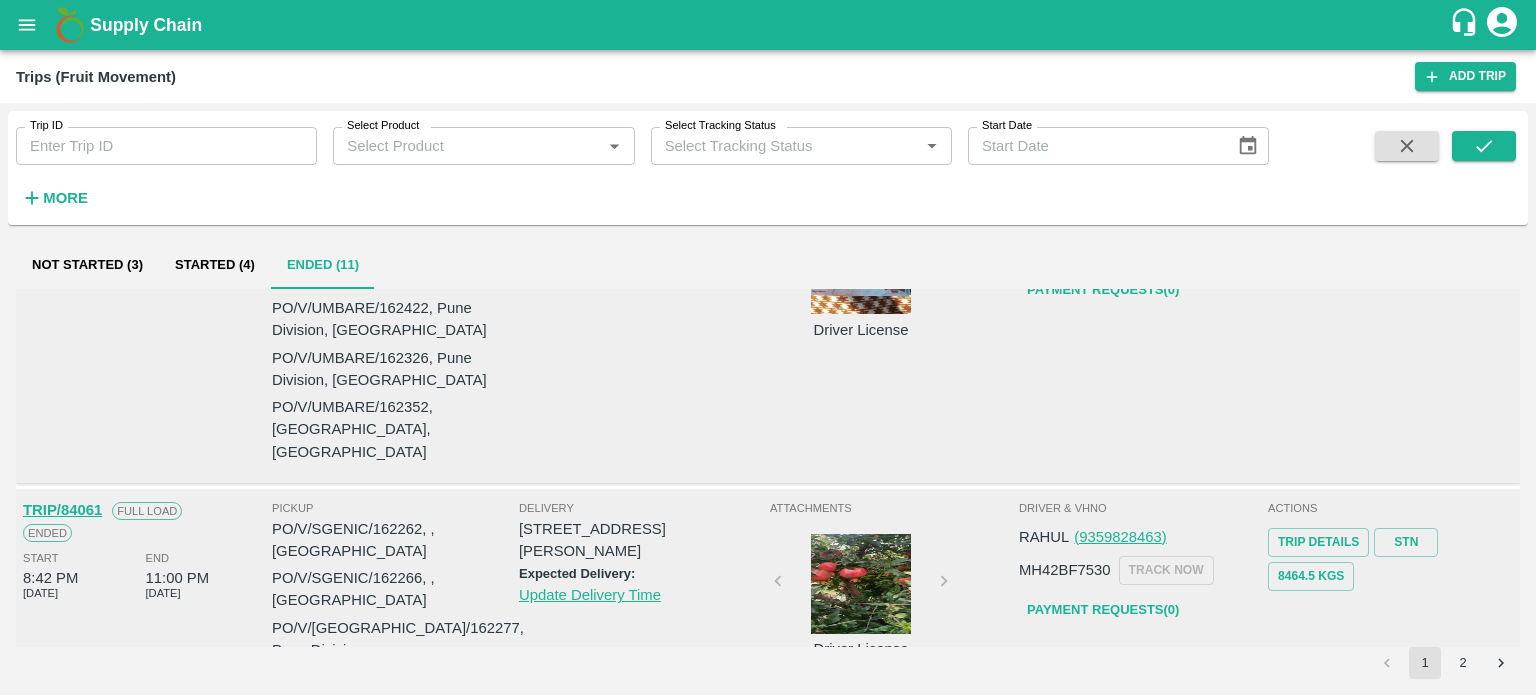 scroll, scrollTop: 0, scrollLeft: 0, axis: both 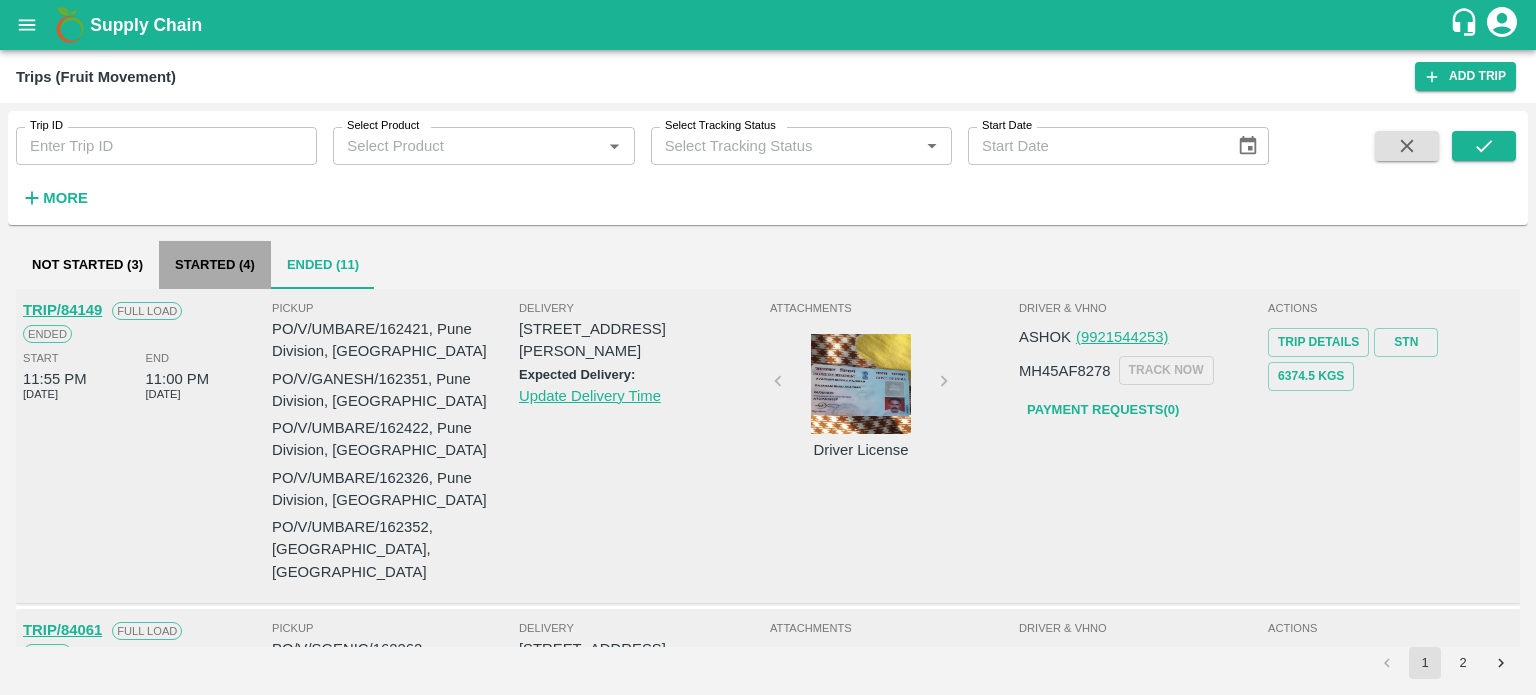 click on "Started (4)" at bounding box center (215, 265) 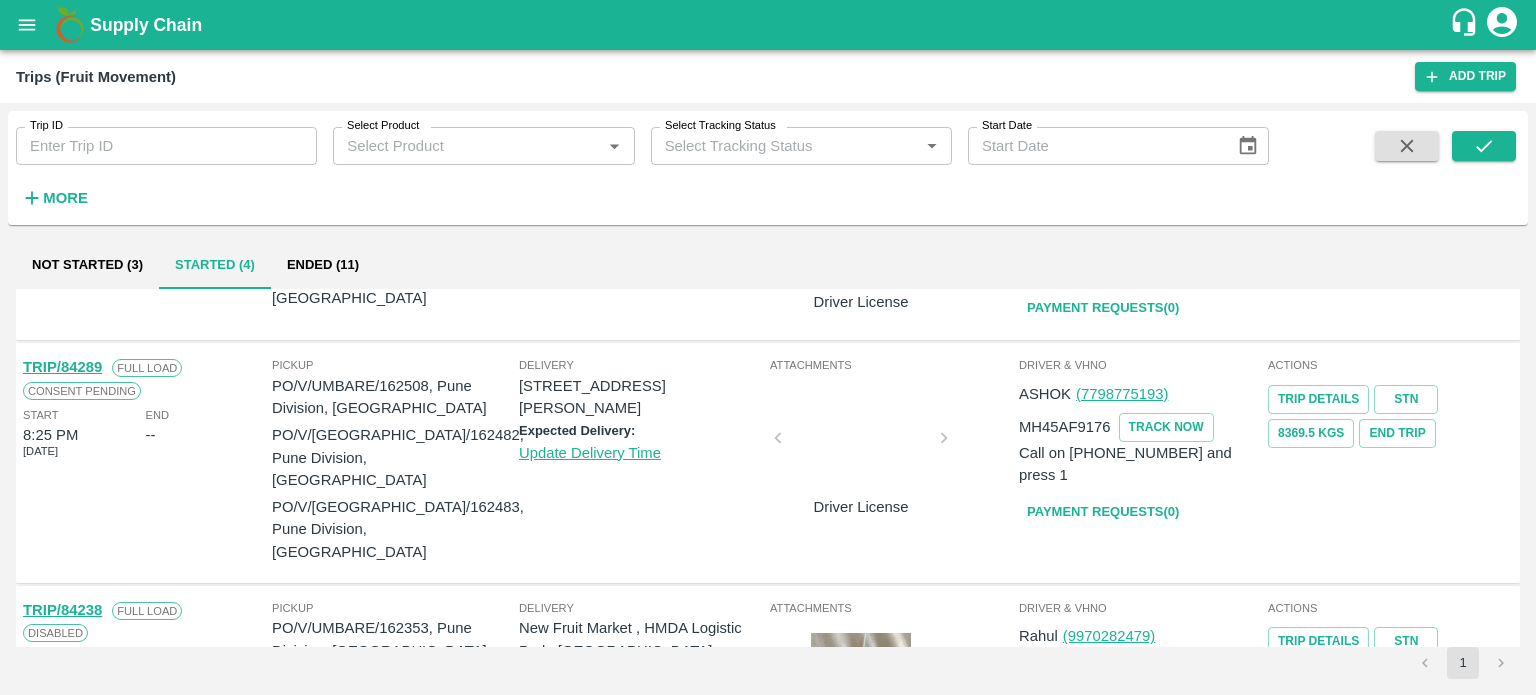 scroll, scrollTop: 0, scrollLeft: 0, axis: both 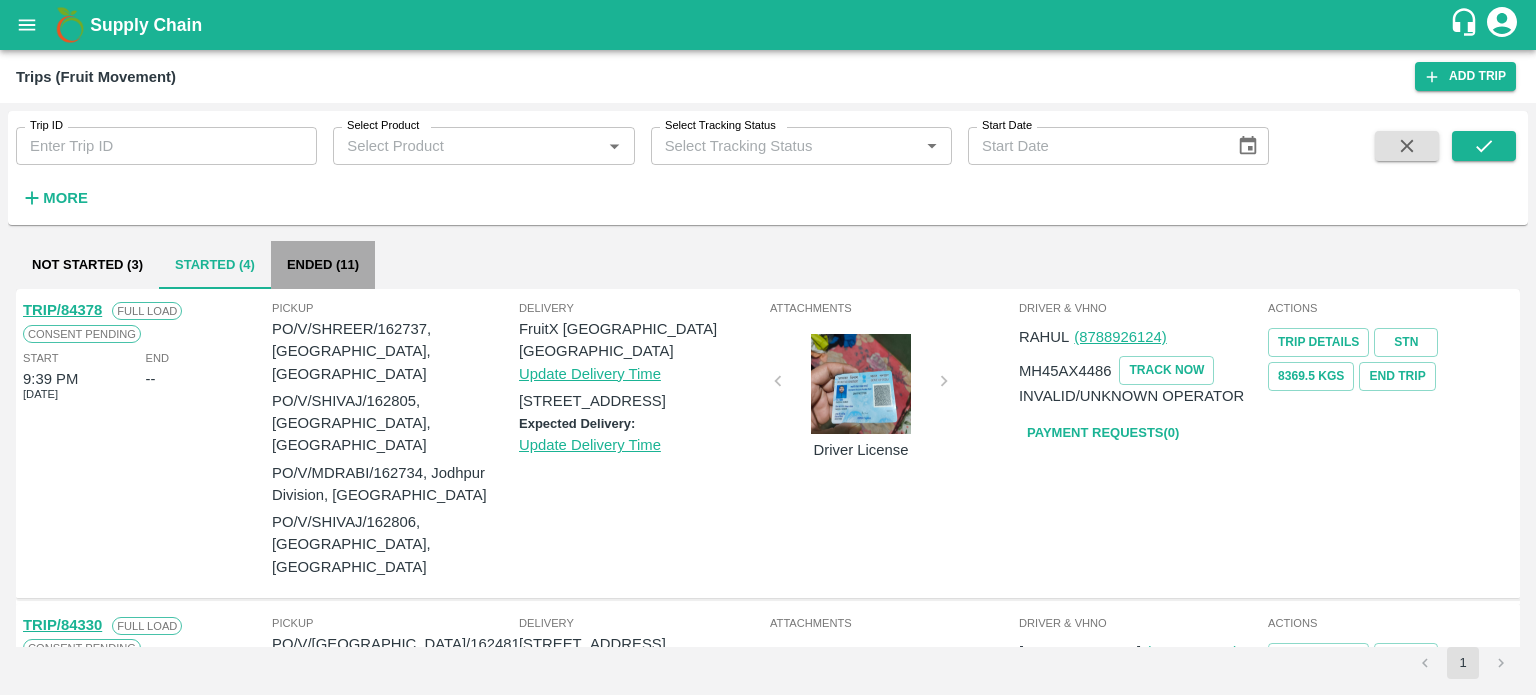 click on "Ended (11)" at bounding box center [323, 265] 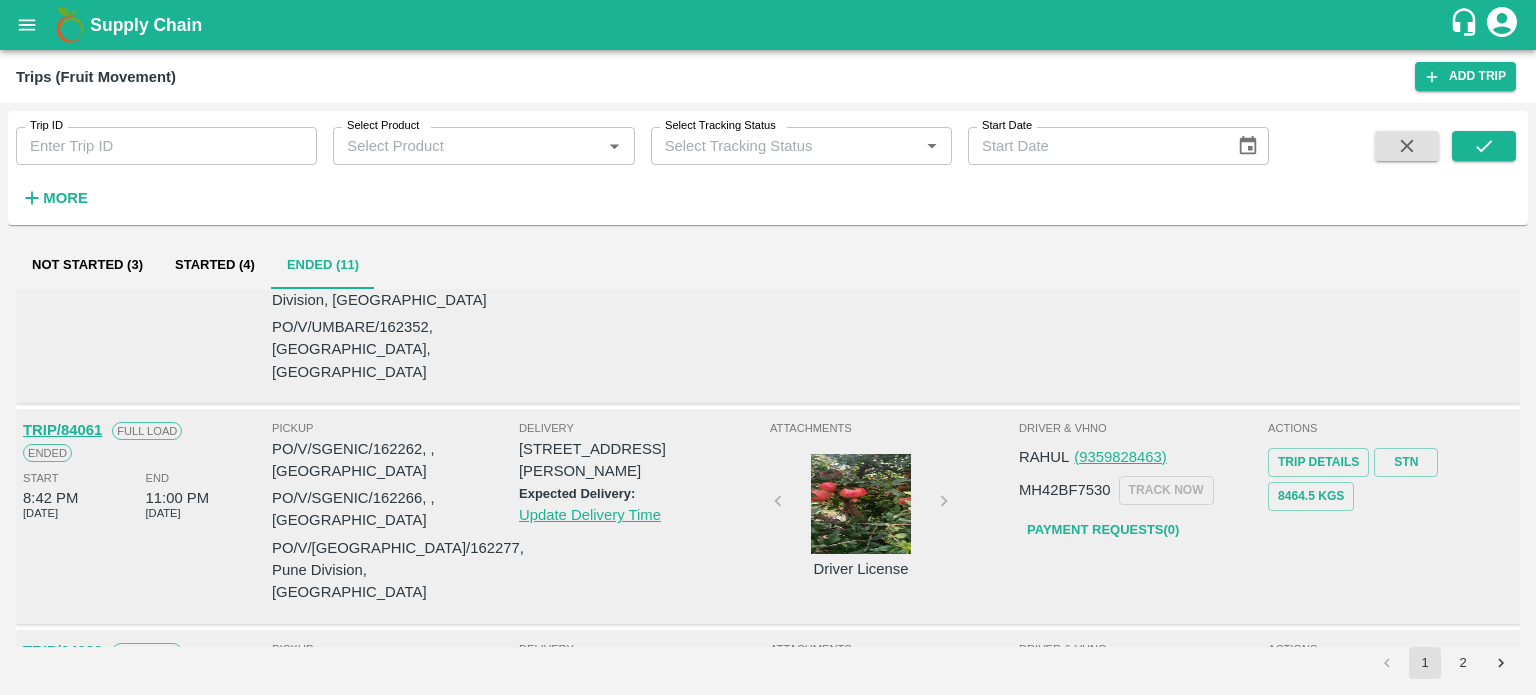 scroll, scrollTop: 0, scrollLeft: 0, axis: both 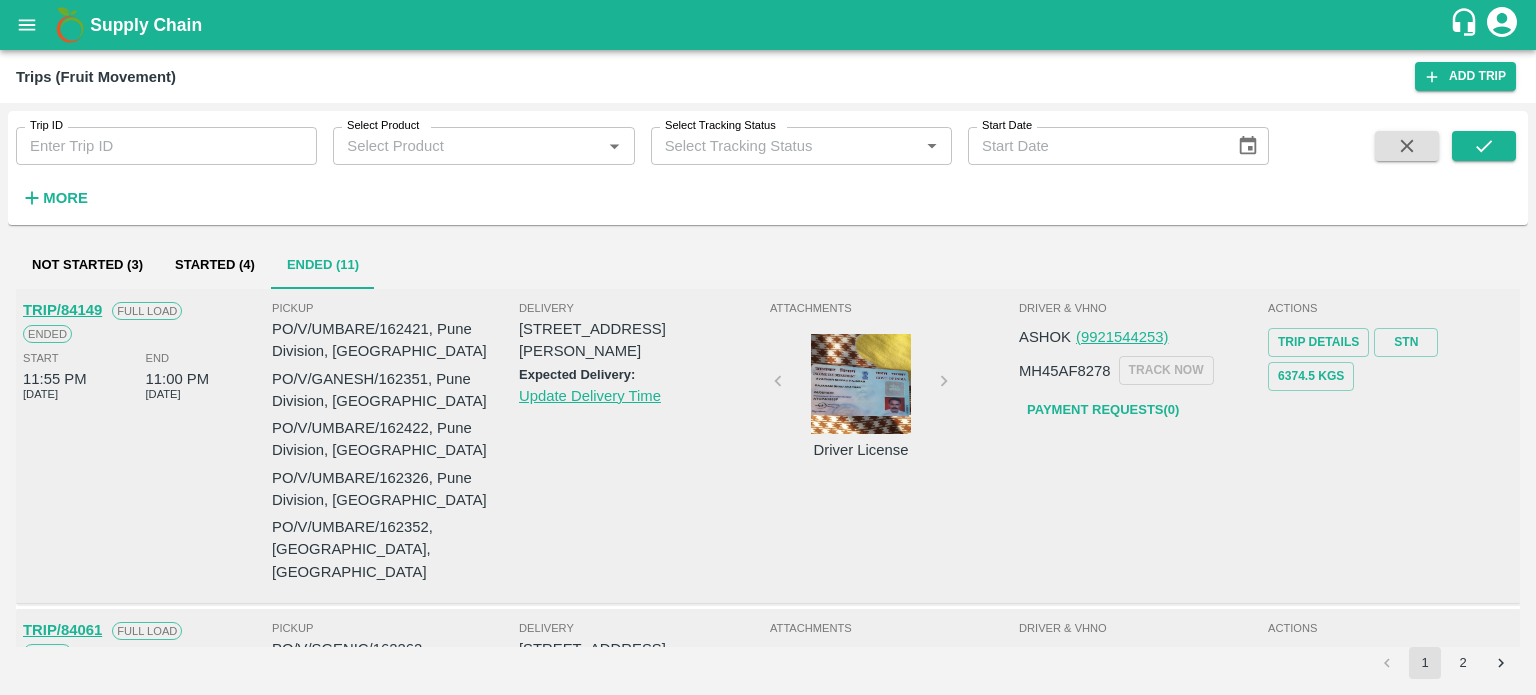 click on "TRIP/84149" at bounding box center (62, 310) 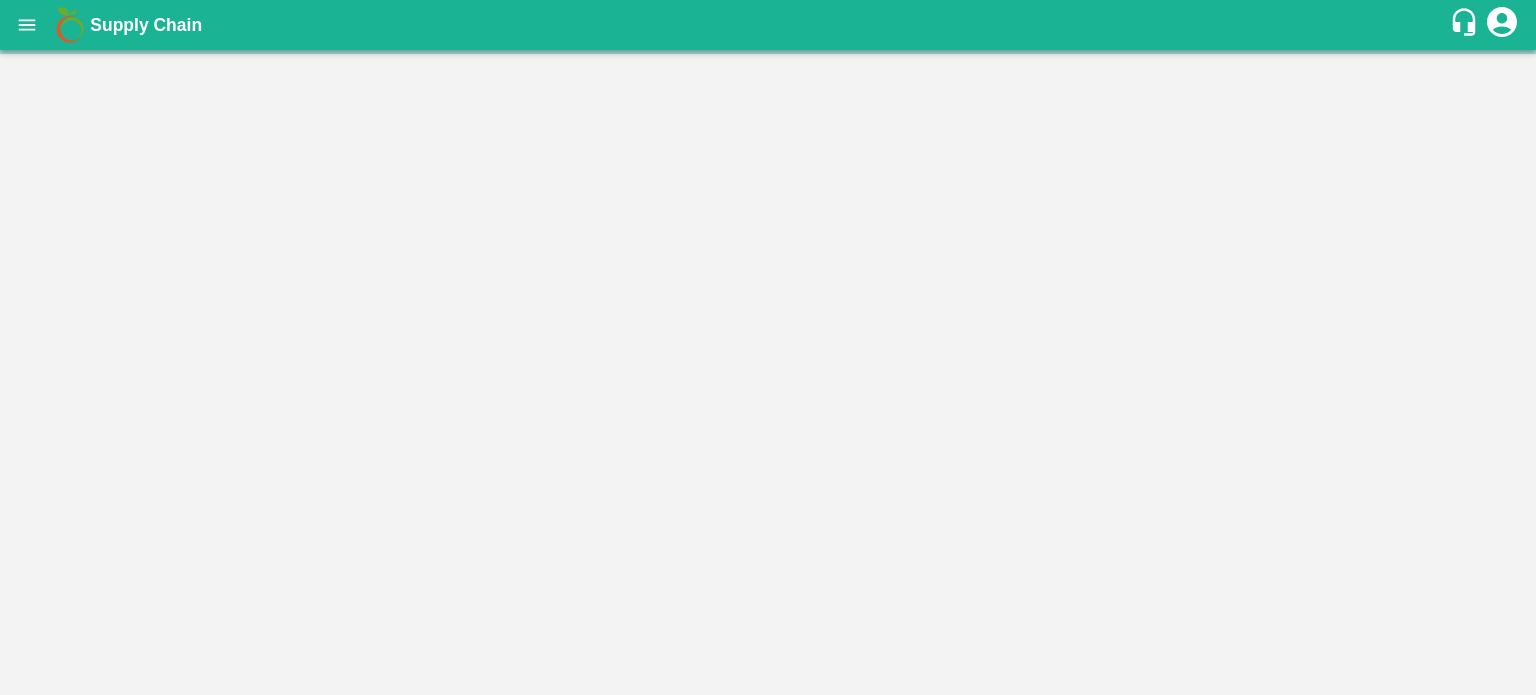 scroll, scrollTop: 0, scrollLeft: 0, axis: both 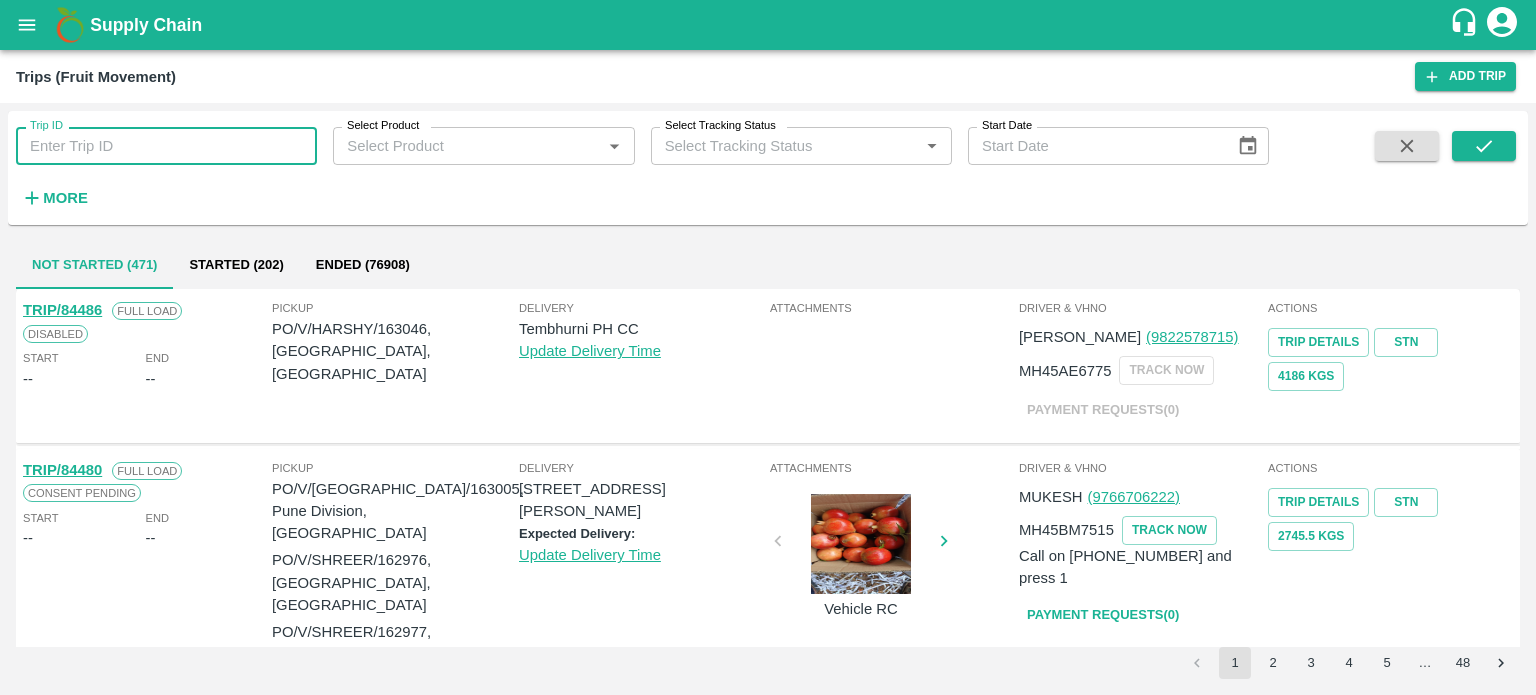 click on "Trip ID" at bounding box center [166, 146] 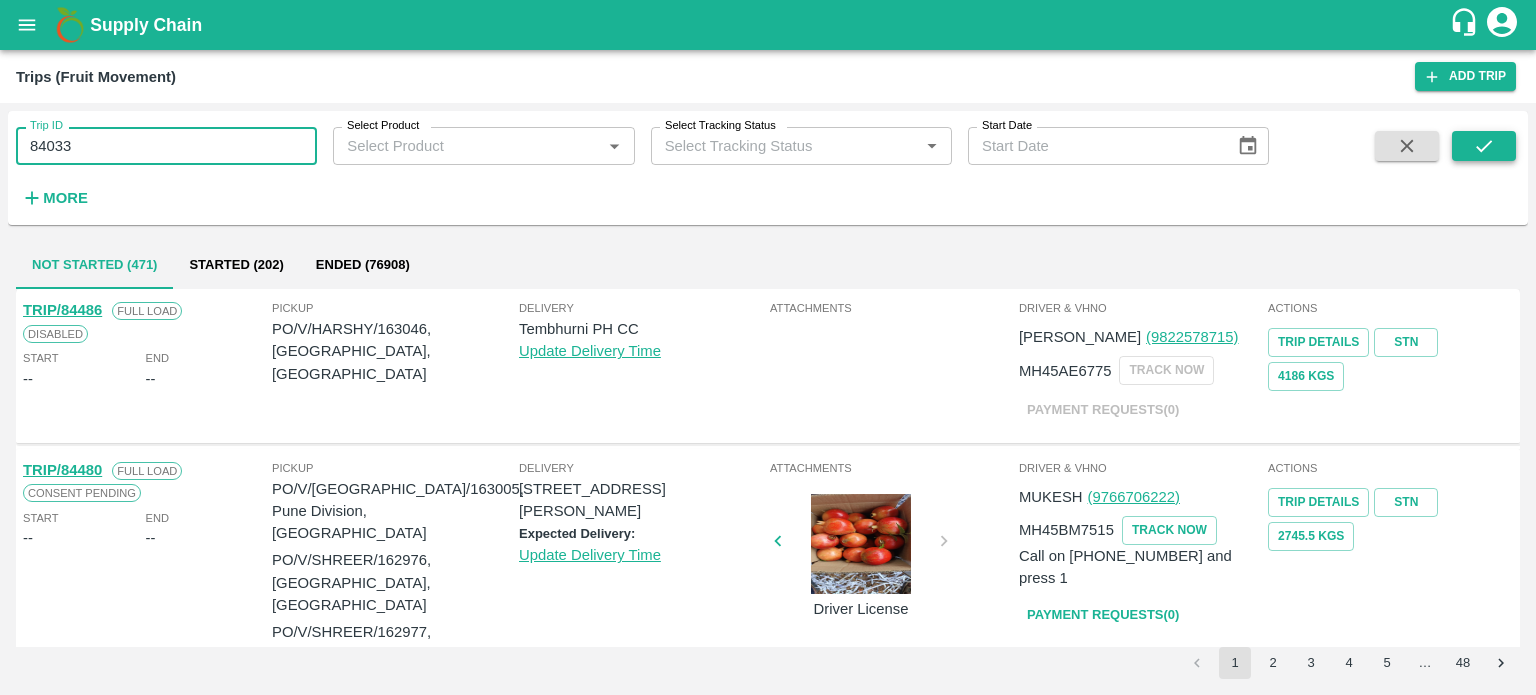type on "84033" 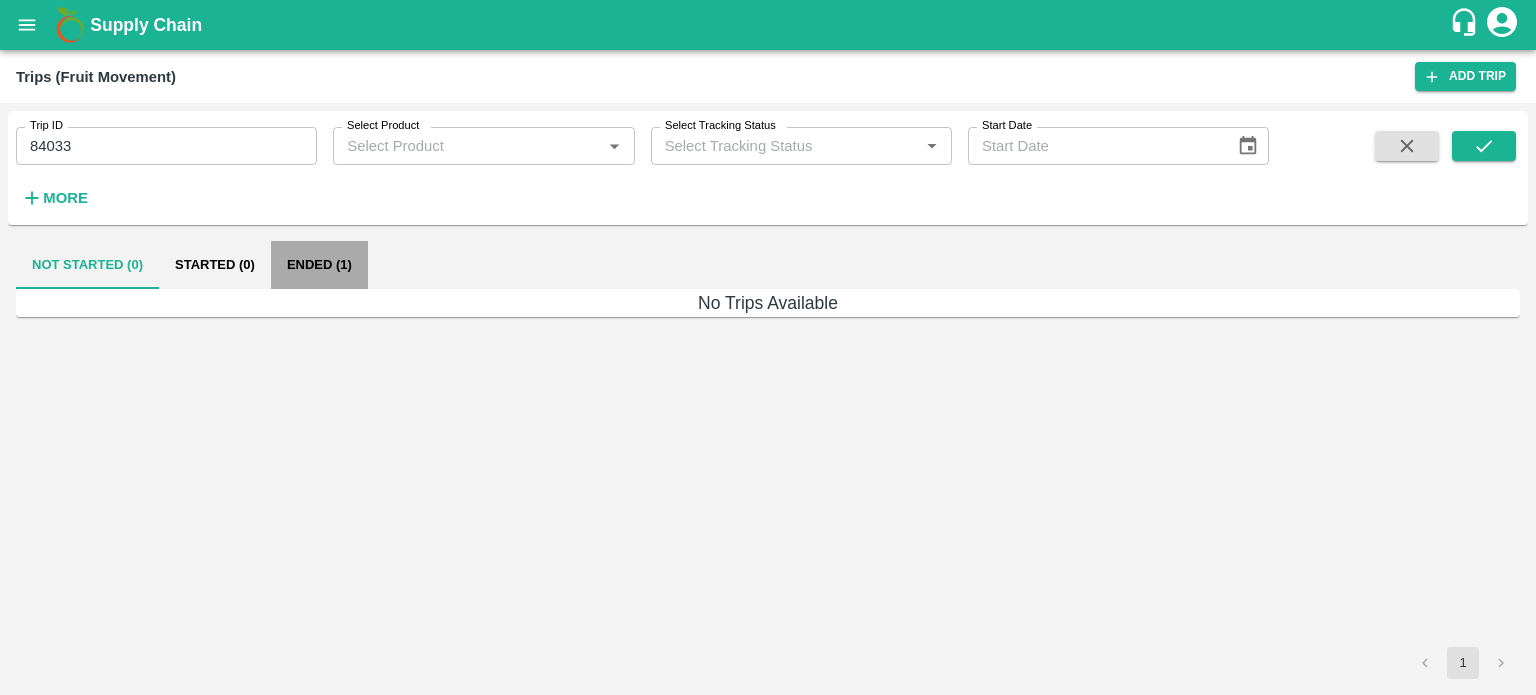 click on "Ended (1)" at bounding box center [319, 265] 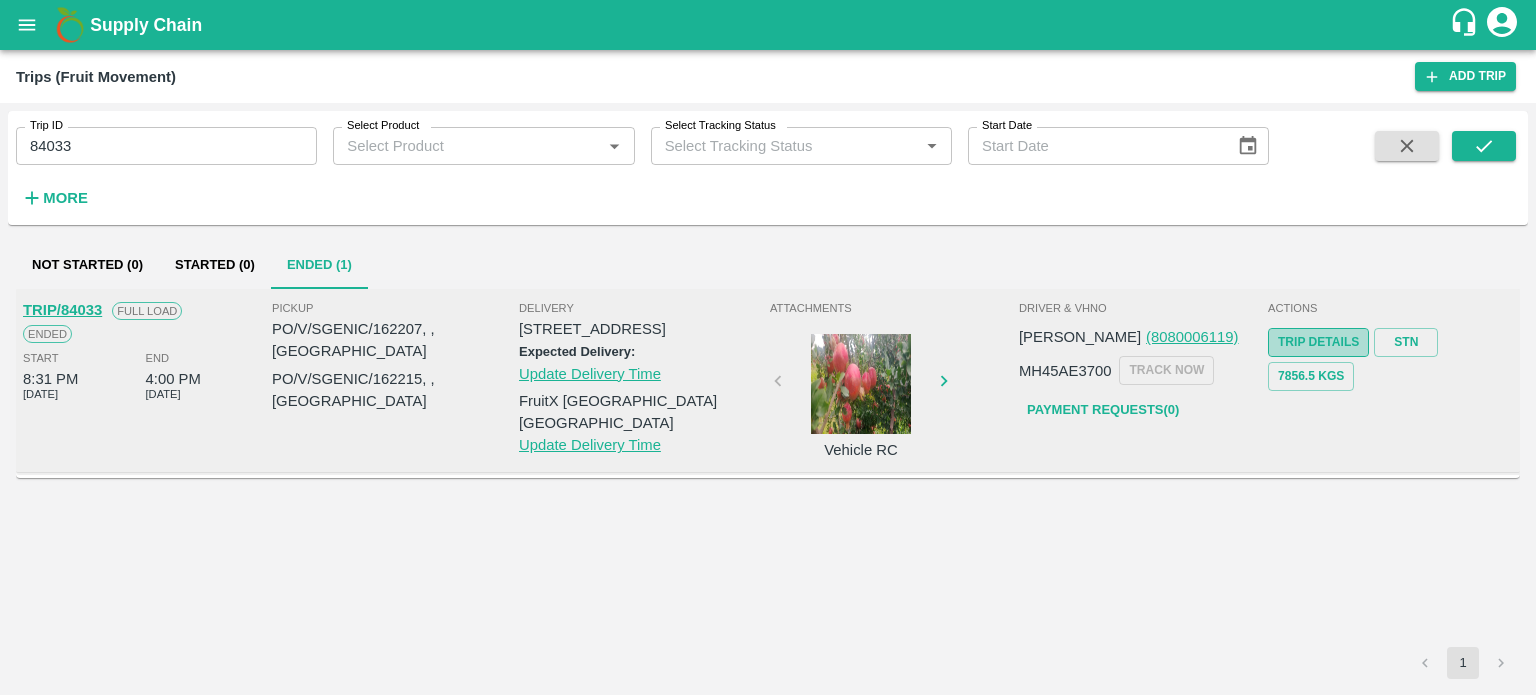 click on "Trip Details" at bounding box center (1318, 342) 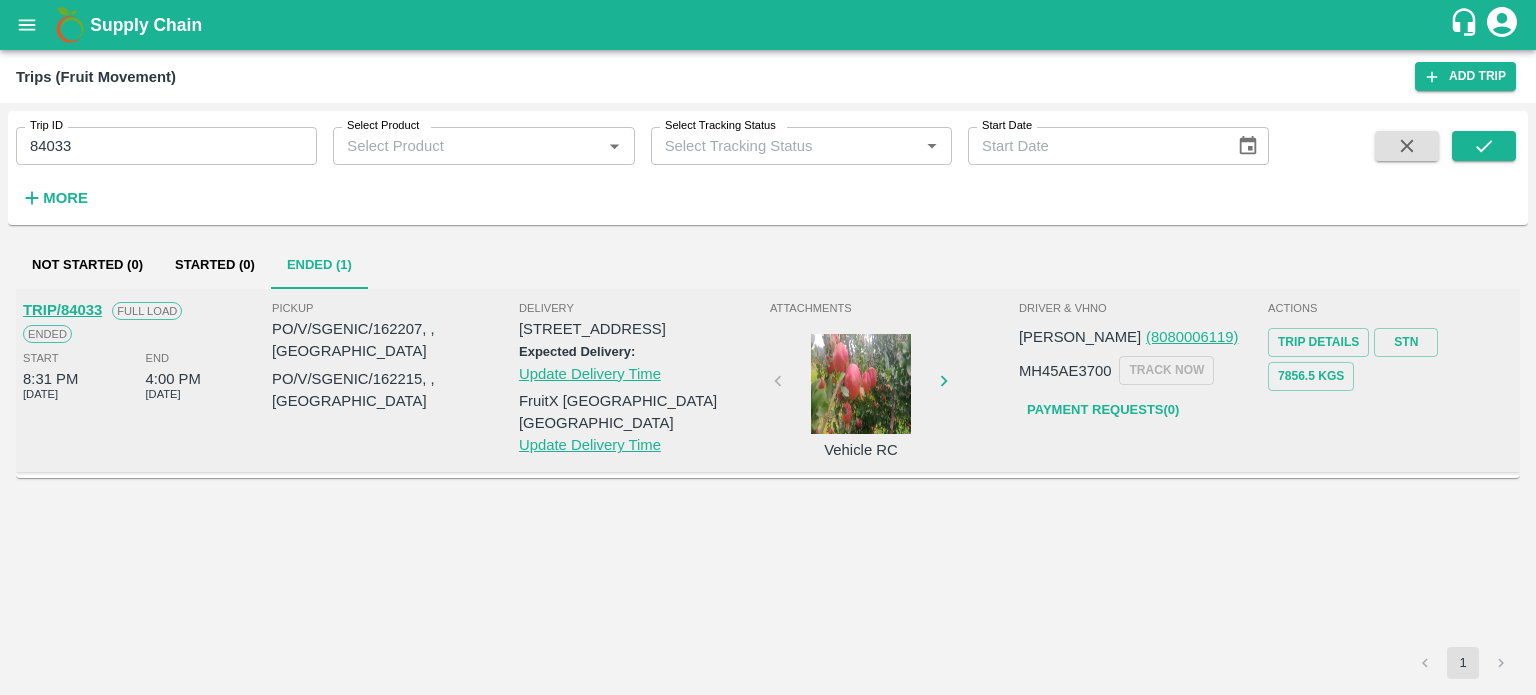 click on "TRIP/84033" at bounding box center (62, 310) 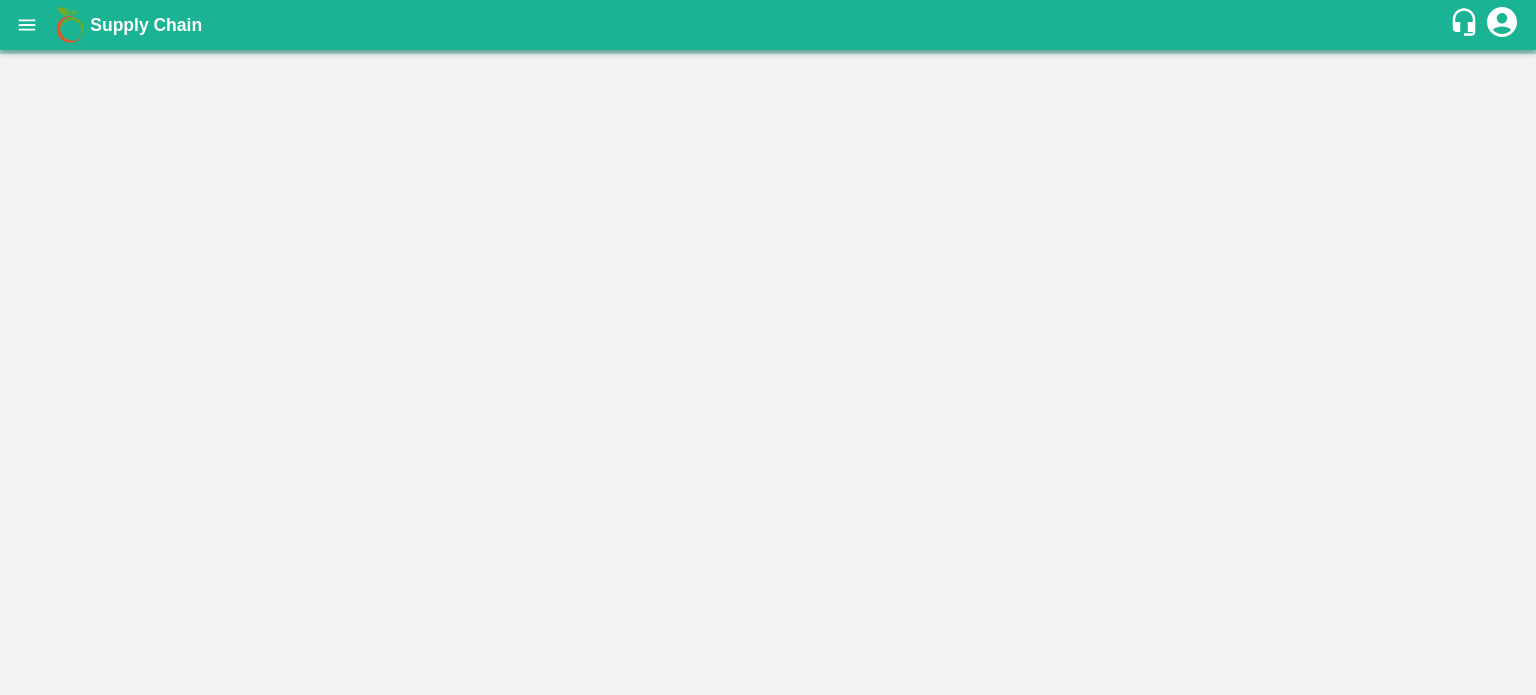 scroll, scrollTop: 0, scrollLeft: 0, axis: both 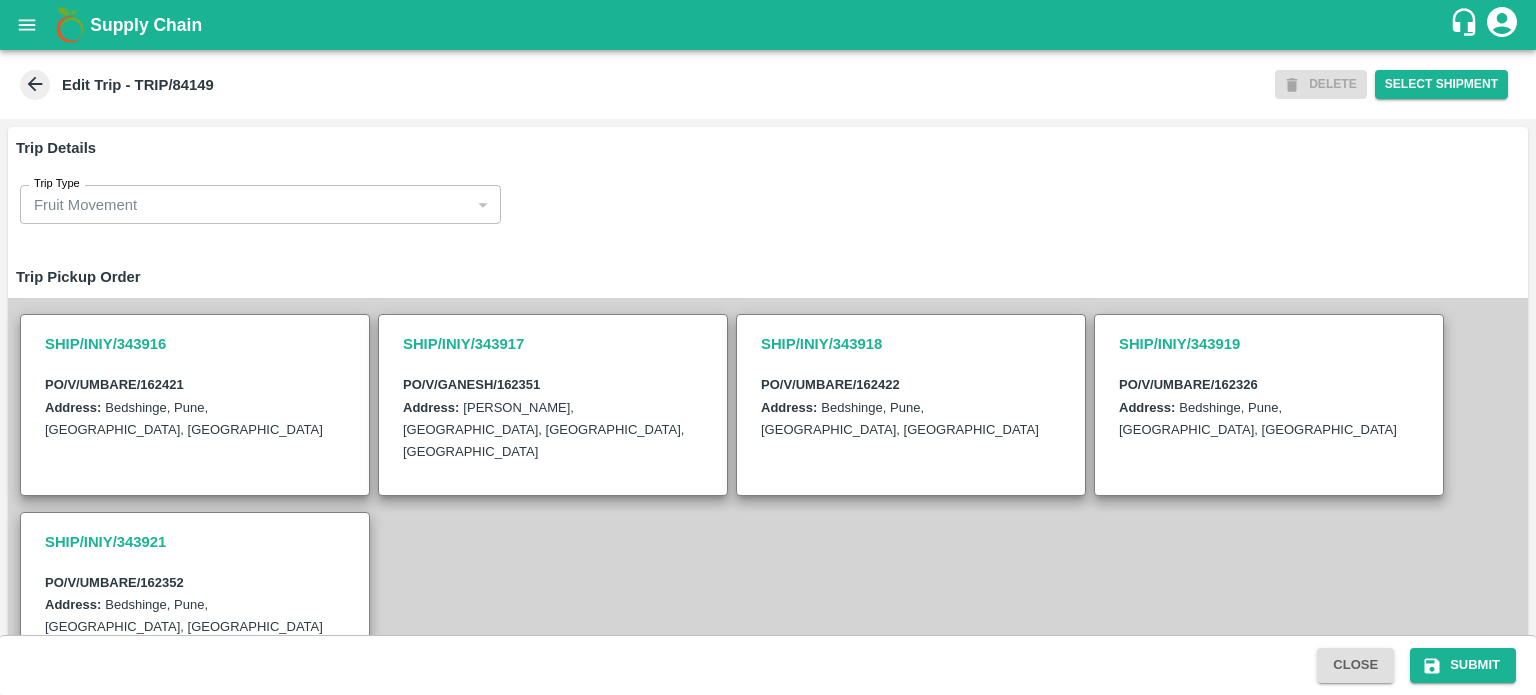 type on "[PERSON_NAME] (Rajasthan Freight Carriers) -Padru, Barmer-7597705476(Transporter)" 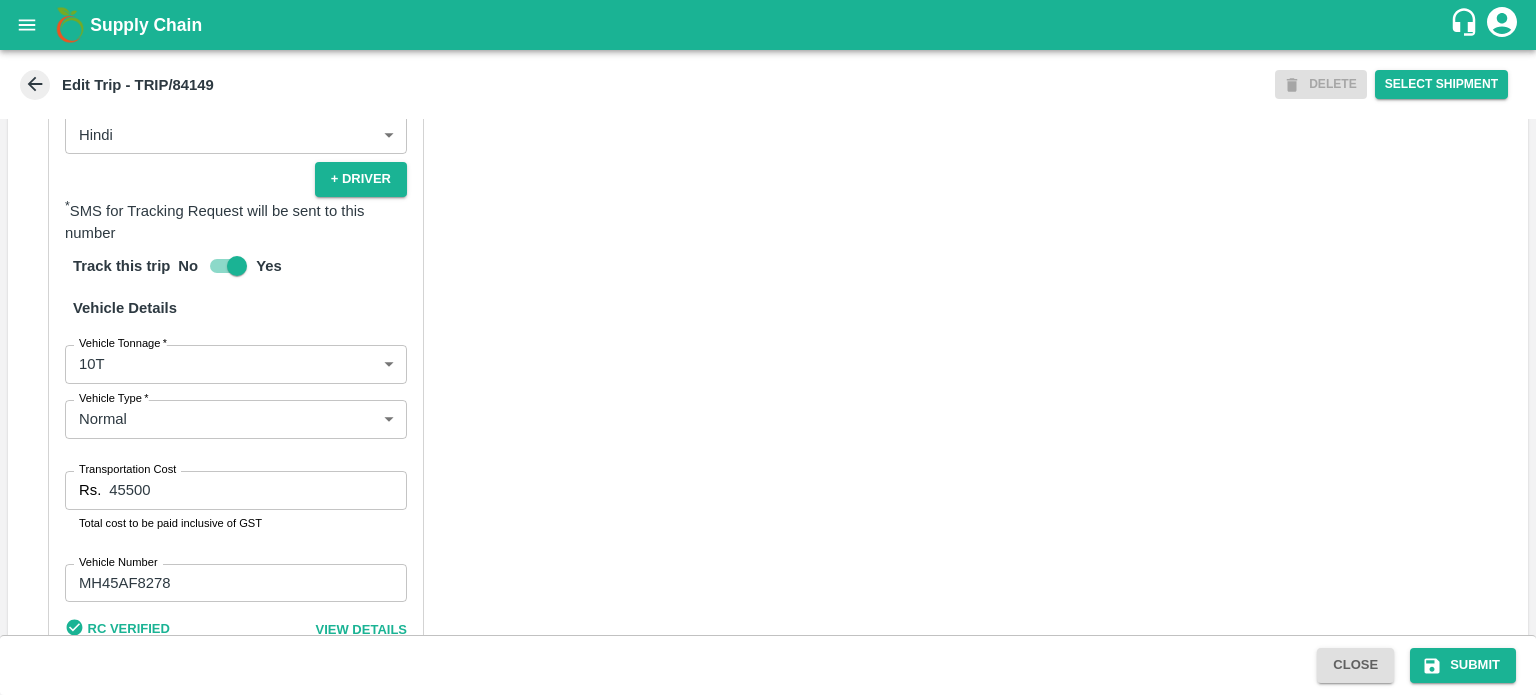 scroll, scrollTop: 1700, scrollLeft: 0, axis: vertical 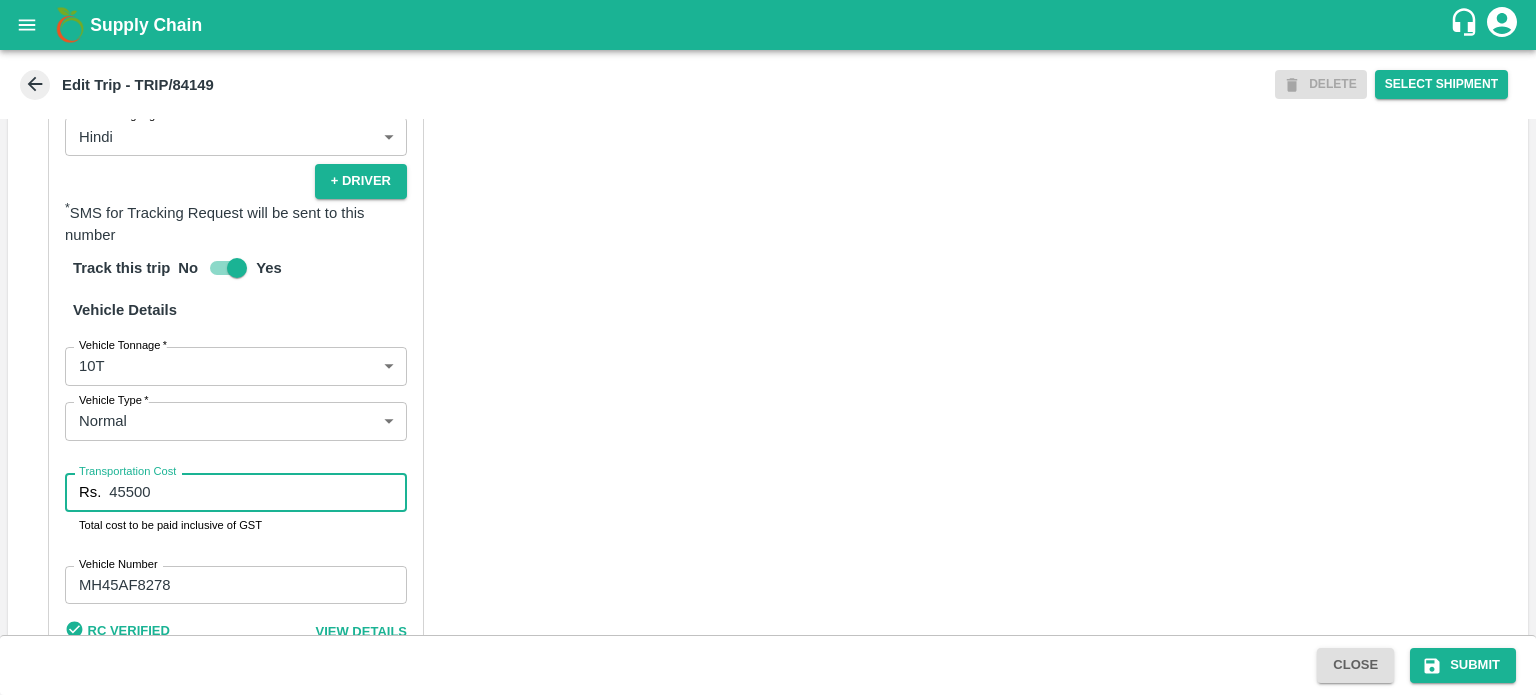 click on "45500" at bounding box center (258, 492) 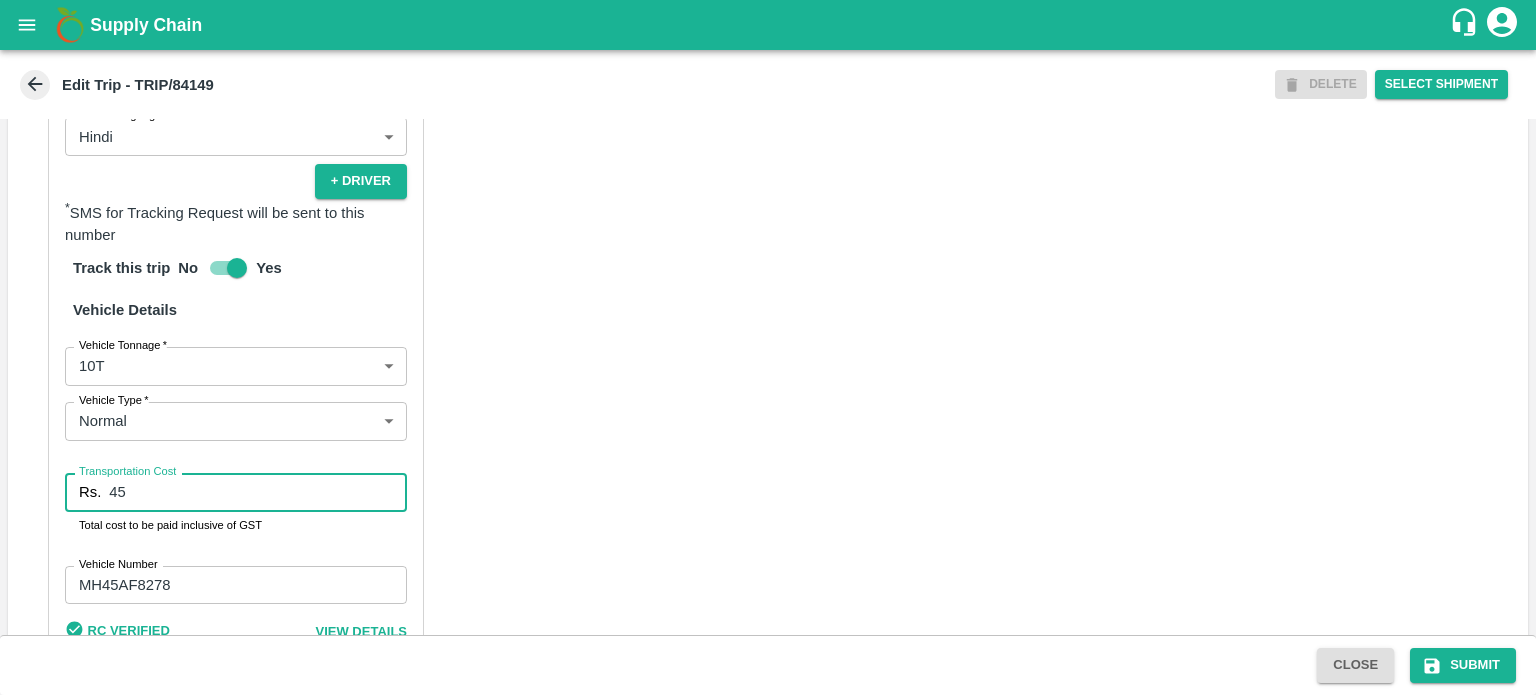 type on "4" 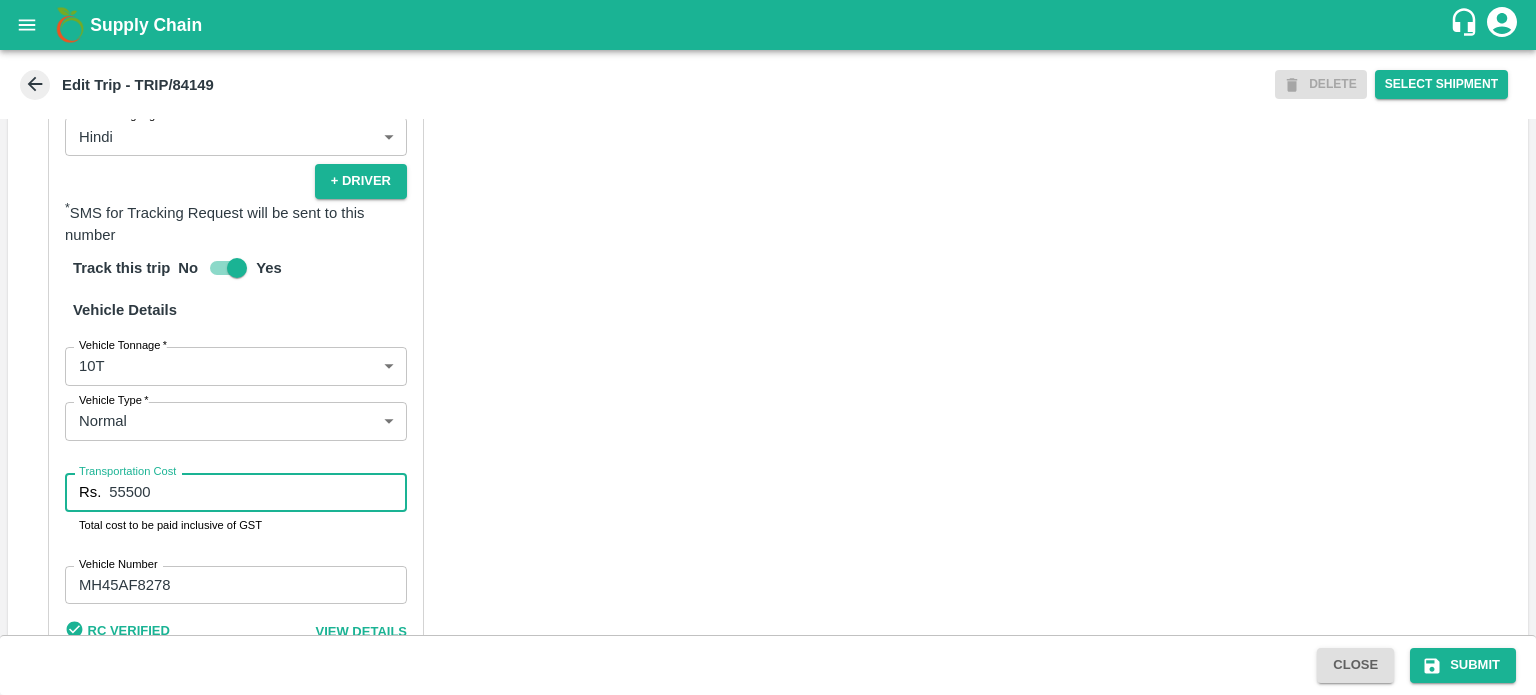 type on "55500" 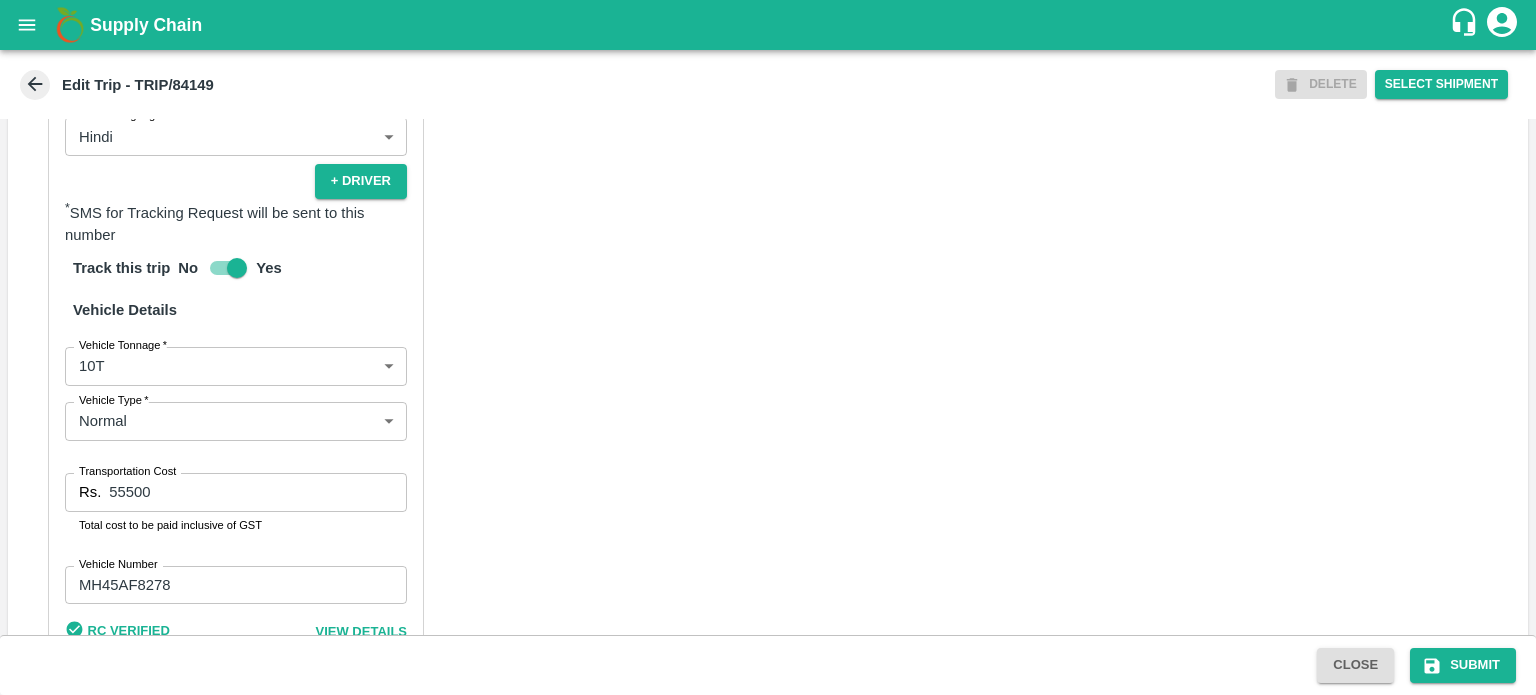 click on "Partner Details Partner   * Partner Add   Transporter Driver 1 Details Driver Name   * ASHOK Driver Name Driver Phone   * [PHONE_NUMBER] Driver Phone Additional Phone Number +91 Additional Phone Number Driver Language Hindi hi Driver Language + Driver * SMS for Tracking Request will be sent to this number Track this trip No Yes Vehicle Details Vehicle Tonnage   * 10T 10000 Vehicle Tonnage Vehicle Type   * Normal Normal Vehicle Type Transportation Cost Rs. 55500 Transportation Cost Total cost to be paid inclusive of GST Vehicle Number MH45AF8278 Vehicle Number RC Verified View Details" at bounding box center (768, 216) 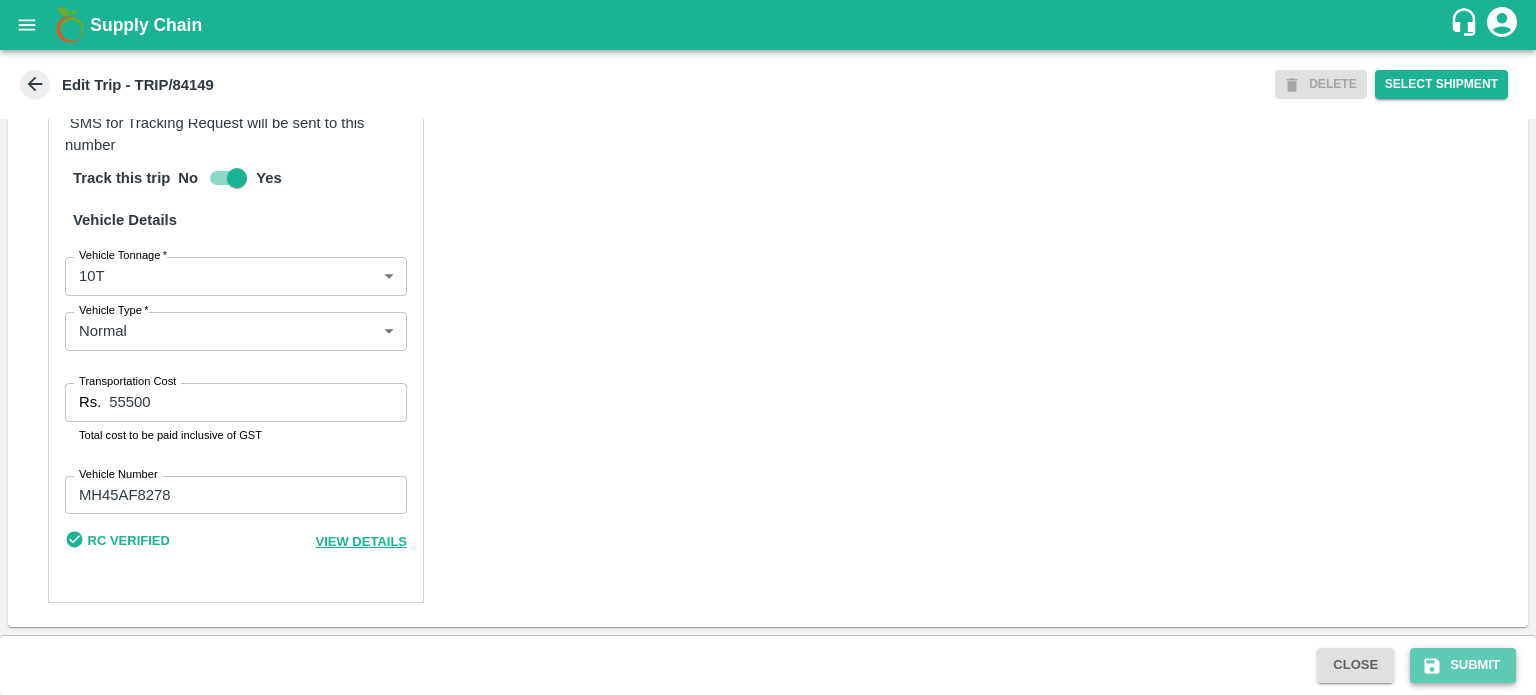 click on "Submit" at bounding box center (1463, 665) 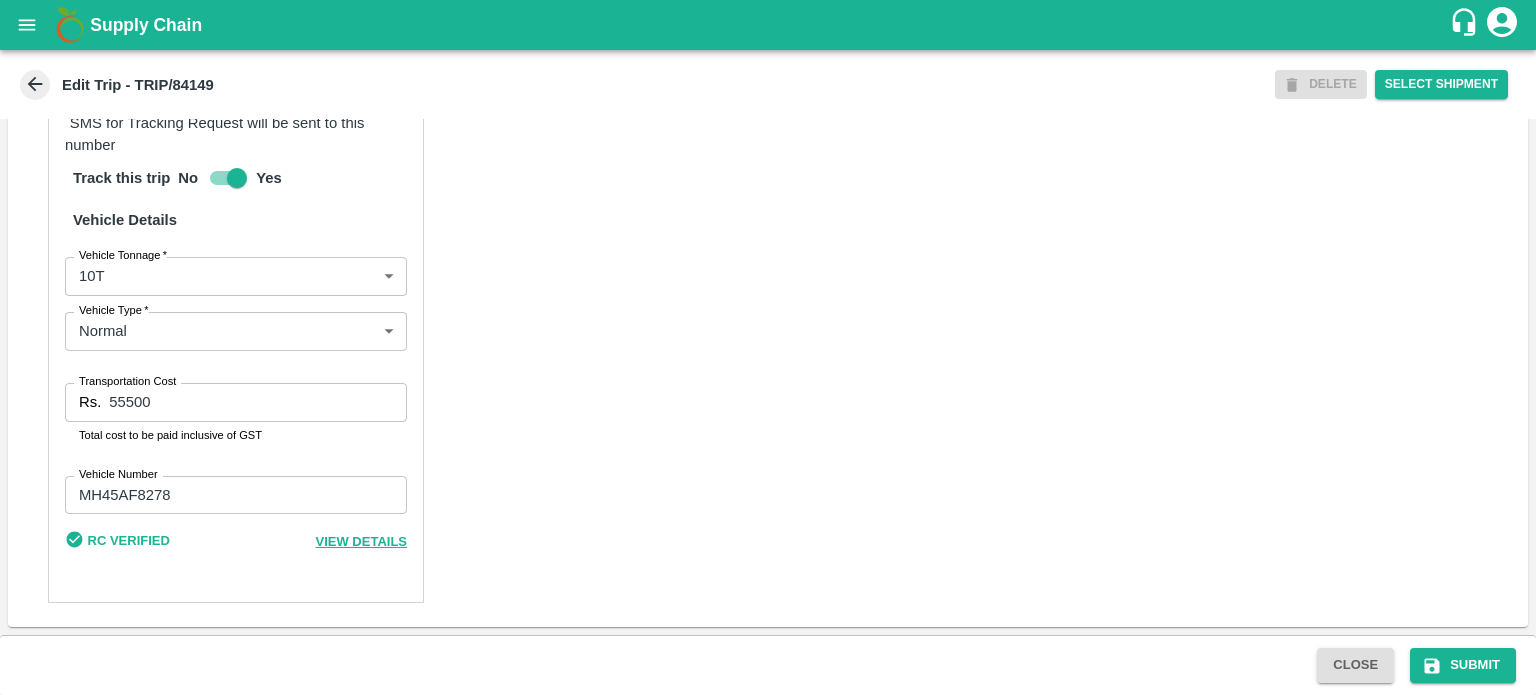 click on "Partner Details Partner   * Partner Add   Transporter Driver 1 Details Driver Name   * ASHOK Driver Name Driver Phone   * [PHONE_NUMBER] Driver Phone Additional Phone Number +91 Additional Phone Number Driver Language Hindi hi Driver Language + Driver * SMS for Tracking Request will be sent to this number Track this trip No Yes Vehicle Details Vehicle Tonnage   * 10T 10000 Vehicle Tonnage Vehicle Type   * Normal Normal Vehicle Type Transportation Cost Rs. 55500 Transportation Cost Total cost to be paid inclusive of GST Vehicle Number MH45AF8278 Vehicle Number RC Verified View Details" at bounding box center [768, 126] 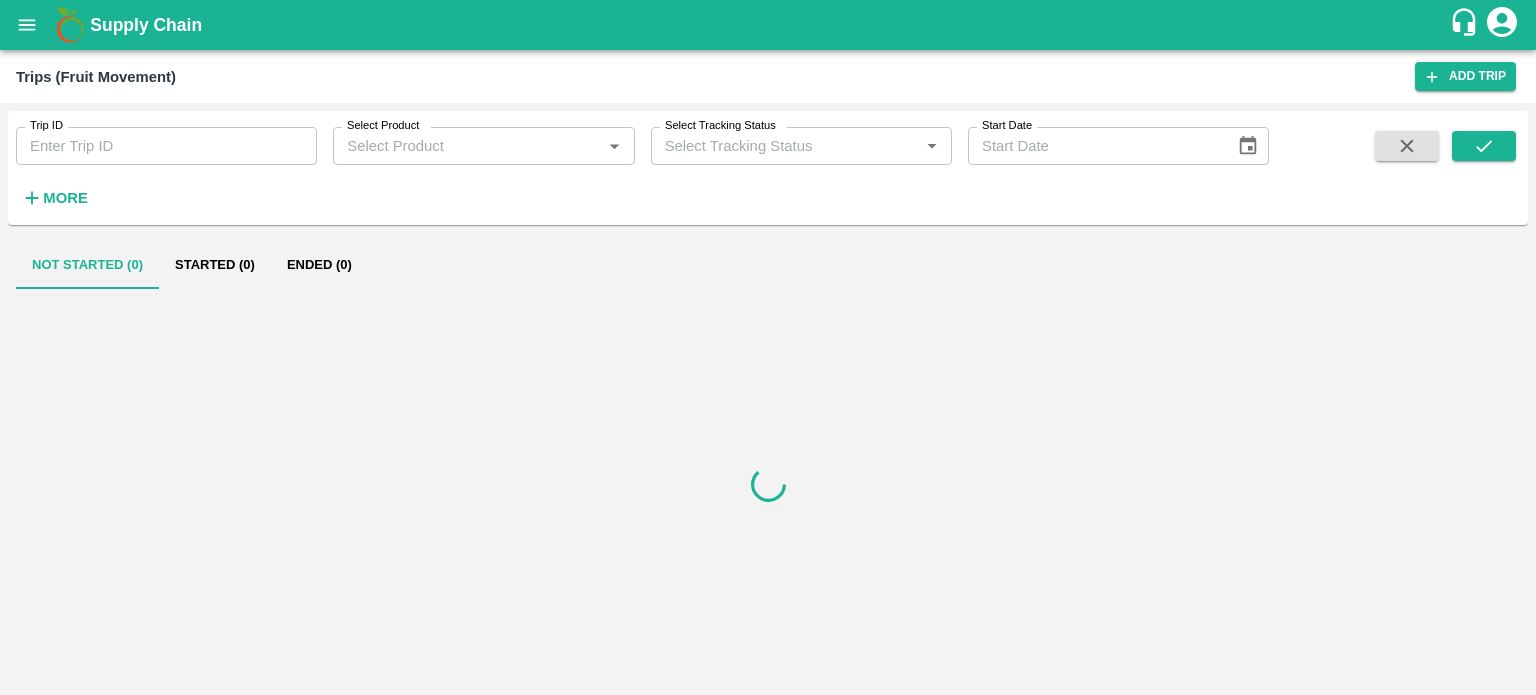 scroll, scrollTop: 0, scrollLeft: 0, axis: both 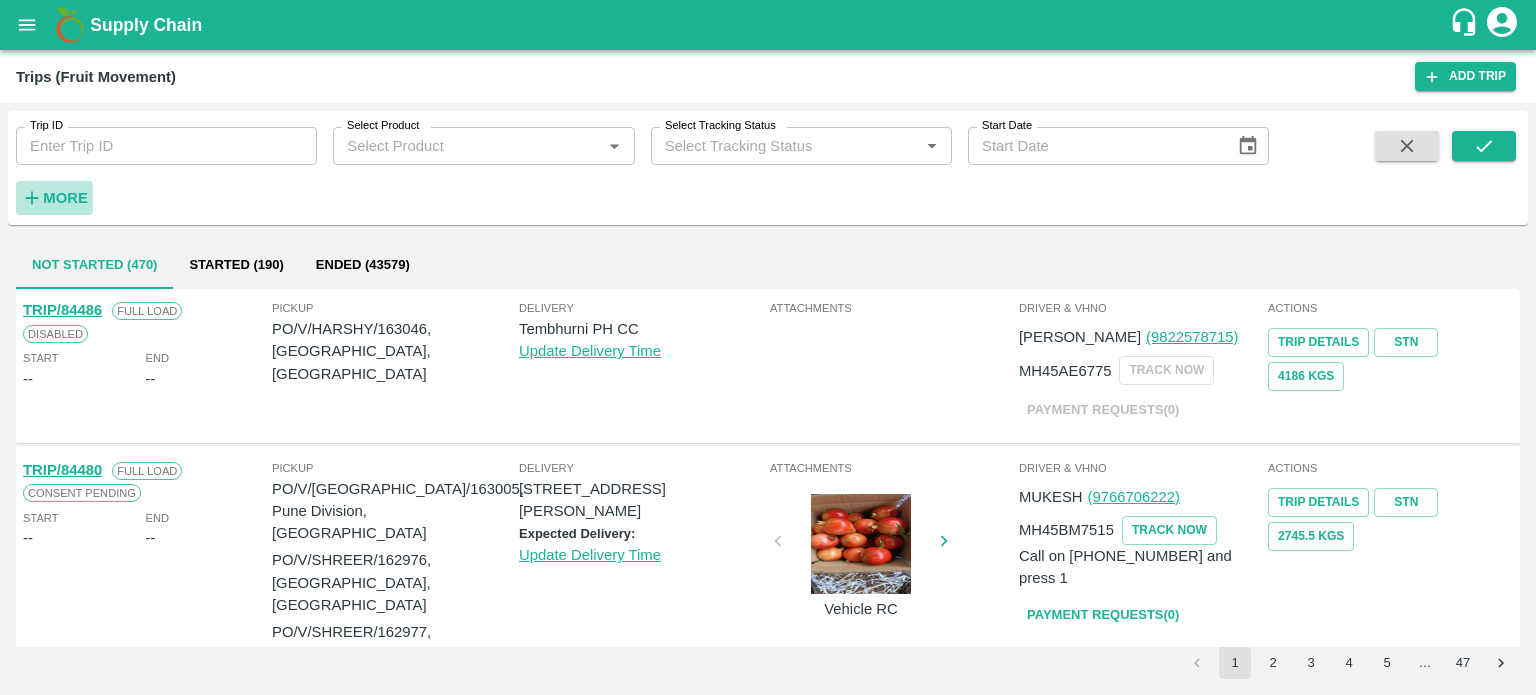 click on "More" at bounding box center (65, 198) 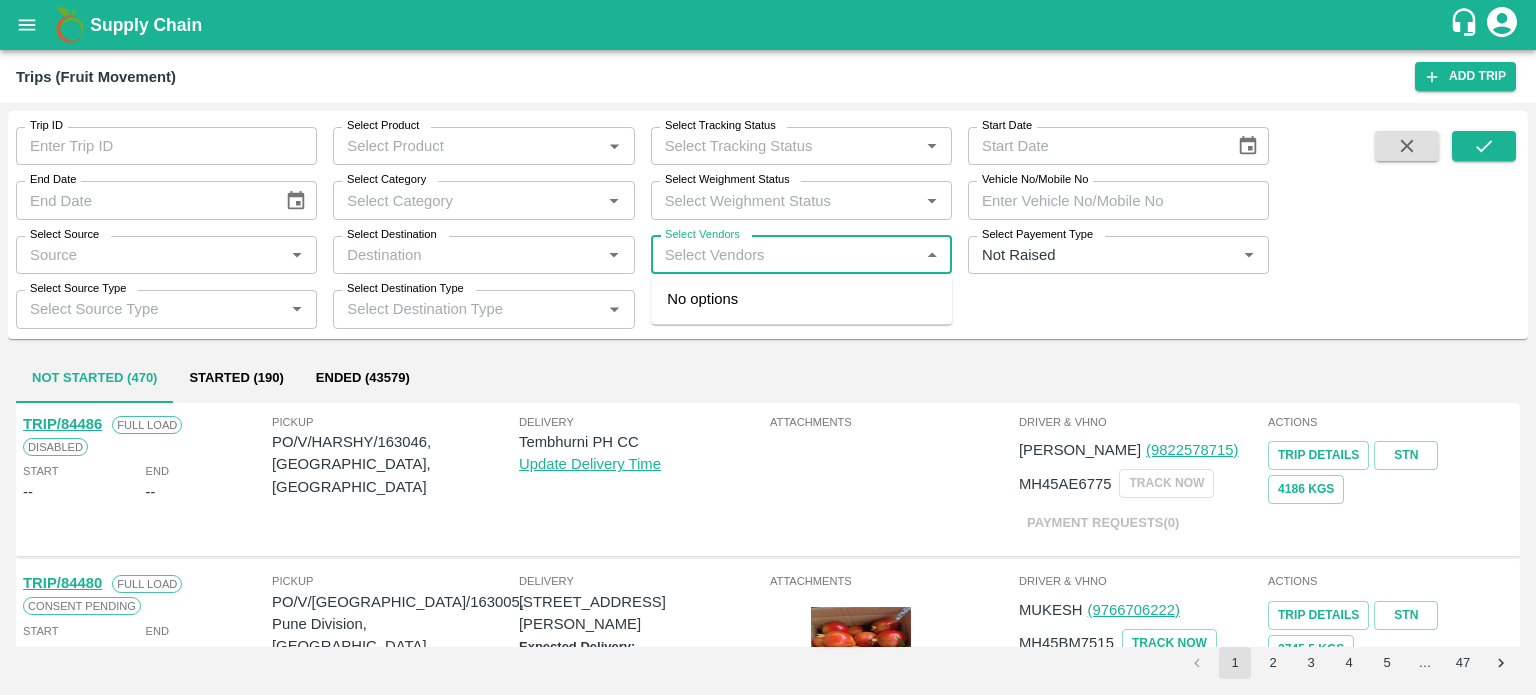 click on "Select Vendors" at bounding box center [785, 255] 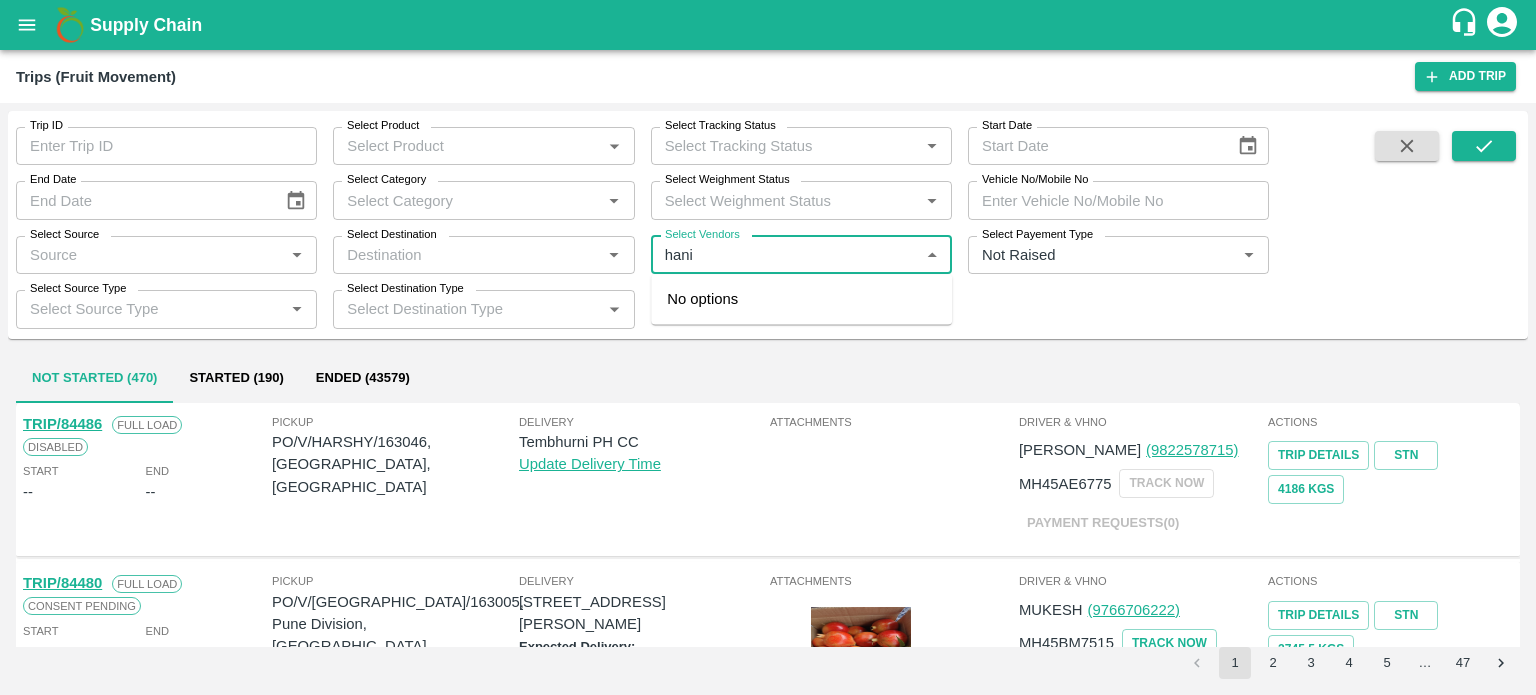 type on "hanif" 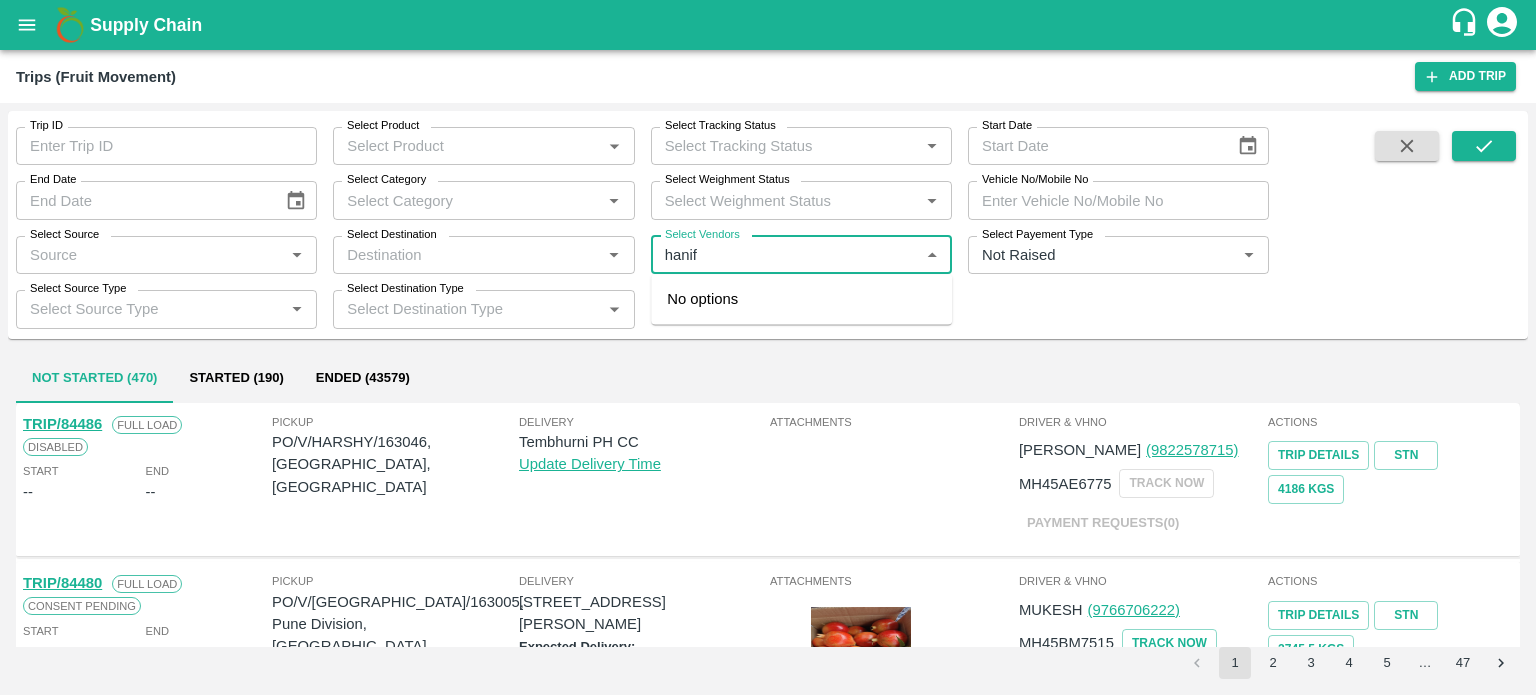 type 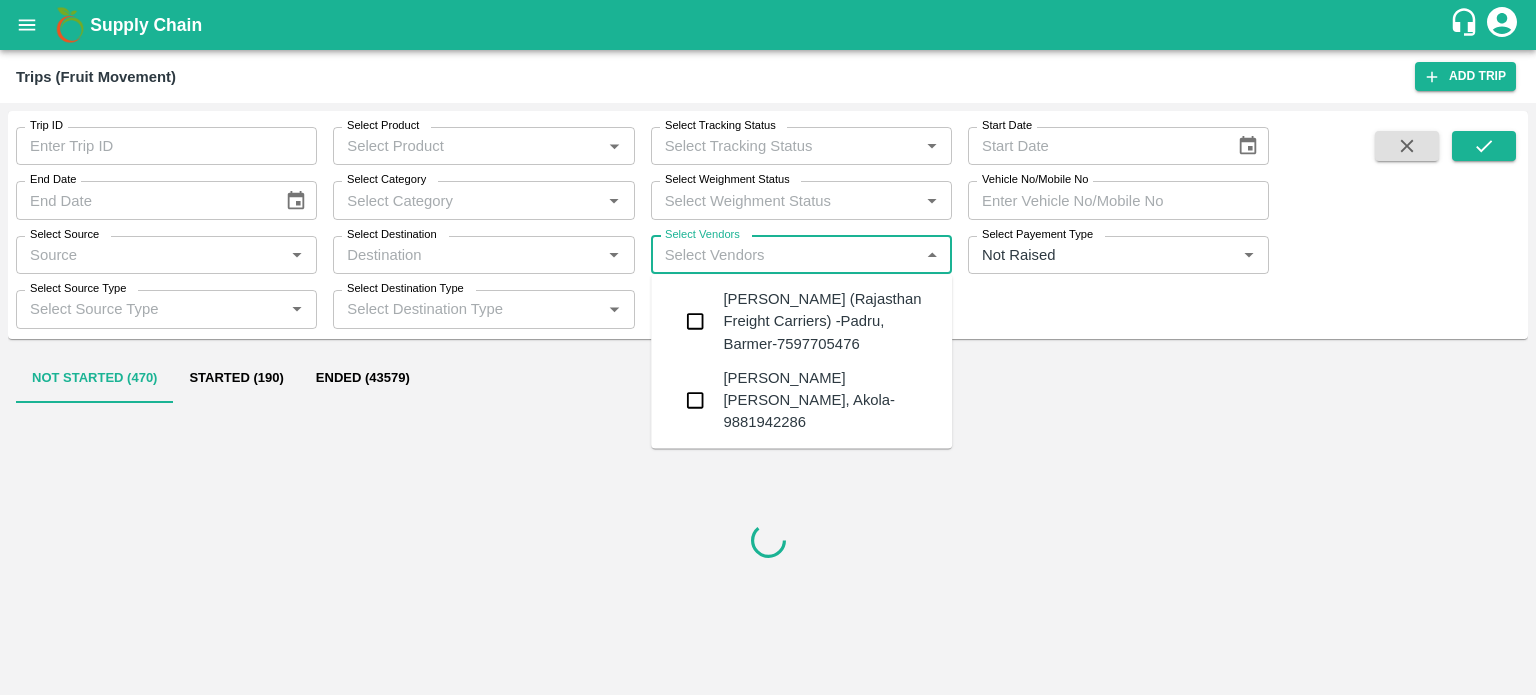 click on "Hanif Khan (Rajasthan Freight Carriers) -Padru, Barmer-7597705476" at bounding box center [829, 321] 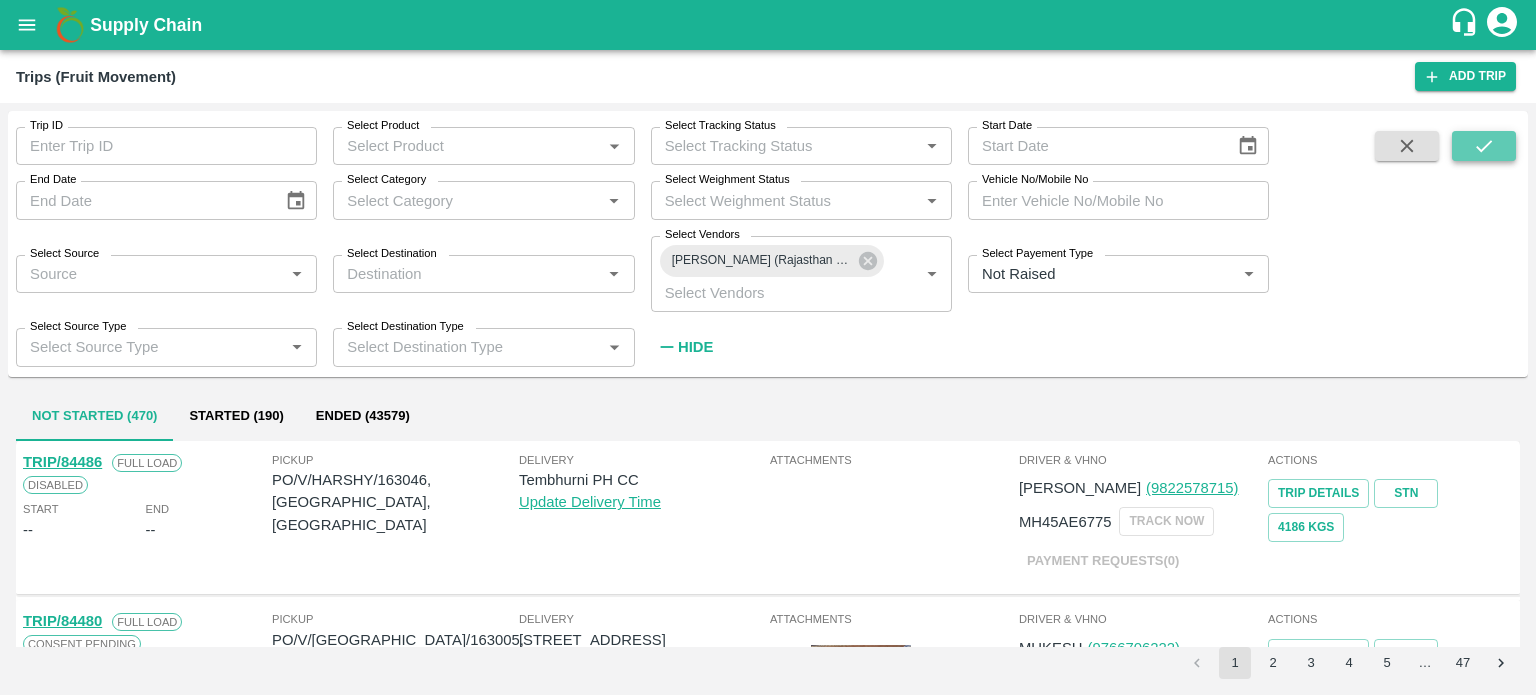 click 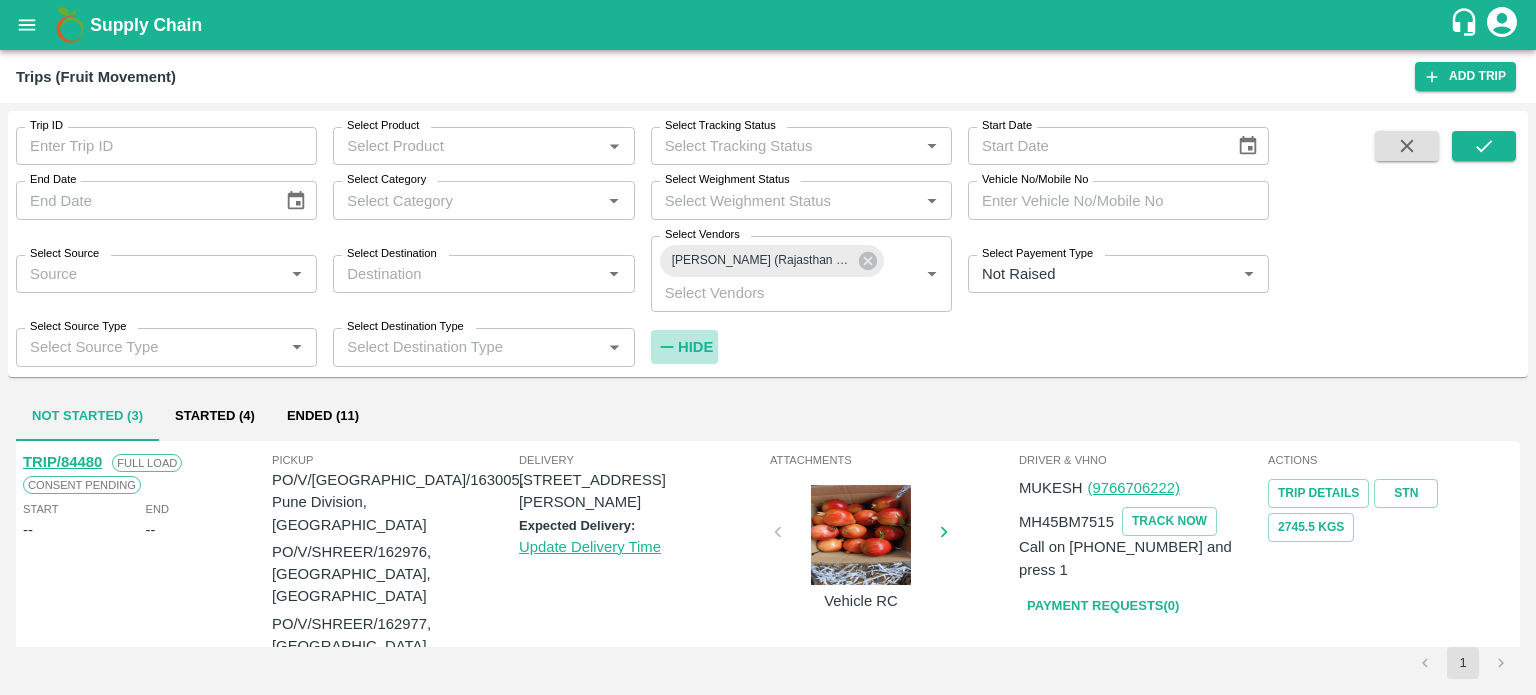 click on "Hide" at bounding box center [695, 347] 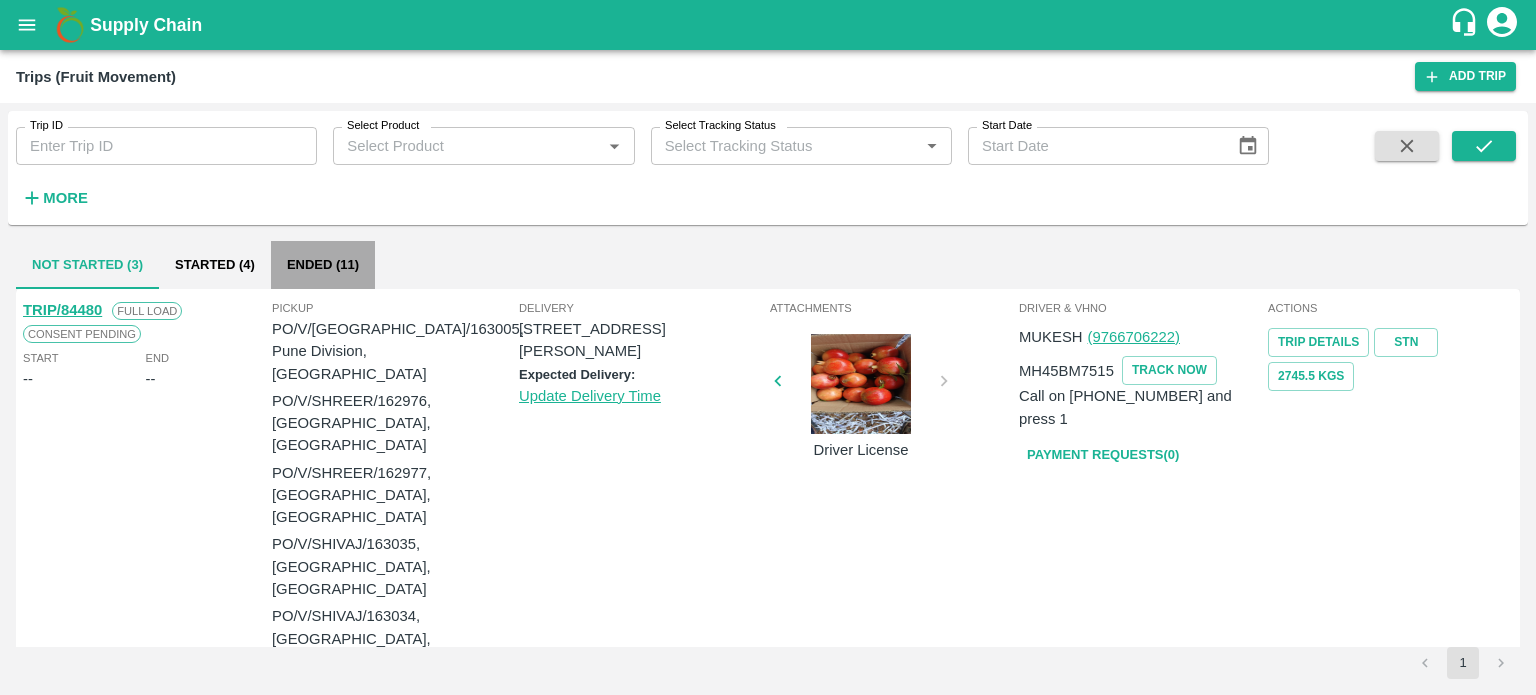 click on "Ended (11)" at bounding box center [323, 265] 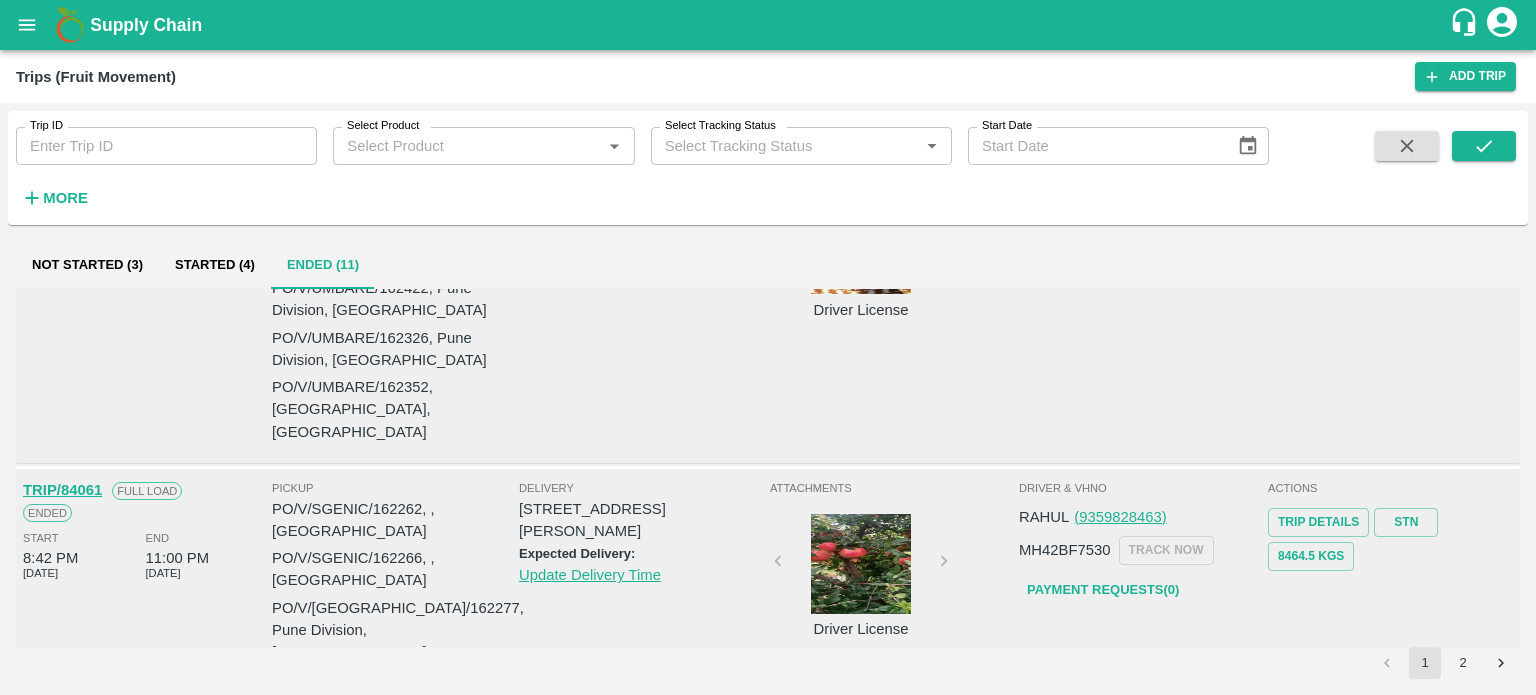 scroll, scrollTop: 160, scrollLeft: 0, axis: vertical 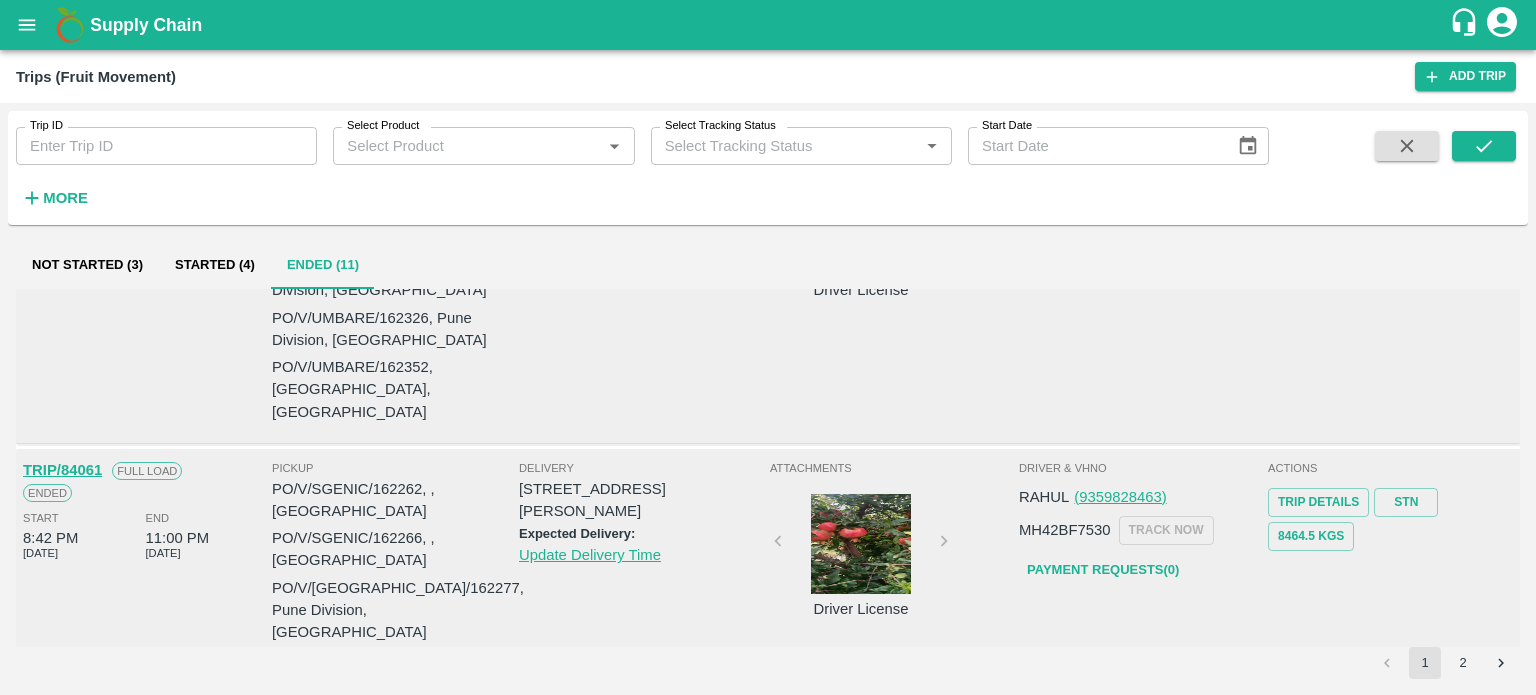 click on "TRIP/84061" at bounding box center [62, 470] 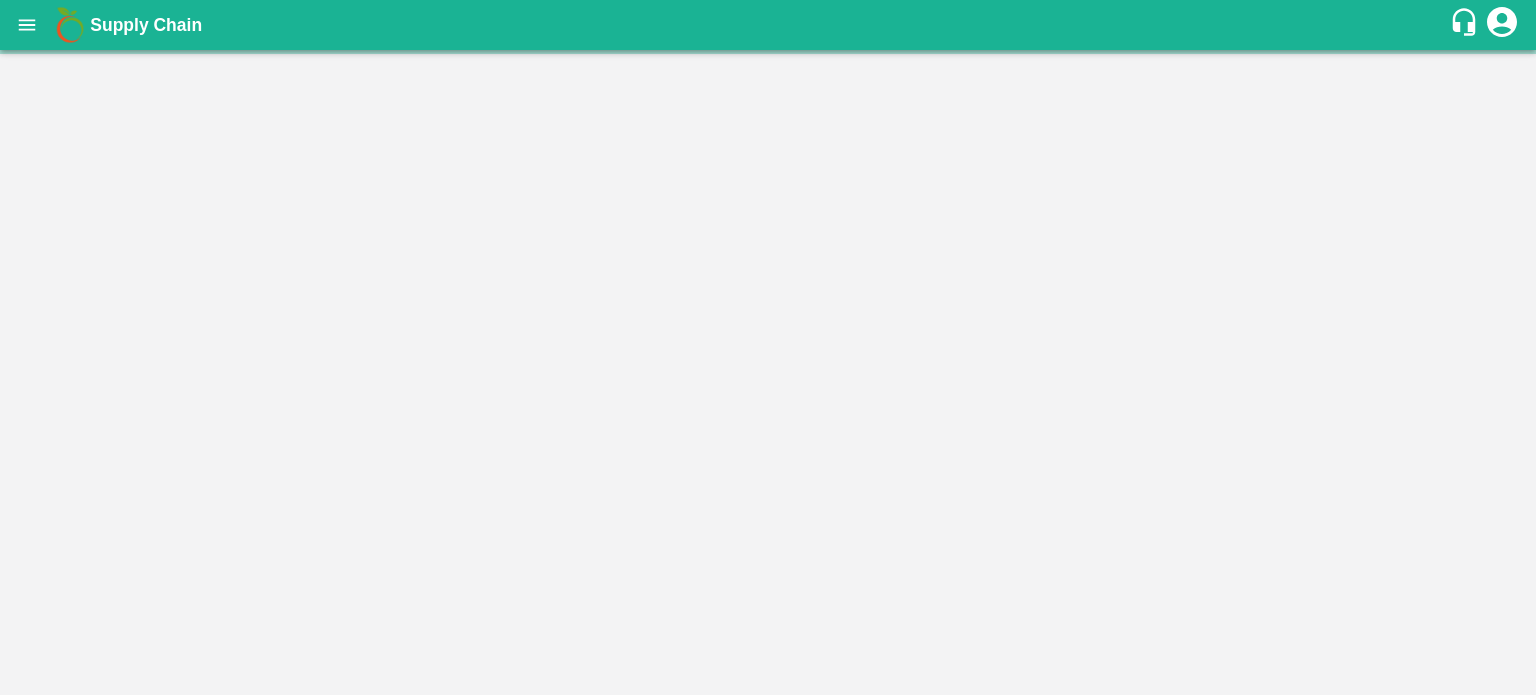 scroll, scrollTop: 0, scrollLeft: 0, axis: both 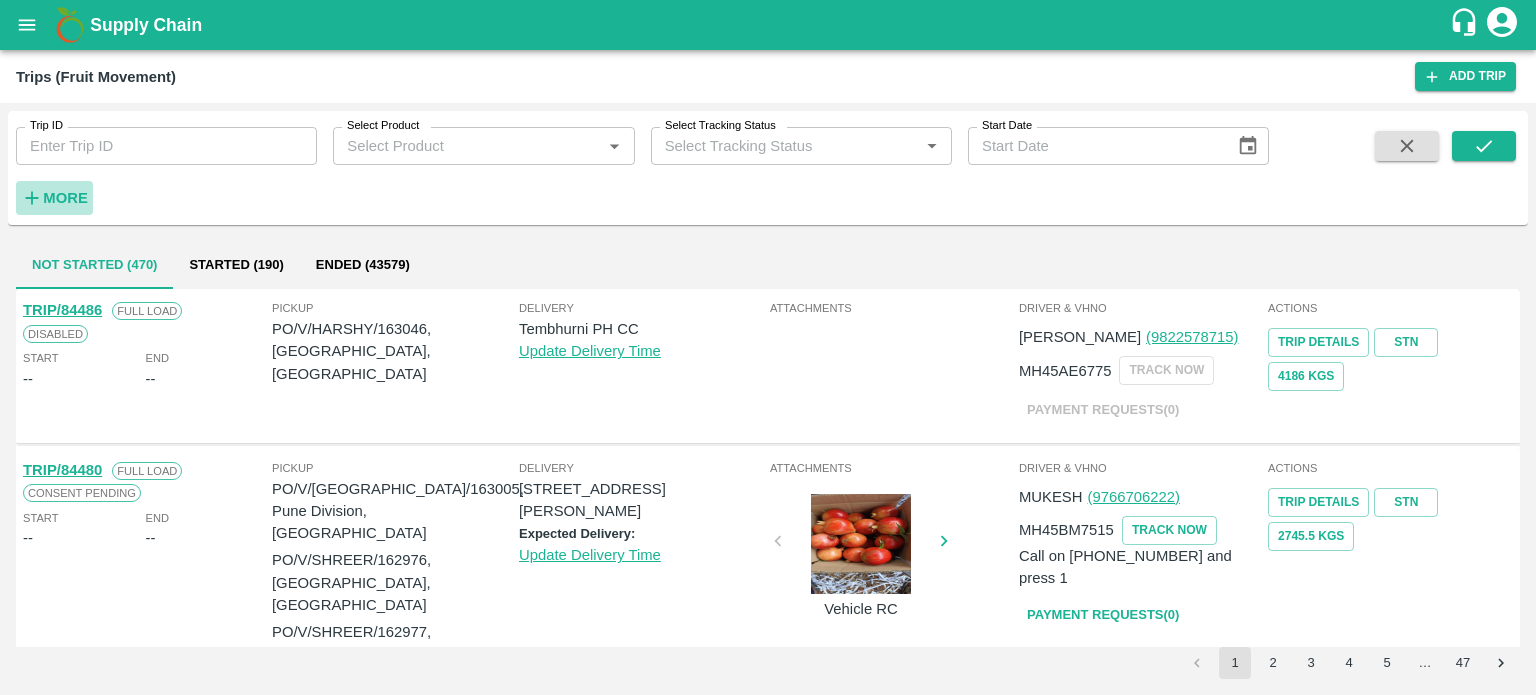 click on "More" at bounding box center [65, 198] 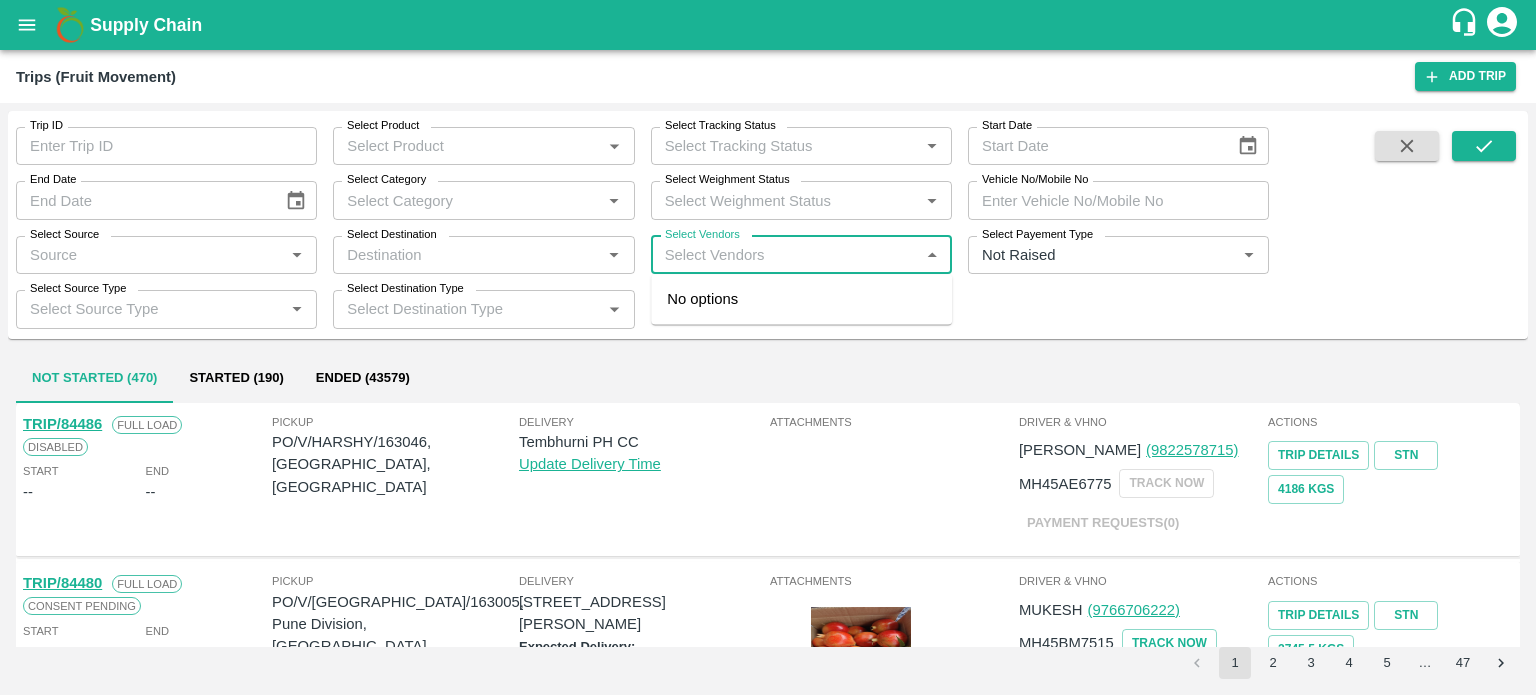 click on "Select Vendors" at bounding box center (785, 255) 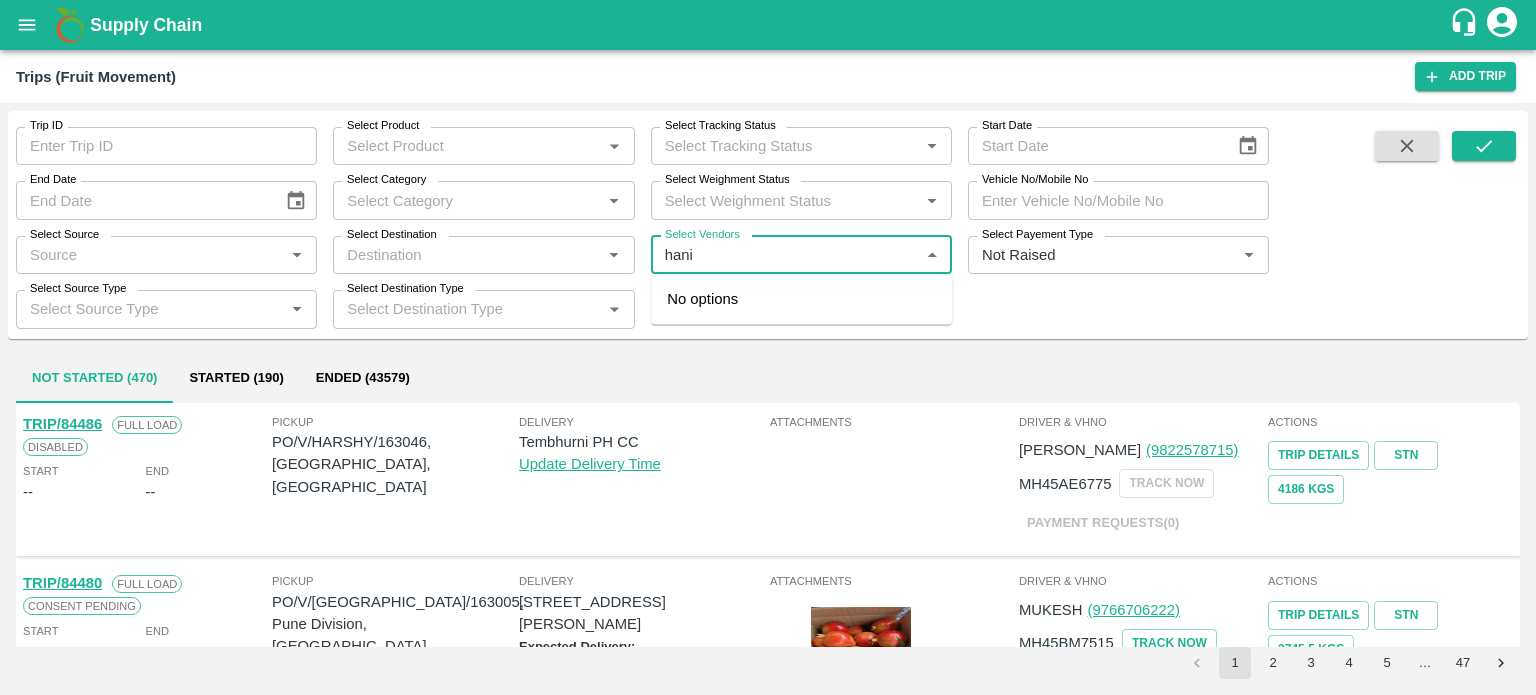 type on "hanif" 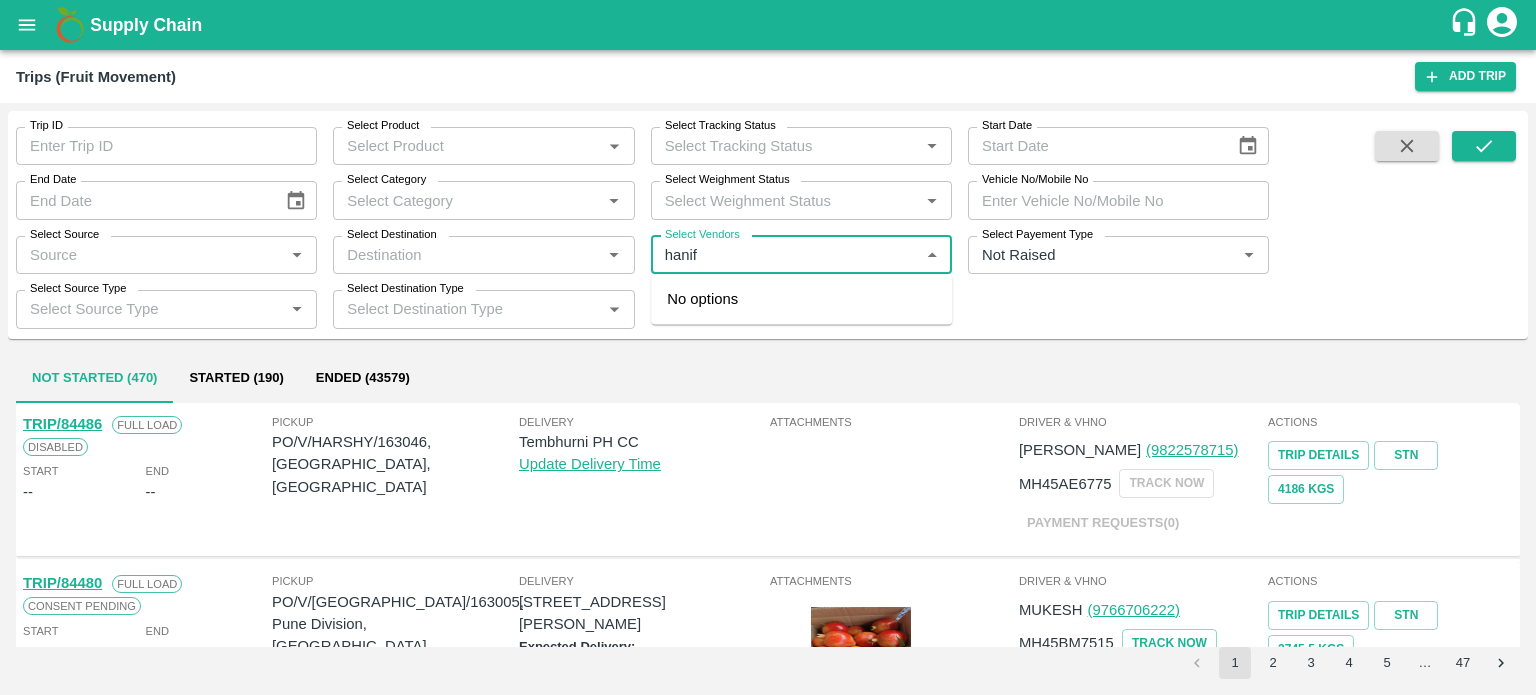 type 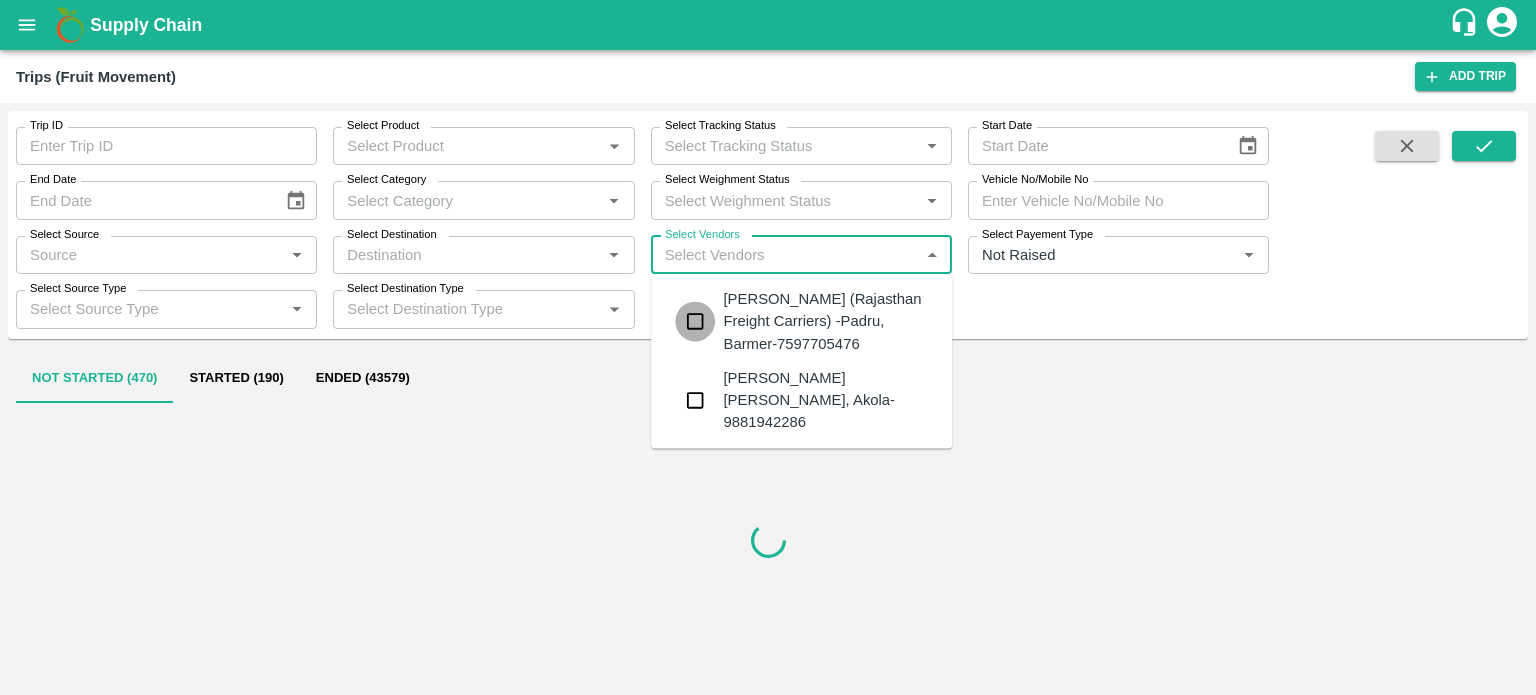 click at bounding box center [695, 322] 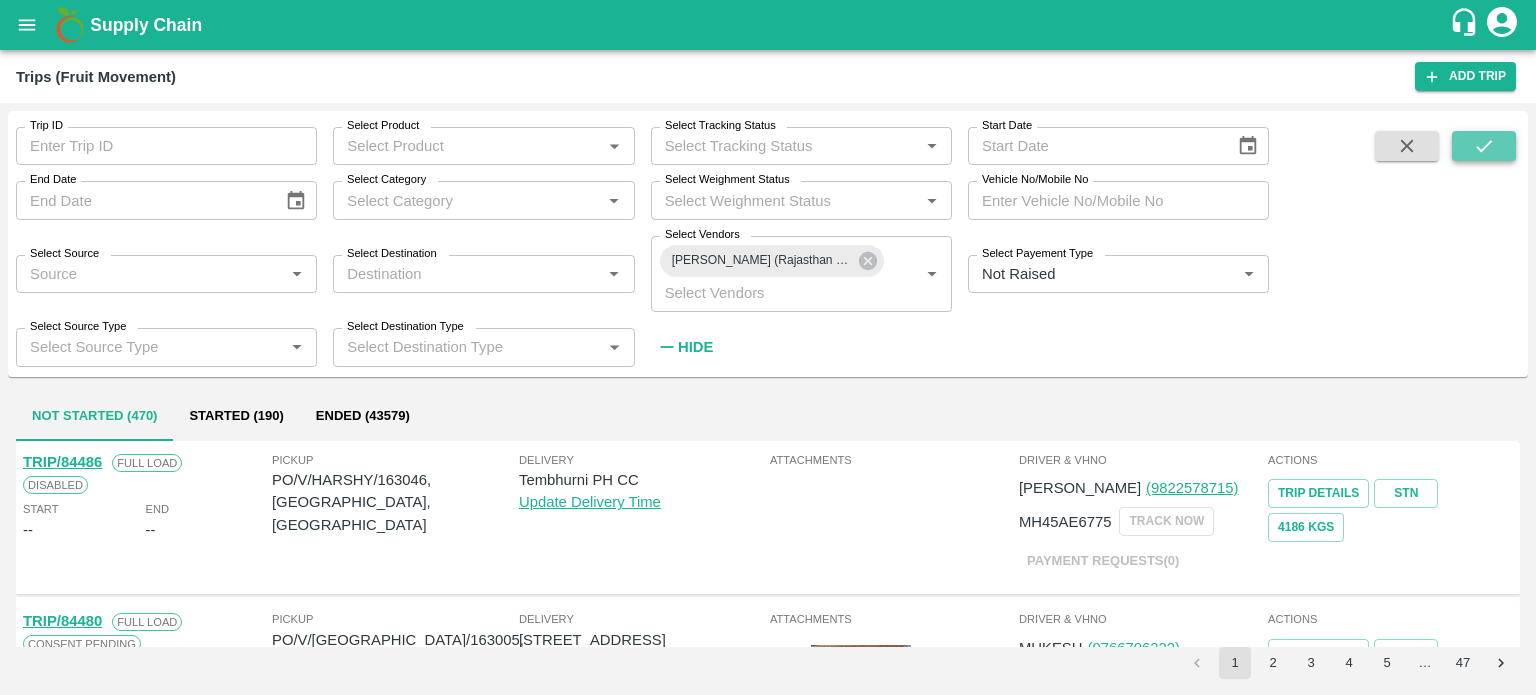 click at bounding box center [1484, 146] 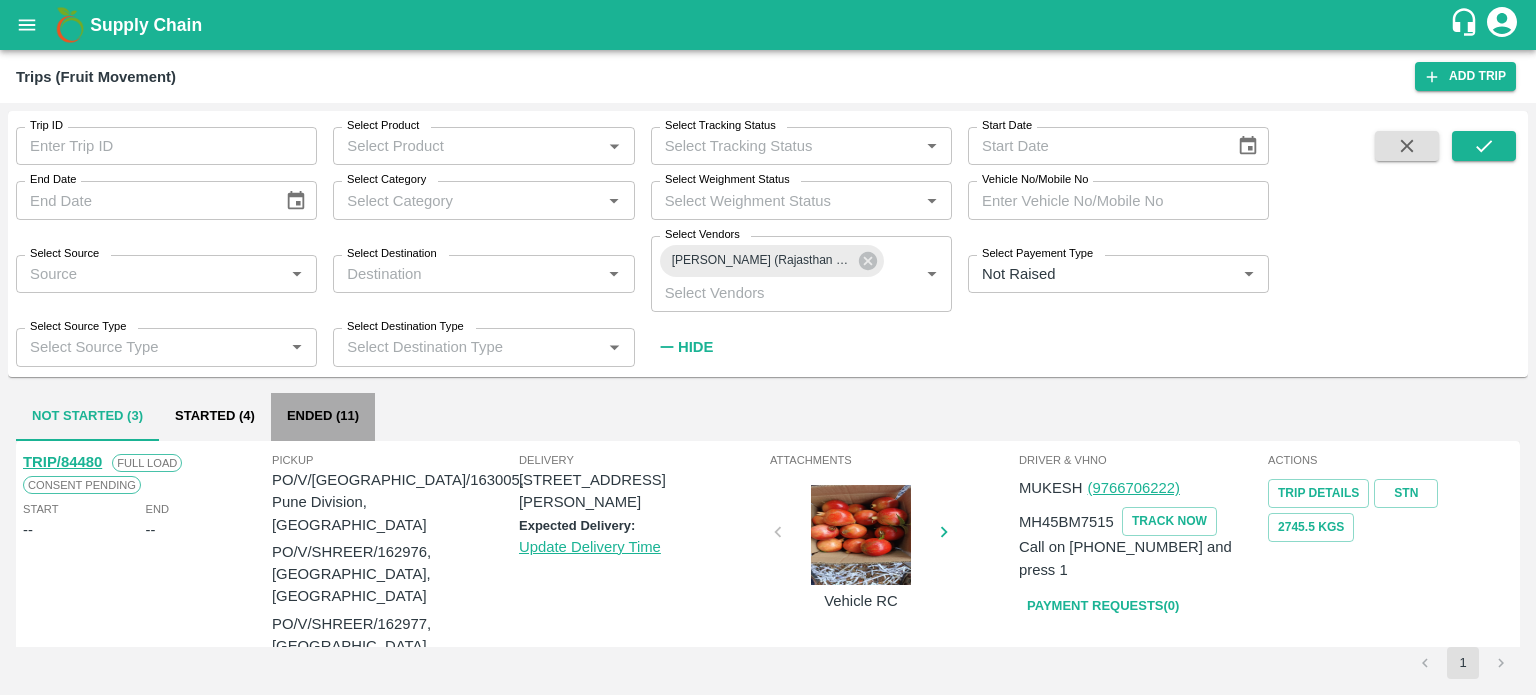 click on "Ended (11)" at bounding box center [323, 417] 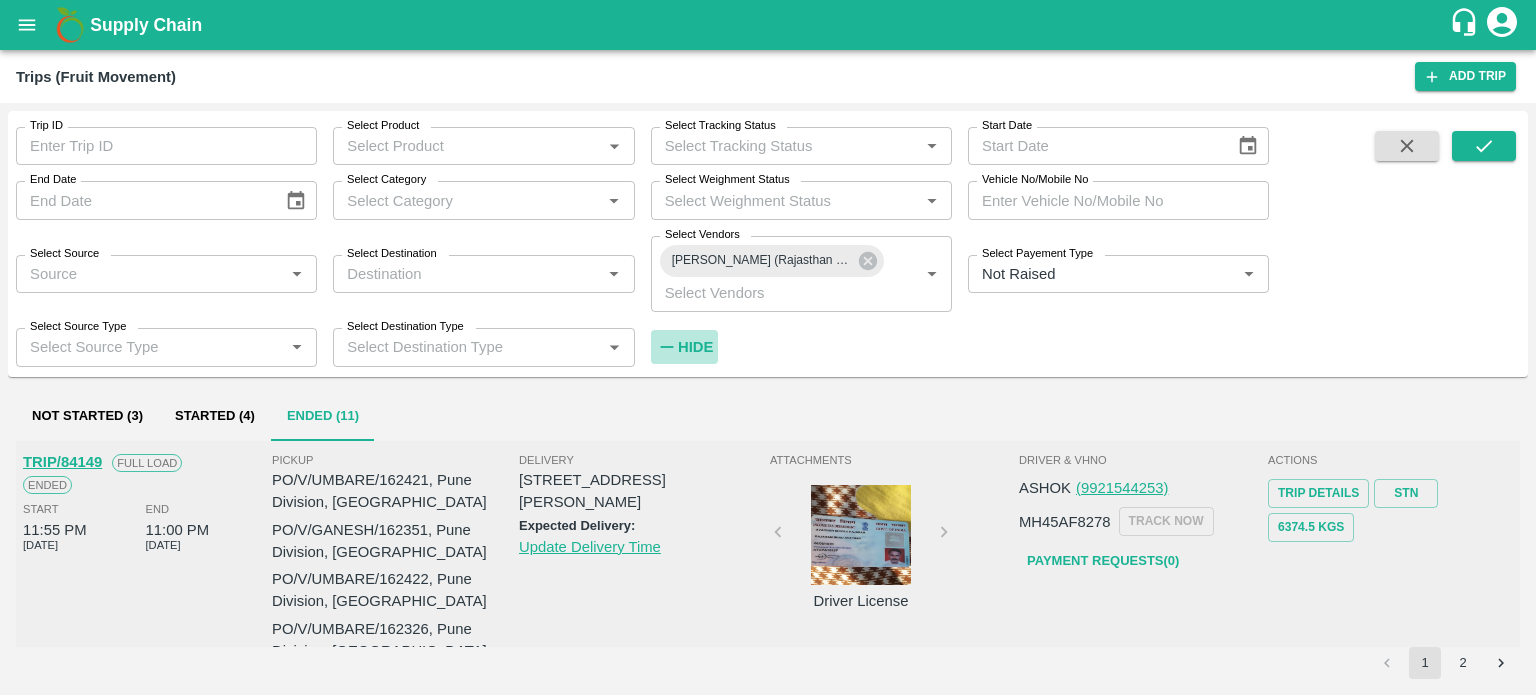 click on "Hide" at bounding box center [685, 347] 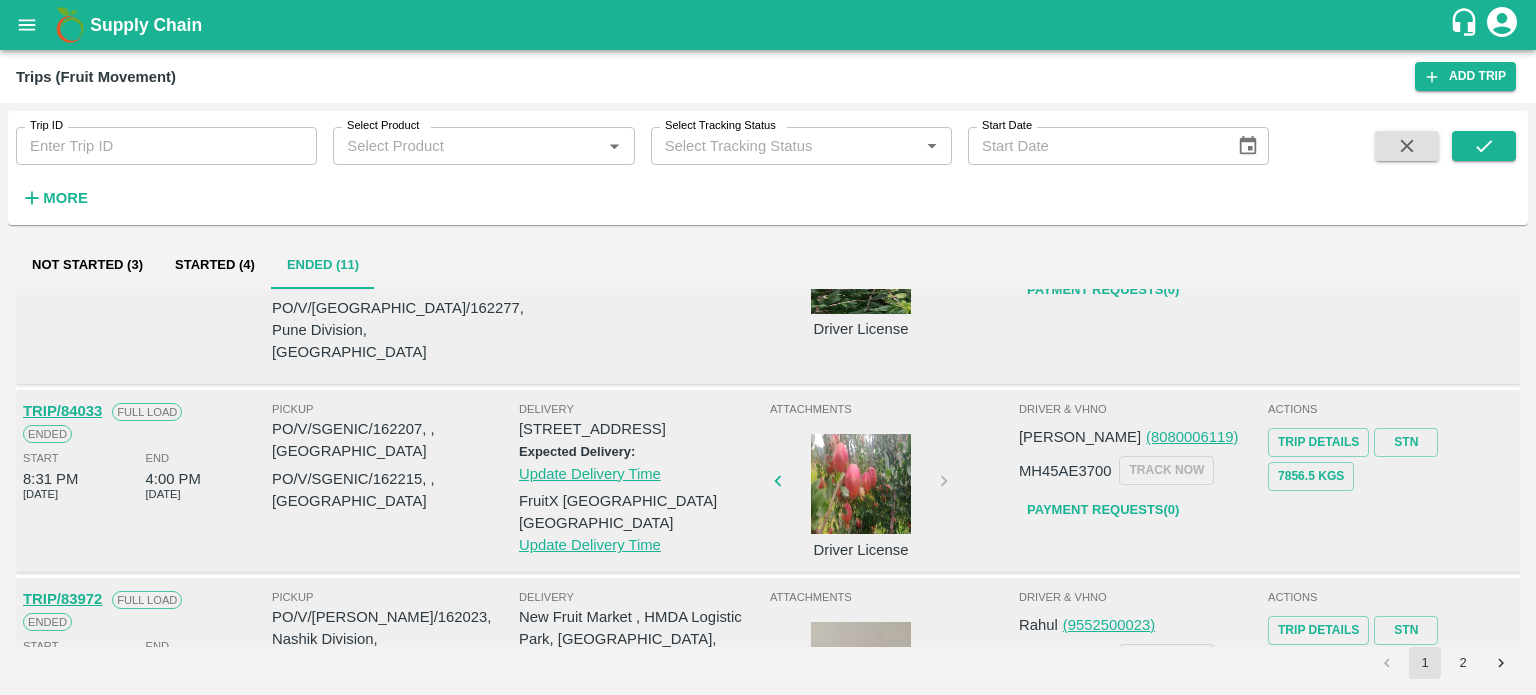 scroll, scrollTop: 443, scrollLeft: 0, axis: vertical 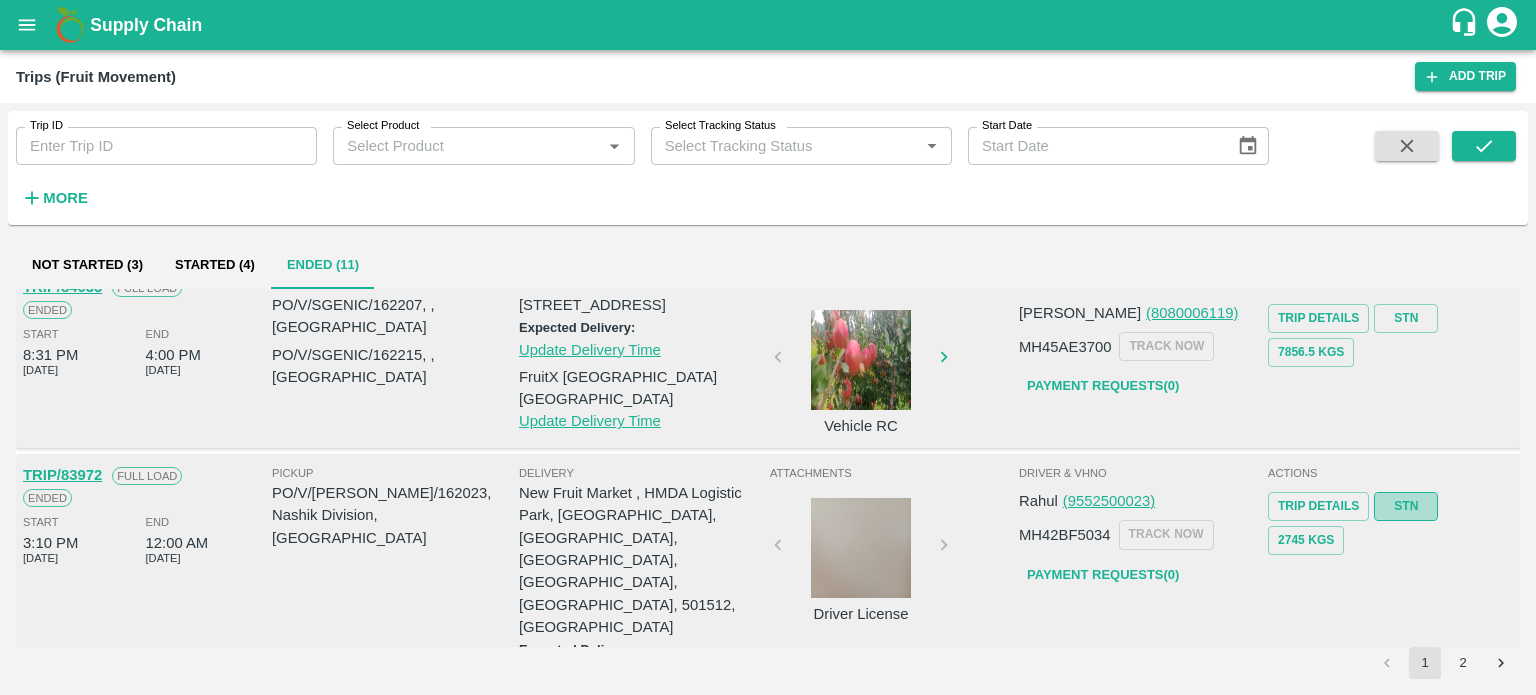 click on "STN" at bounding box center [1406, 506] 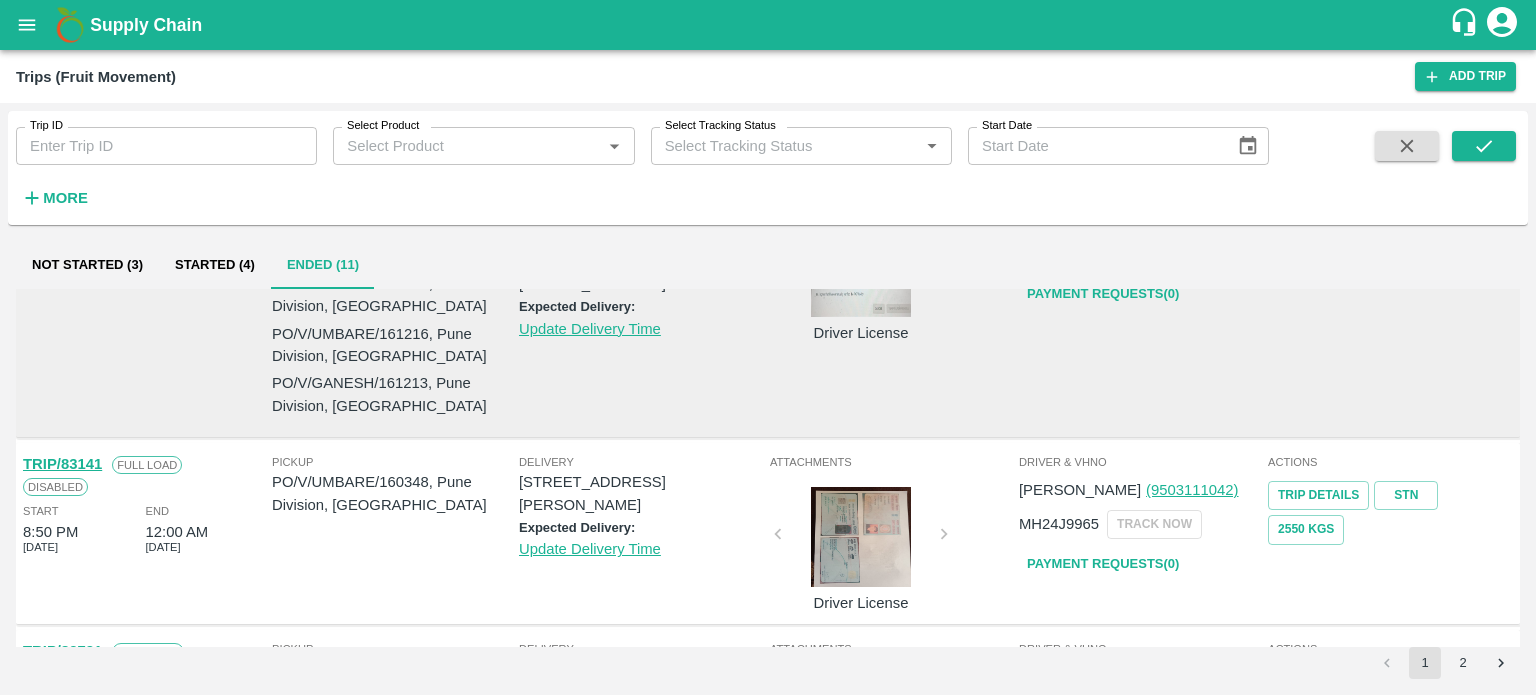 scroll, scrollTop: 1290, scrollLeft: 0, axis: vertical 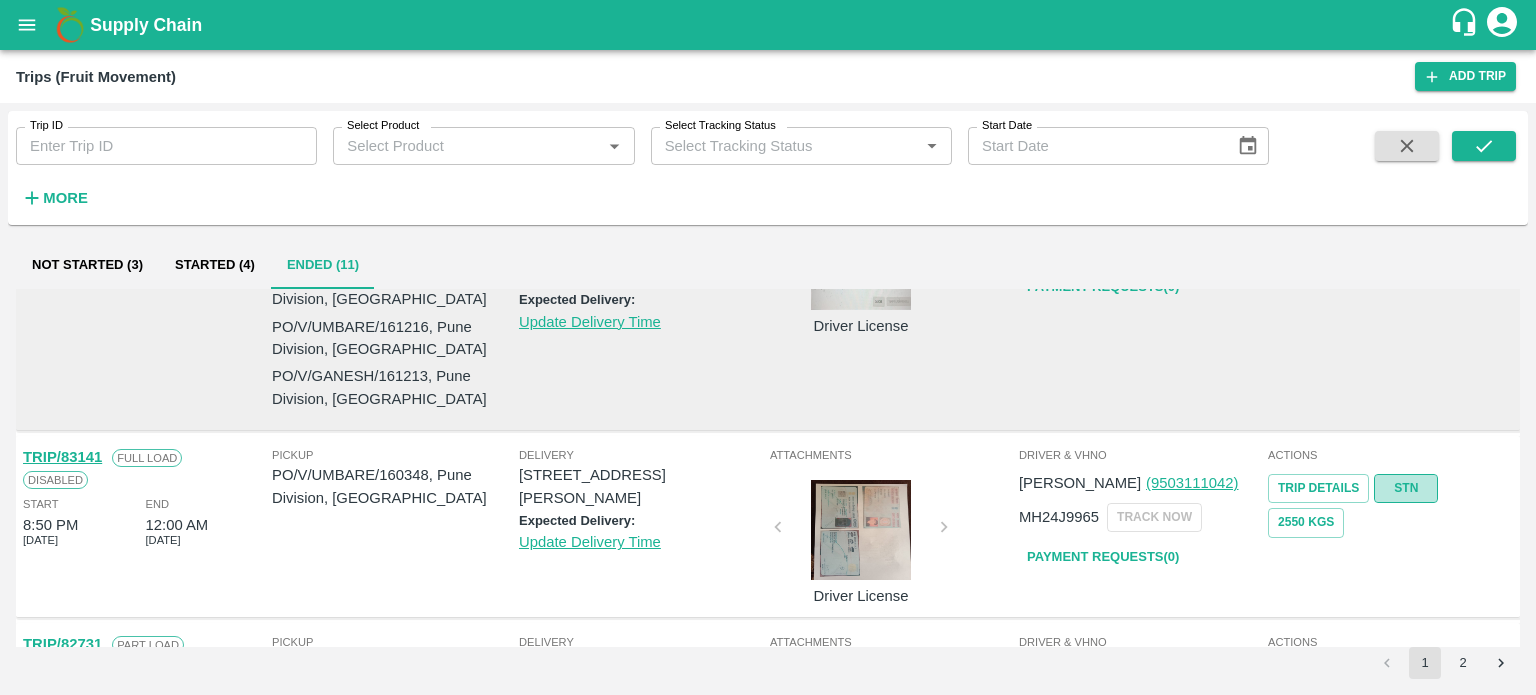 click on "STN" at bounding box center (1406, 488) 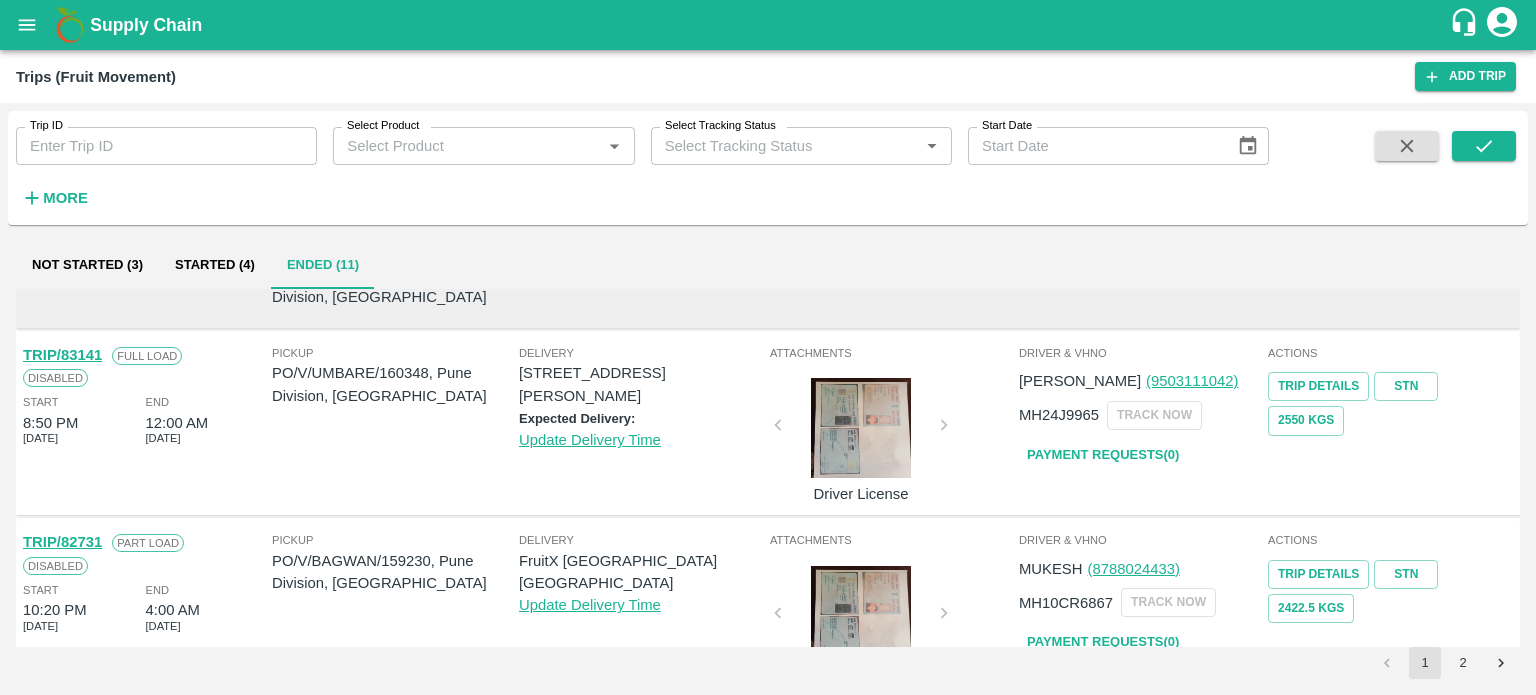 scroll, scrollTop: 1396, scrollLeft: 0, axis: vertical 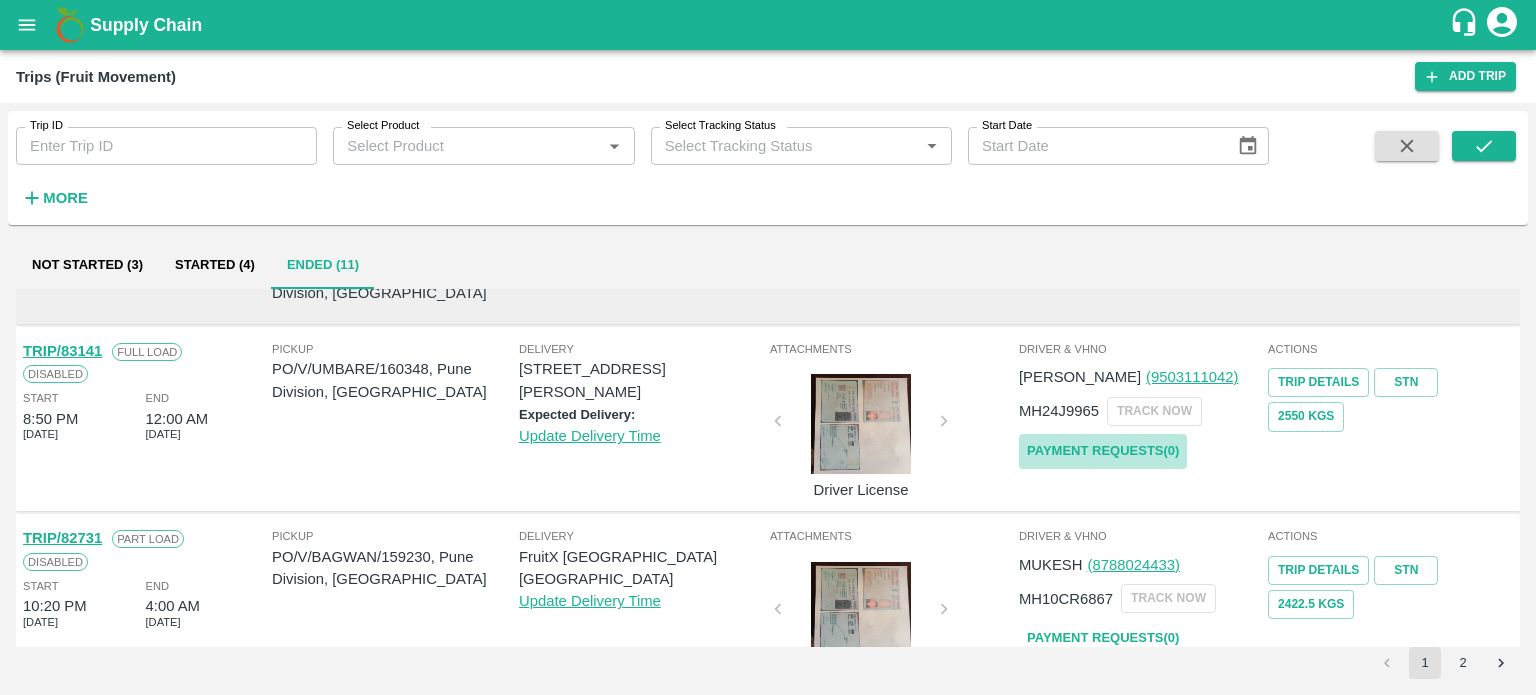 click on "Payment Requests( 0 )" at bounding box center [1103, 451] 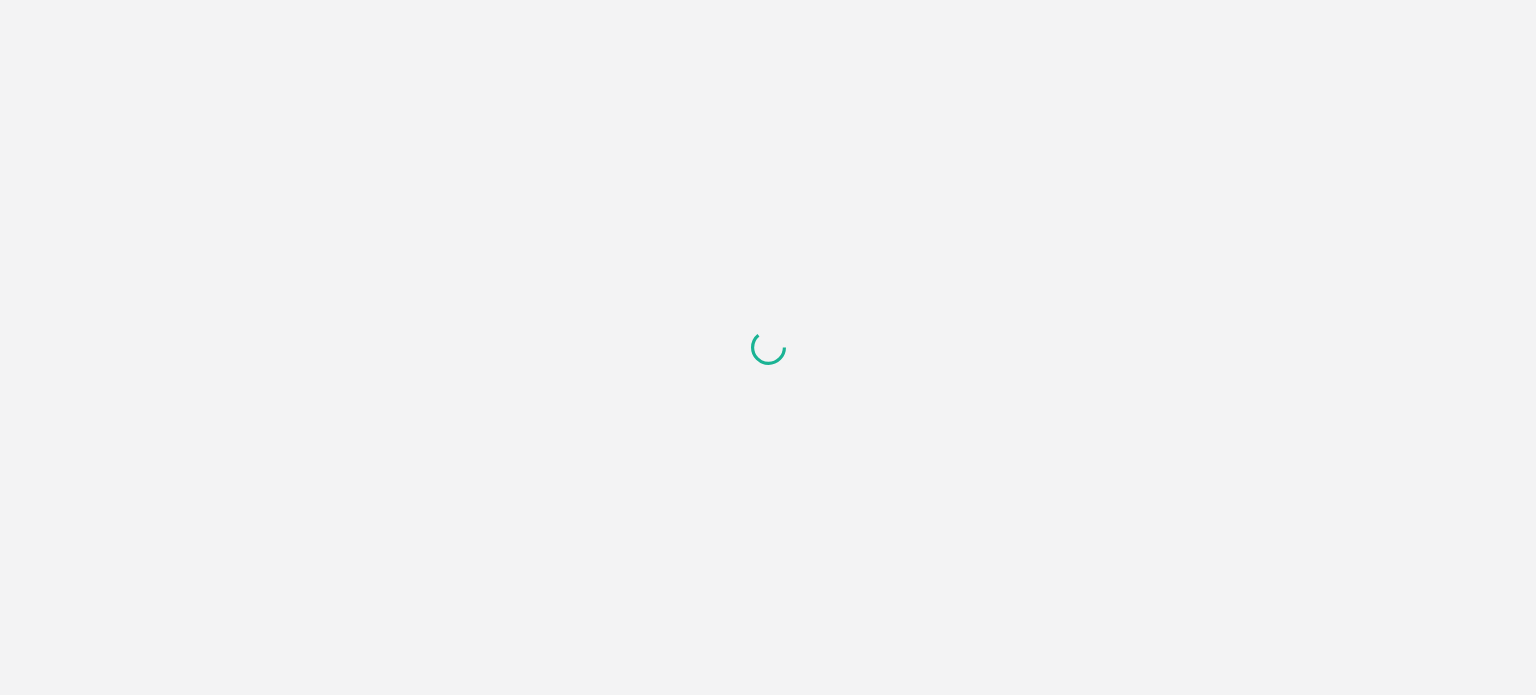 scroll, scrollTop: 0, scrollLeft: 0, axis: both 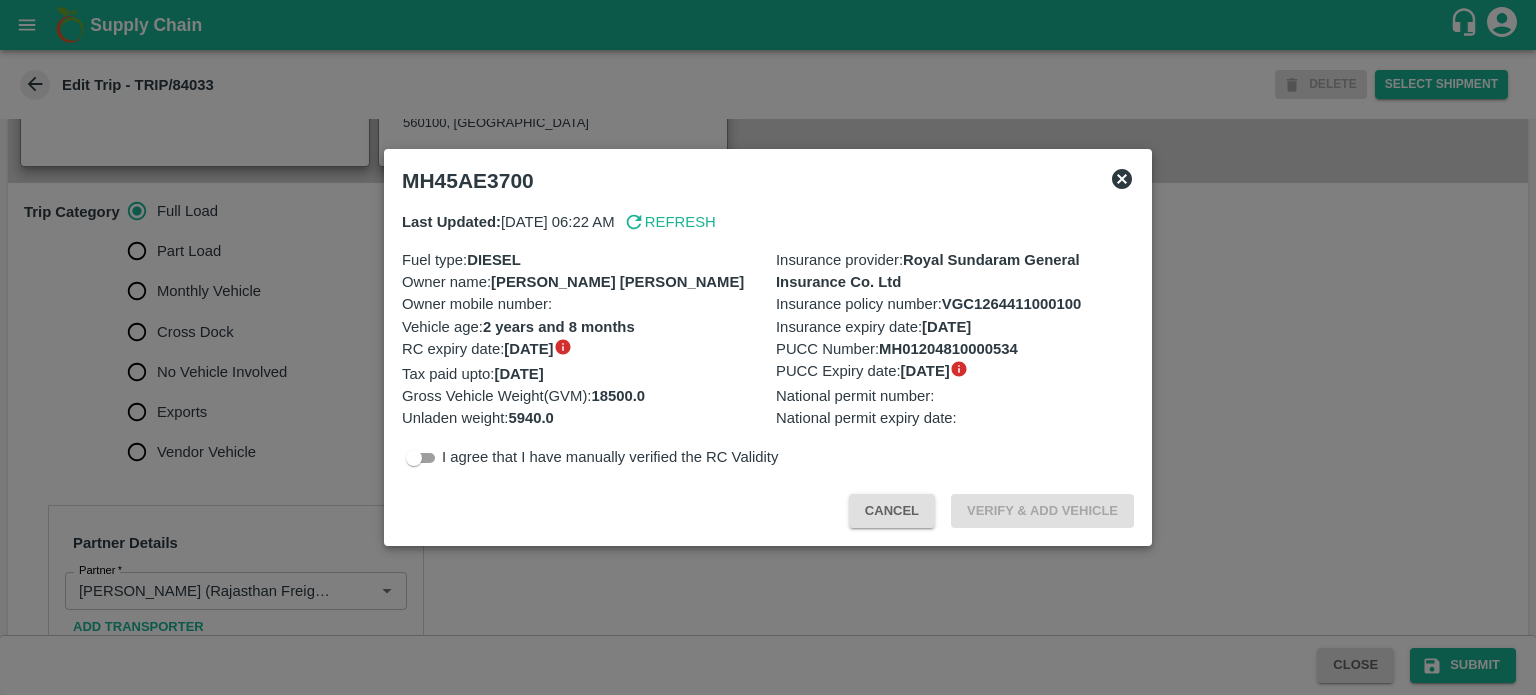 click 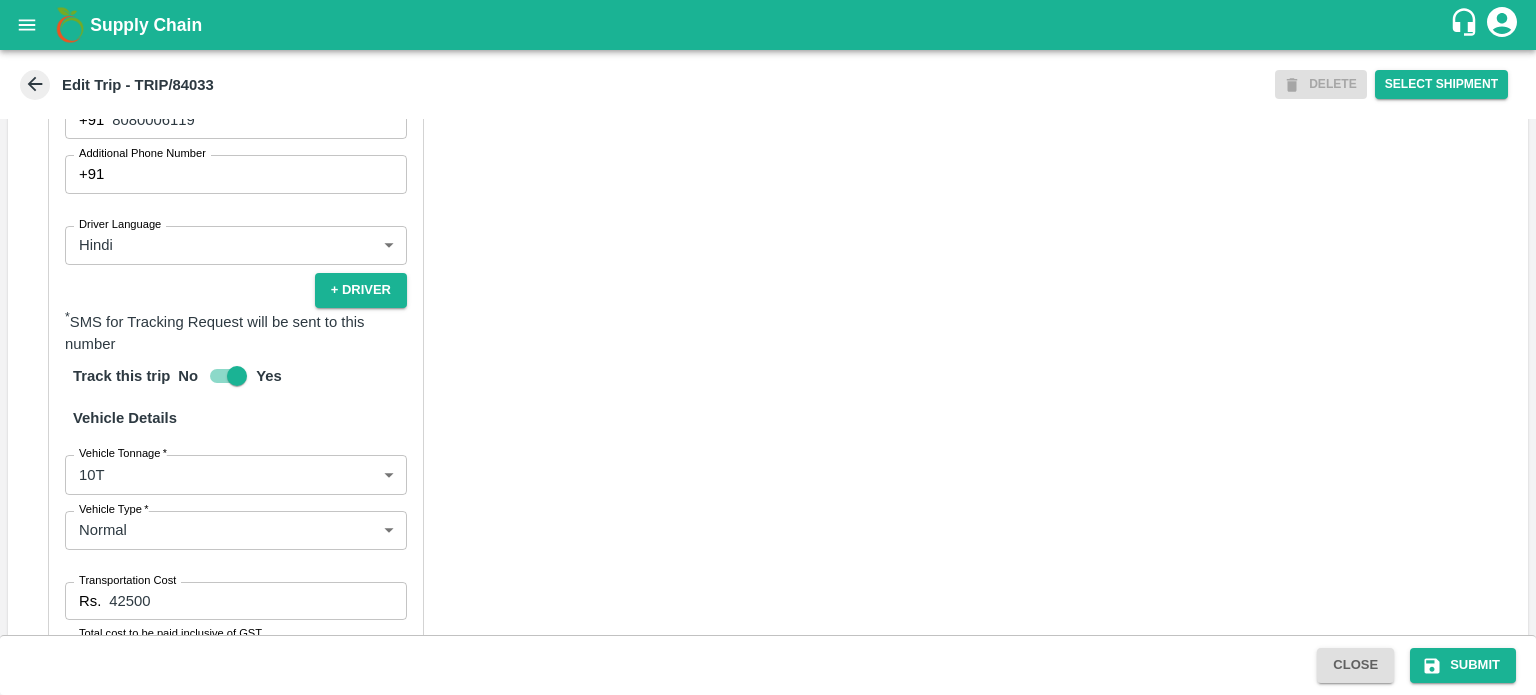 scroll, scrollTop: 1240, scrollLeft: 0, axis: vertical 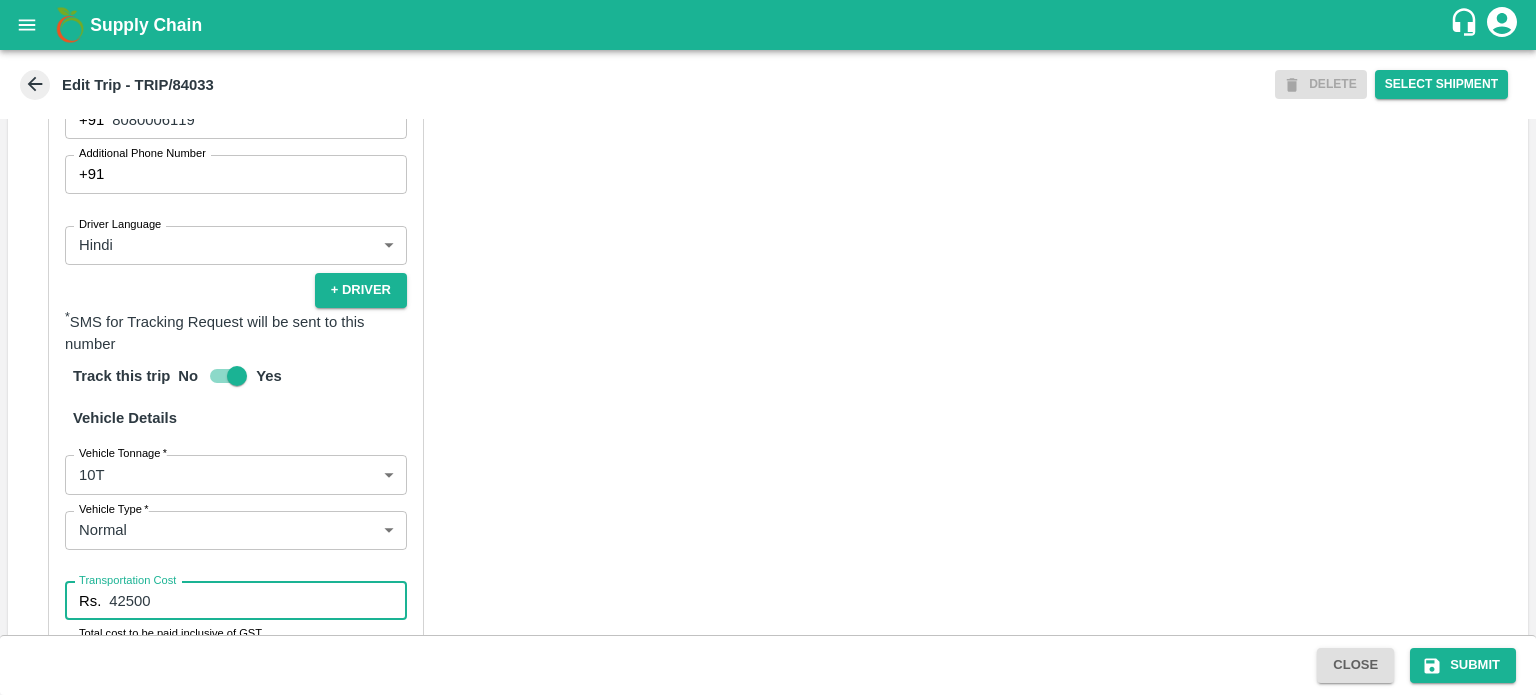 click on "42500" at bounding box center [258, 601] 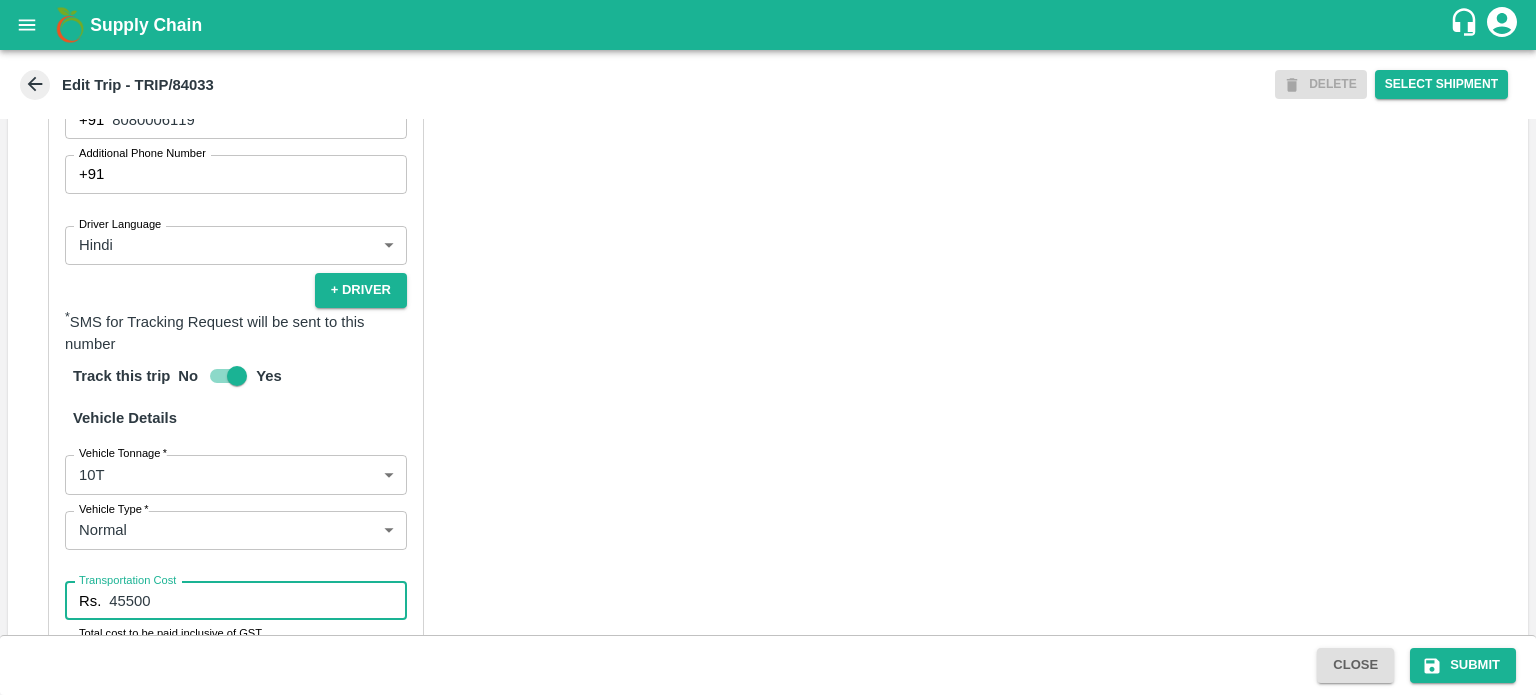 type on "45500" 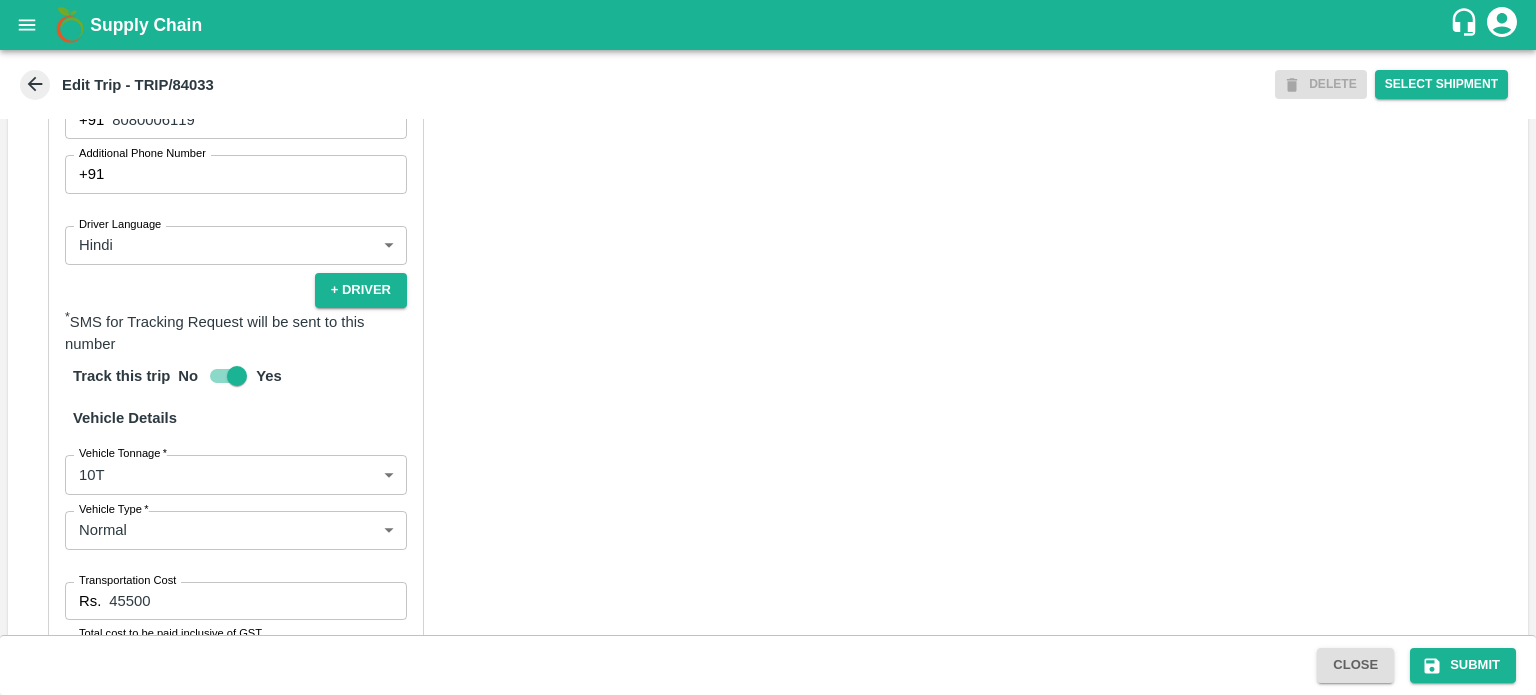 click on "Partner Details Partner   * Partner Add   Transporter Driver 1 Details Driver Name   * Deen Mohammad Driver Name Driver Phone   * +91 8080006119 Driver Phone Additional Phone Number +91 Additional Phone Number Driver Language Hindi hi Driver Language + Driver * SMS for Tracking Request will be sent to this number Track this trip No Yes Vehicle Details Vehicle Tonnage   * 10T 10000 Vehicle Tonnage Vehicle Type   * Normal Normal Vehicle Type Transportation Cost Rs. 45500 Transportation Cost Total cost to be paid inclusive of GST Vehicle Number MH45AE3700 Vehicle Number Verify" at bounding box center (768, 328) 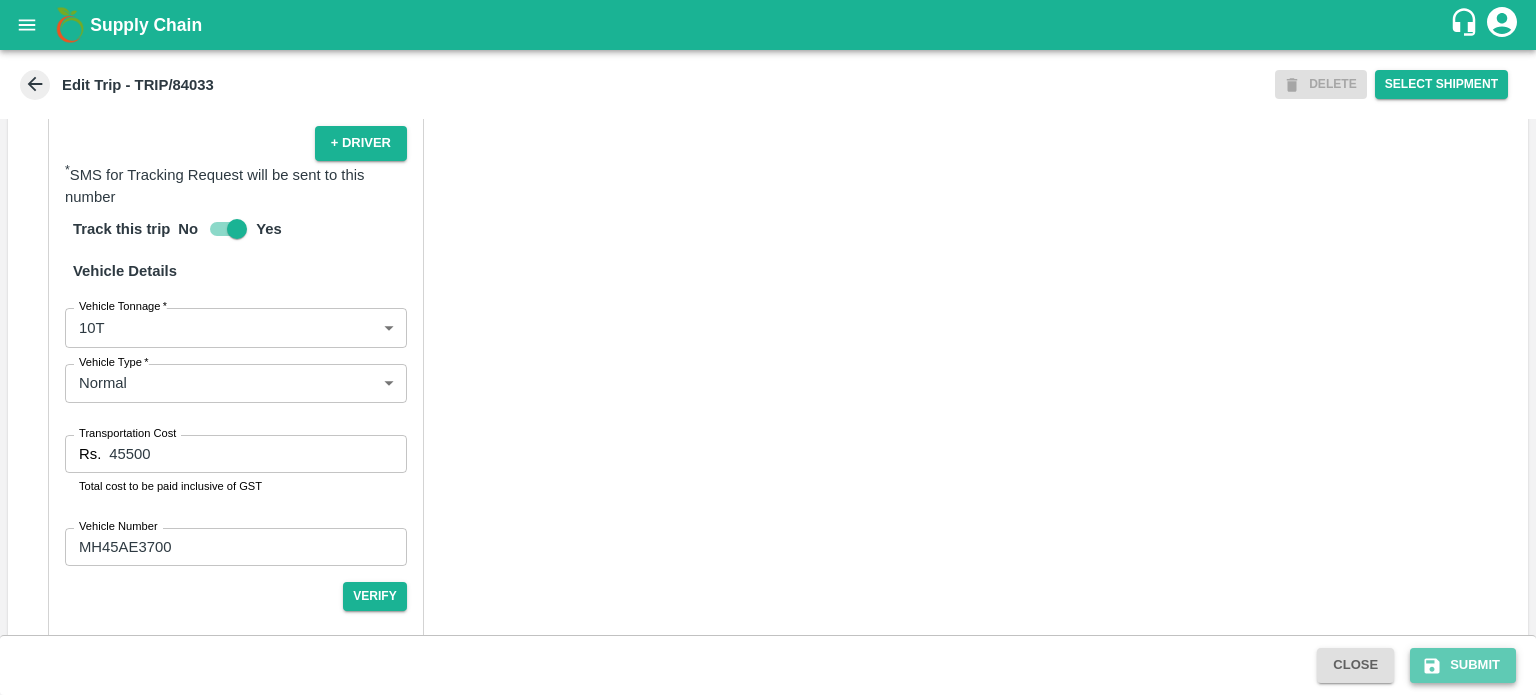 click on "Submit" at bounding box center (1463, 665) 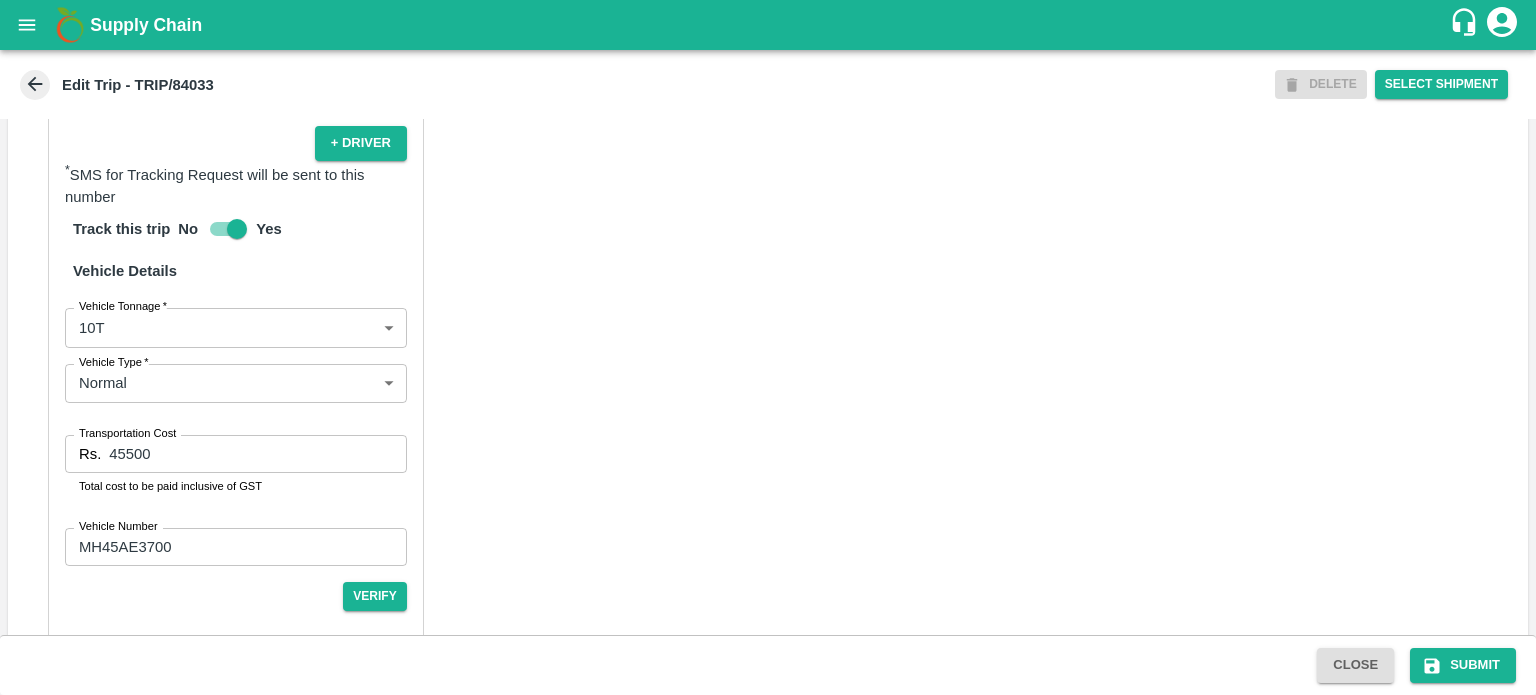 click on "Partner Details Partner   * Partner Add   Transporter Driver 1 Details Driver Name   * Deen Mohammad Driver Name Driver Phone   * +91 8080006119 Driver Phone Additional Phone Number +91 Additional Phone Number Driver Language Hindi hi Driver Language + Driver * SMS for Tracking Request will be sent to this number Track this trip No Yes Vehicle Details Vehicle Tonnage   * 10T 10000 Vehicle Tonnage Vehicle Type   * Normal Normal Vehicle Type Transportation Cost Rs. 45500 Transportation Cost Total cost to be paid inclusive of GST Vehicle Number MH45AE3700 Vehicle Number Verify" at bounding box center [768, 181] 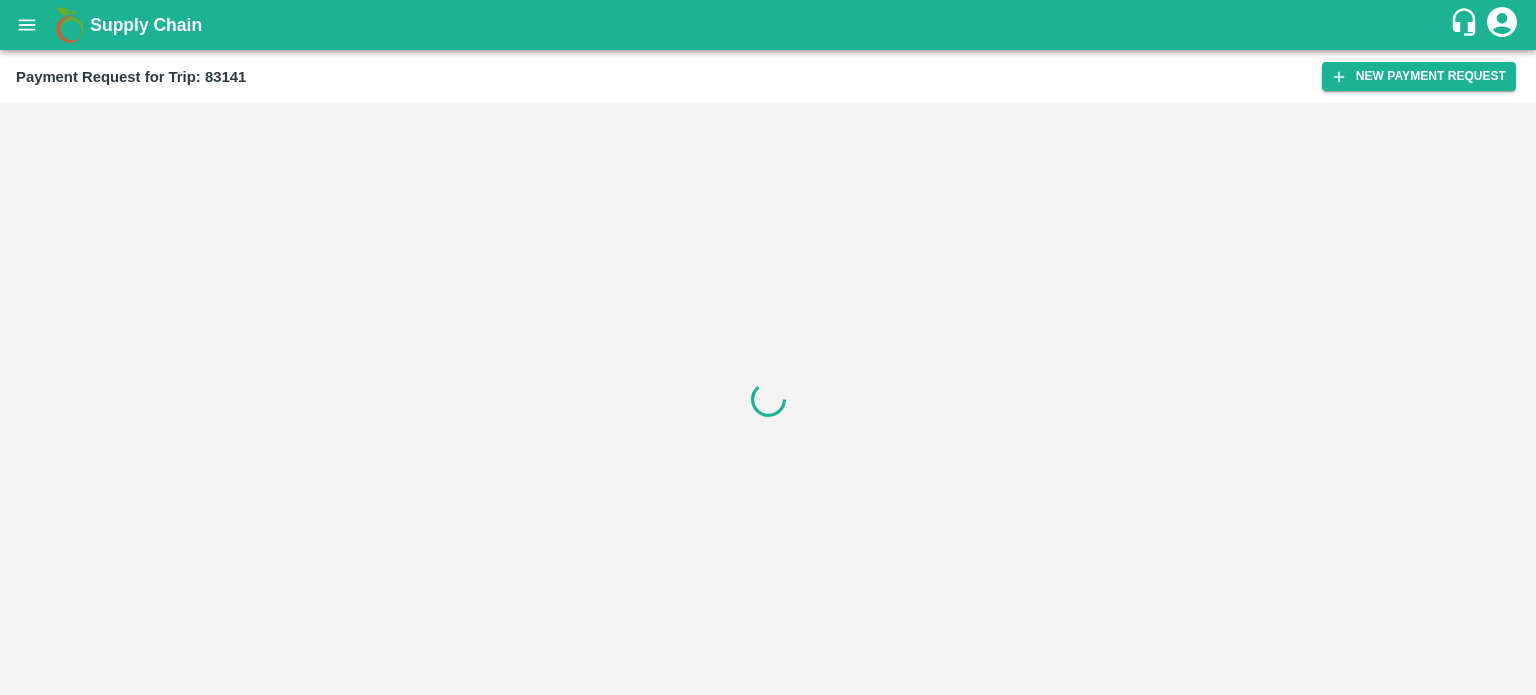 scroll, scrollTop: 0, scrollLeft: 0, axis: both 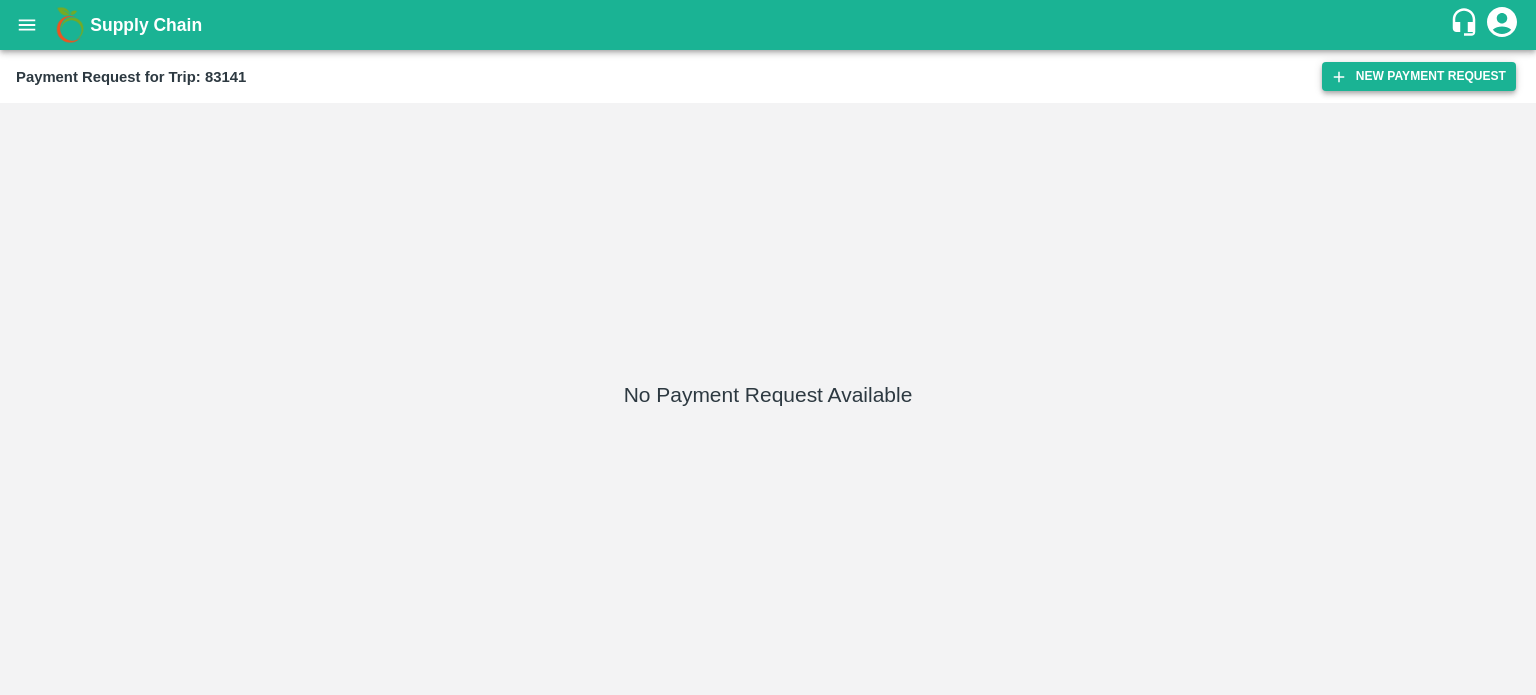 click on "New Payment Request" at bounding box center [1419, 76] 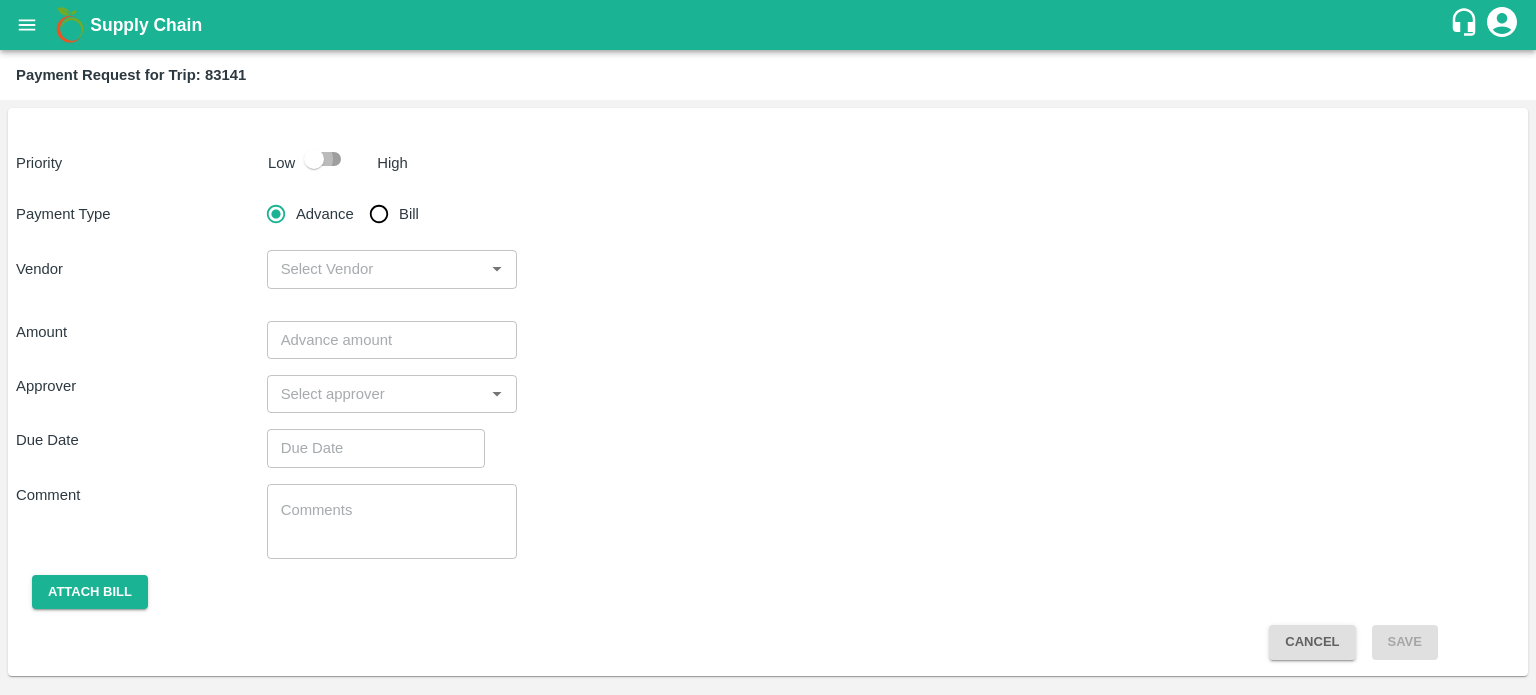 click at bounding box center [314, 159] 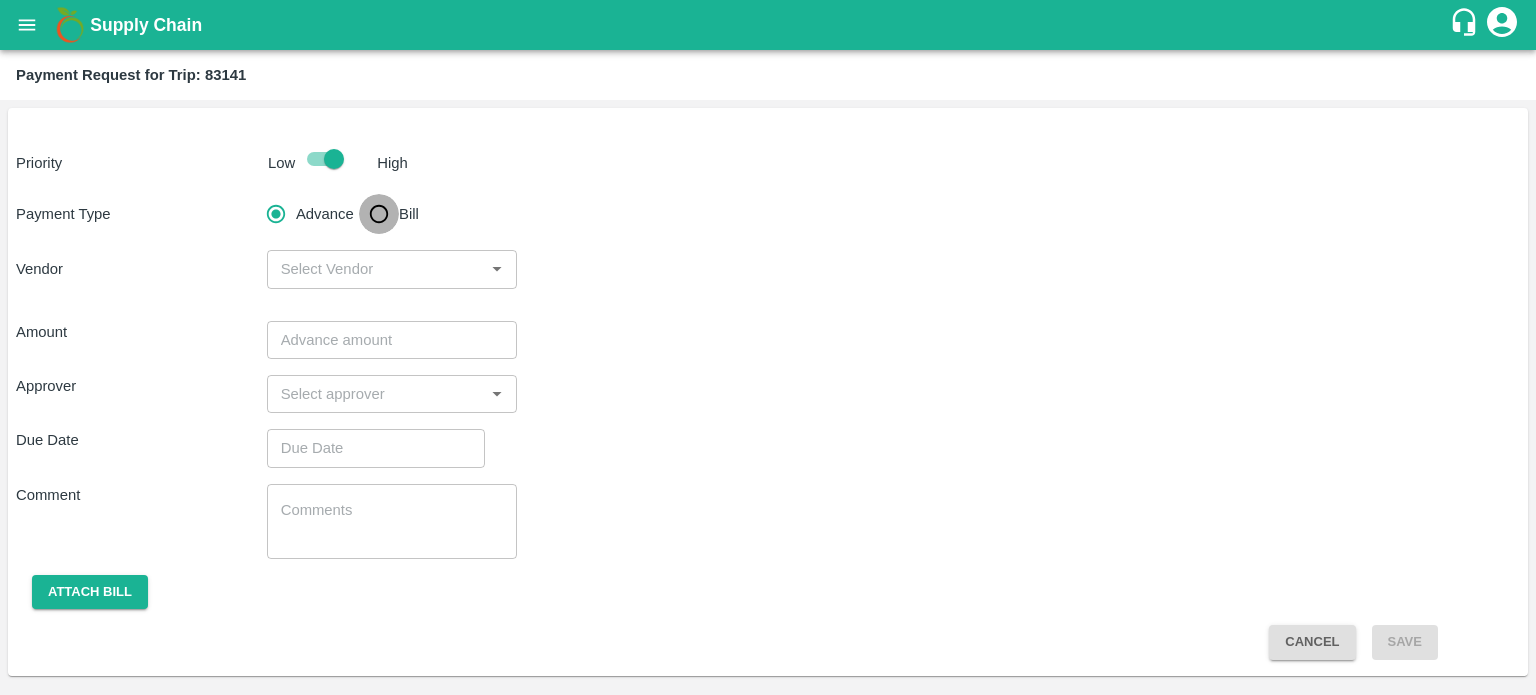 click on "Bill" at bounding box center (379, 214) 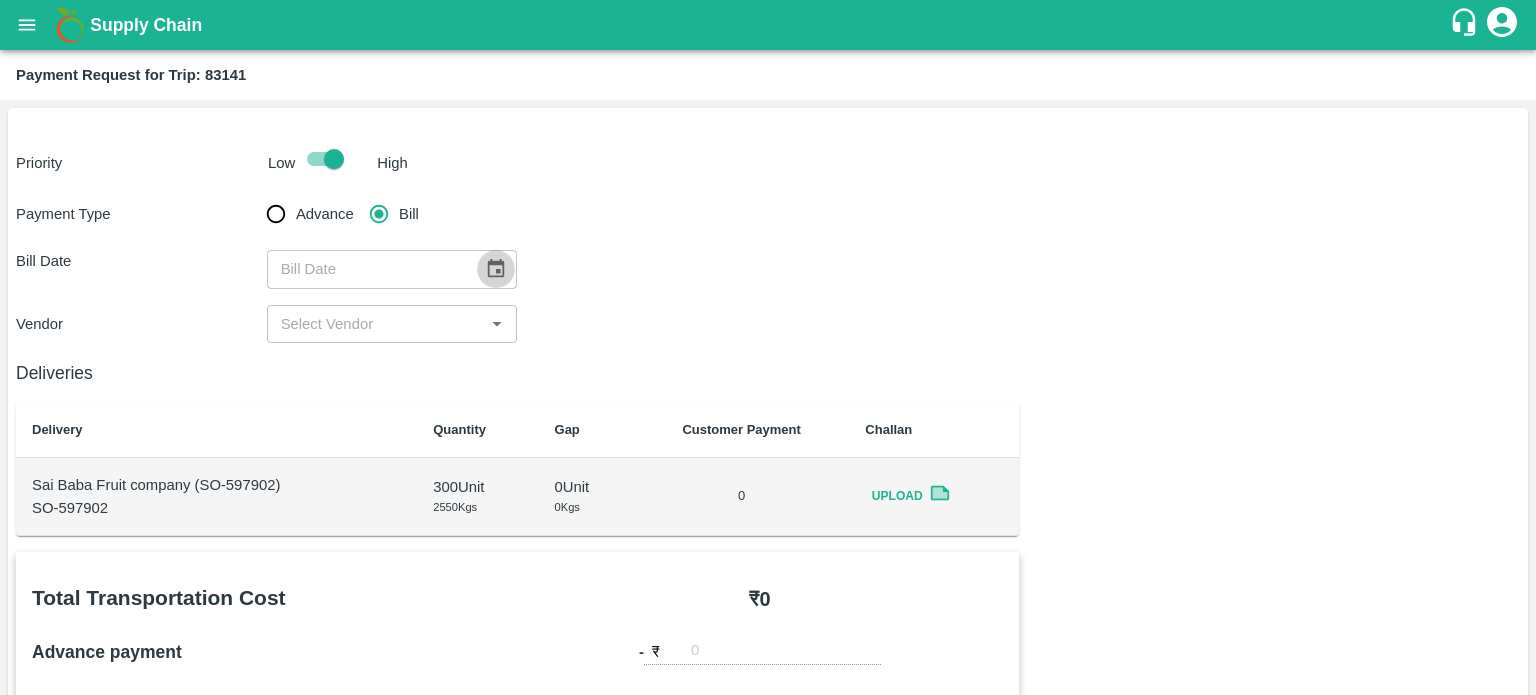 click 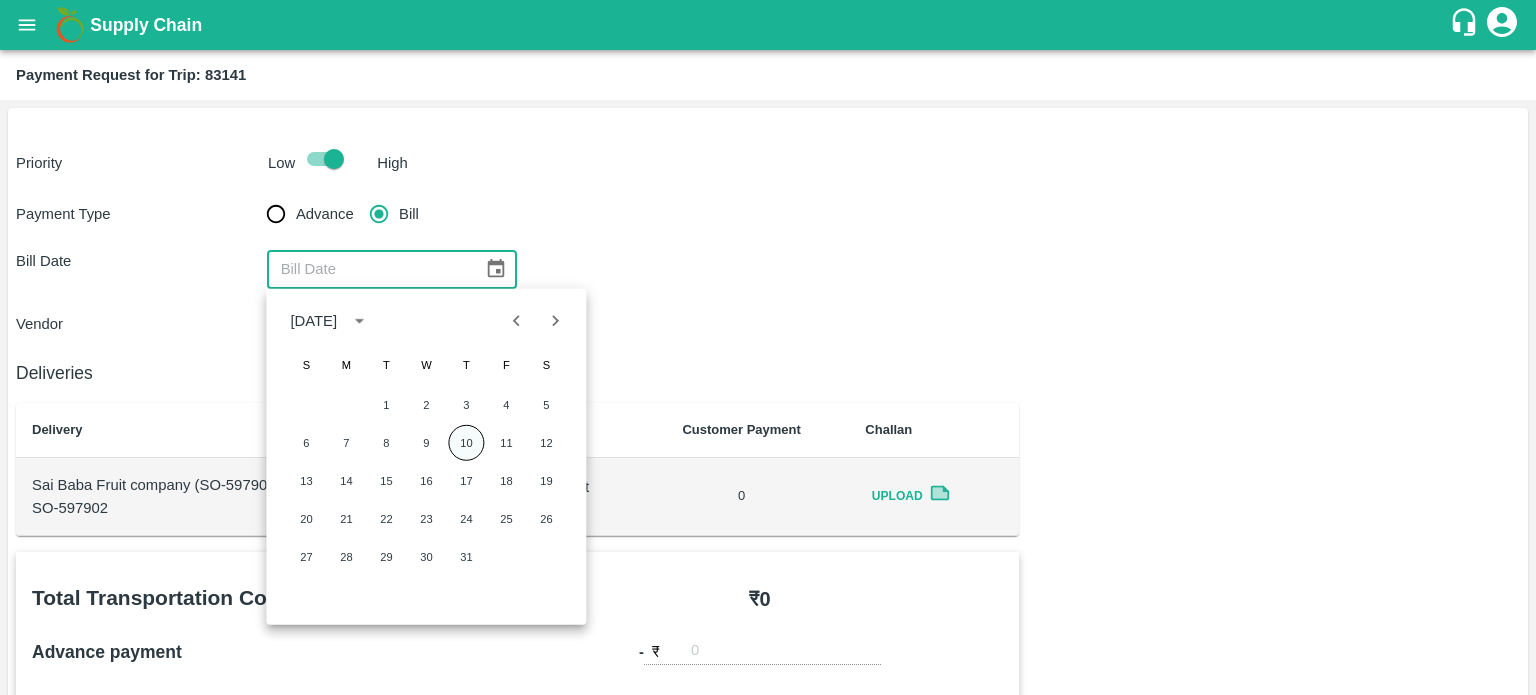 click on "10" at bounding box center (466, 443) 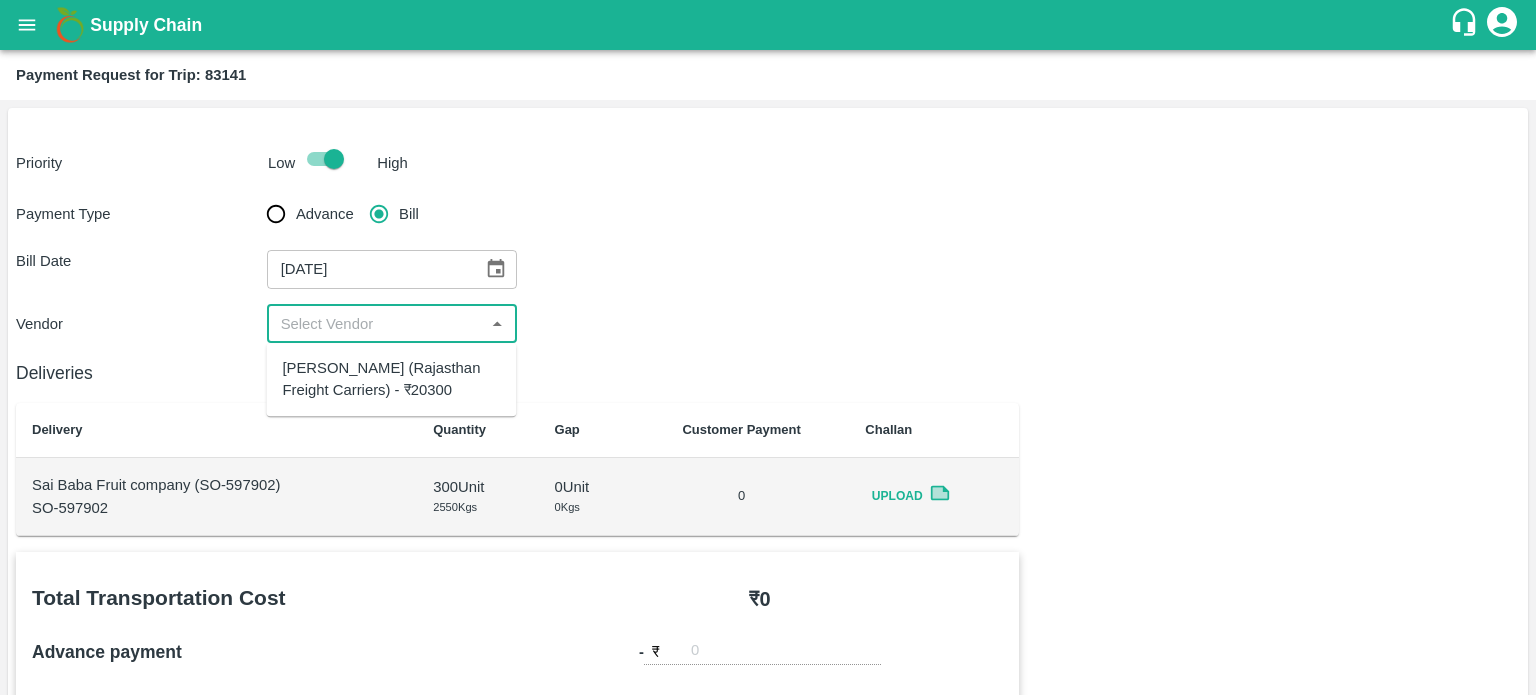 click at bounding box center (376, 324) 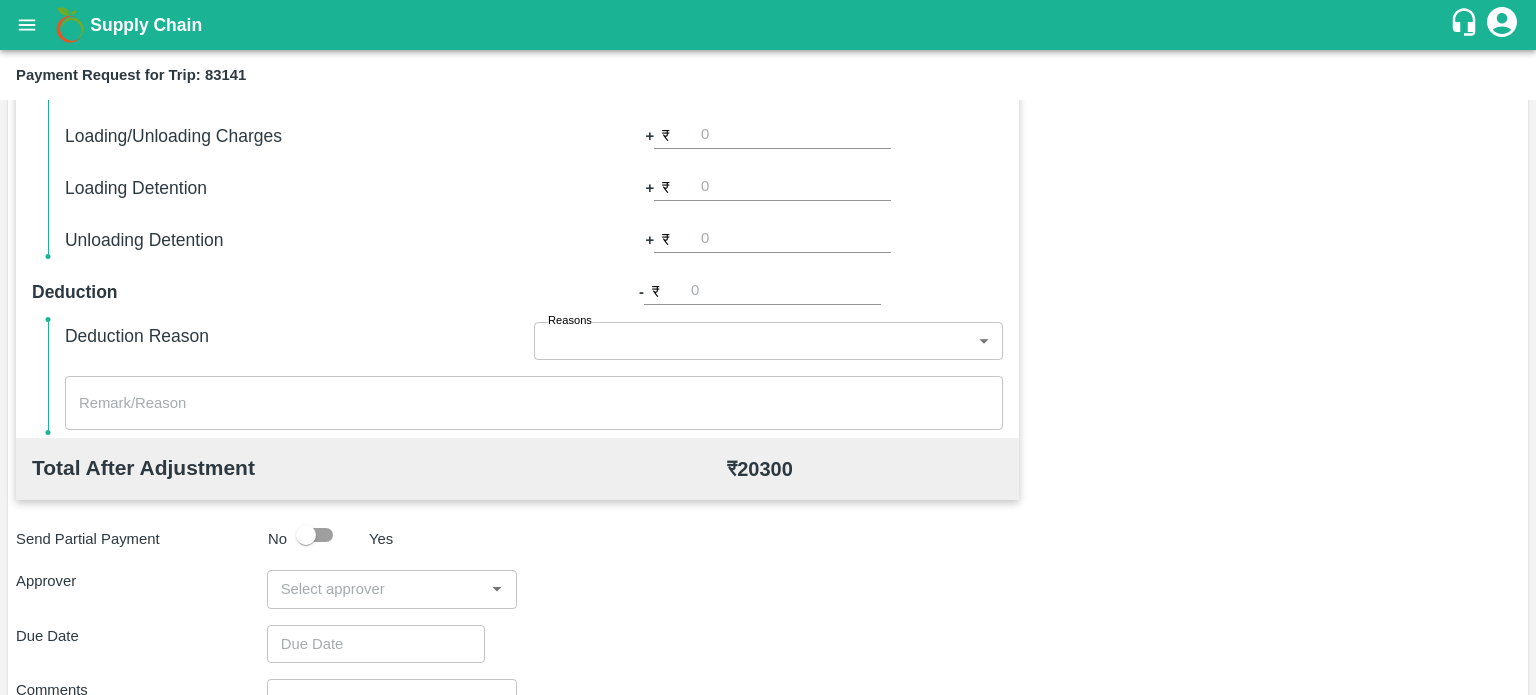 scroll, scrollTop: 668, scrollLeft: 0, axis: vertical 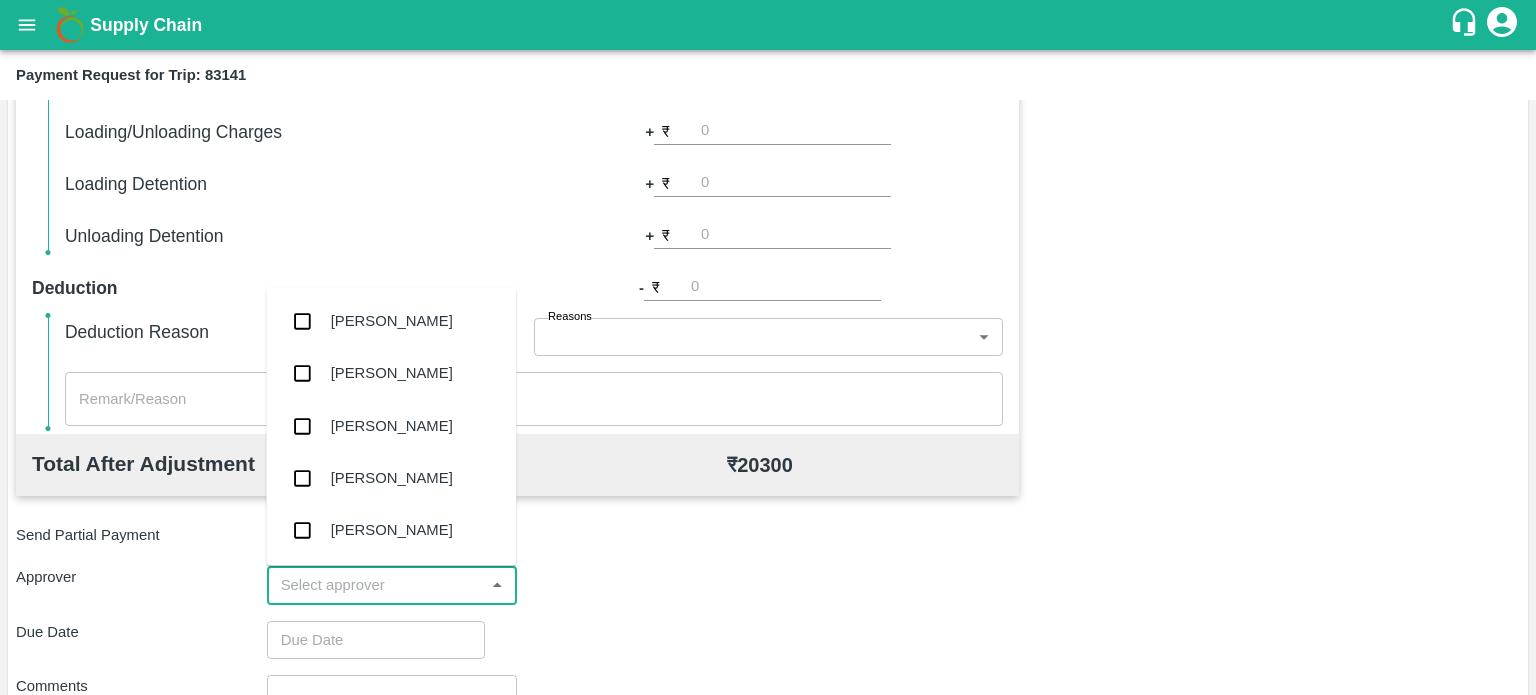 click at bounding box center [376, 585] 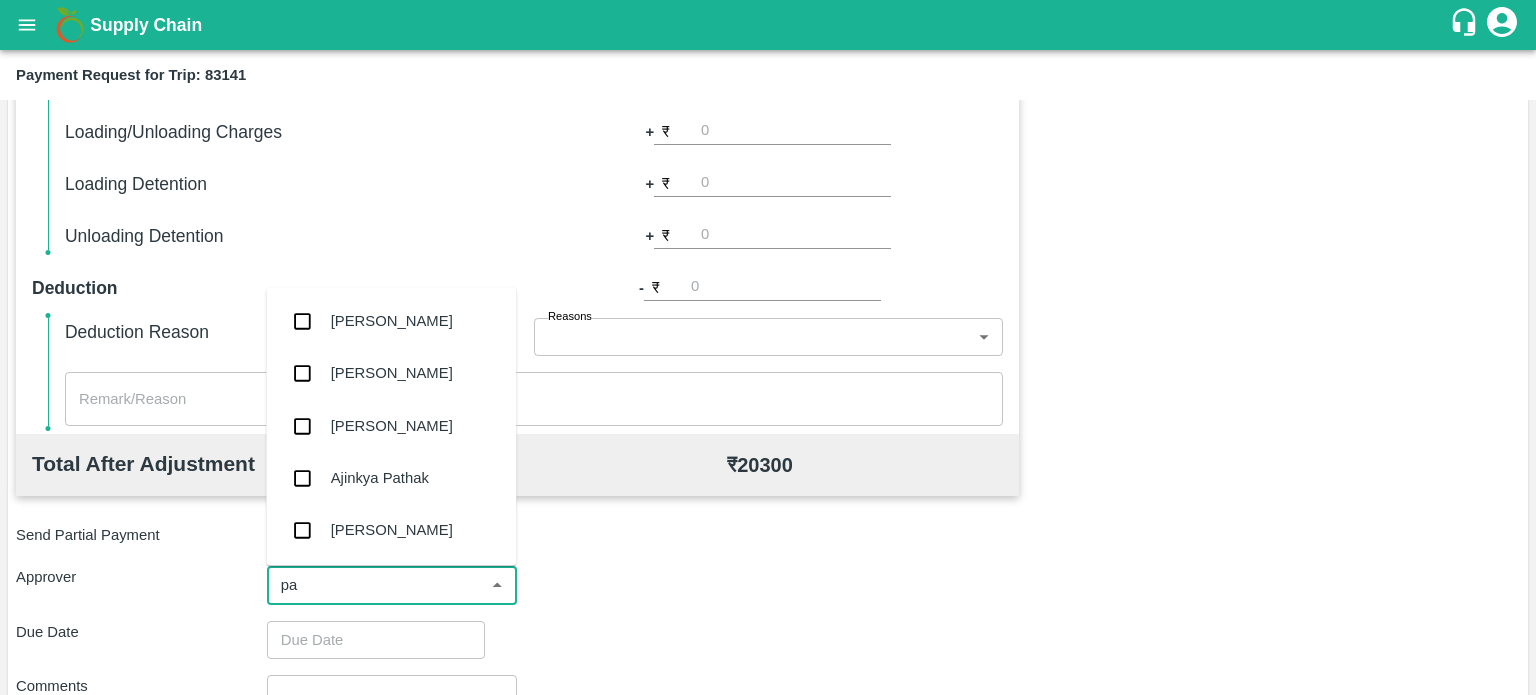 type on "pal" 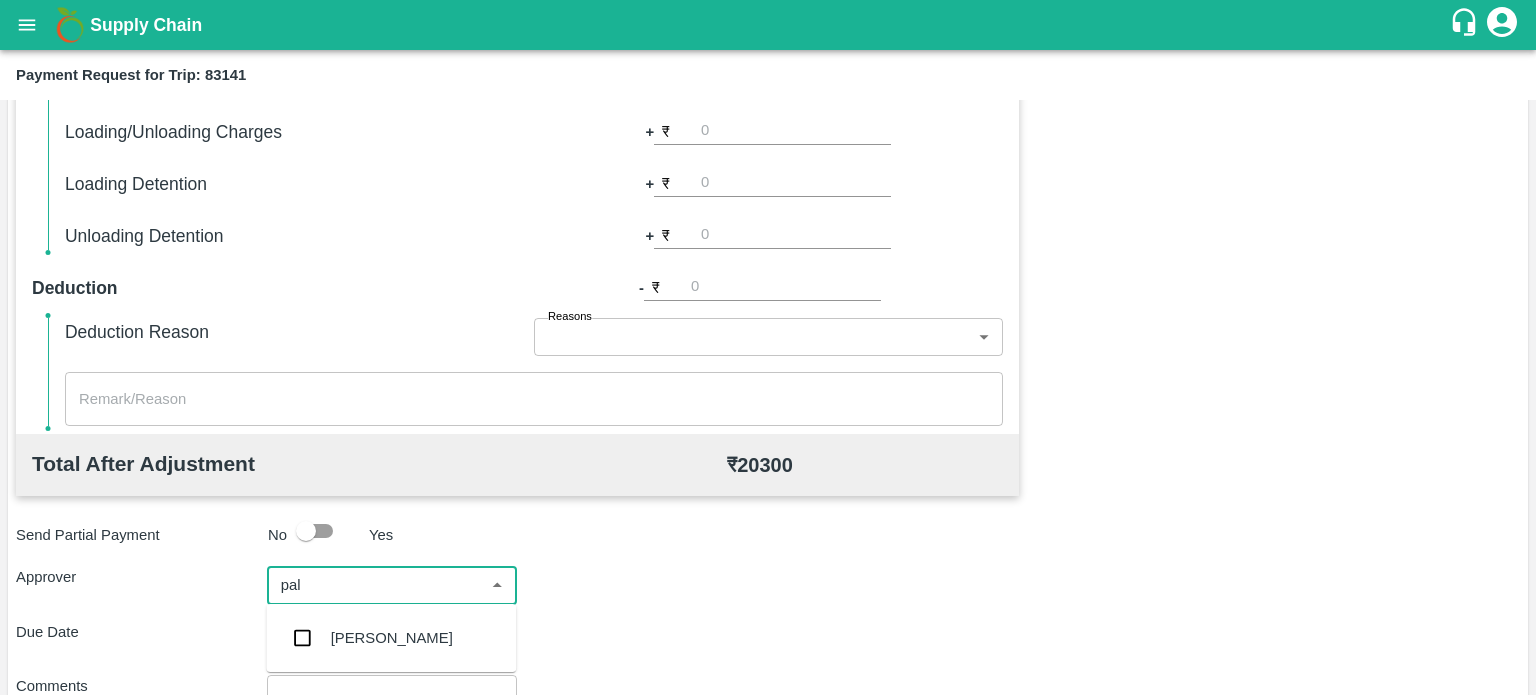 click on "[PERSON_NAME]" at bounding box center (392, 638) 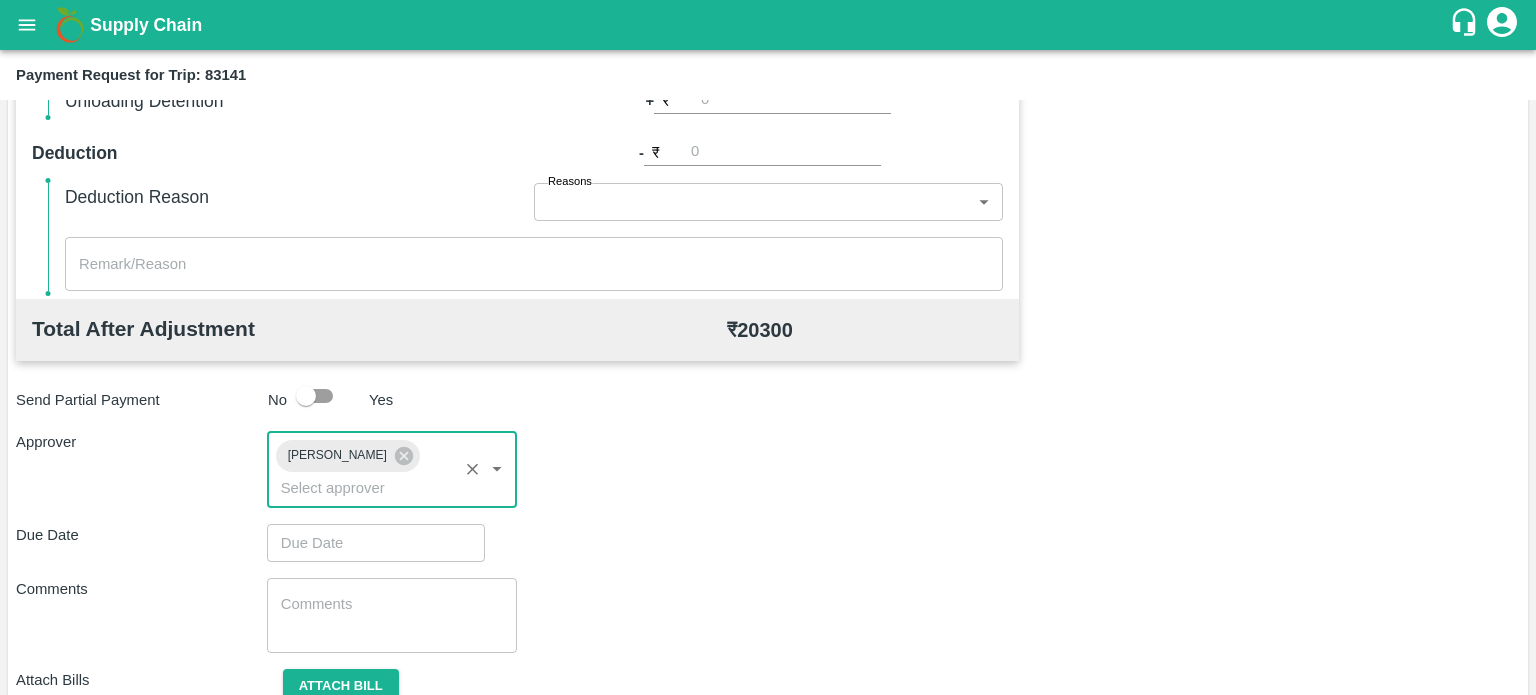 scroll, scrollTop: 814, scrollLeft: 0, axis: vertical 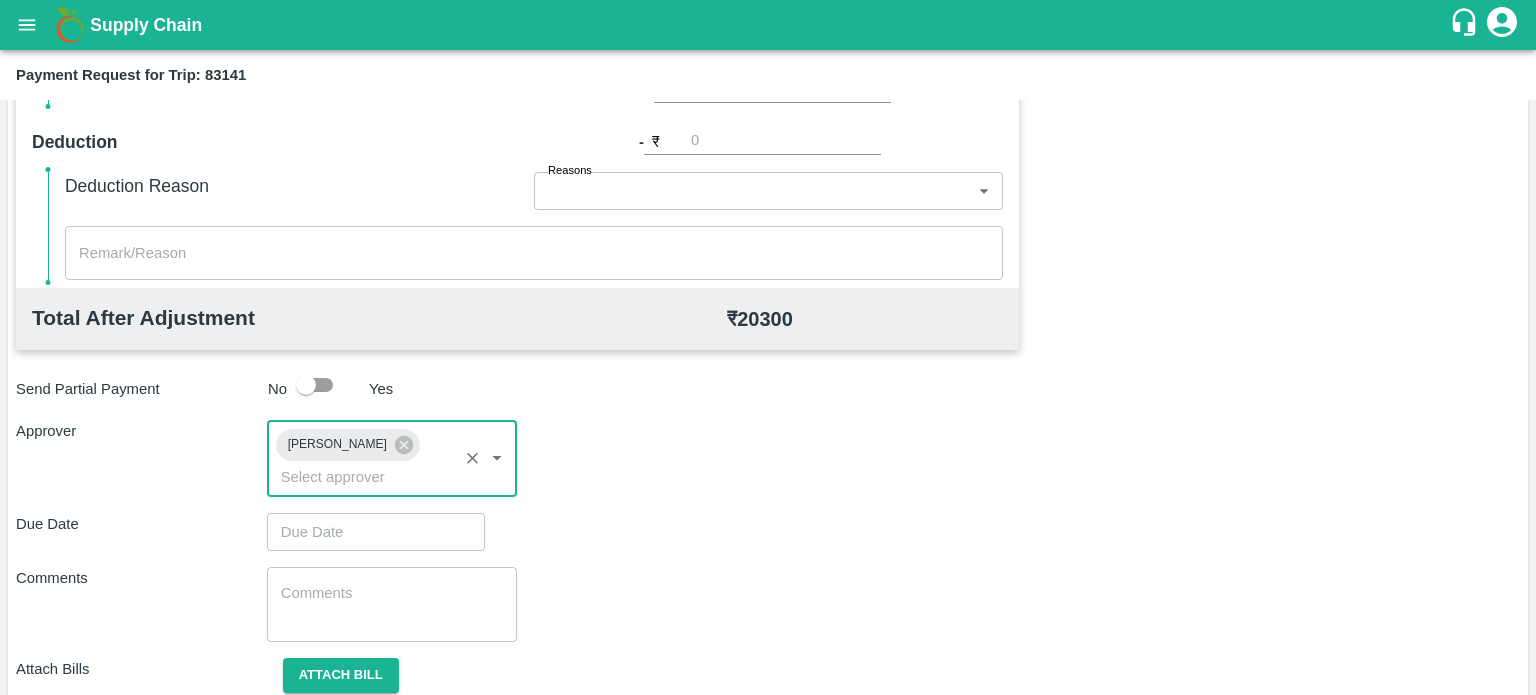 type on "DD/MM/YYYY hh:mm aa" 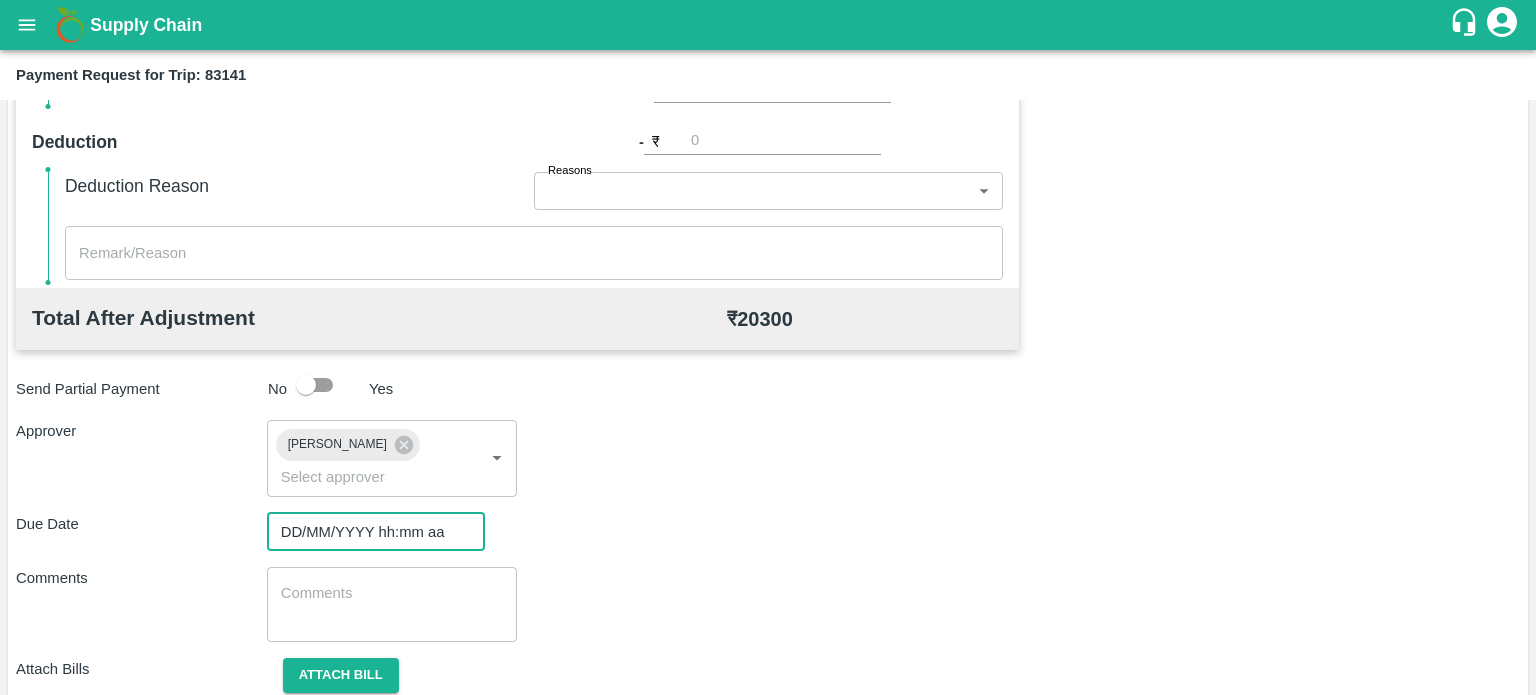 click on "DD/MM/YYYY hh:mm aa" at bounding box center (369, 532) 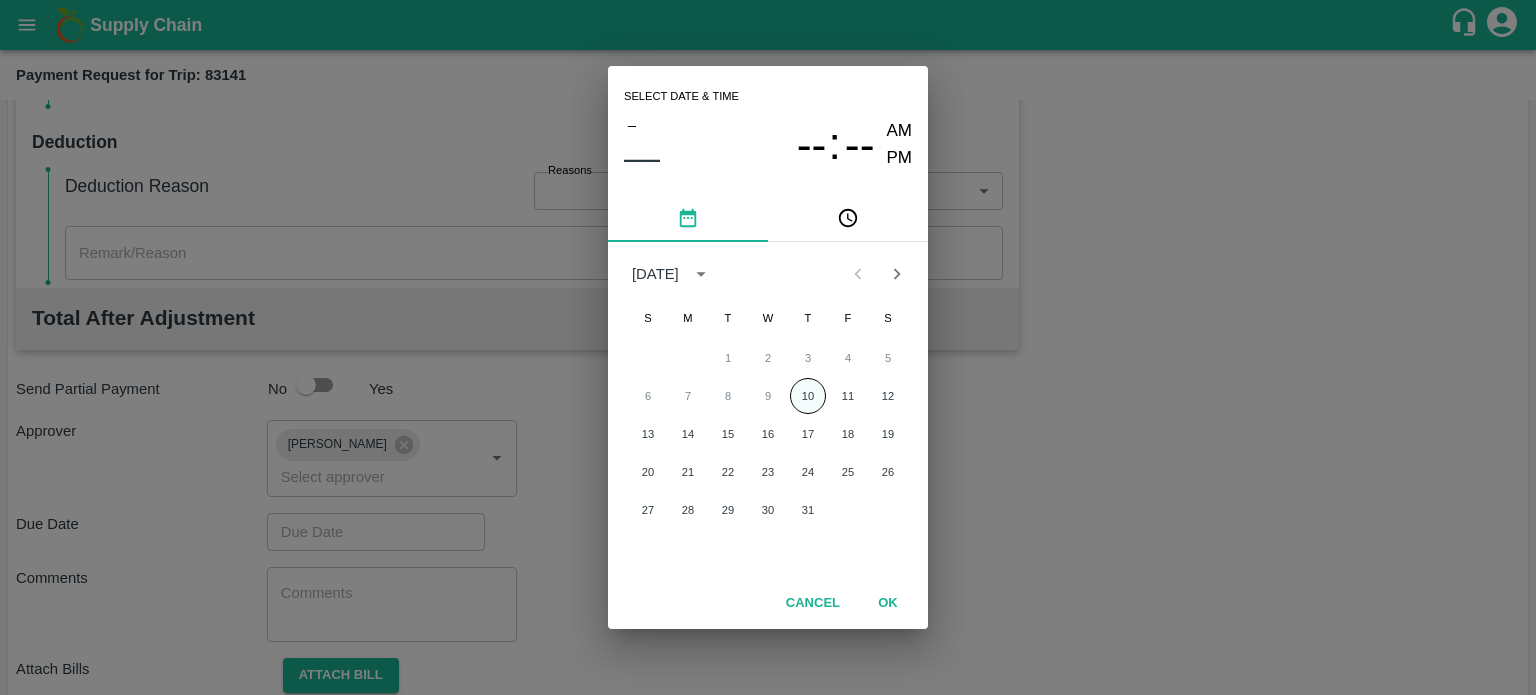 click on "10" at bounding box center (808, 396) 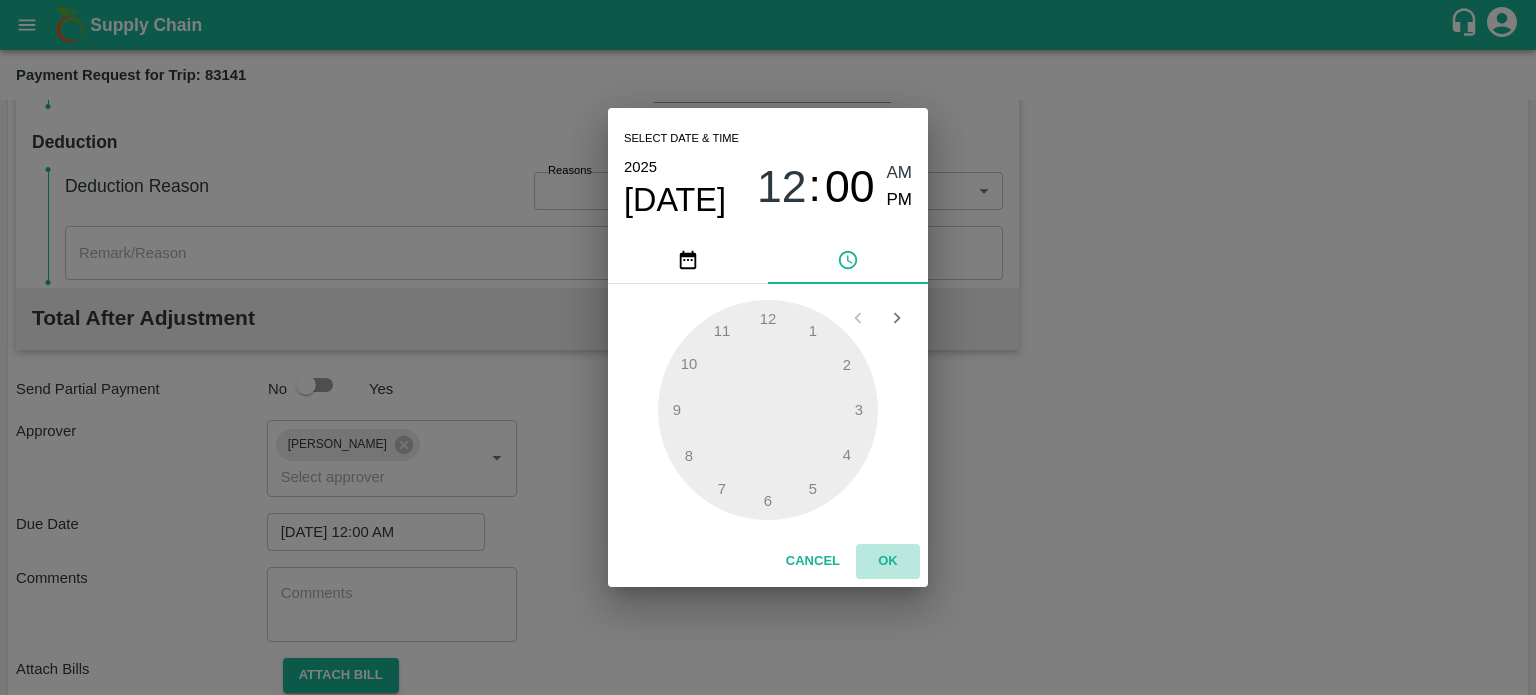 click on "OK" at bounding box center (888, 561) 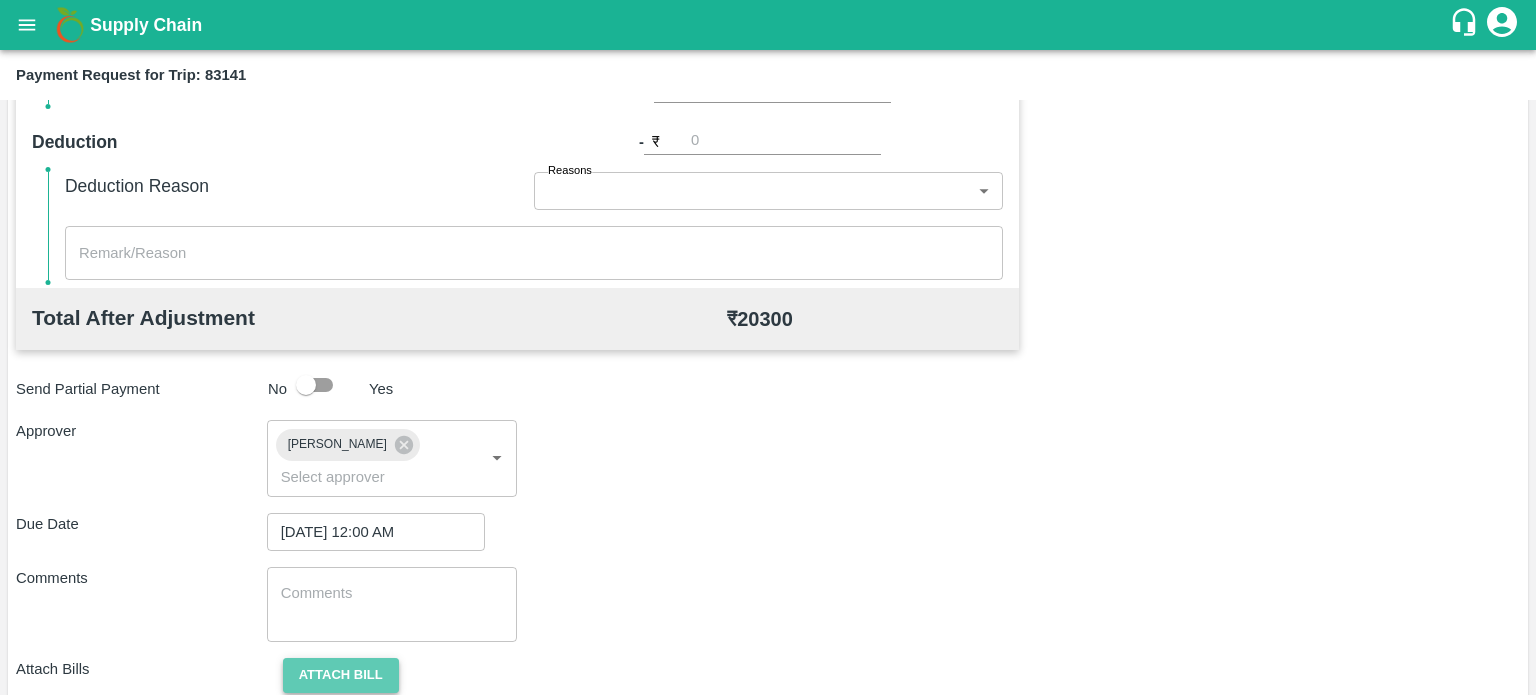 click on "Attach bill" at bounding box center [341, 675] 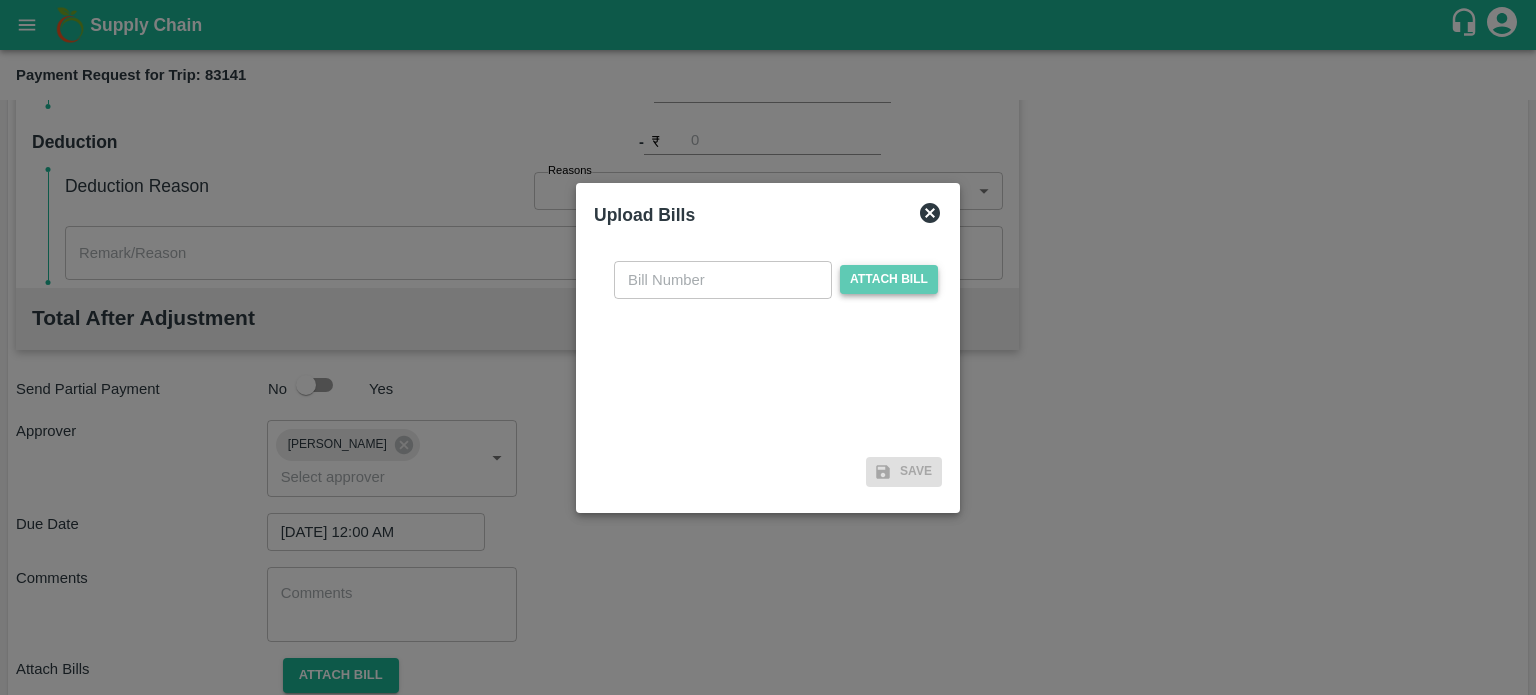 click on "Attach bill" at bounding box center (889, 279) 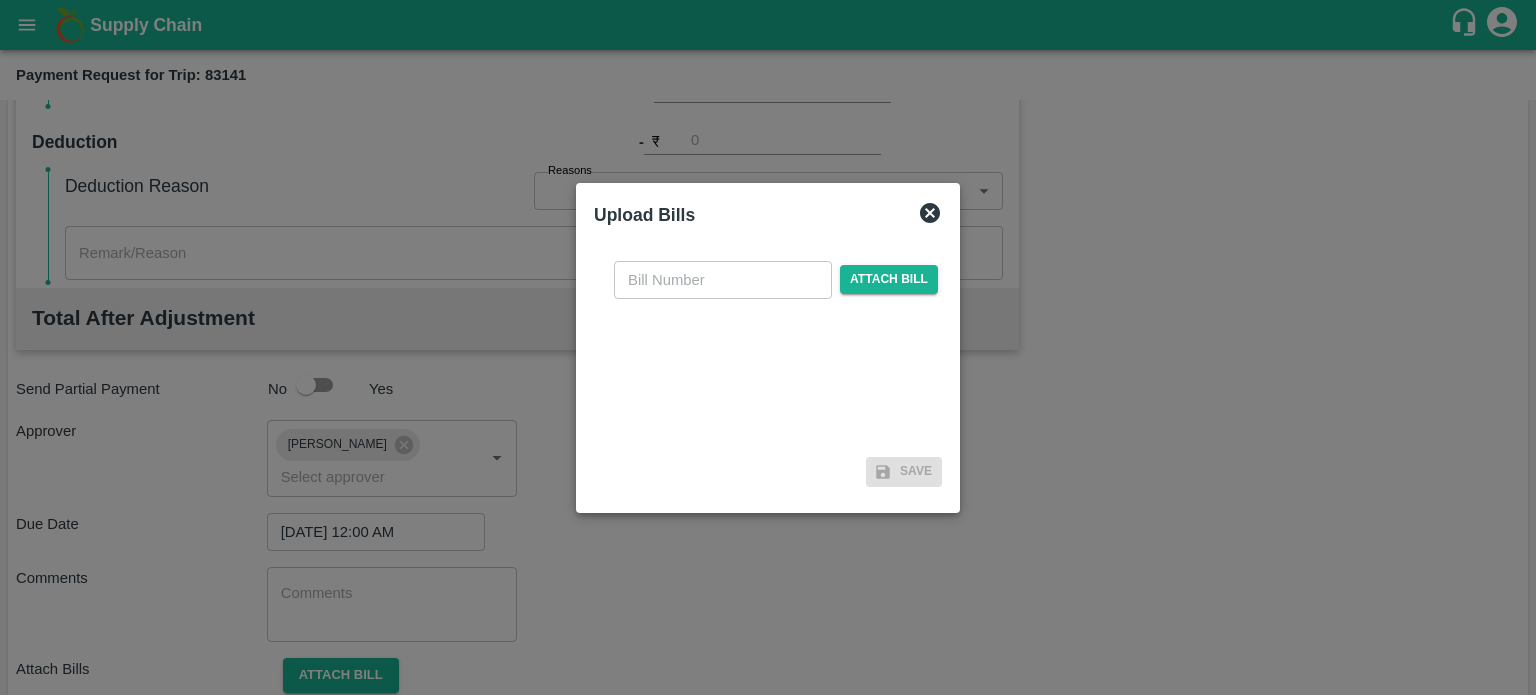 click 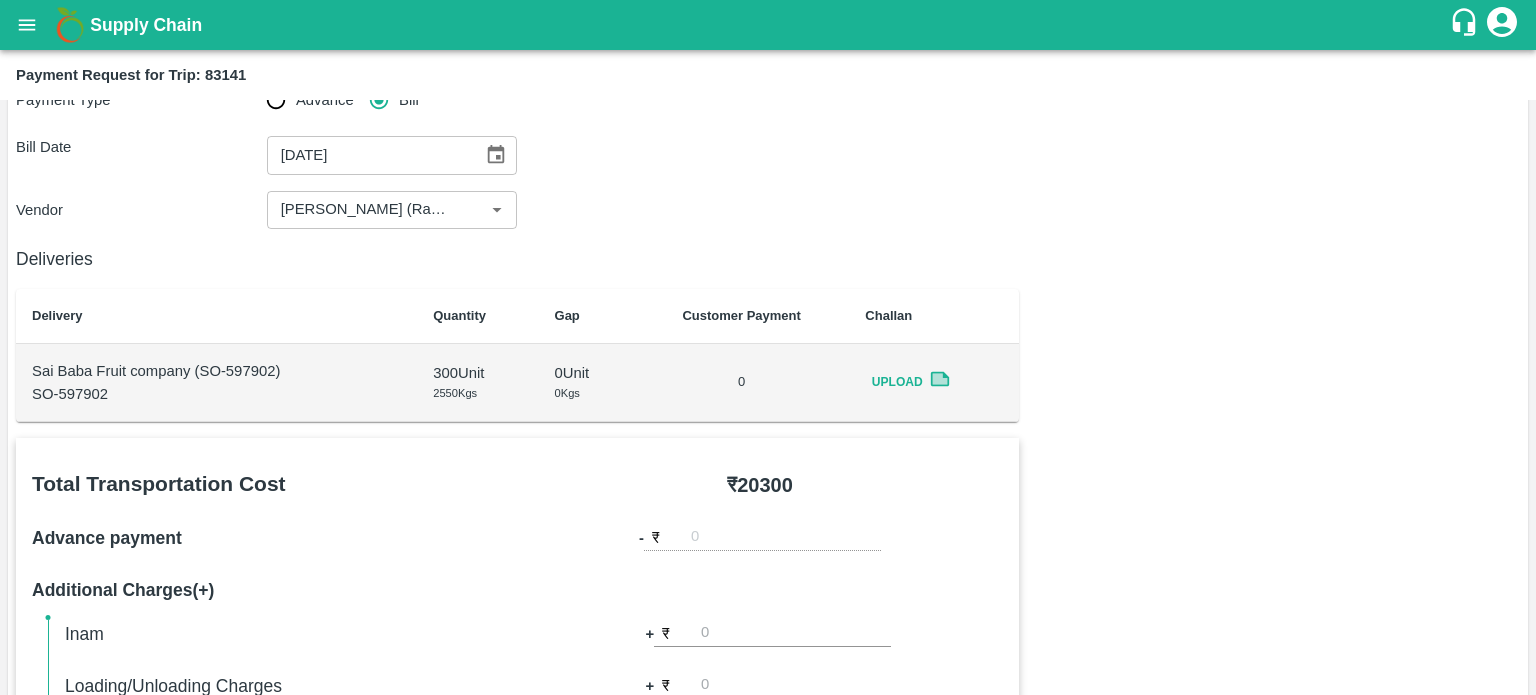 scroll, scrollTop: 0, scrollLeft: 0, axis: both 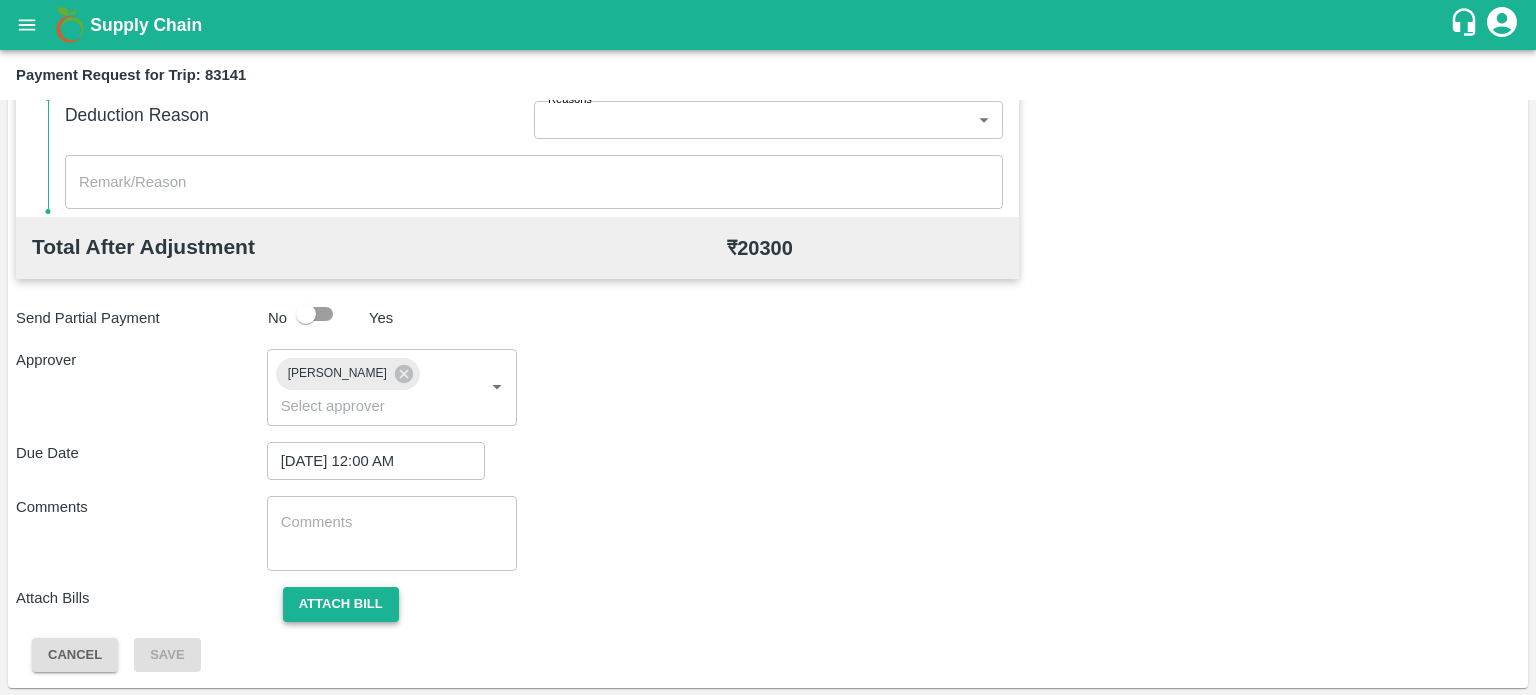 click on "Attach bill" at bounding box center [341, 604] 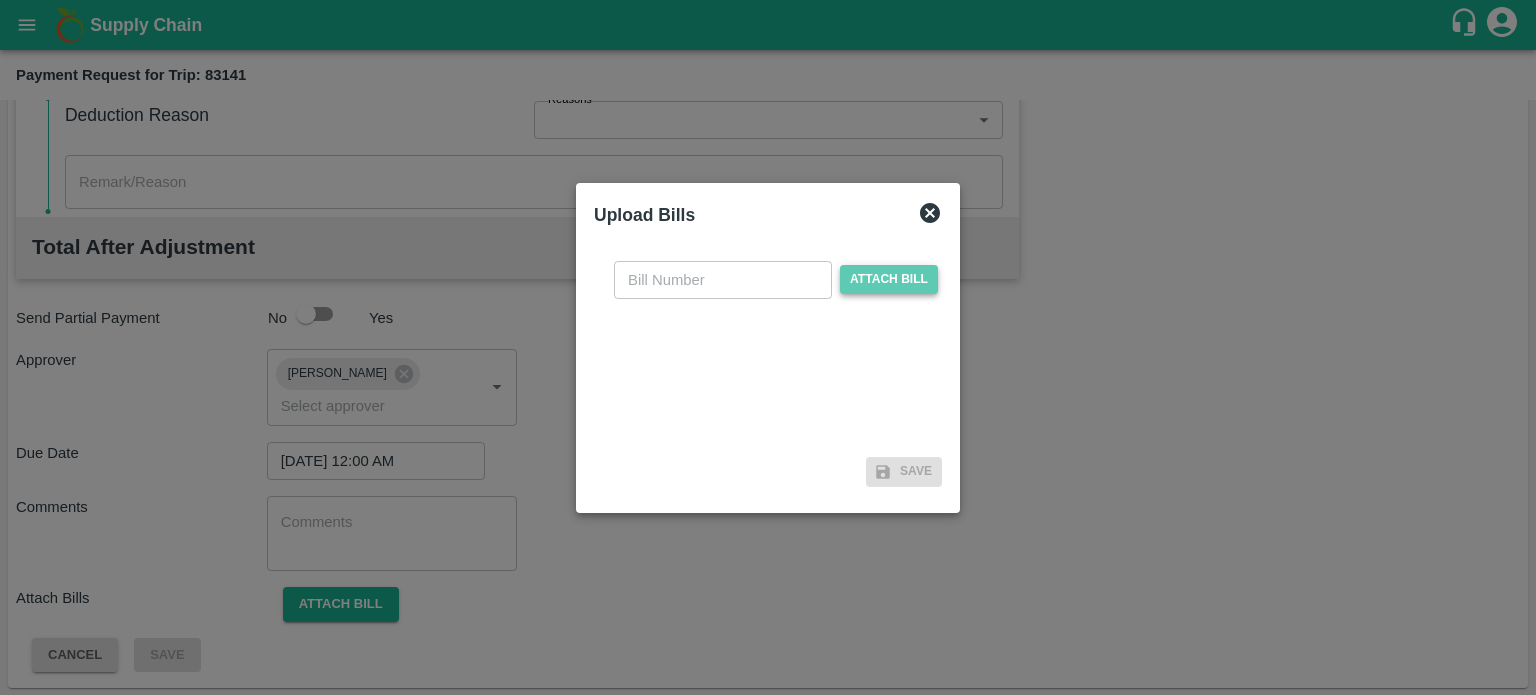 click on "Attach bill" at bounding box center [889, 279] 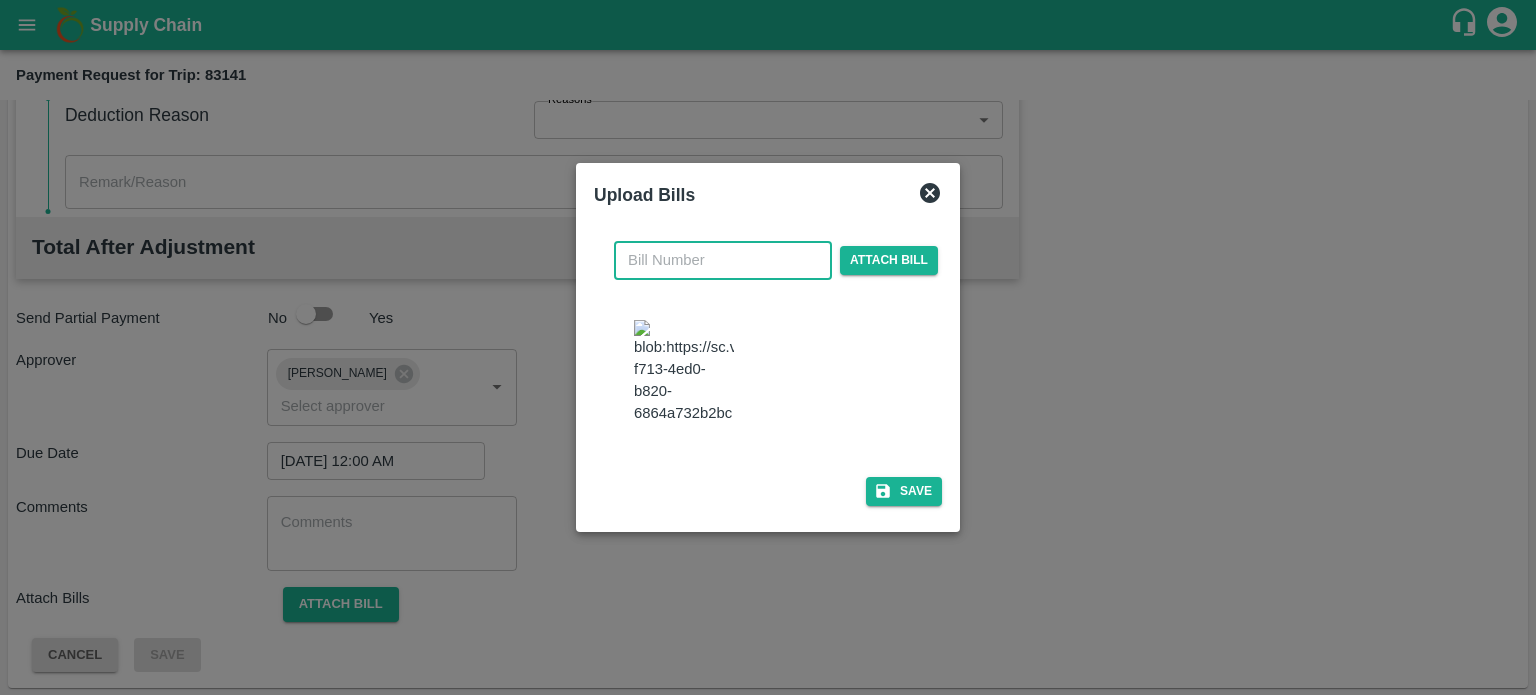 click at bounding box center (723, 260) 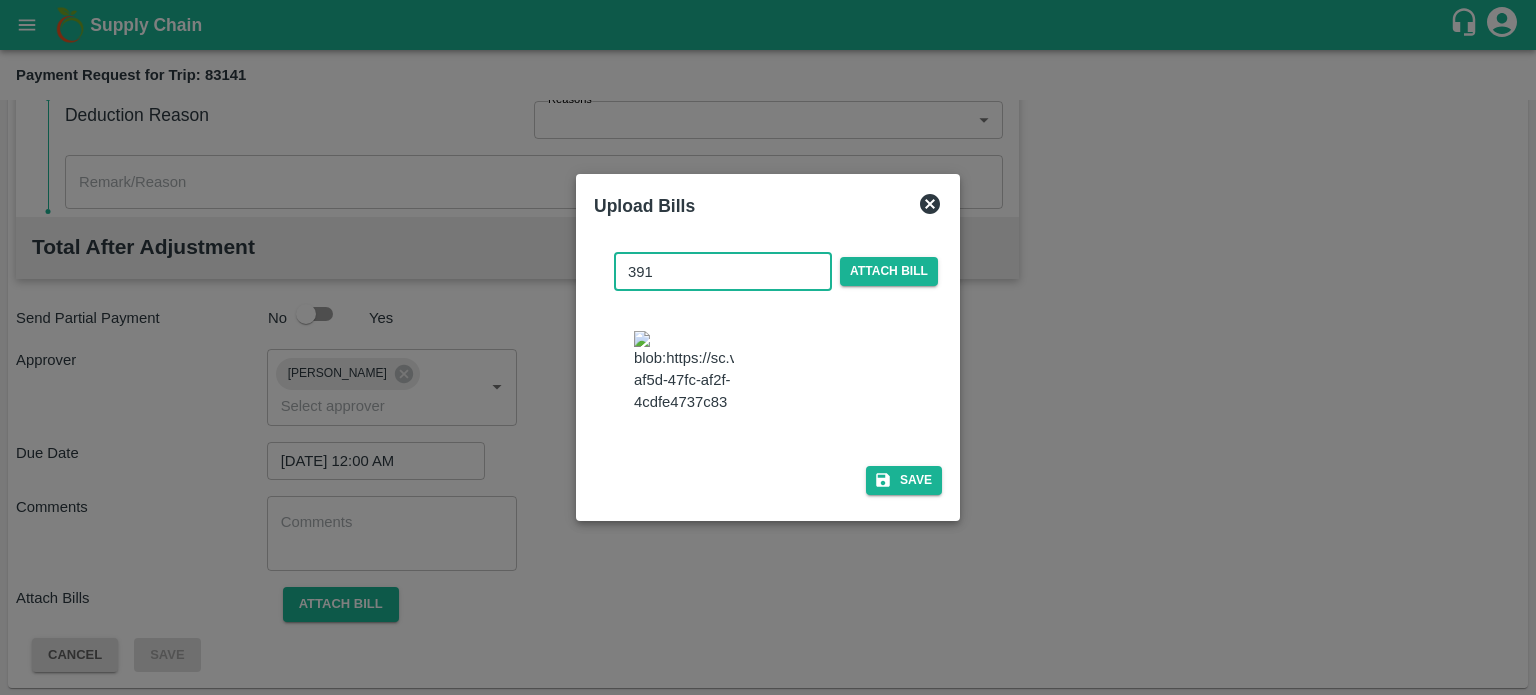 type on "391" 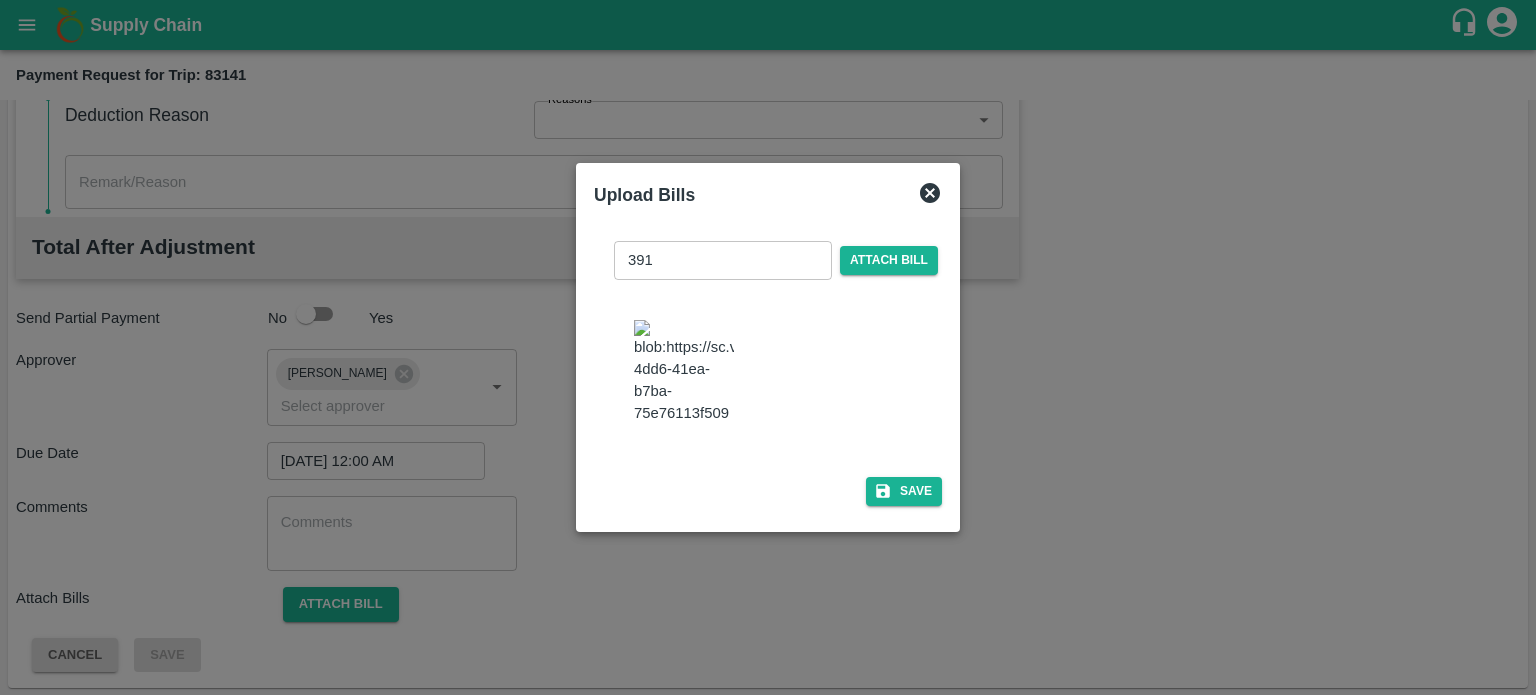 click on "391 ​ Attach bill Save" at bounding box center (768, 369) 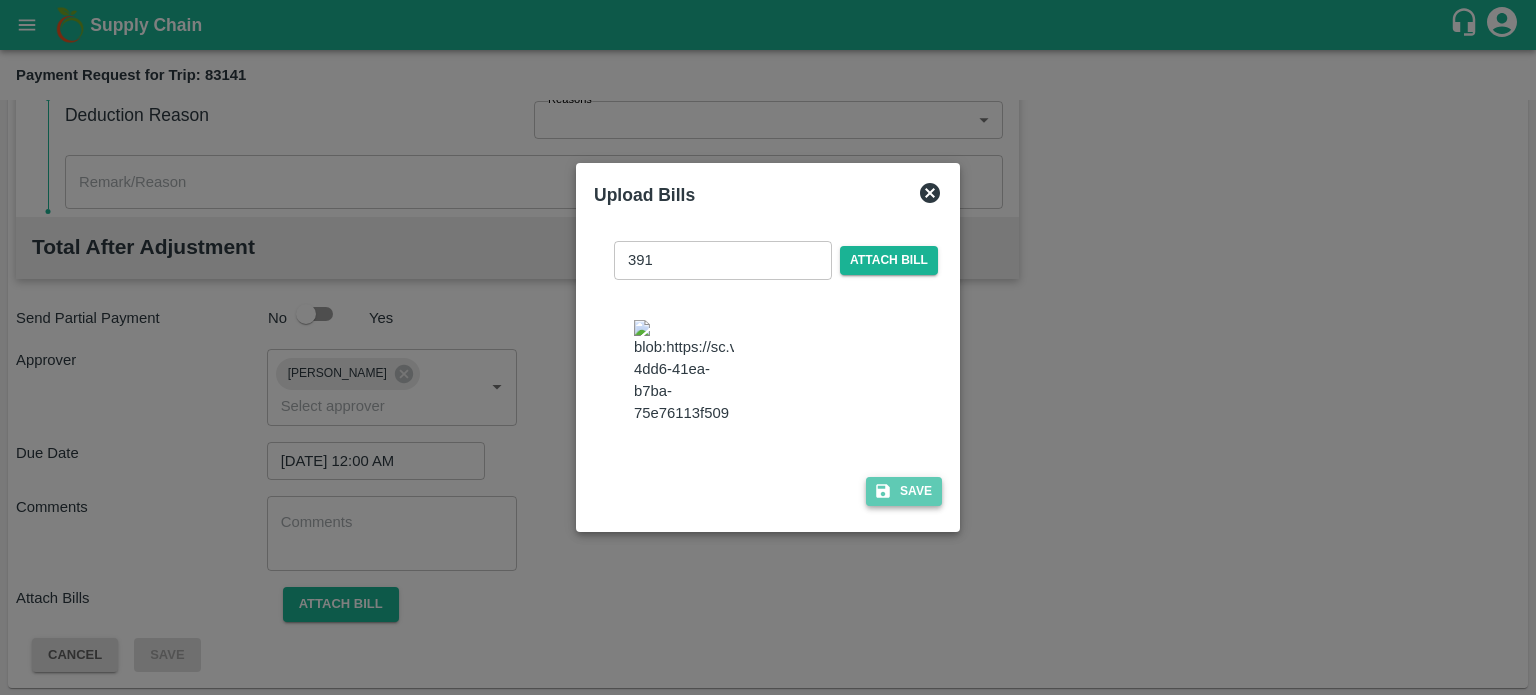click on "Save" at bounding box center [904, 491] 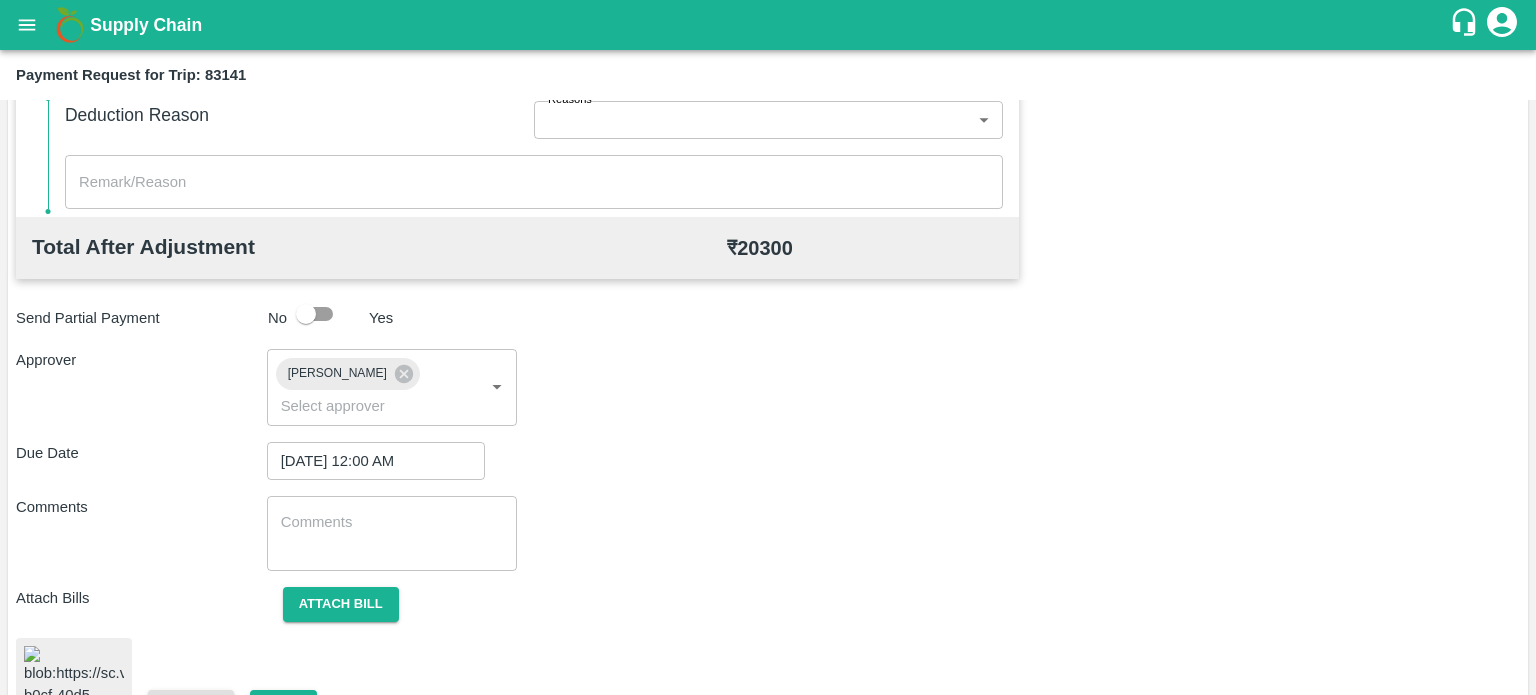 scroll, scrollTop: 960, scrollLeft: 0, axis: vertical 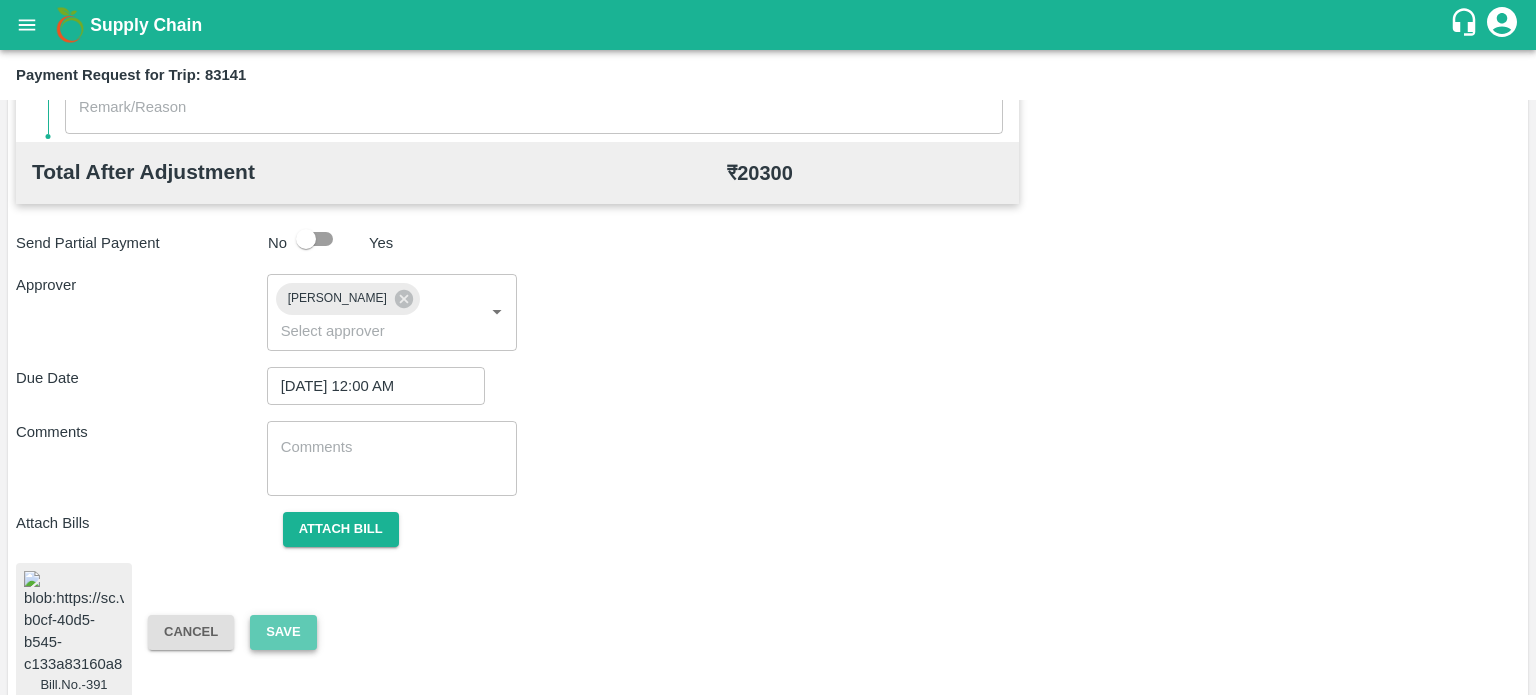 click on "Save" at bounding box center [283, 632] 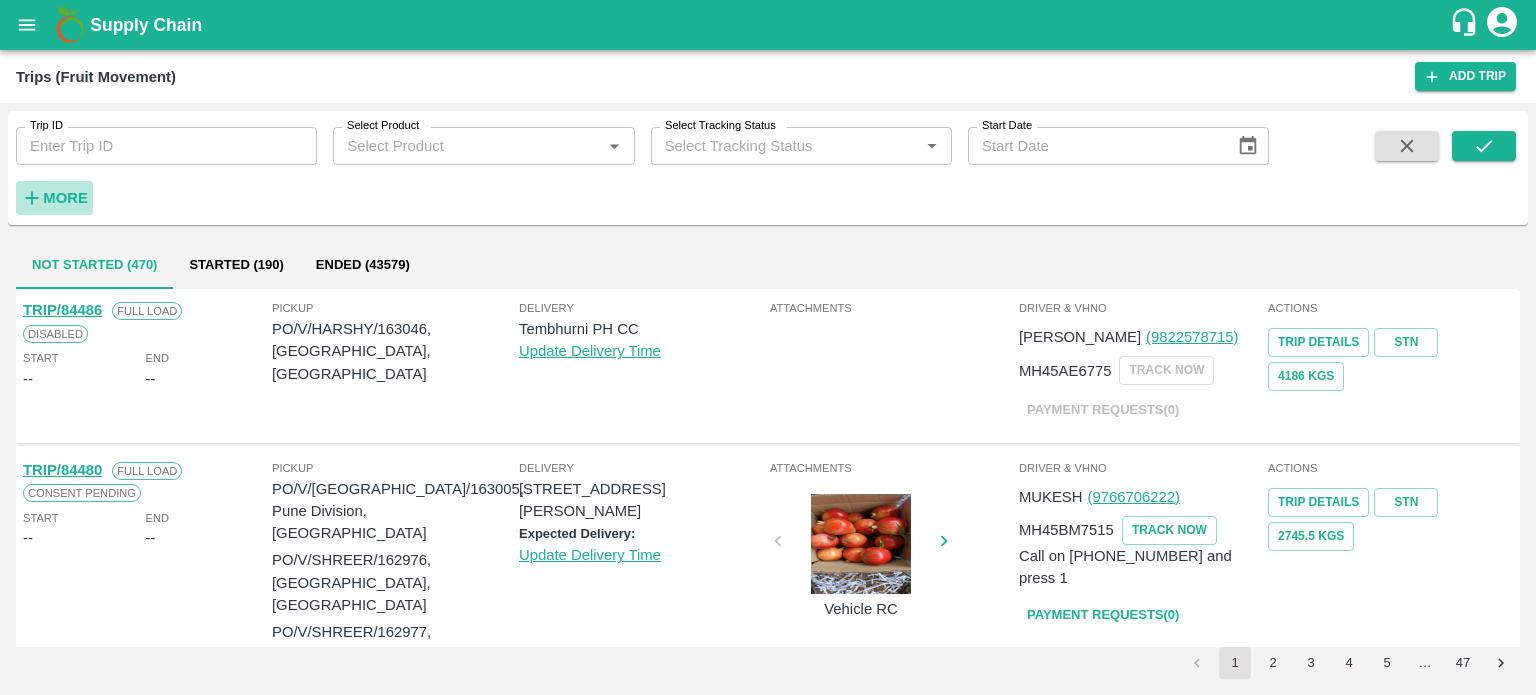 scroll, scrollTop: 0, scrollLeft: 0, axis: both 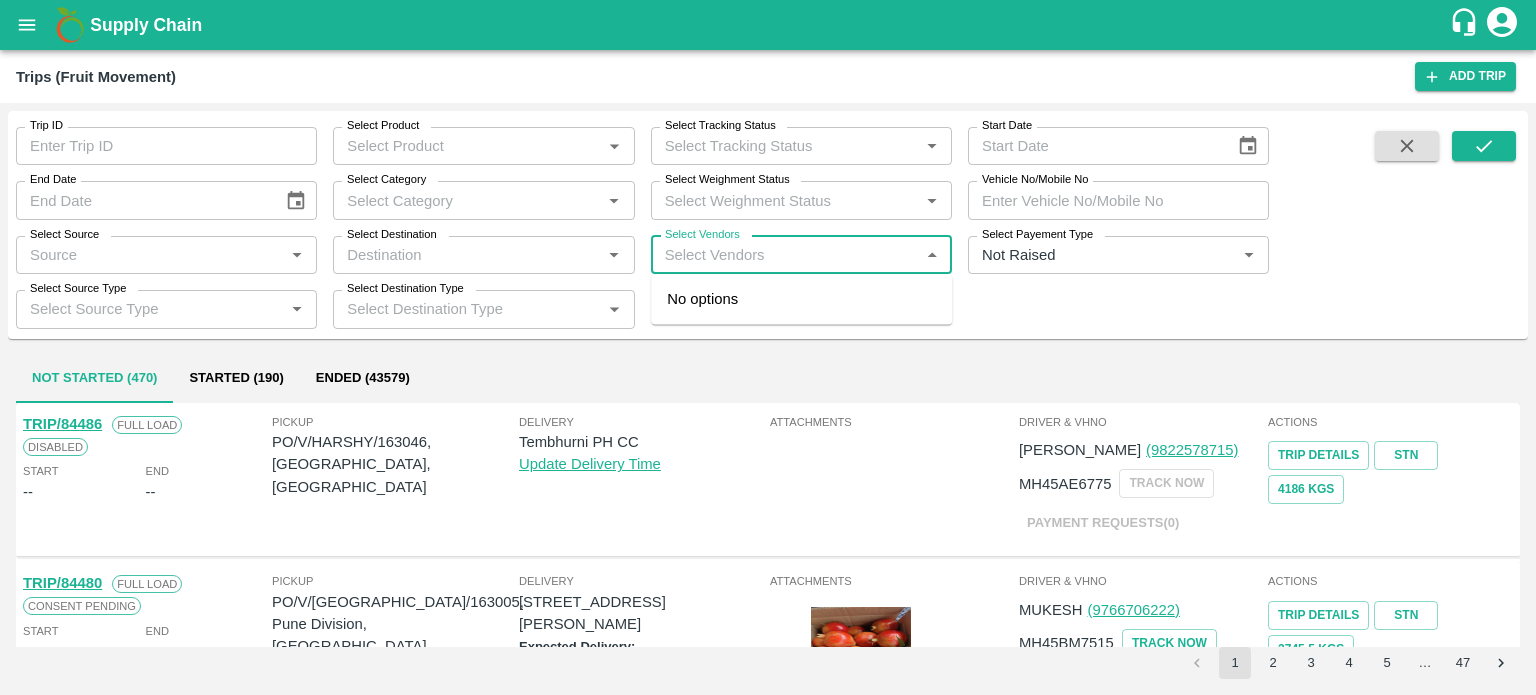 click on "Select Vendors" at bounding box center (785, 255) 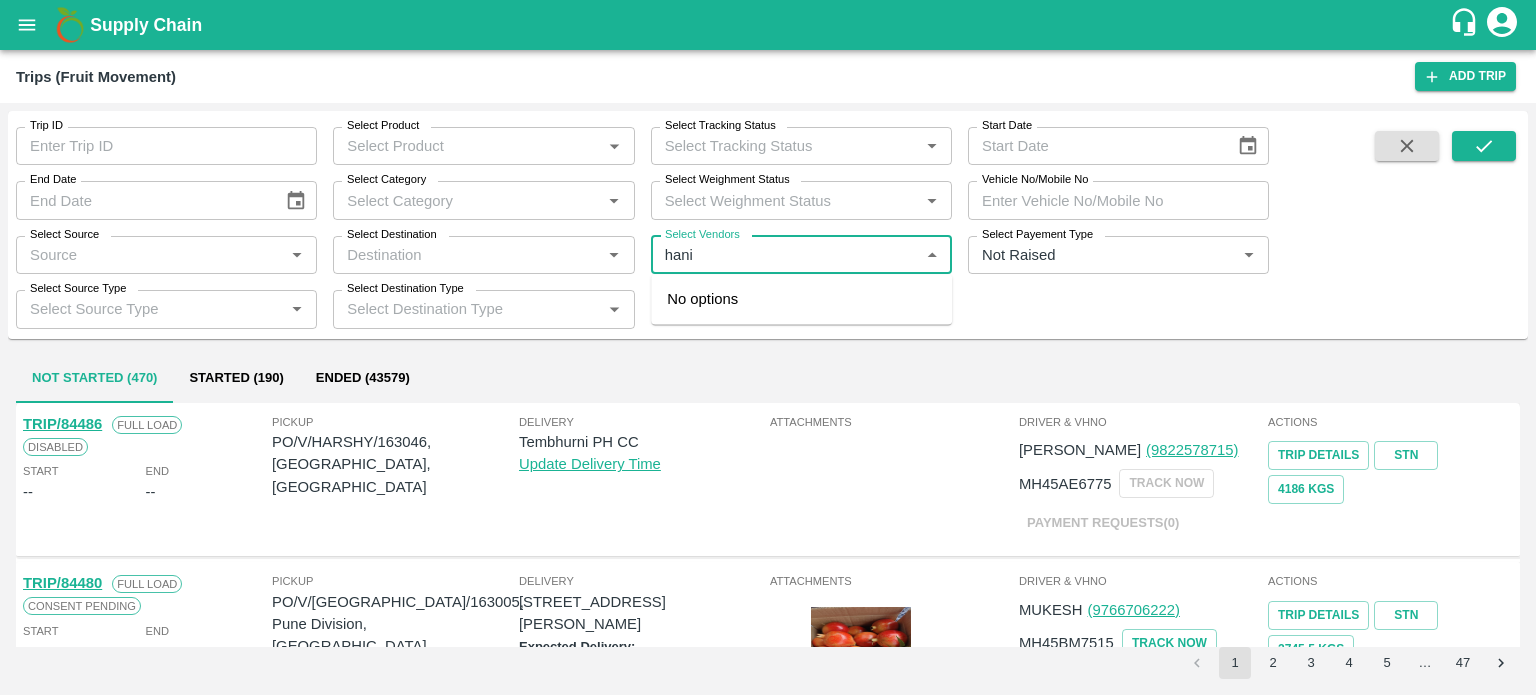 type on "hanif" 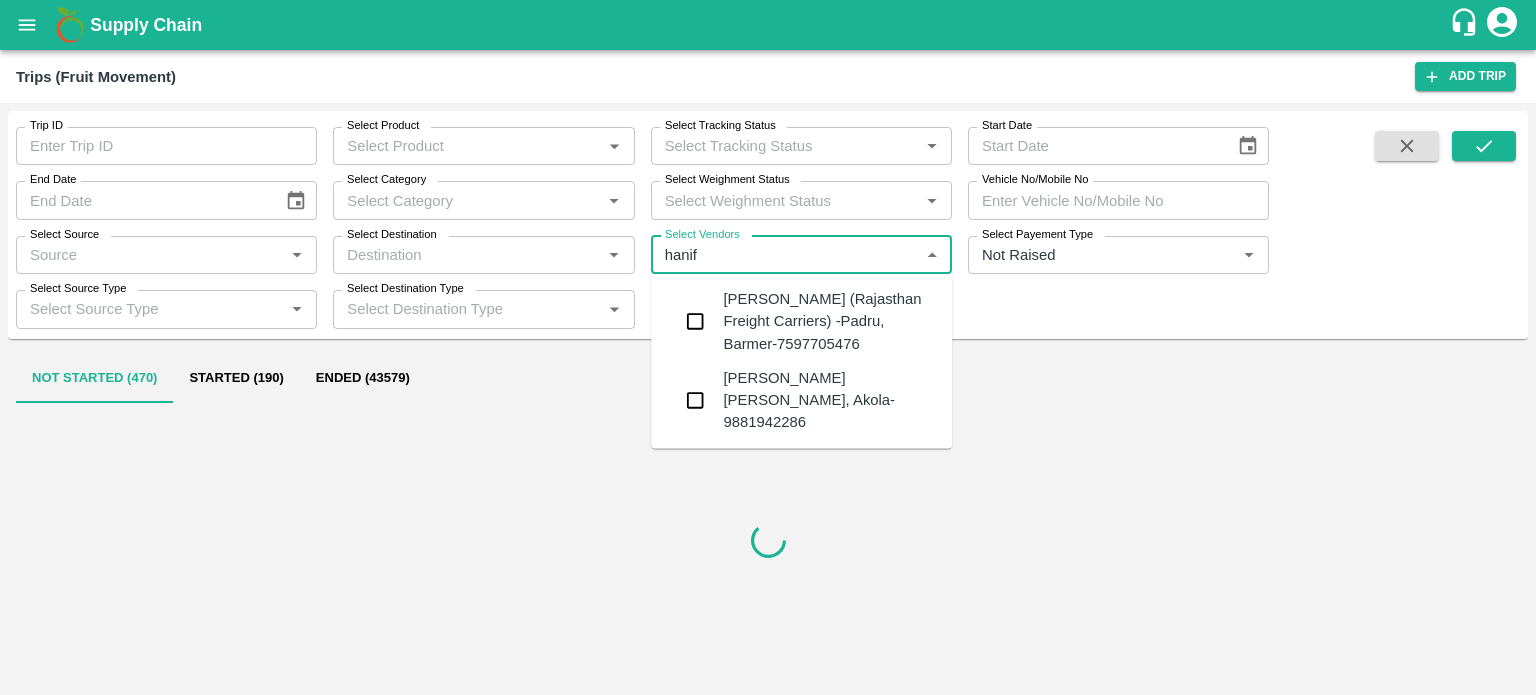 type 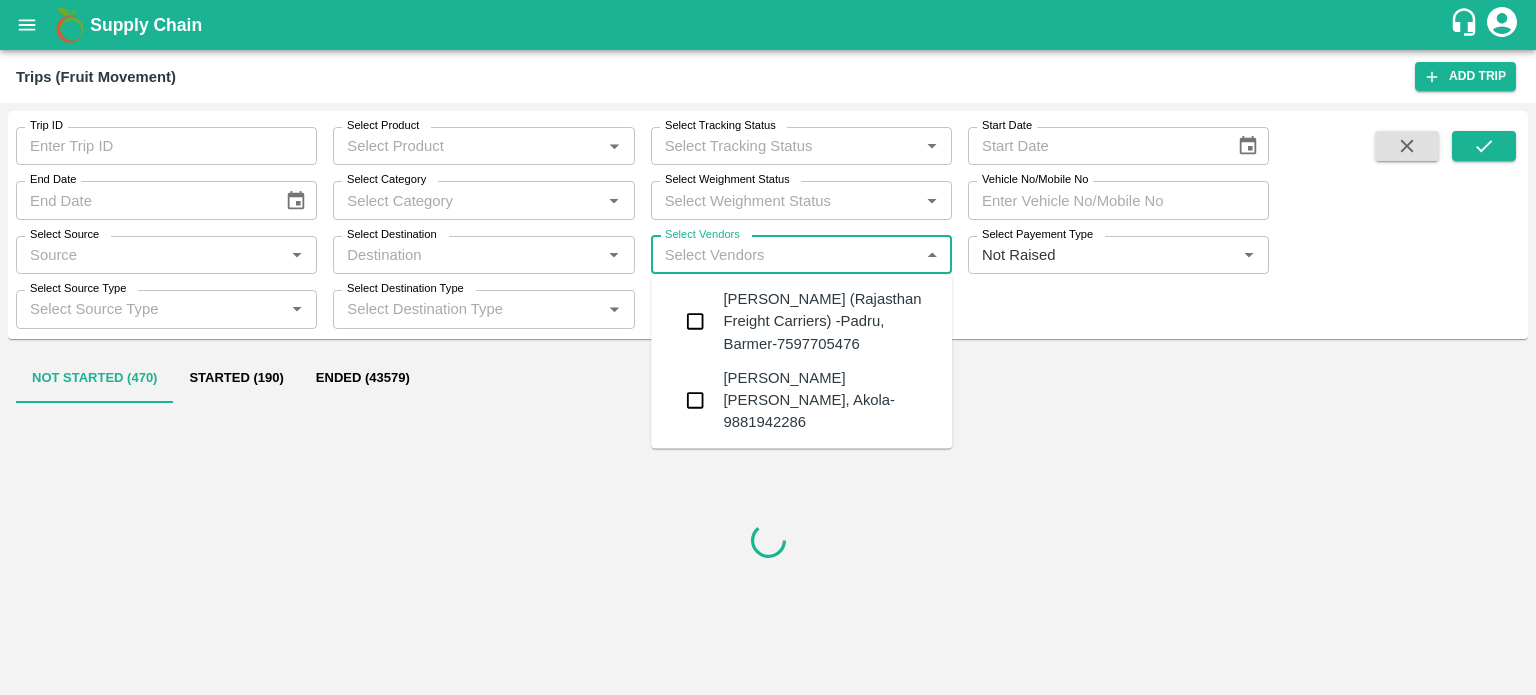 click on "Hanif Khan (Rajasthan Freight Carriers) -Padru, Barmer-7597705476" at bounding box center [801, 321] 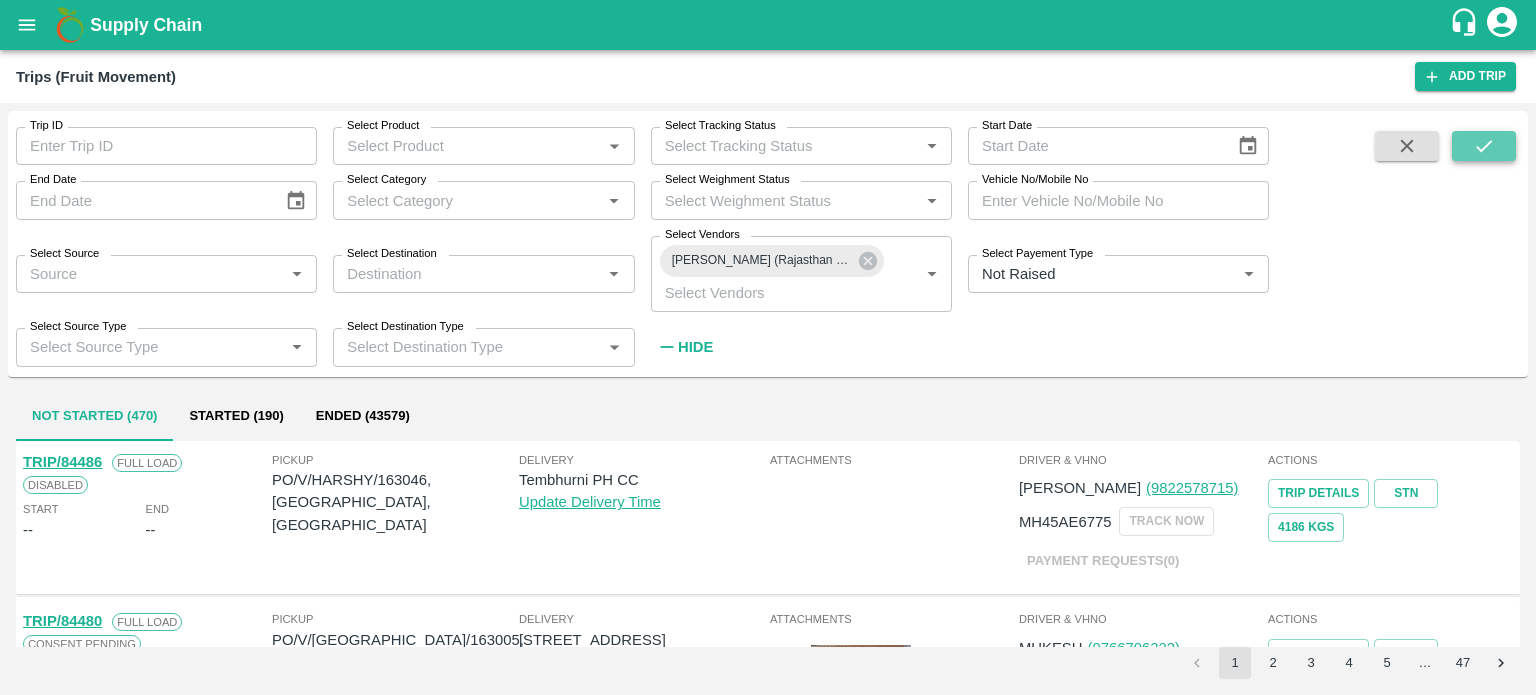click at bounding box center [1484, 146] 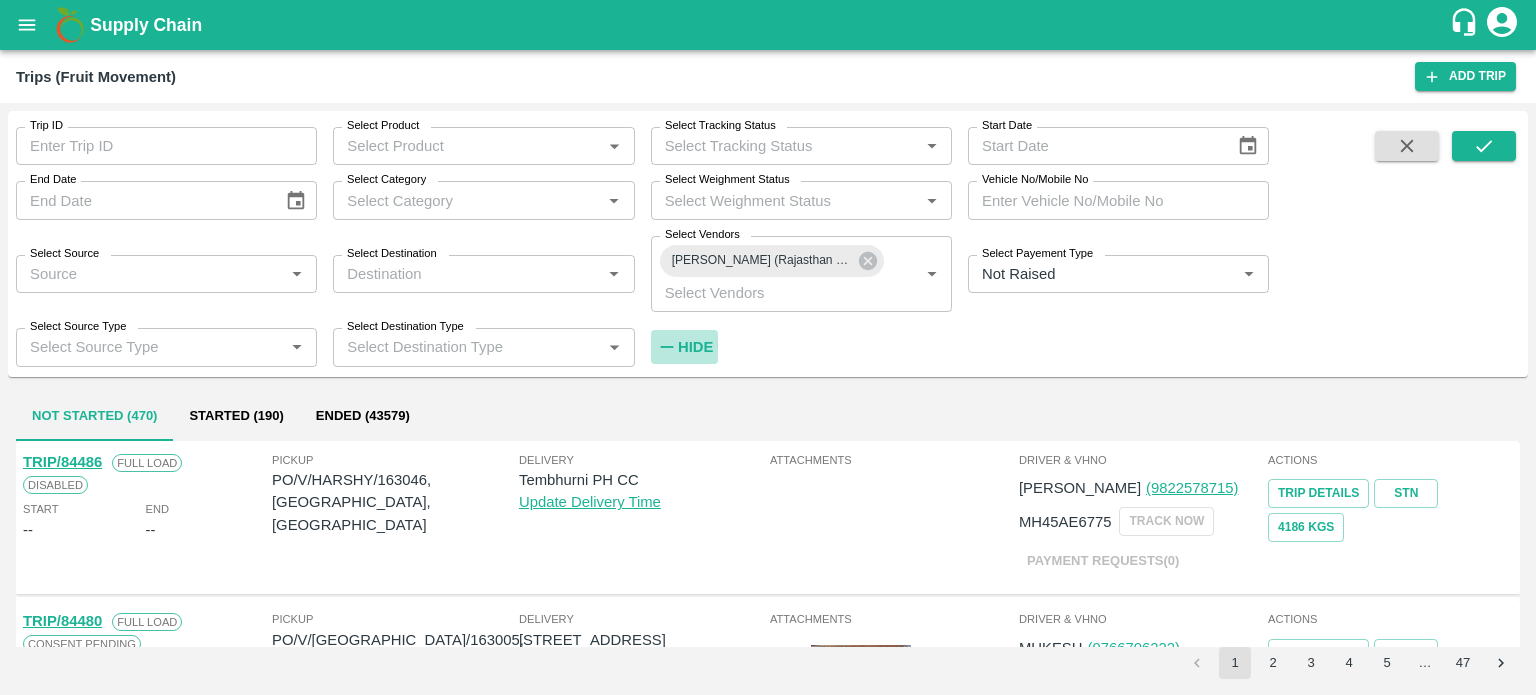 click on "Hide" at bounding box center (695, 347) 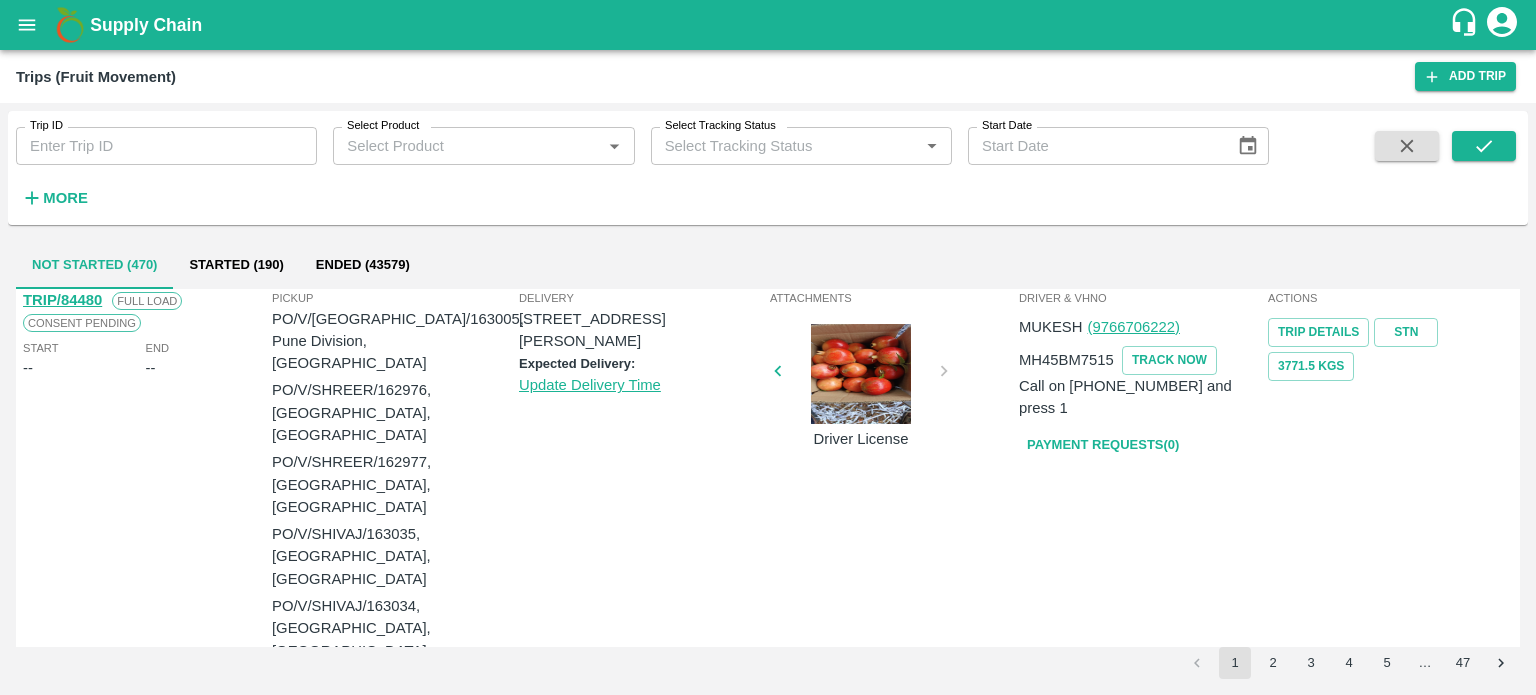 scroll, scrollTop: 0, scrollLeft: 0, axis: both 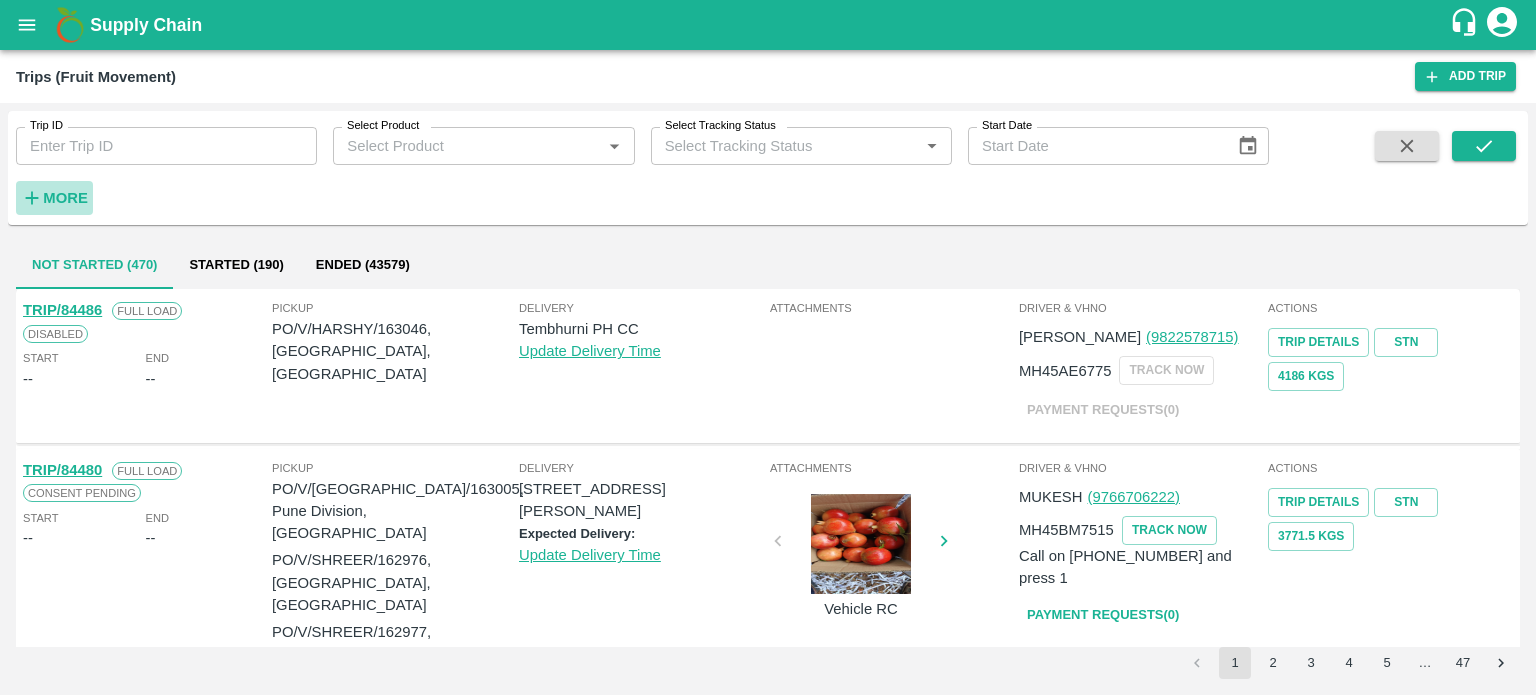 click on "More" at bounding box center [65, 198] 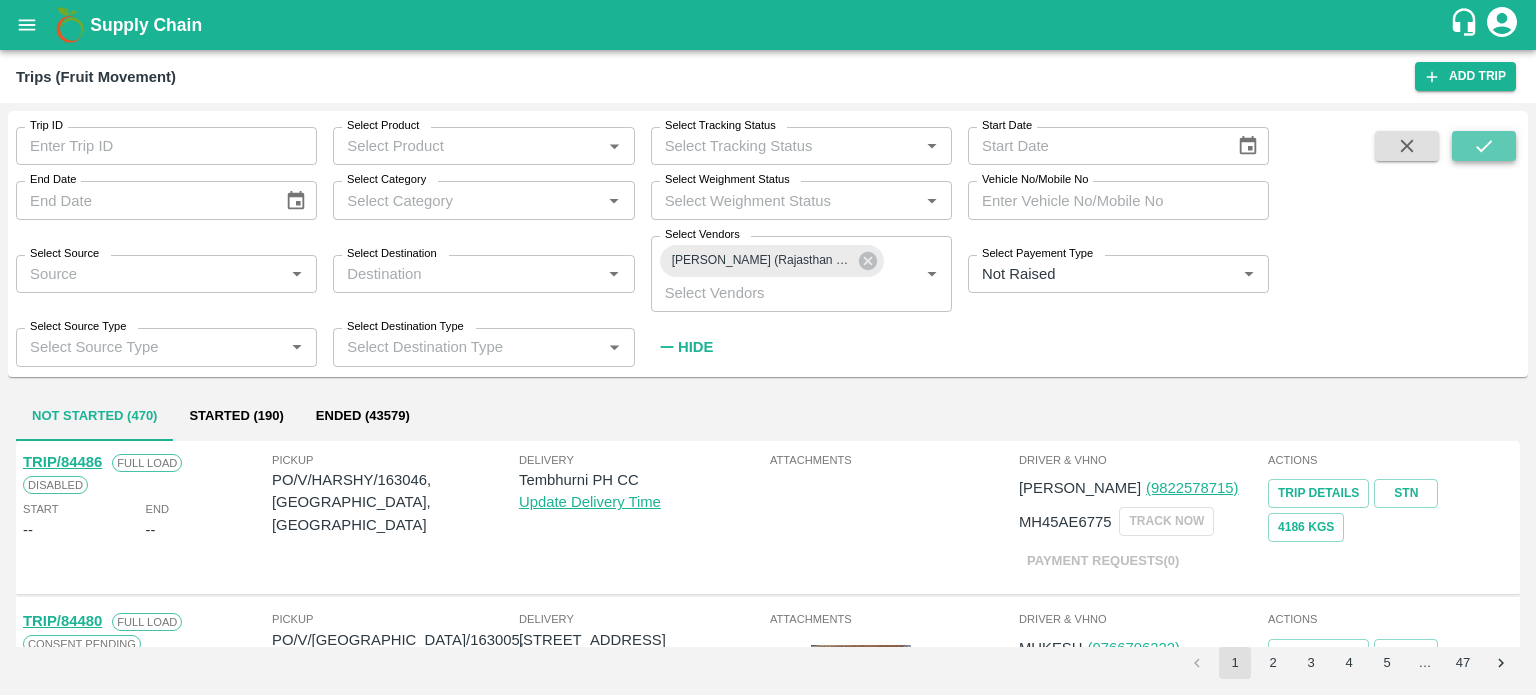 click at bounding box center (1484, 146) 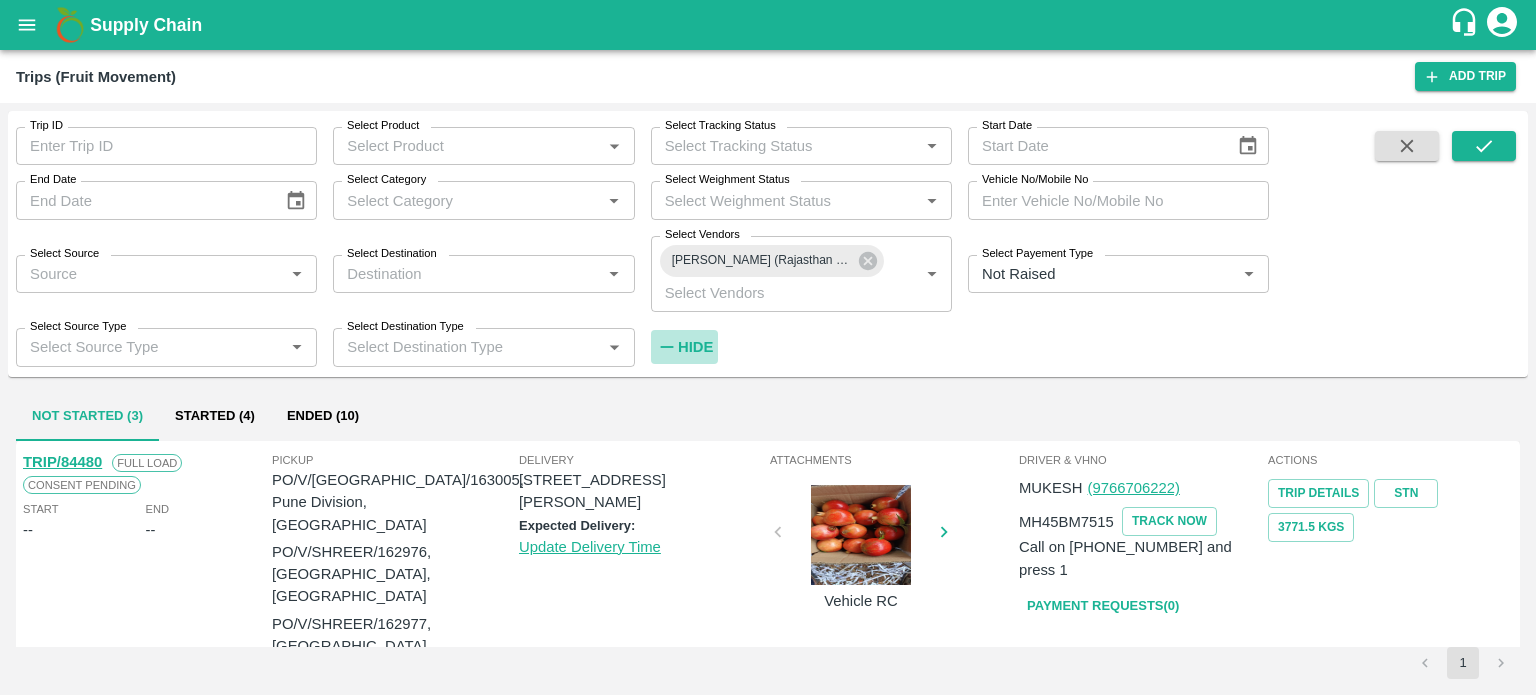 click on "Hide" at bounding box center (695, 347) 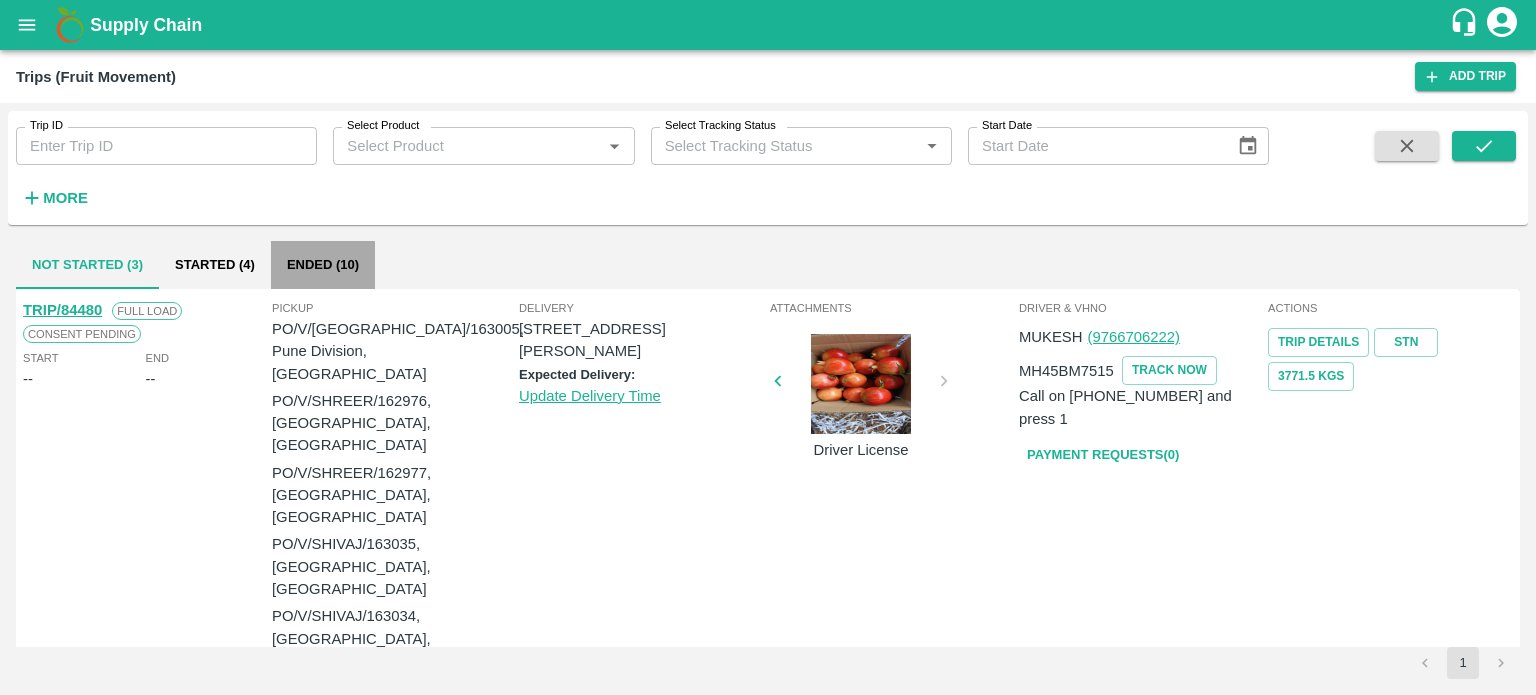 click on "Ended (10)" at bounding box center (323, 265) 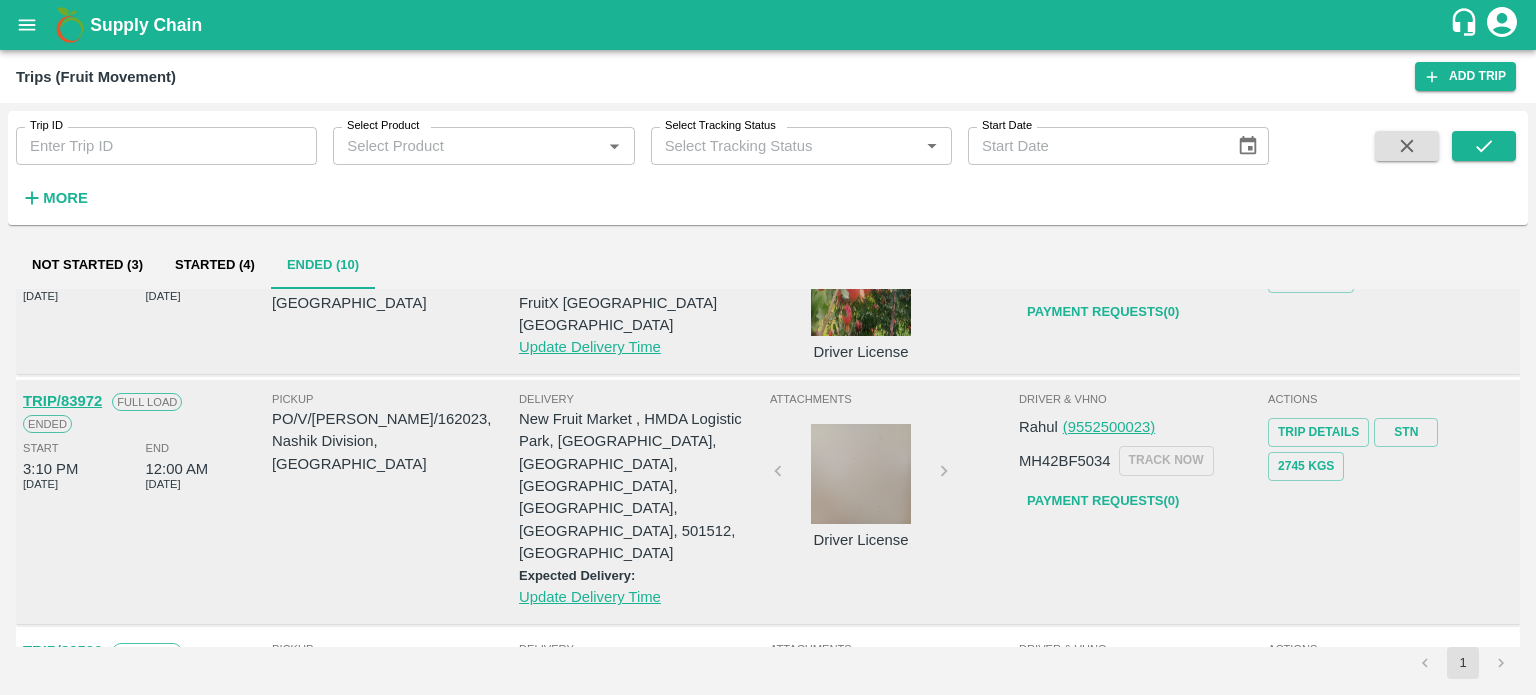 scroll, scrollTop: 644, scrollLeft: 0, axis: vertical 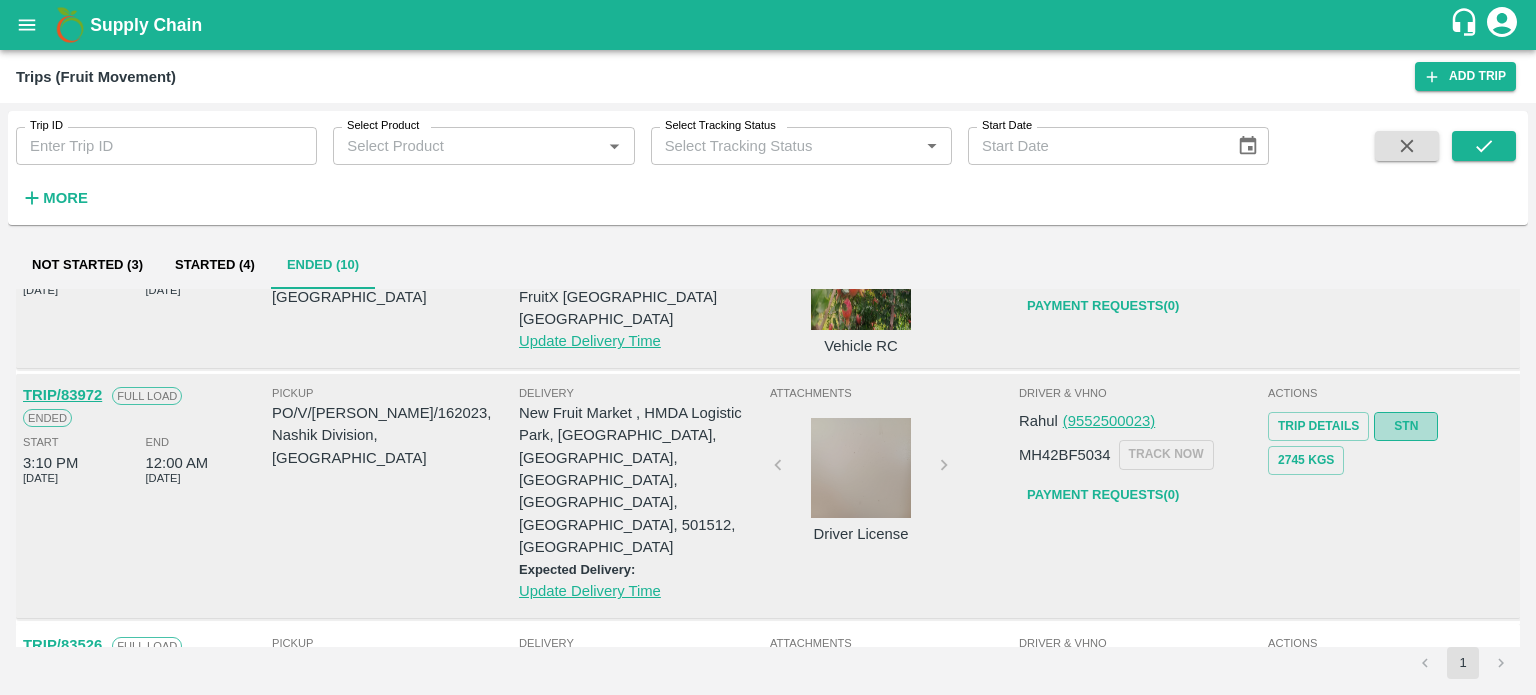 click on "STN" at bounding box center (1406, 426) 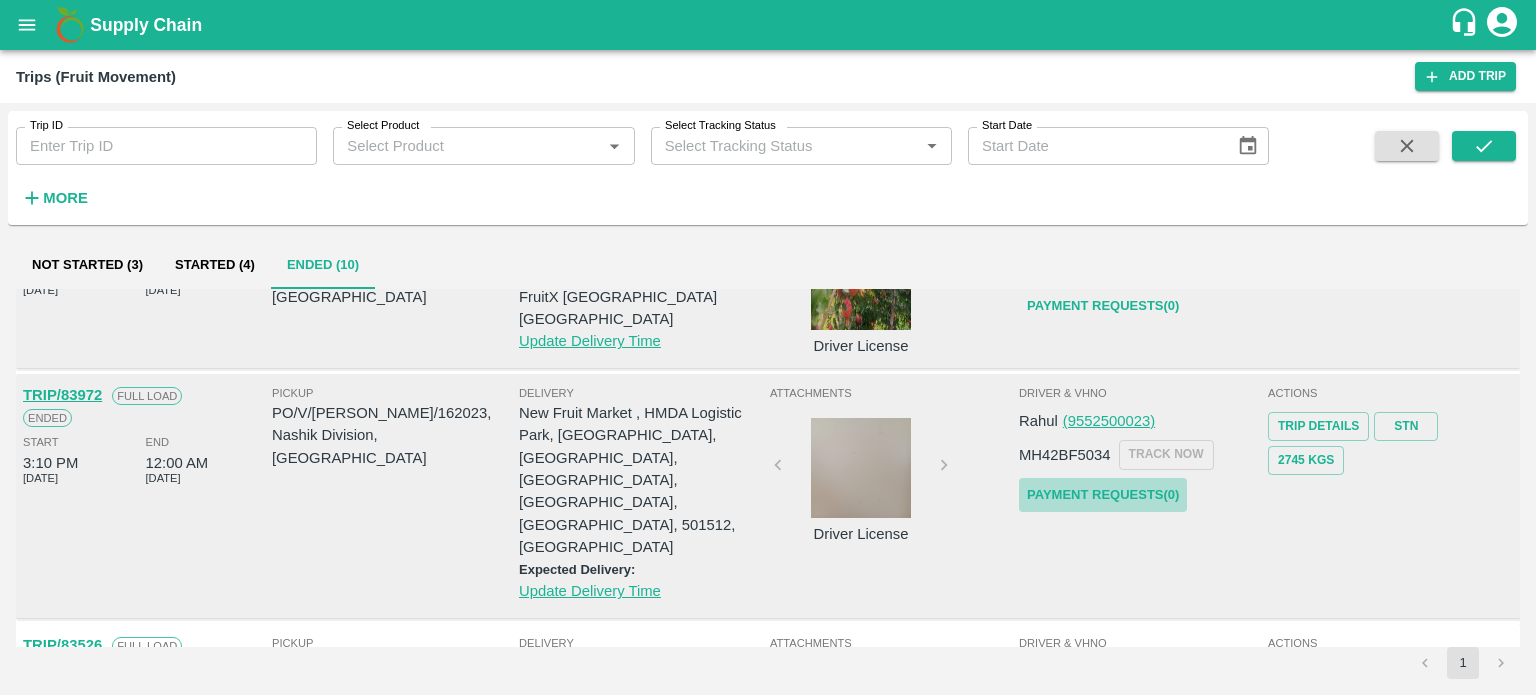 click on "Payment Requests( 0 )" at bounding box center (1103, 495) 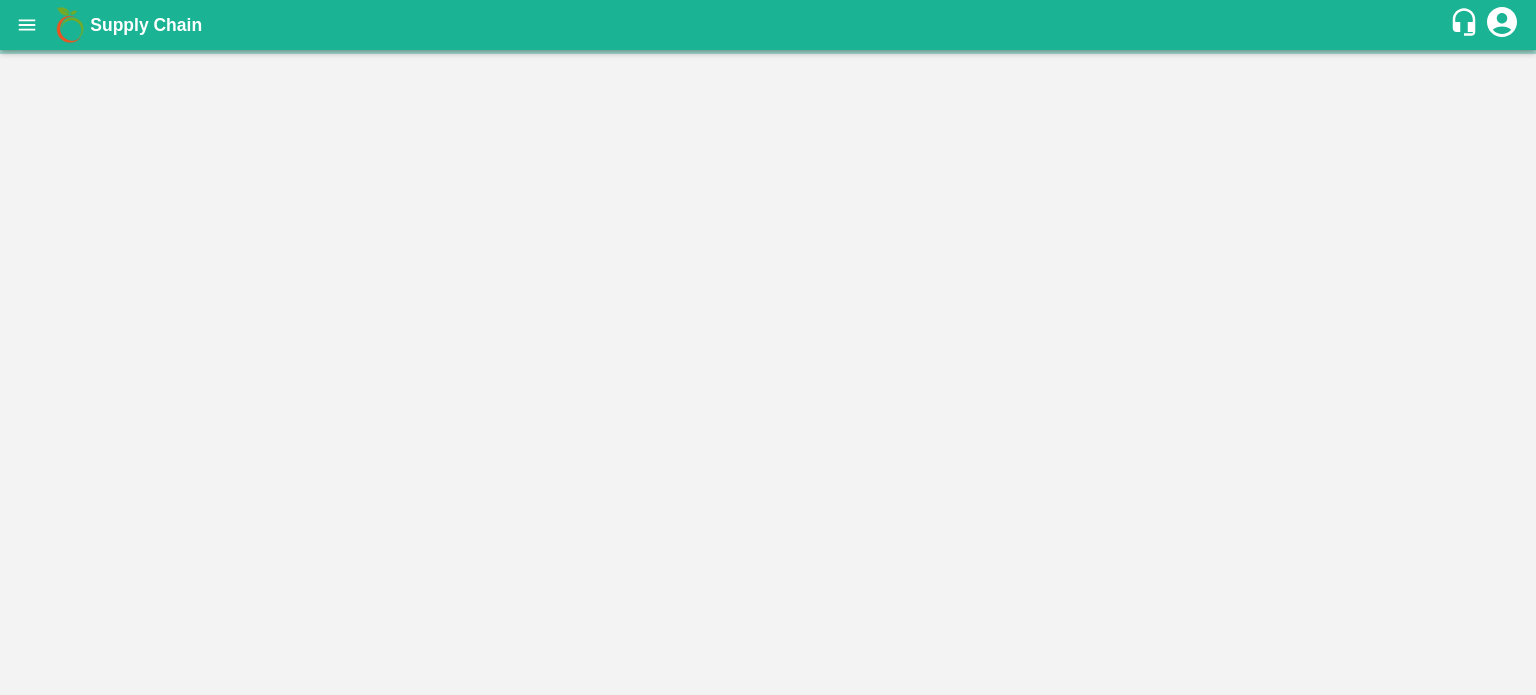 scroll, scrollTop: 0, scrollLeft: 0, axis: both 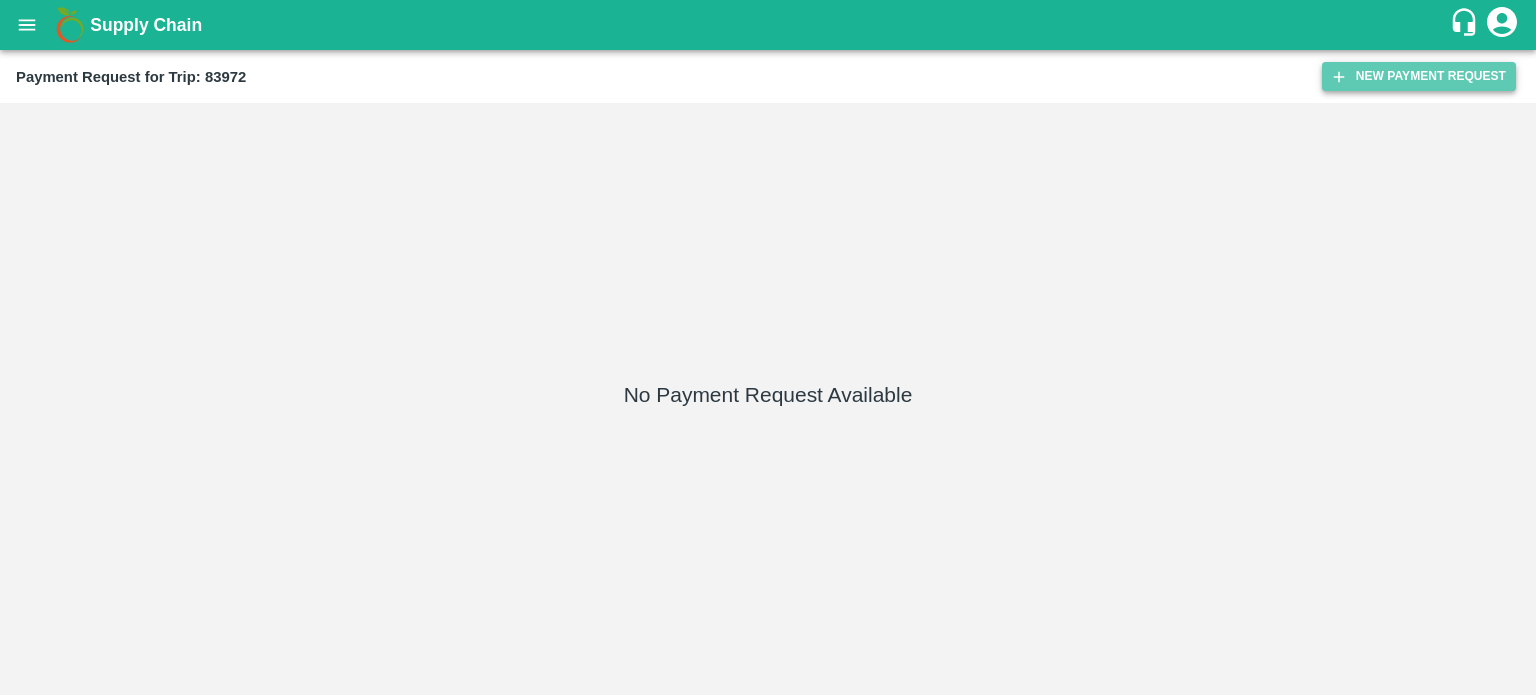 click on "New Payment Request" at bounding box center [1419, 76] 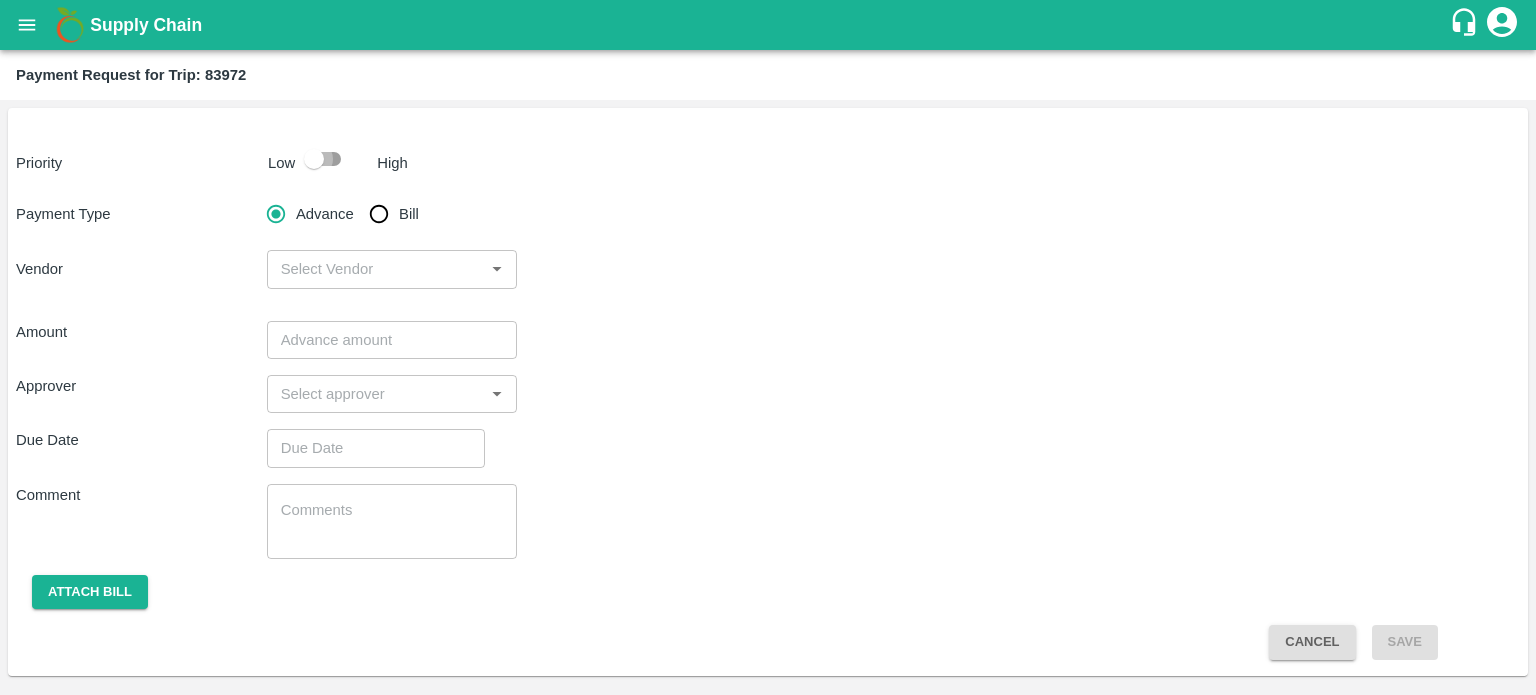 click at bounding box center (314, 159) 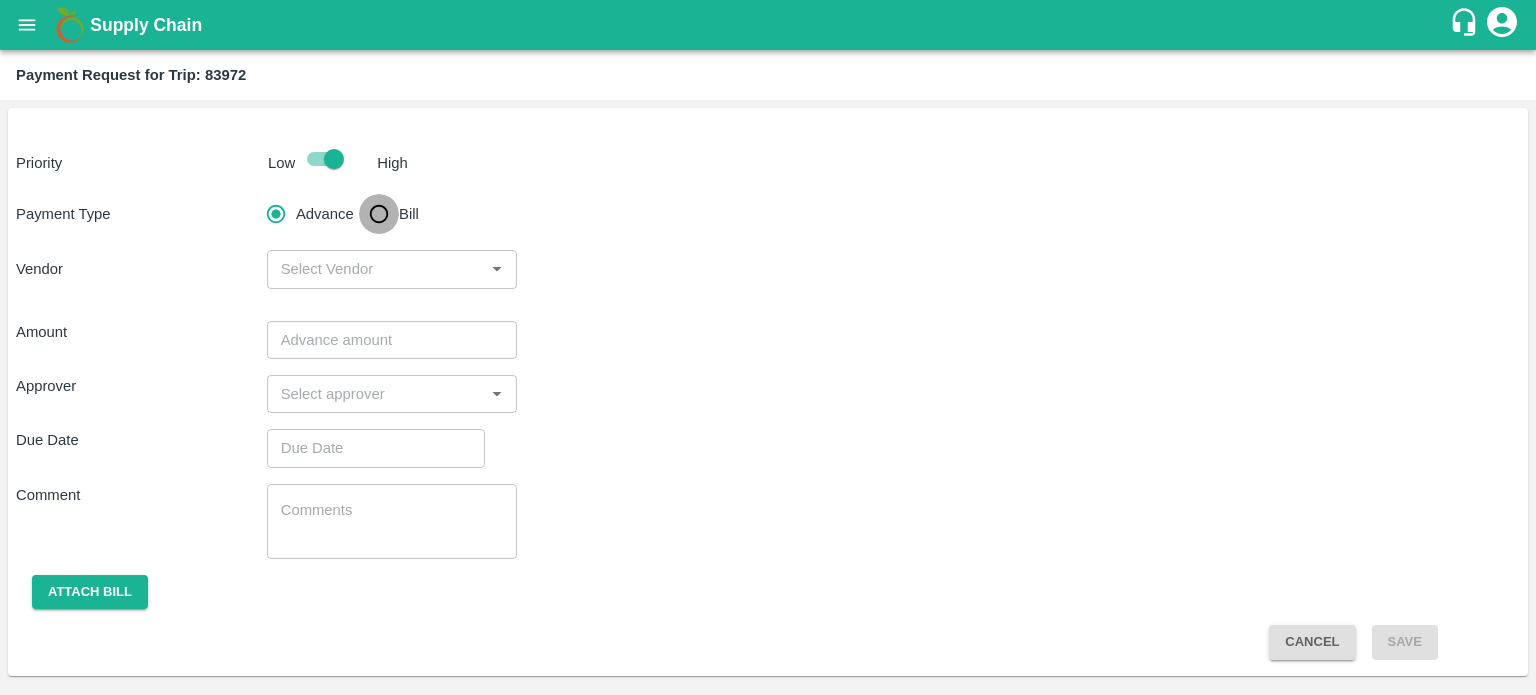 click on "Bill" at bounding box center (379, 214) 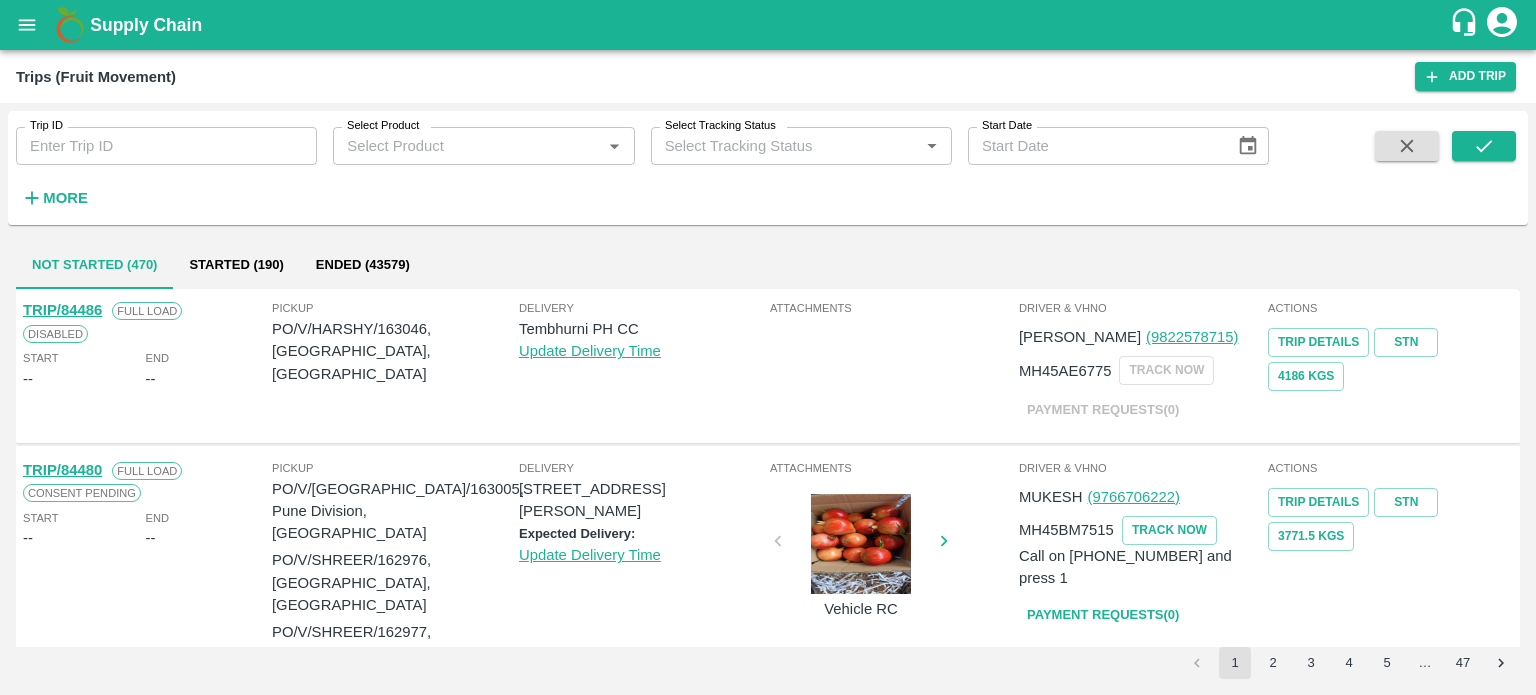 scroll, scrollTop: 0, scrollLeft: 0, axis: both 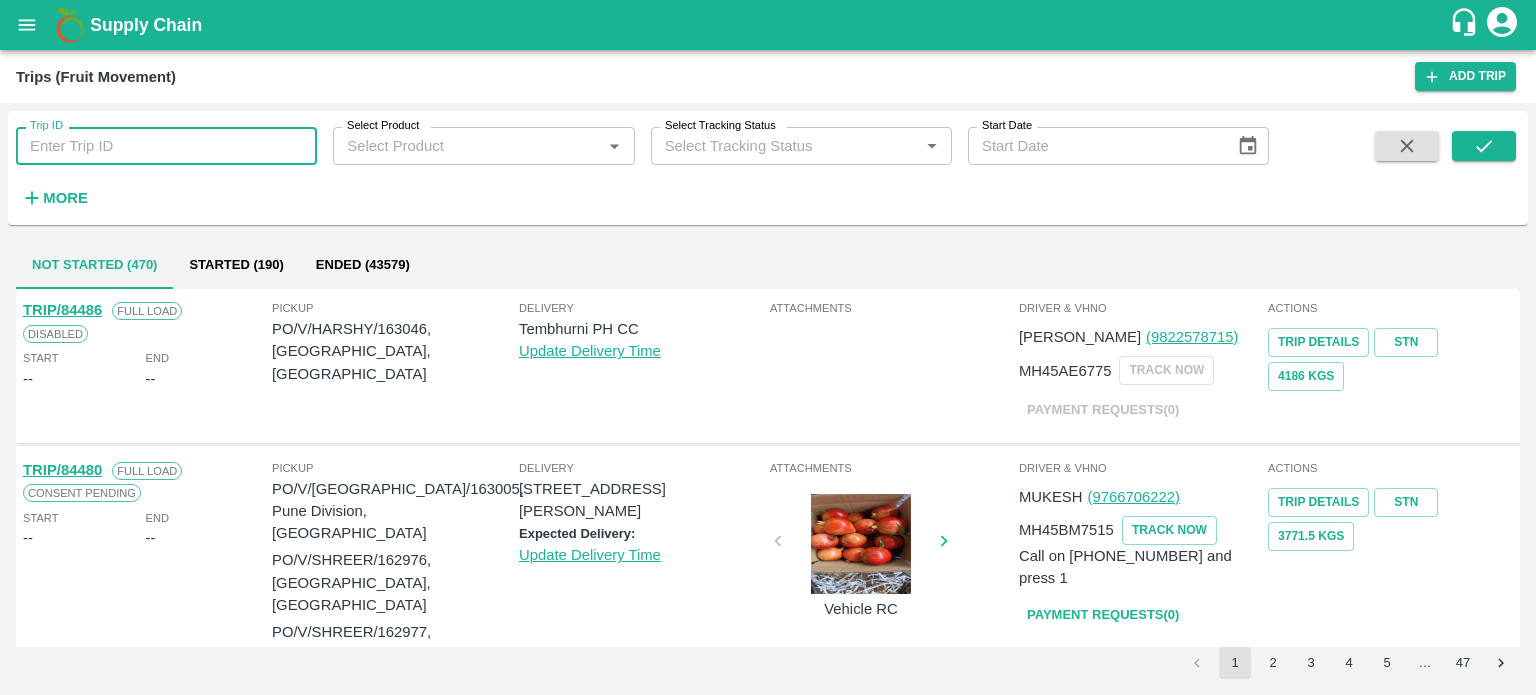 click on "Trip ID" at bounding box center [166, 146] 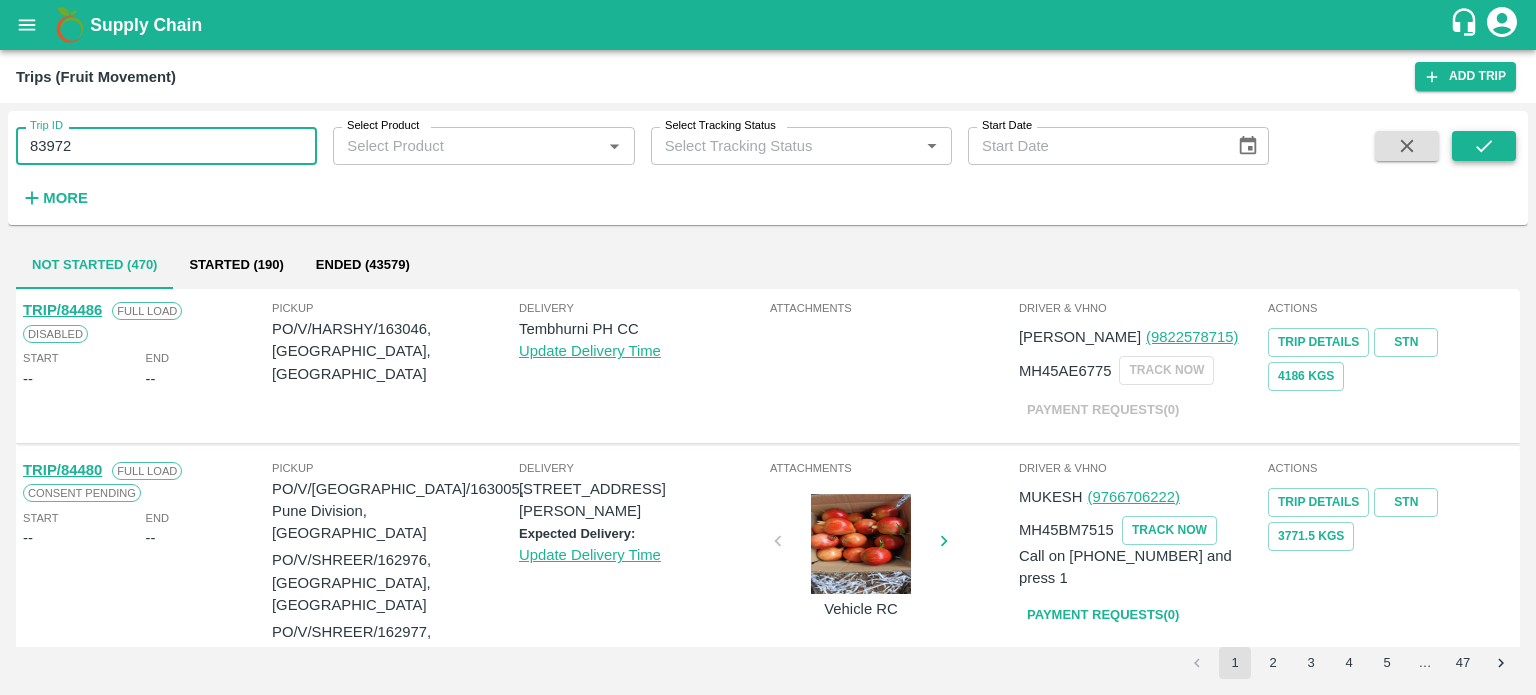 type on "83972" 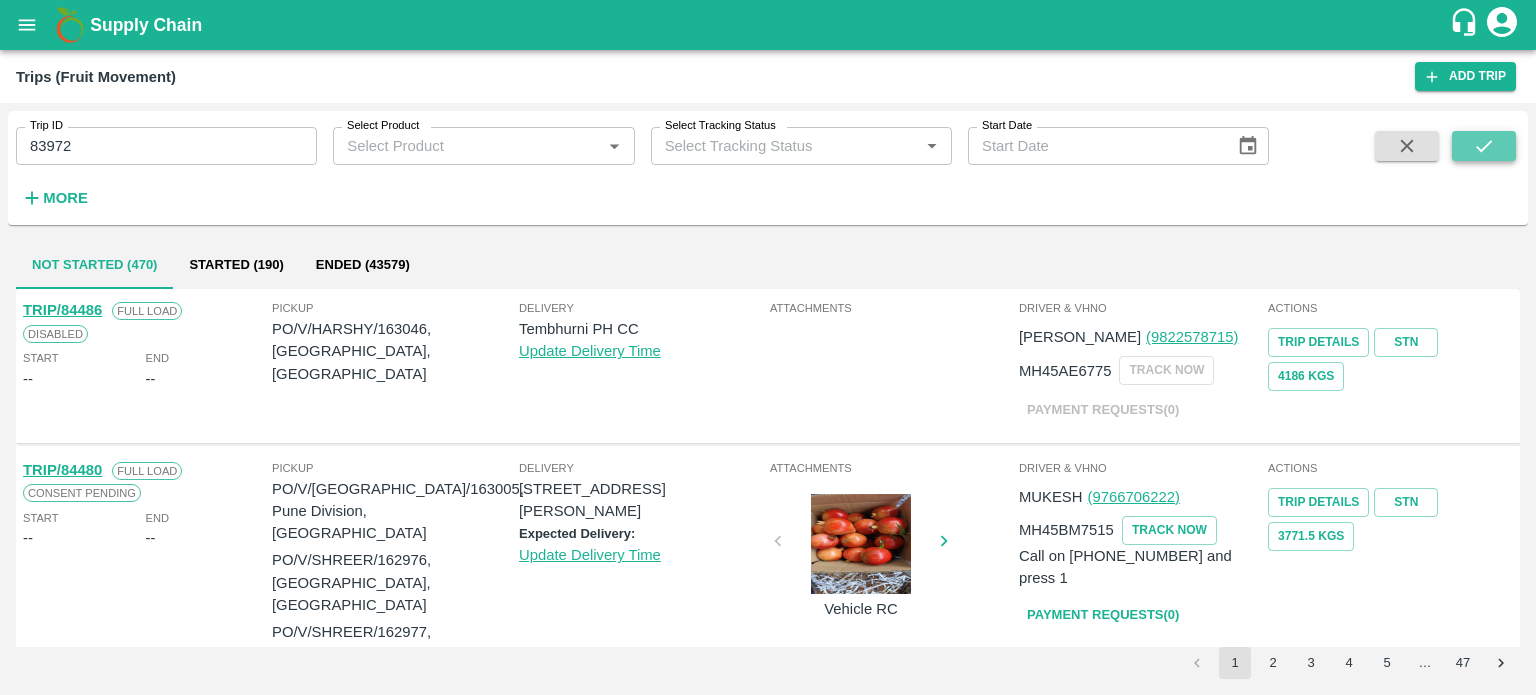 click 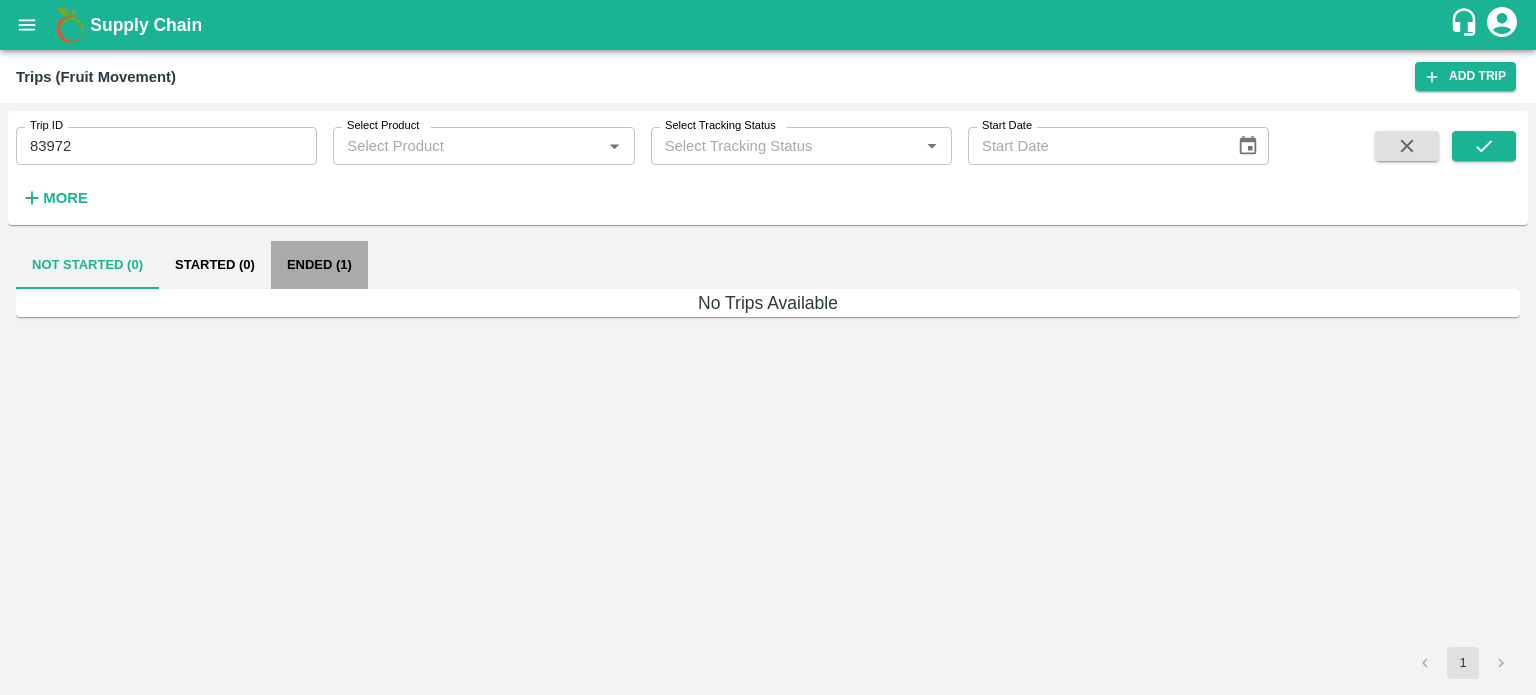 click on "Ended (1)" at bounding box center (319, 265) 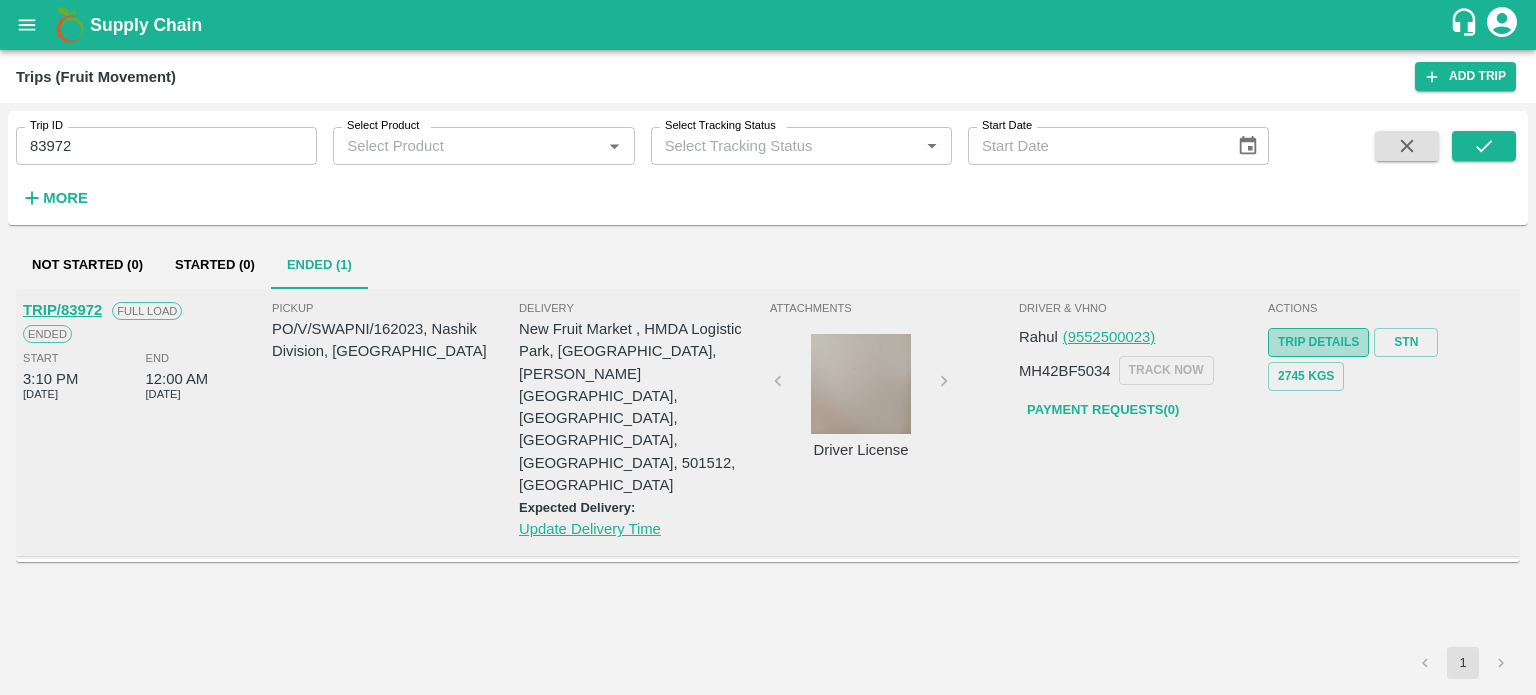 click on "Trip Details" at bounding box center (1318, 342) 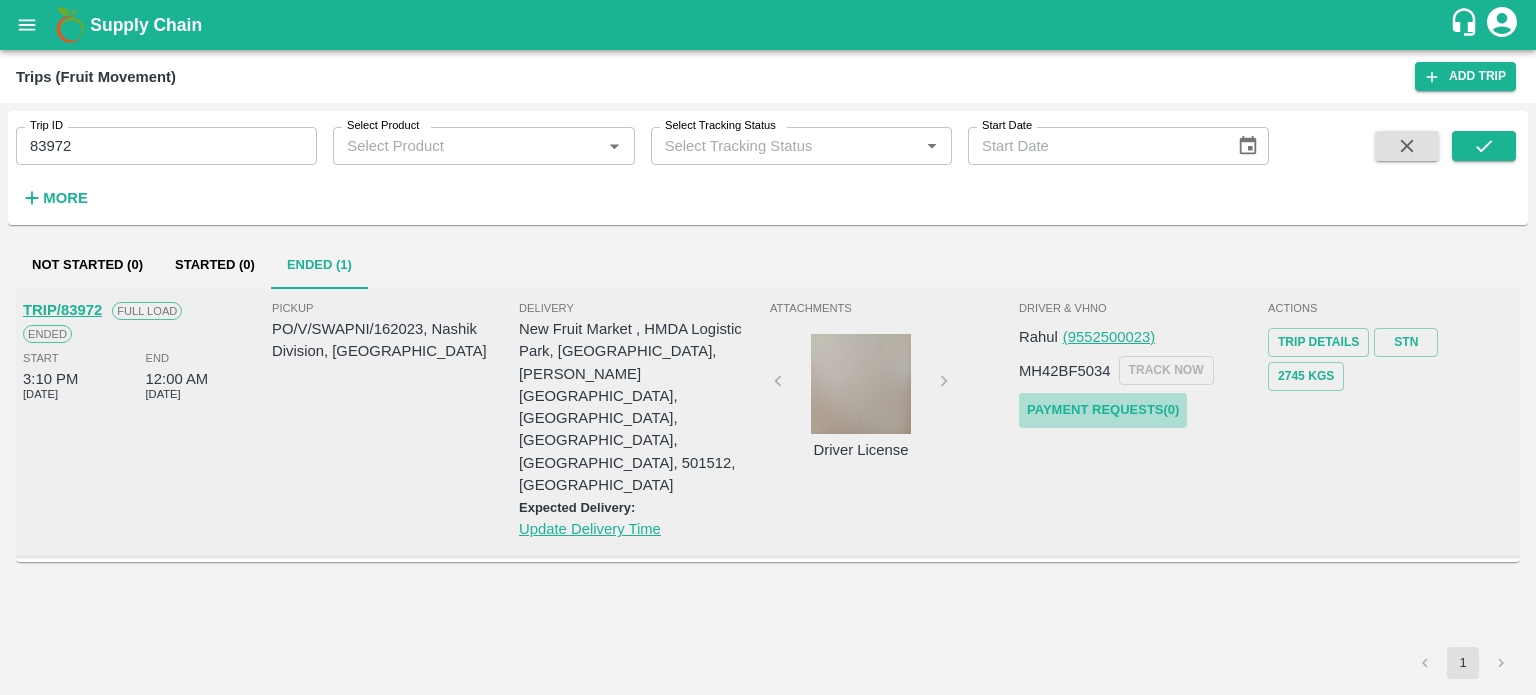 click on "Payment Requests( 0 )" at bounding box center (1103, 410) 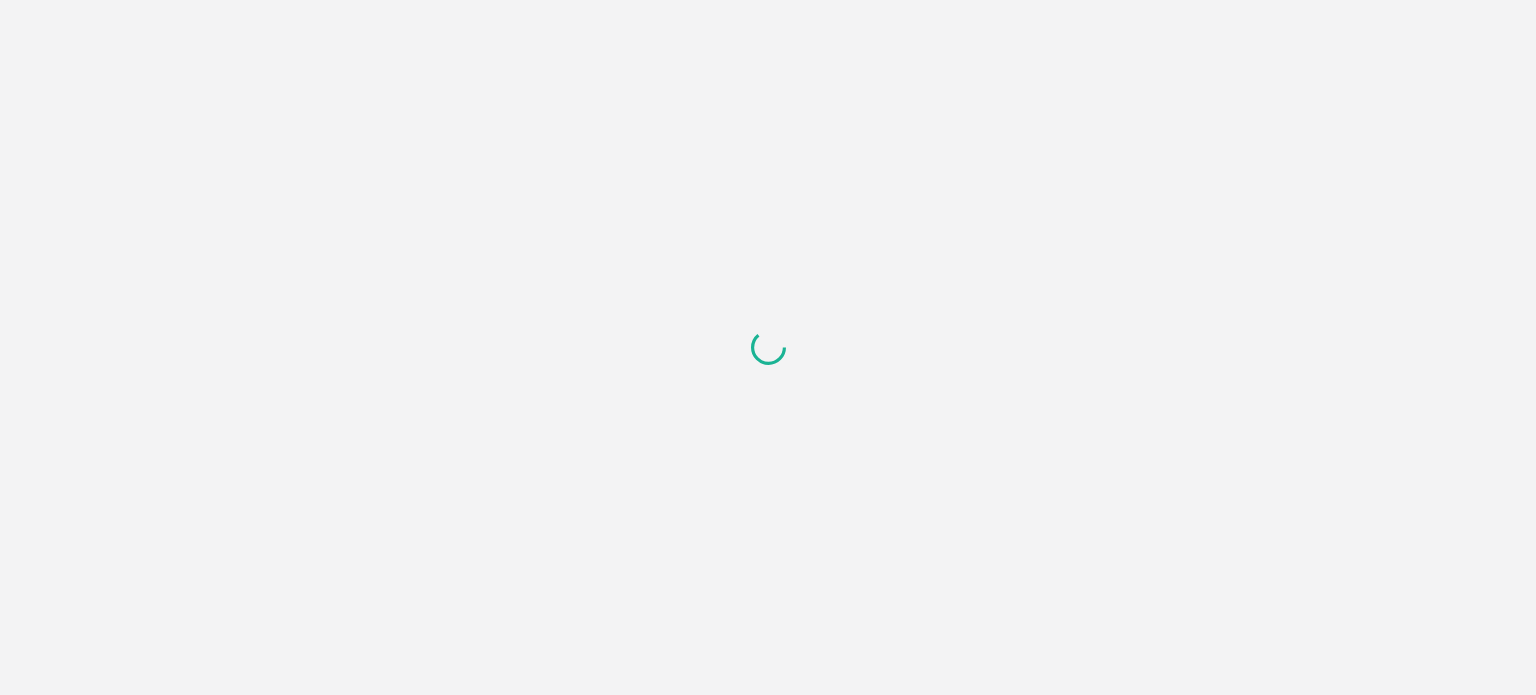 scroll, scrollTop: 0, scrollLeft: 0, axis: both 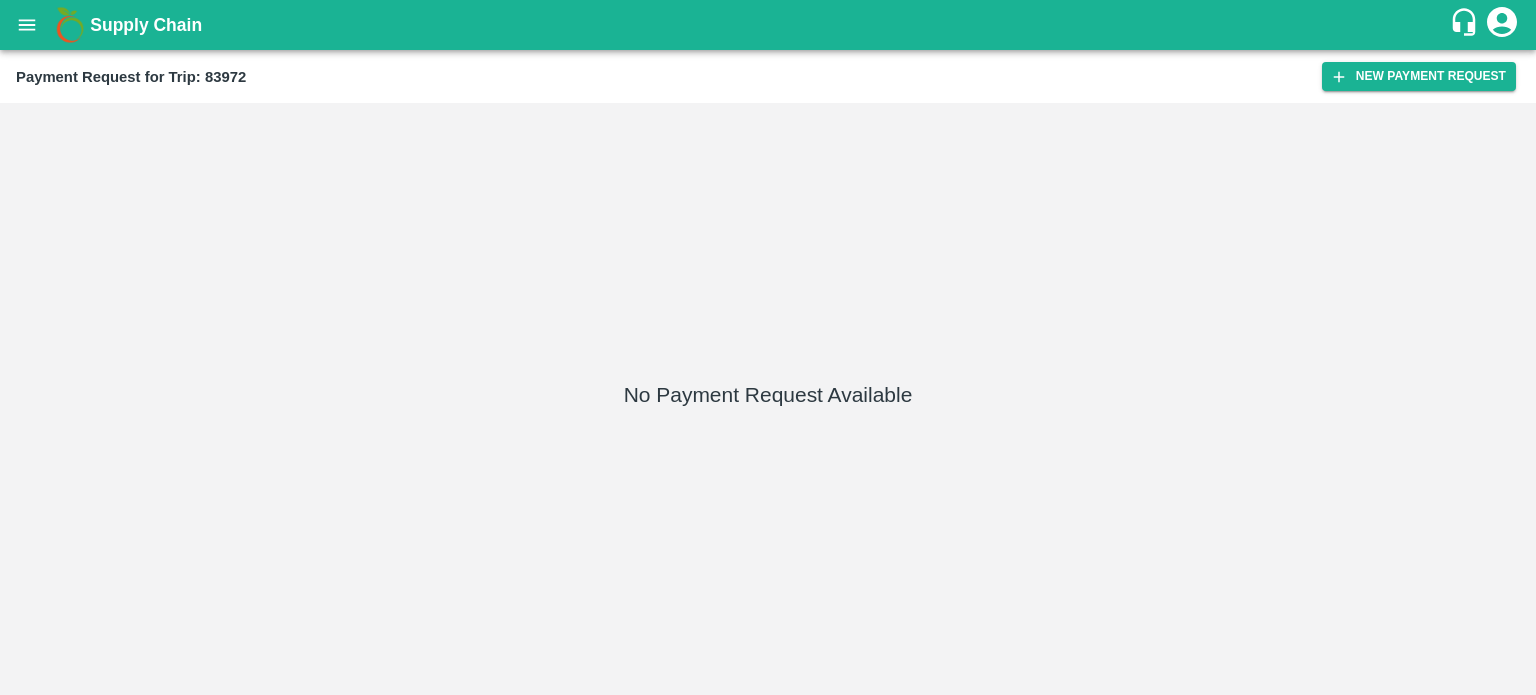 click on "Payment Request for Trip: 83972 New Payment Request" at bounding box center (768, 76) 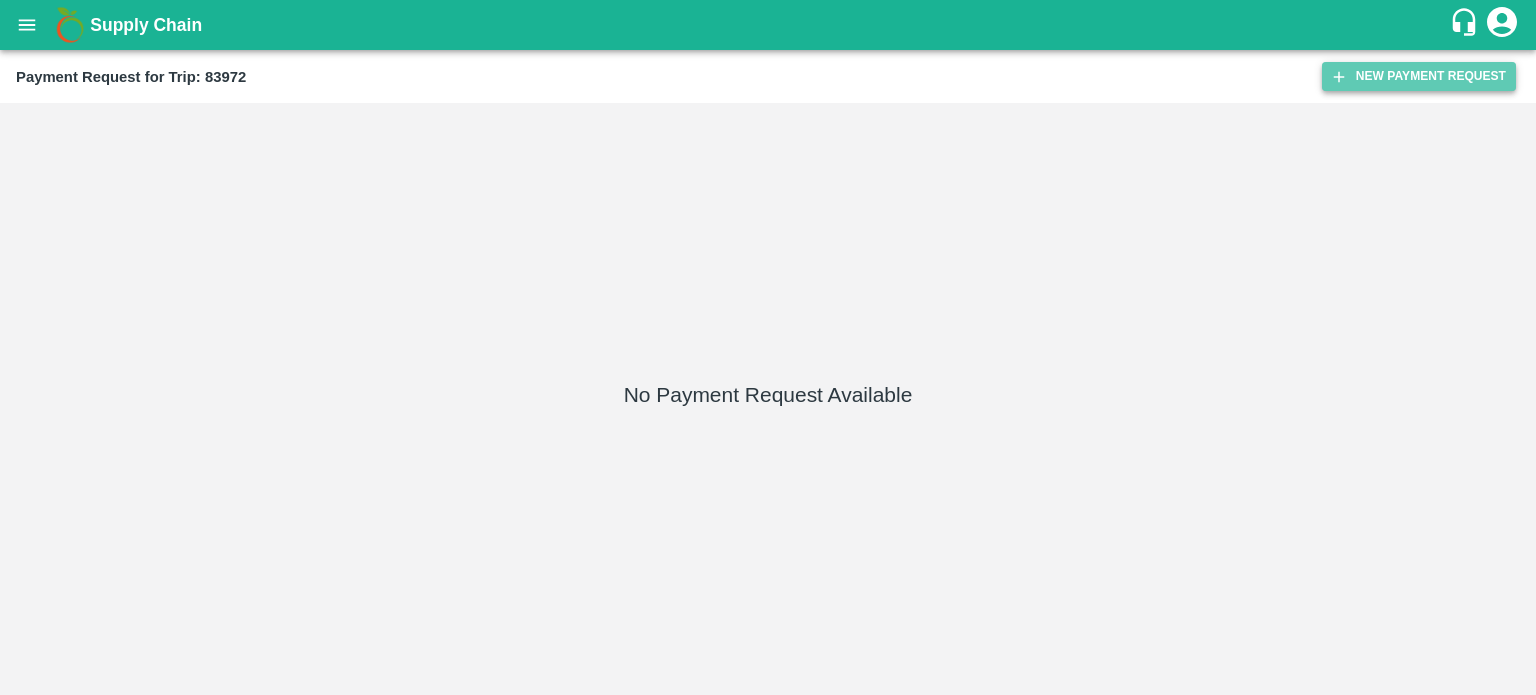 click on "New Payment Request" at bounding box center (1419, 76) 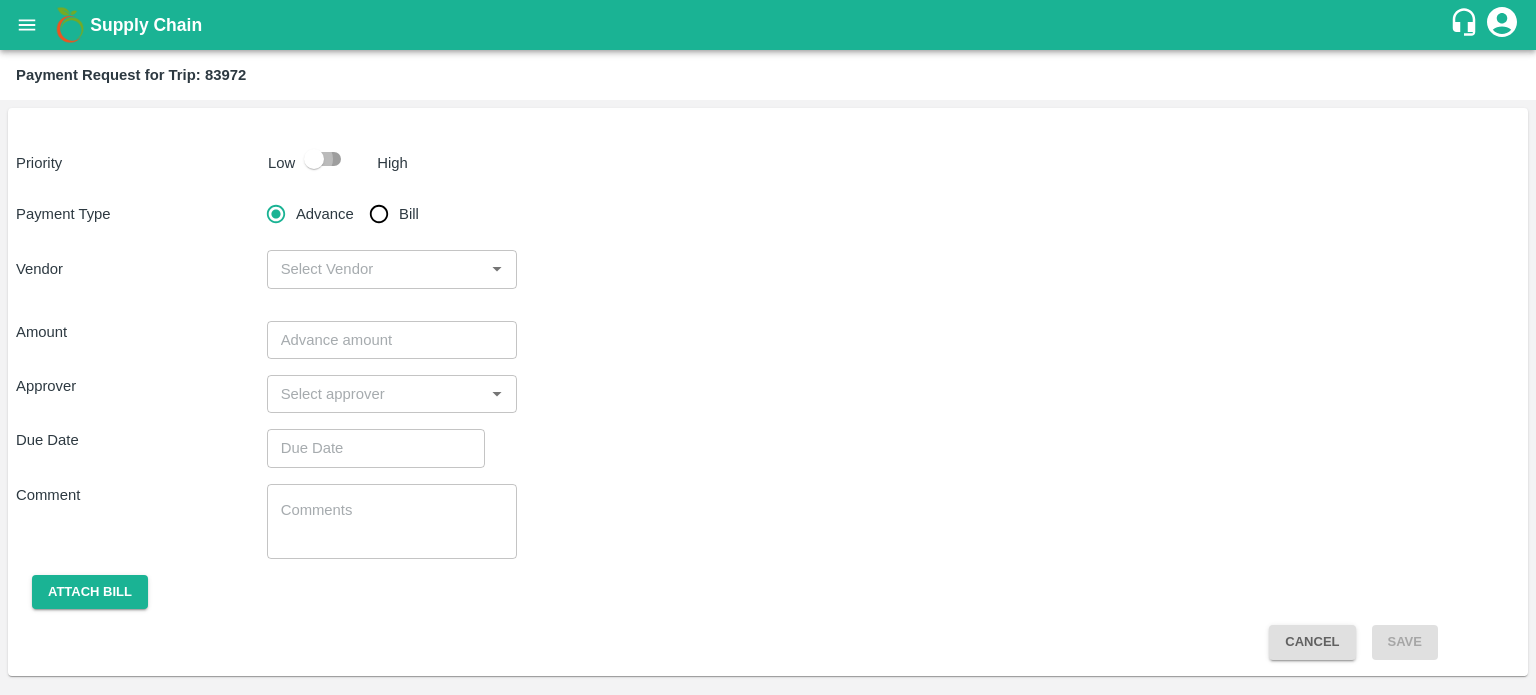 click at bounding box center (314, 159) 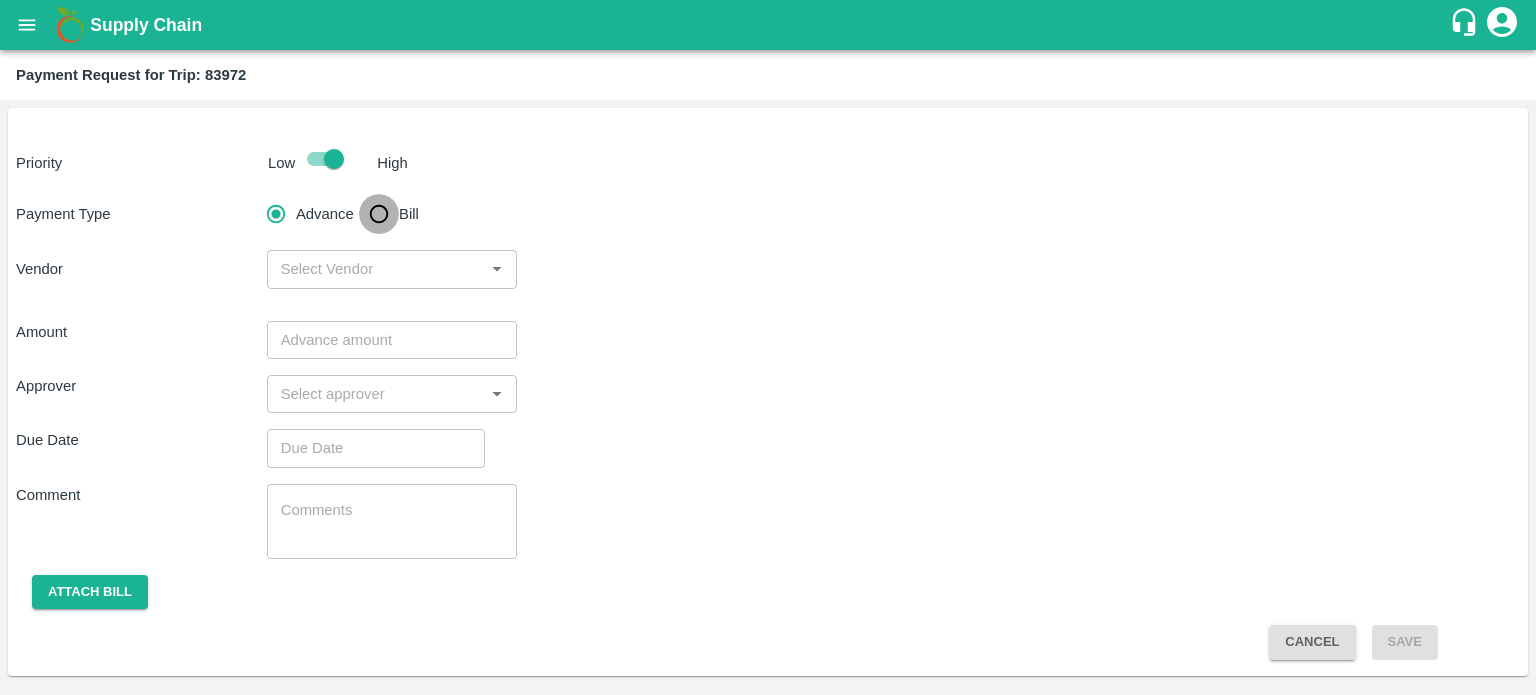 click on "Bill" at bounding box center (379, 214) 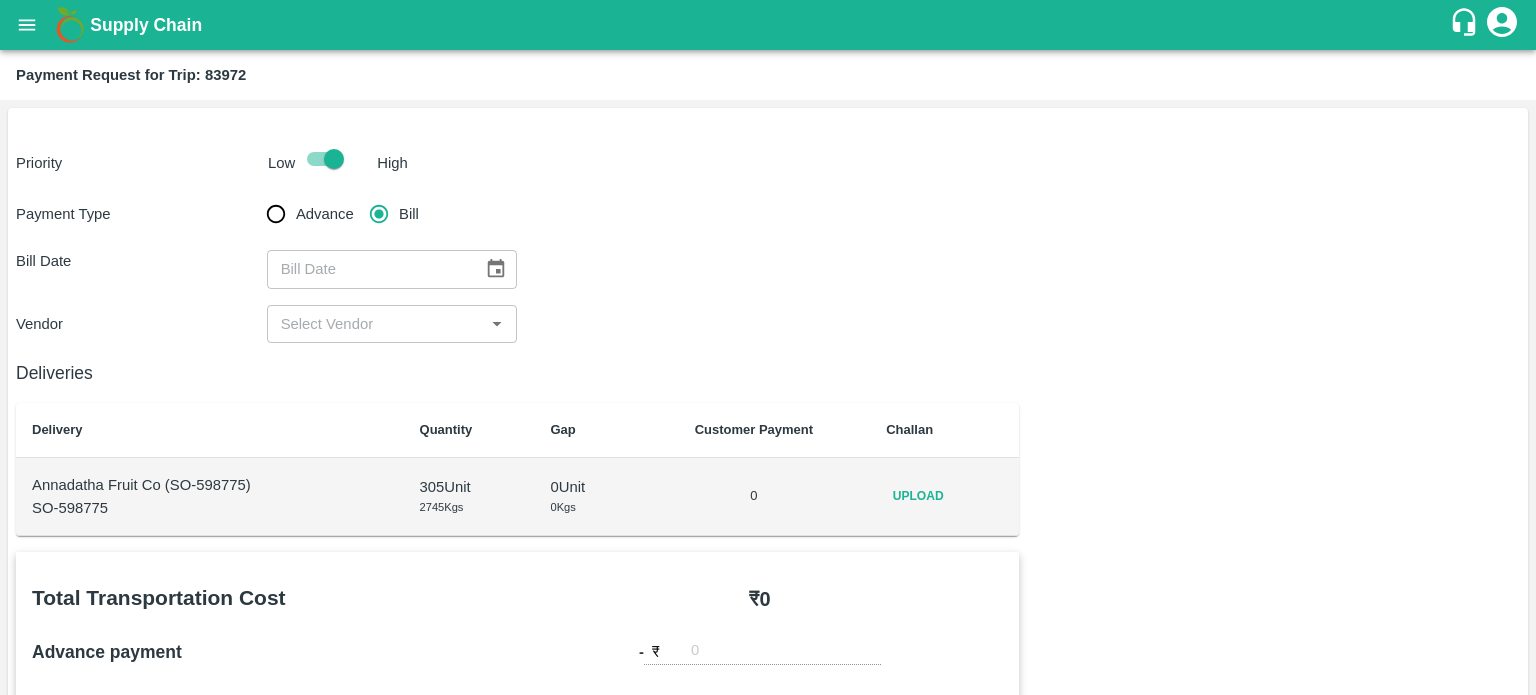 click on "​" at bounding box center [392, 269] 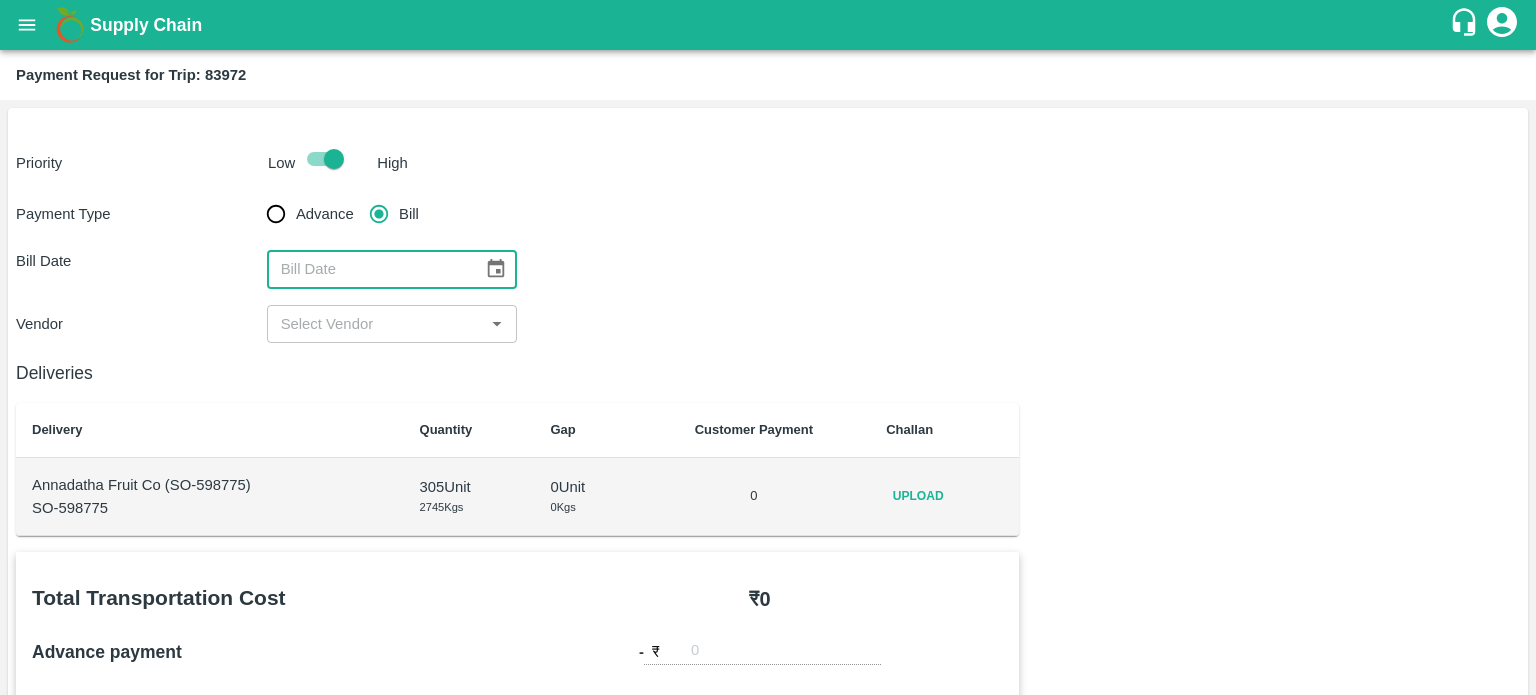 click 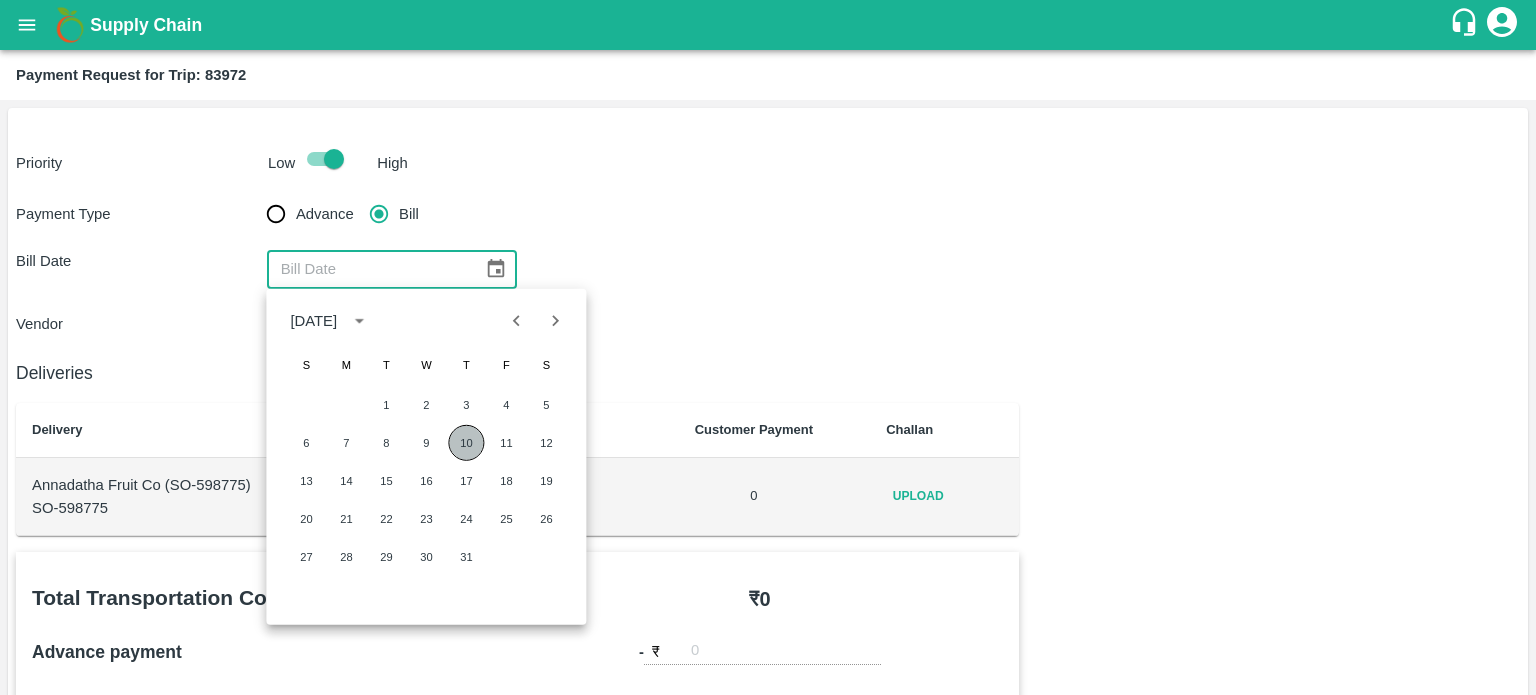click on "10" at bounding box center [466, 443] 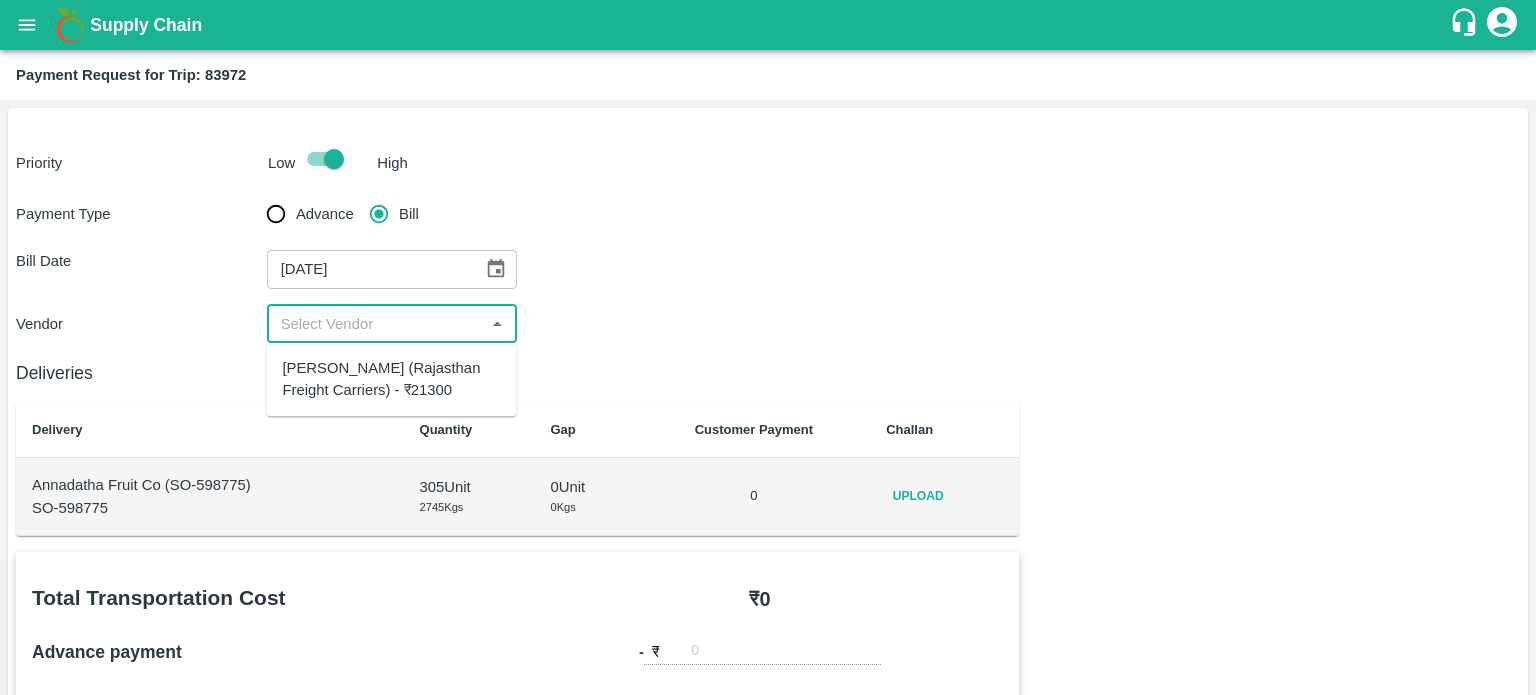 click at bounding box center [376, 324] 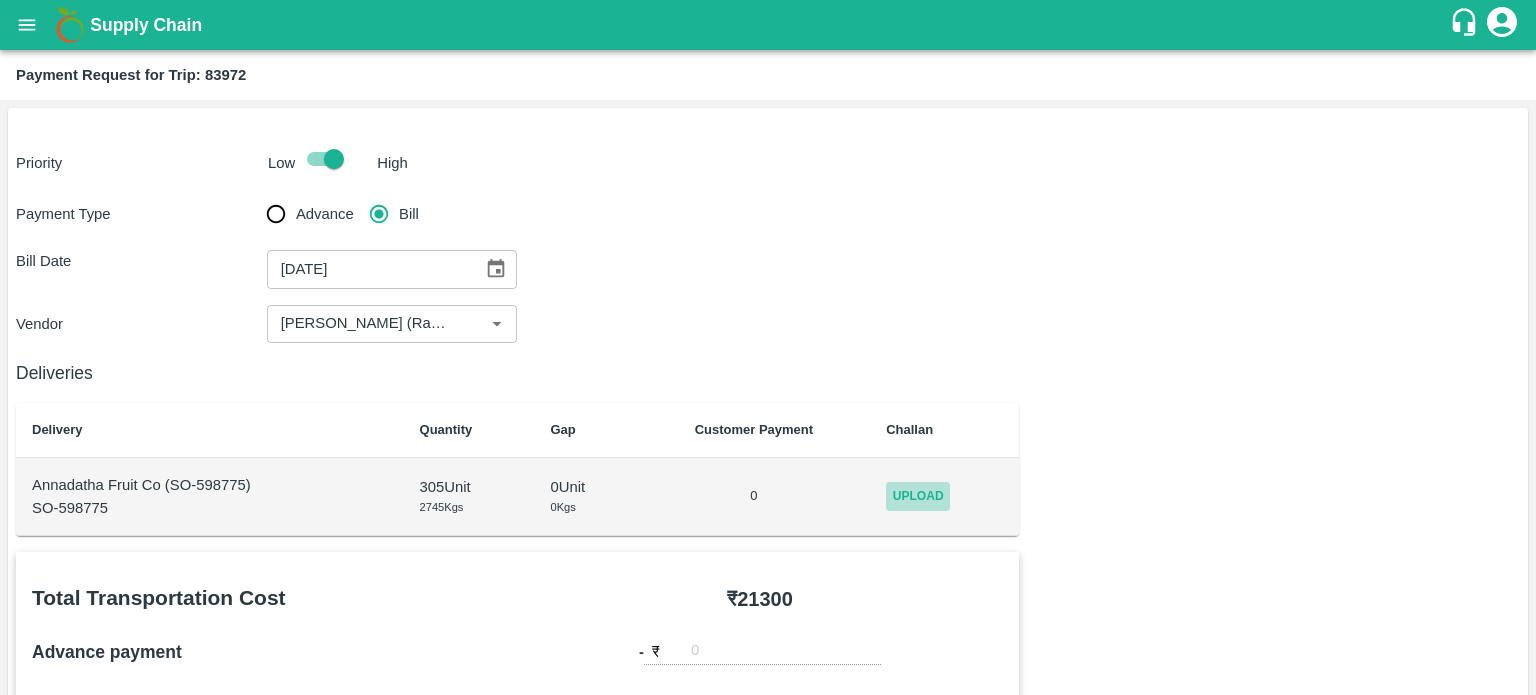 click on "Upload" at bounding box center (918, 496) 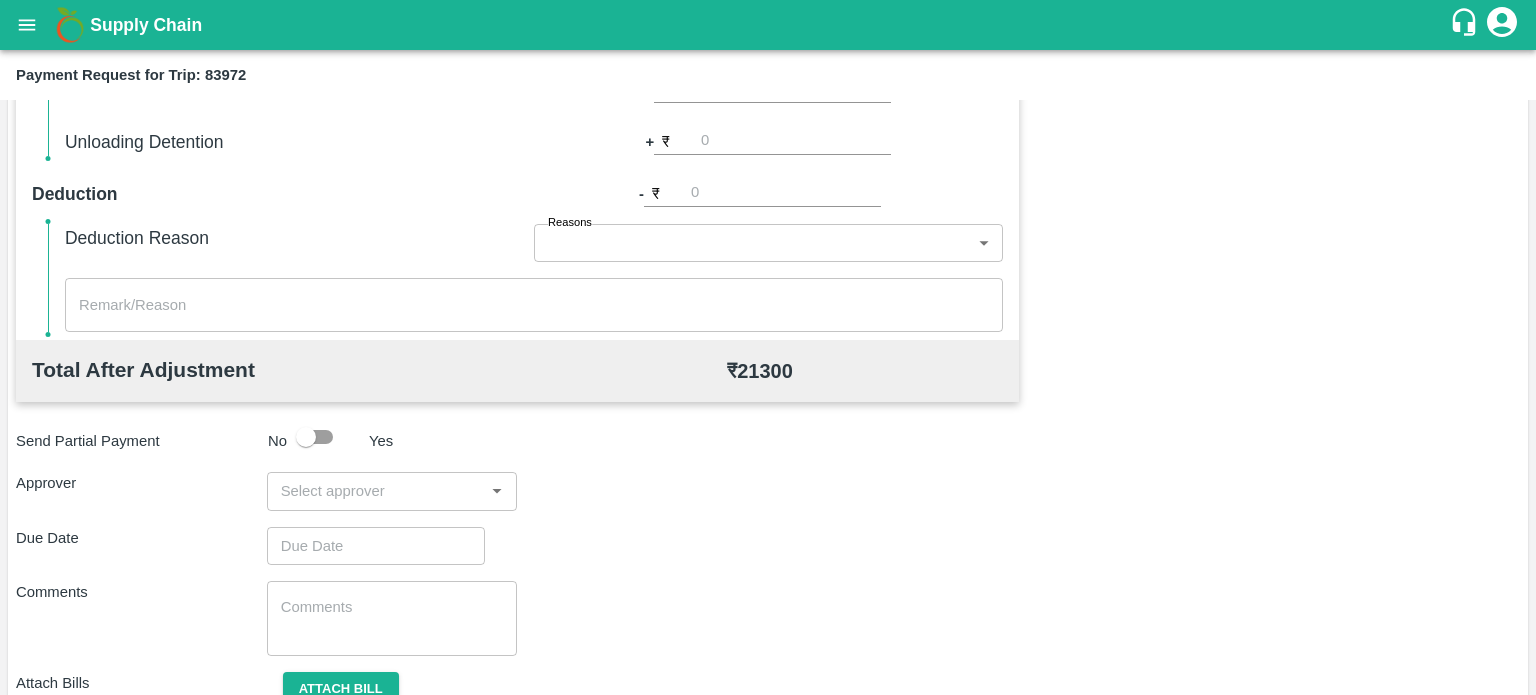 scroll, scrollTop: 795, scrollLeft: 0, axis: vertical 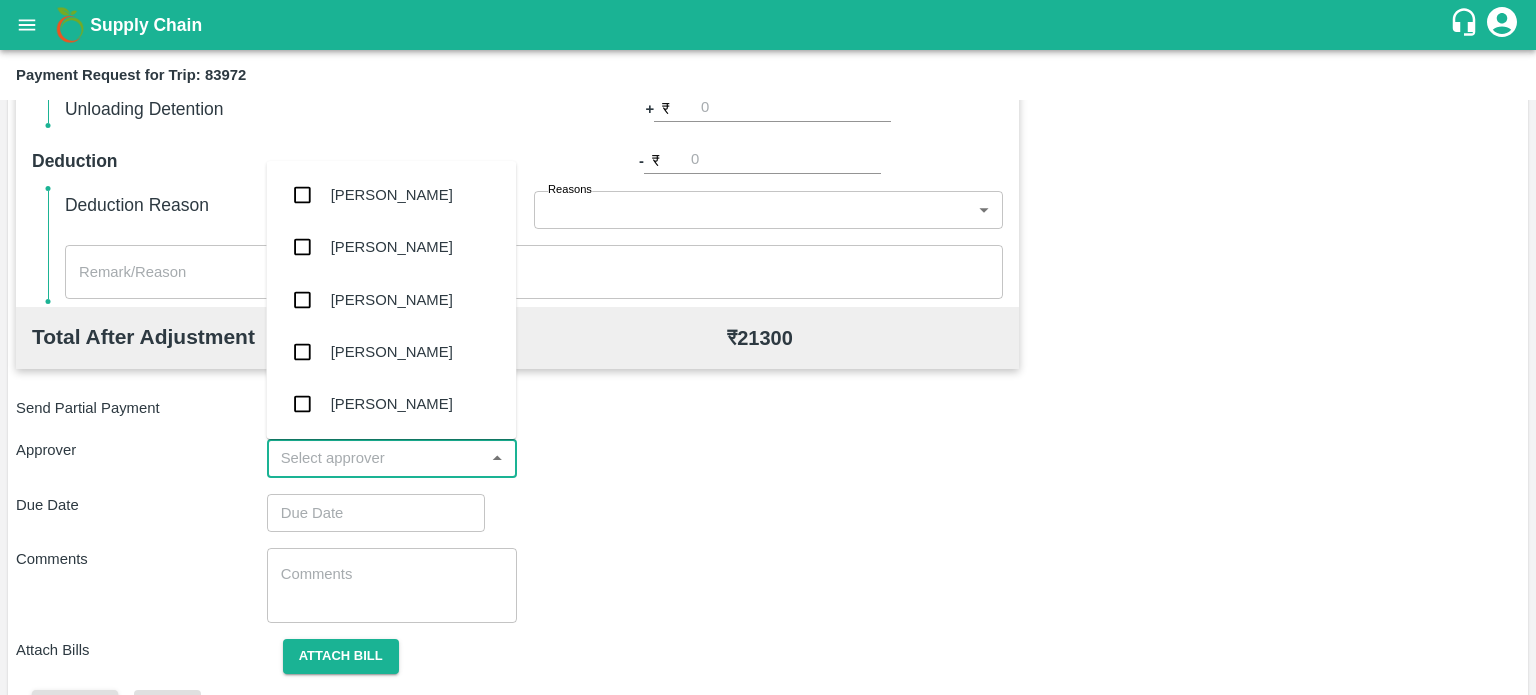 click at bounding box center [376, 458] 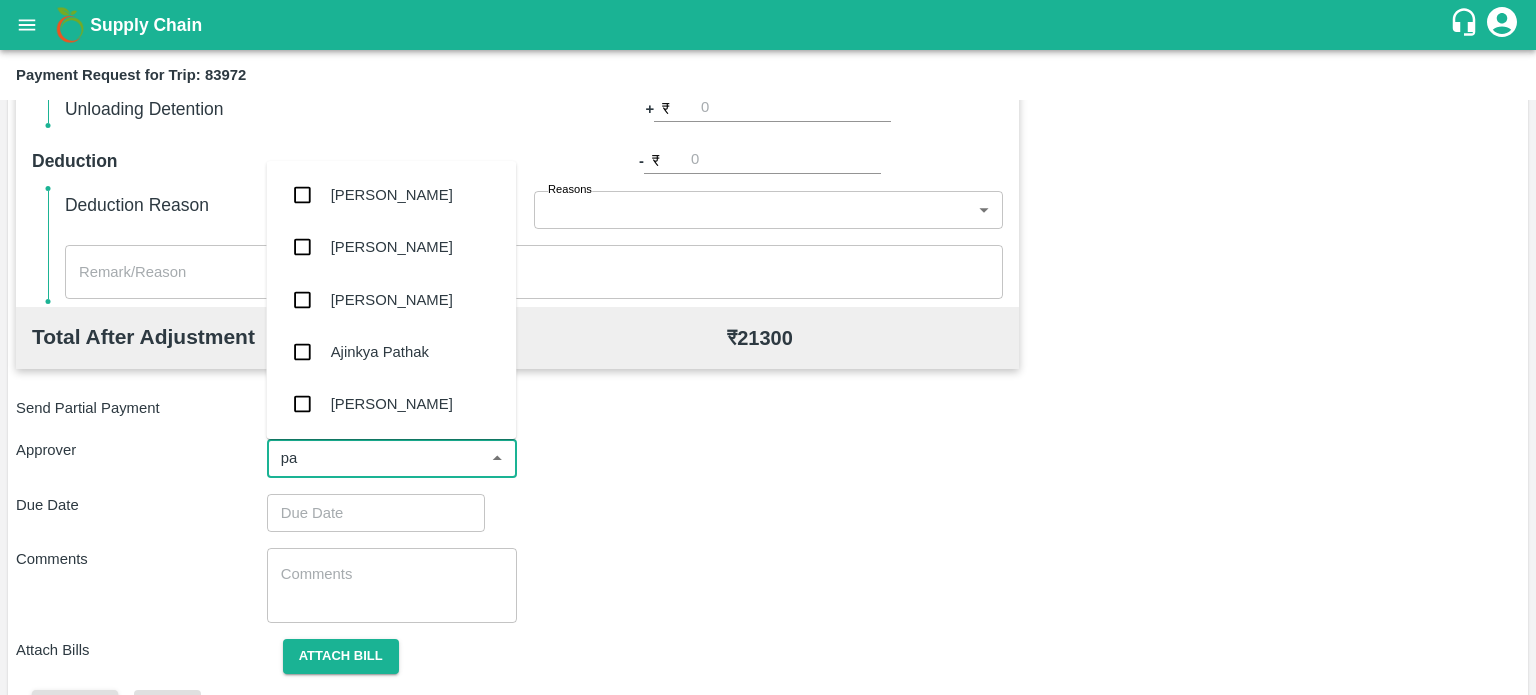 type on "pal" 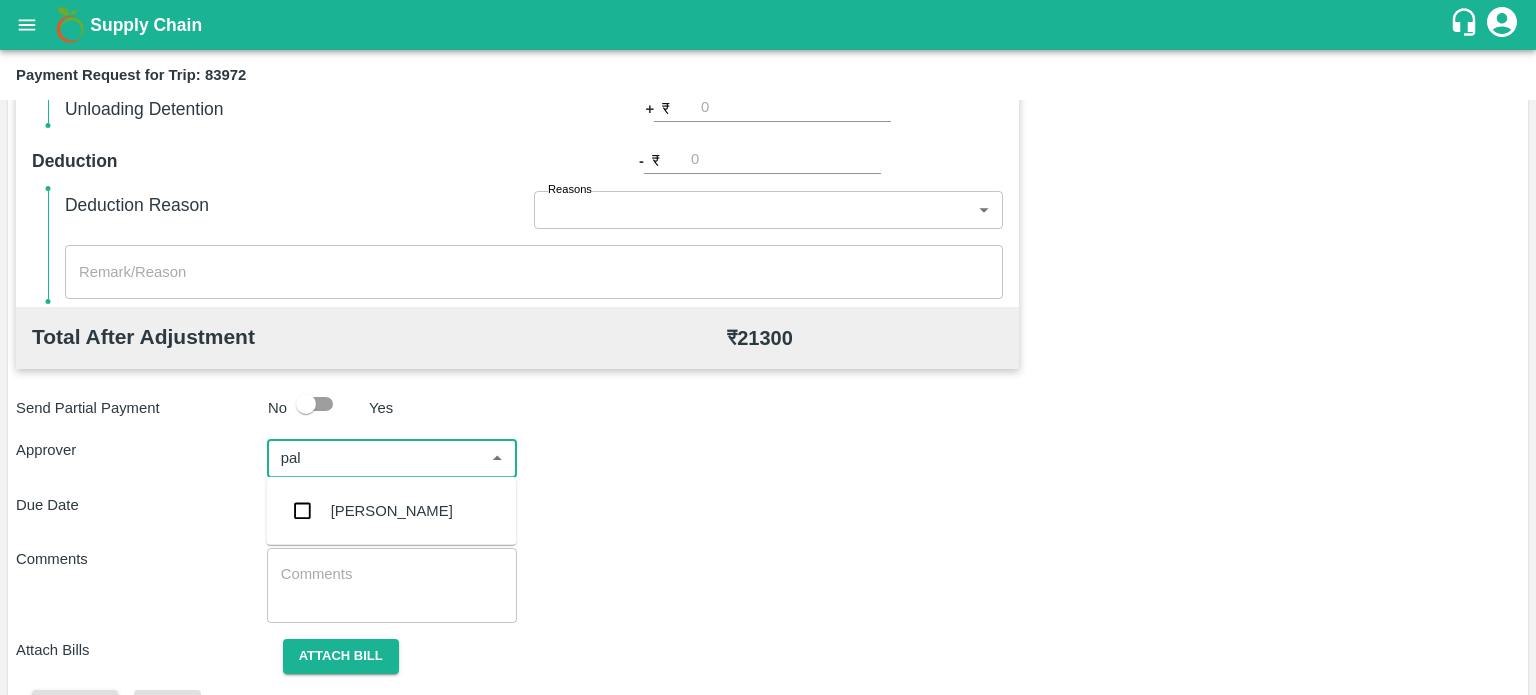 click on "Palwinder Singh" at bounding box center (392, 511) 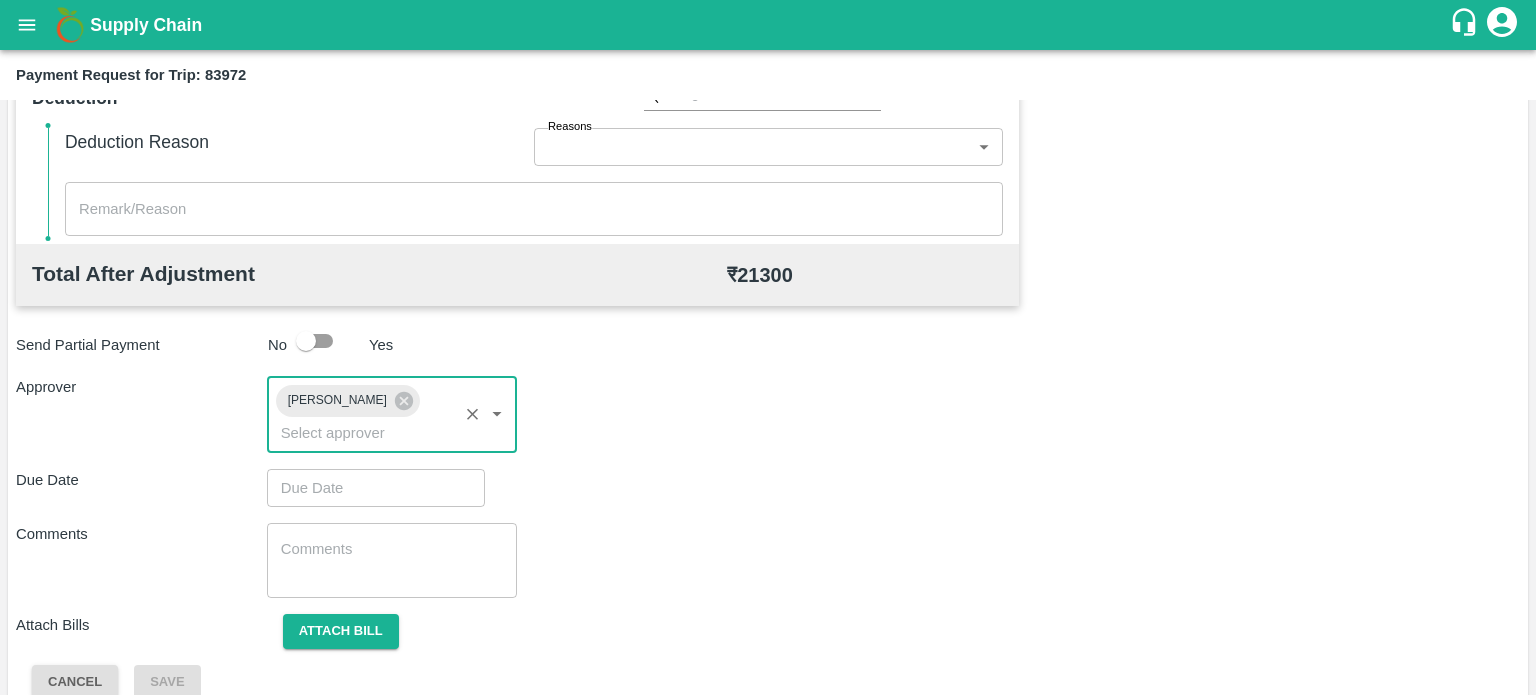 scroll, scrollTop: 864, scrollLeft: 0, axis: vertical 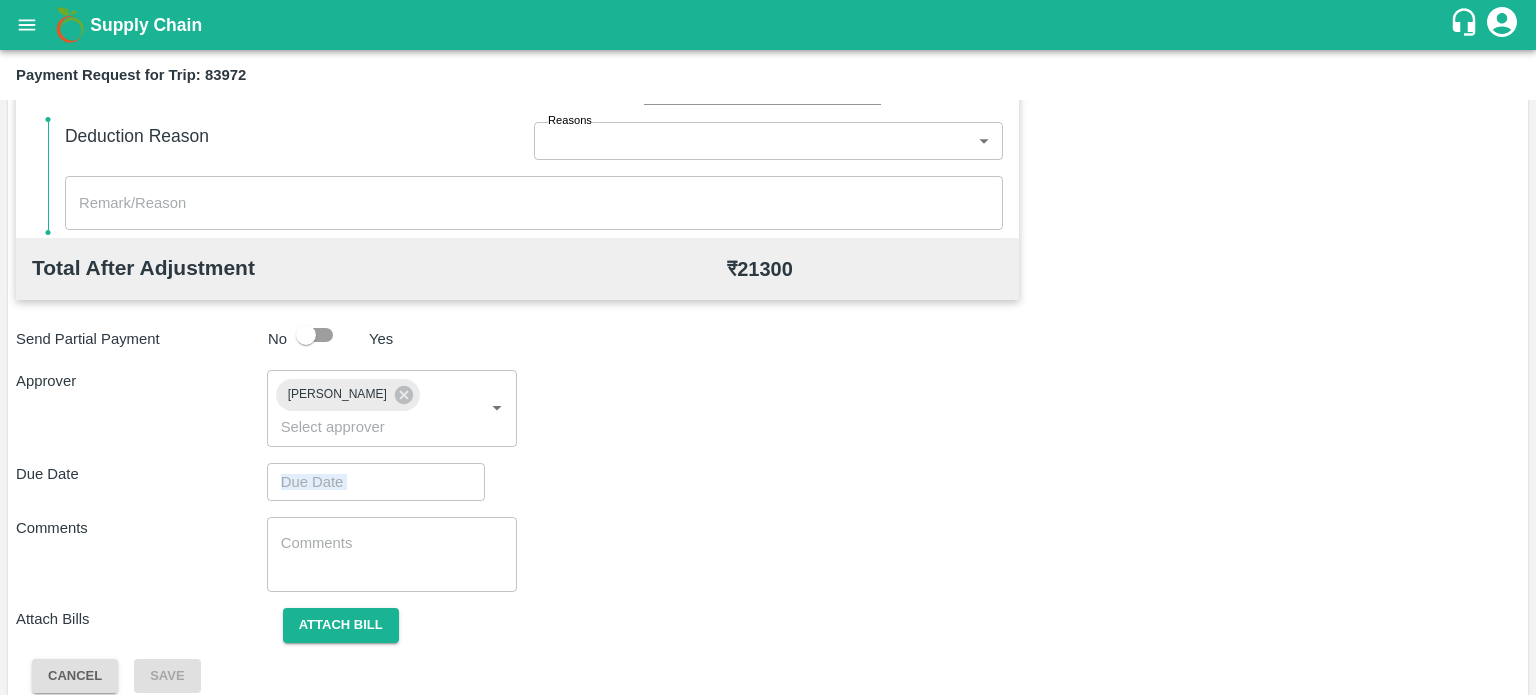 drag, startPoint x: 350, startPoint y: 501, endPoint x: 391, endPoint y: 478, distance: 47.010635 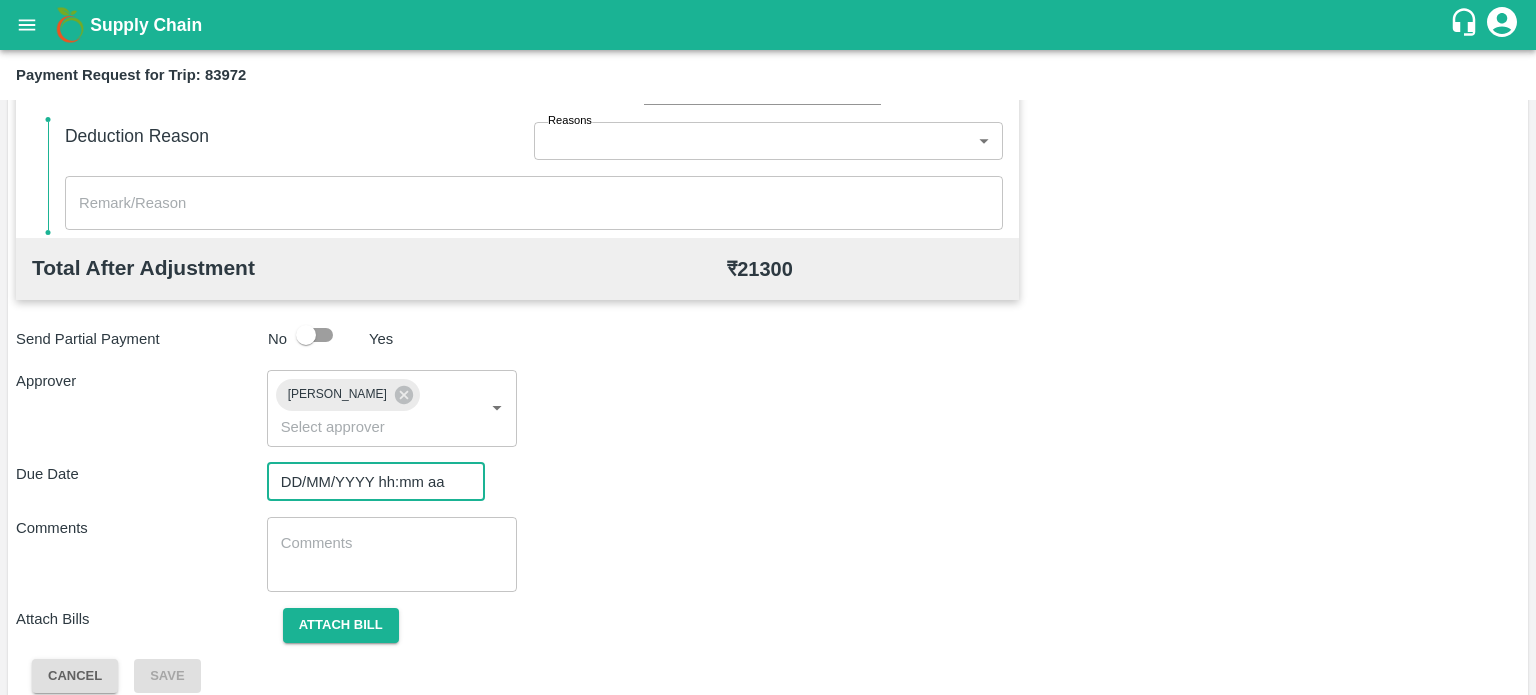 click on "DD/MM/YYYY hh:mm aa" at bounding box center (369, 482) 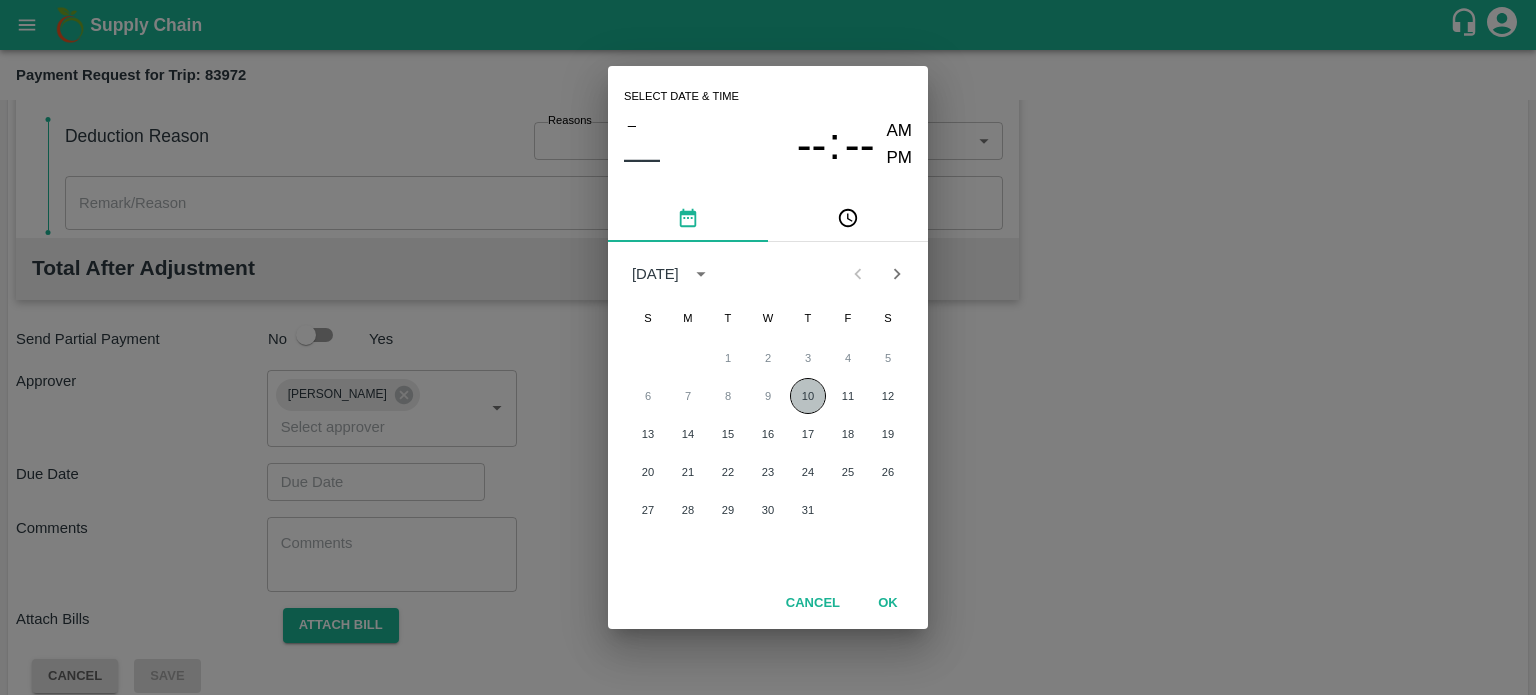 click on "10" at bounding box center (808, 396) 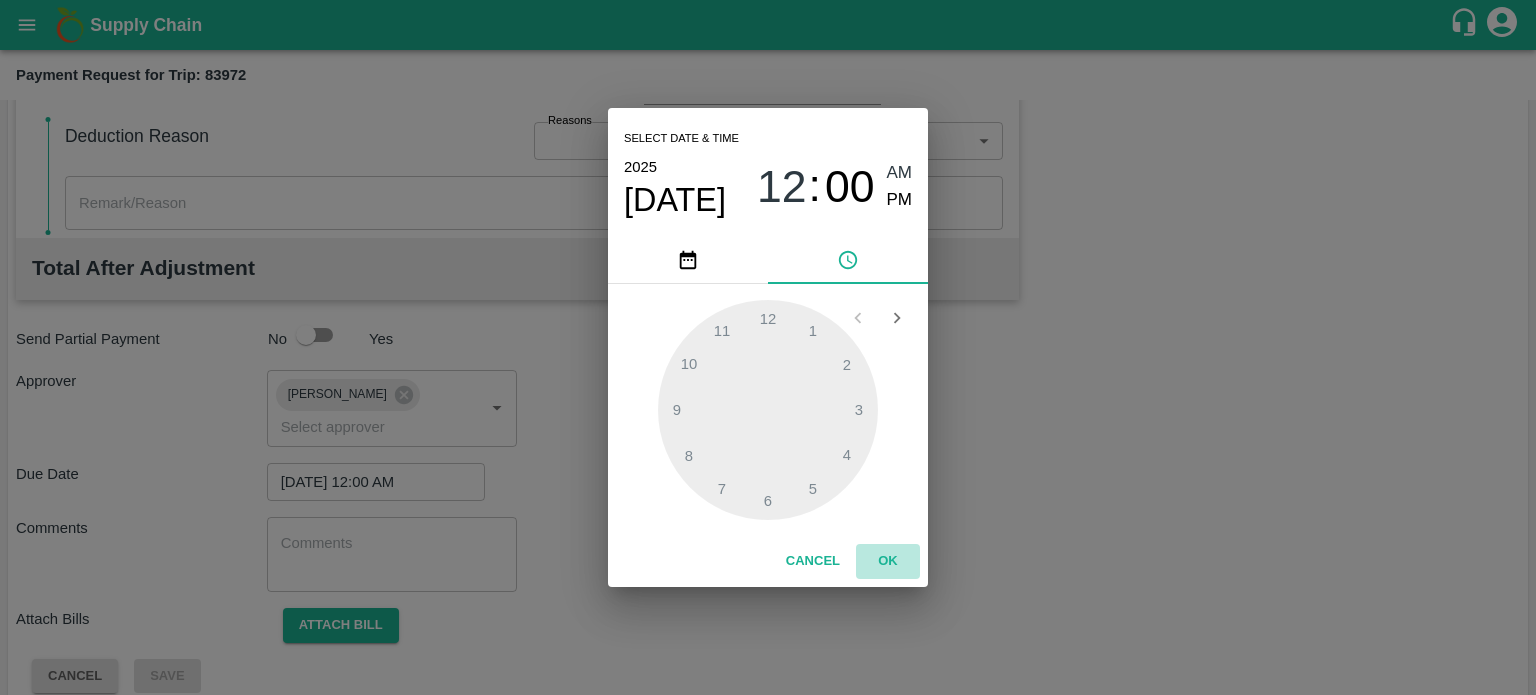 click on "OK" at bounding box center [888, 561] 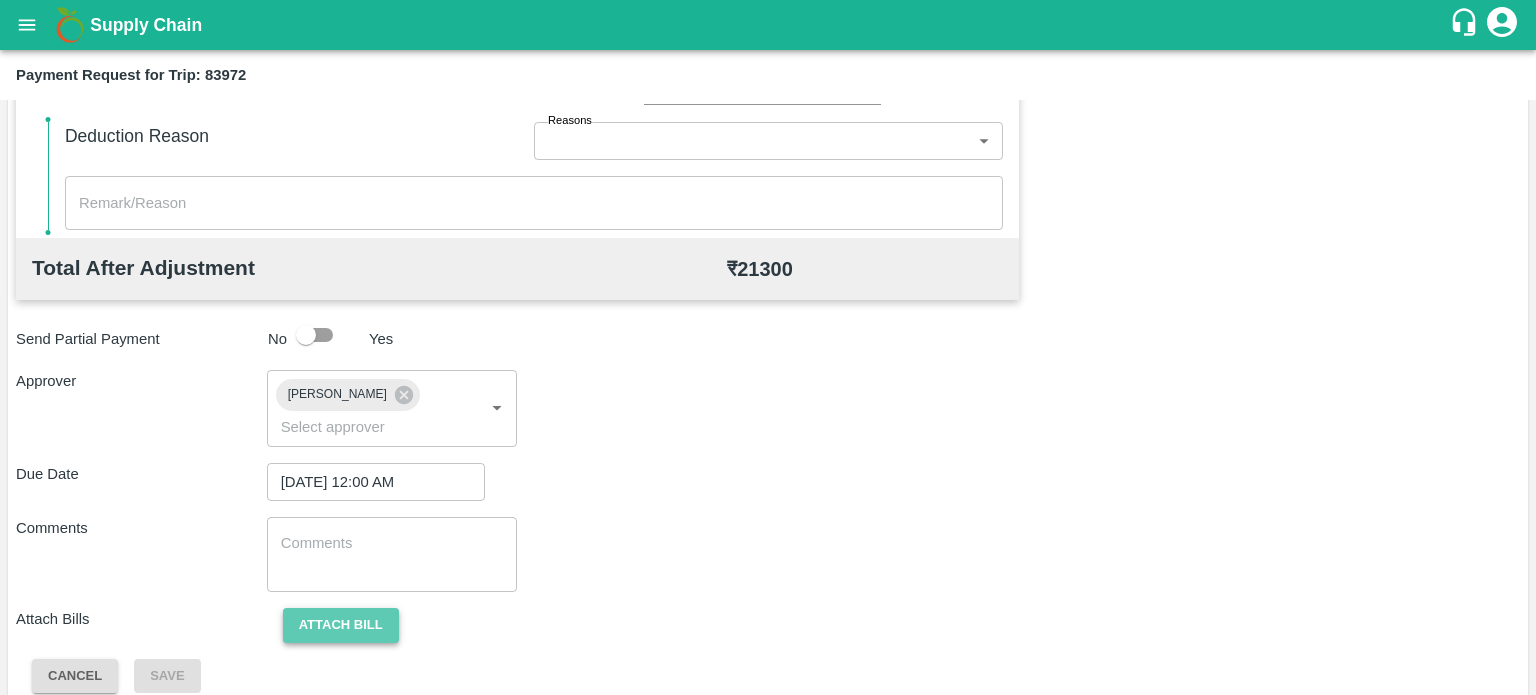 click on "Attach bill" at bounding box center (341, 625) 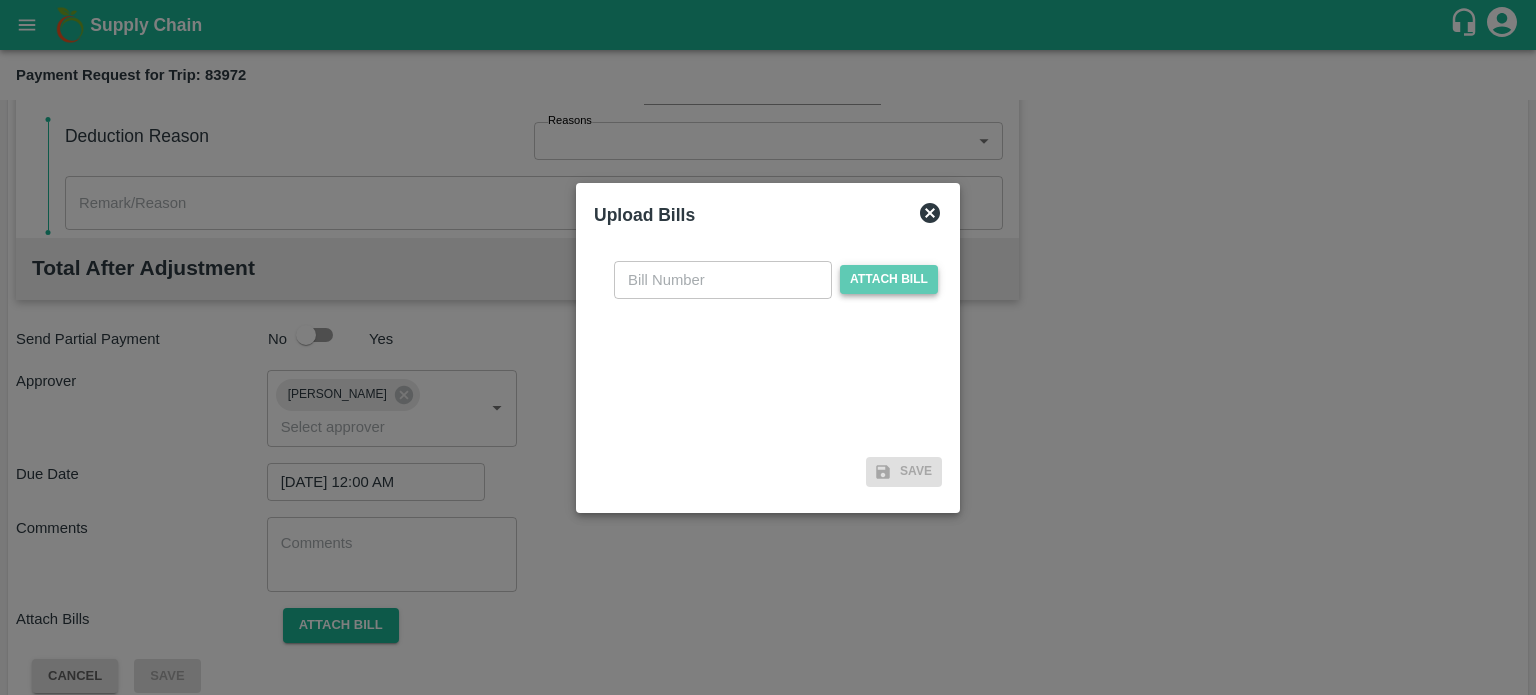 click on "Attach bill" at bounding box center [889, 279] 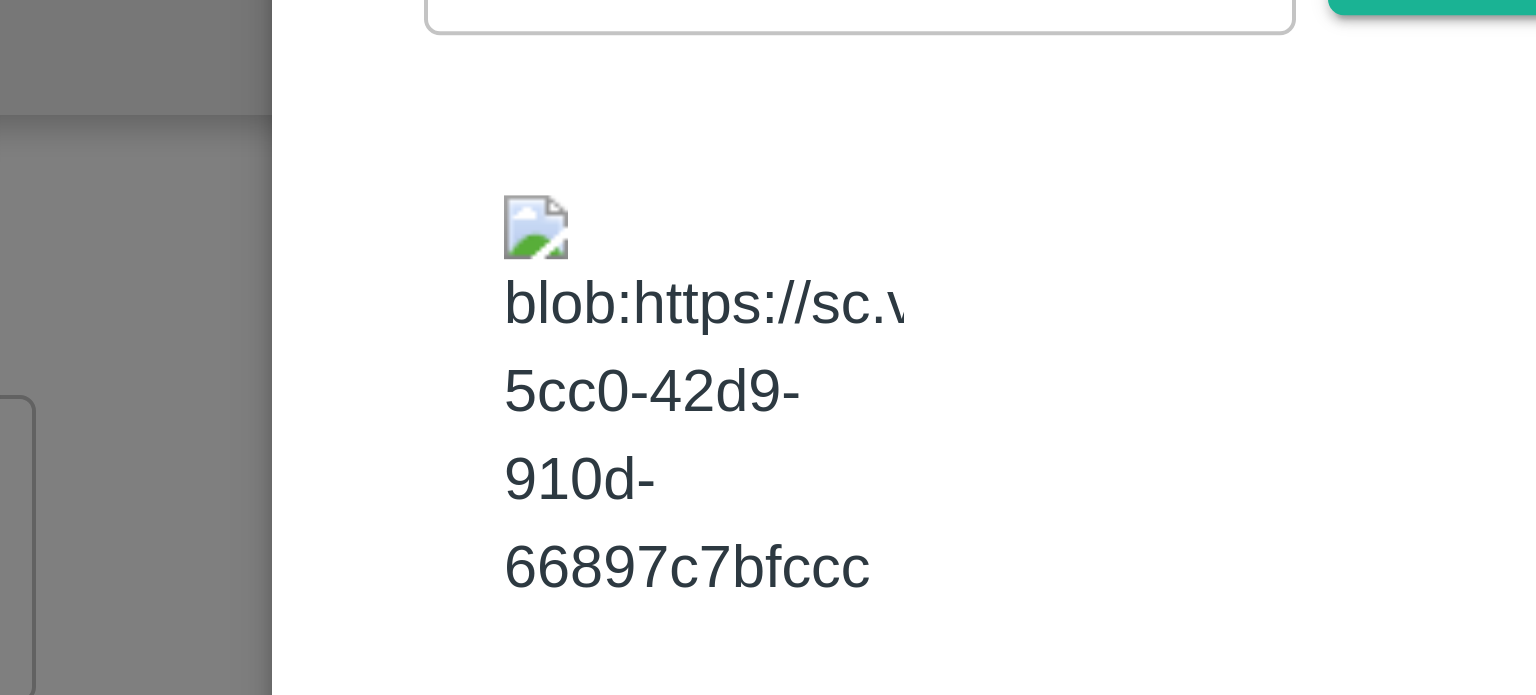 click at bounding box center [684, 372] 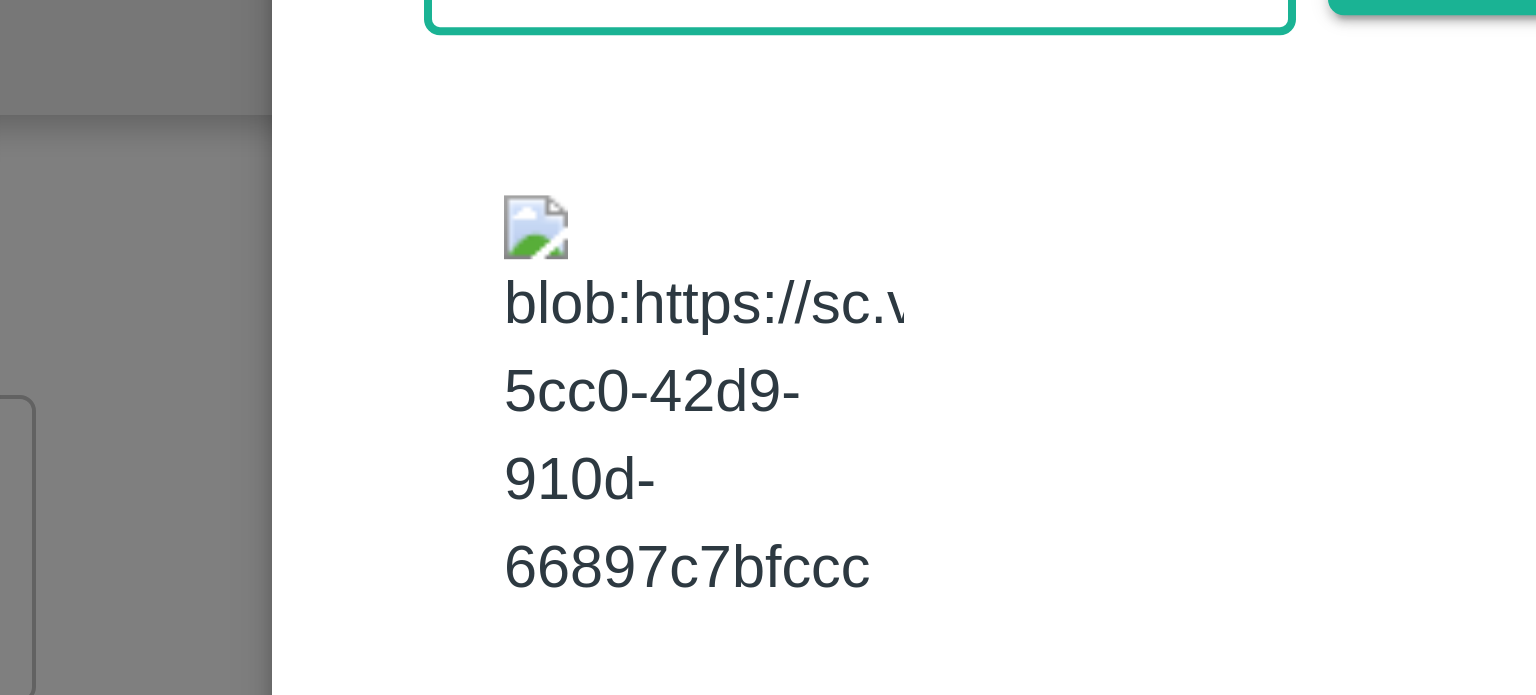 click at bounding box center [723, 260] 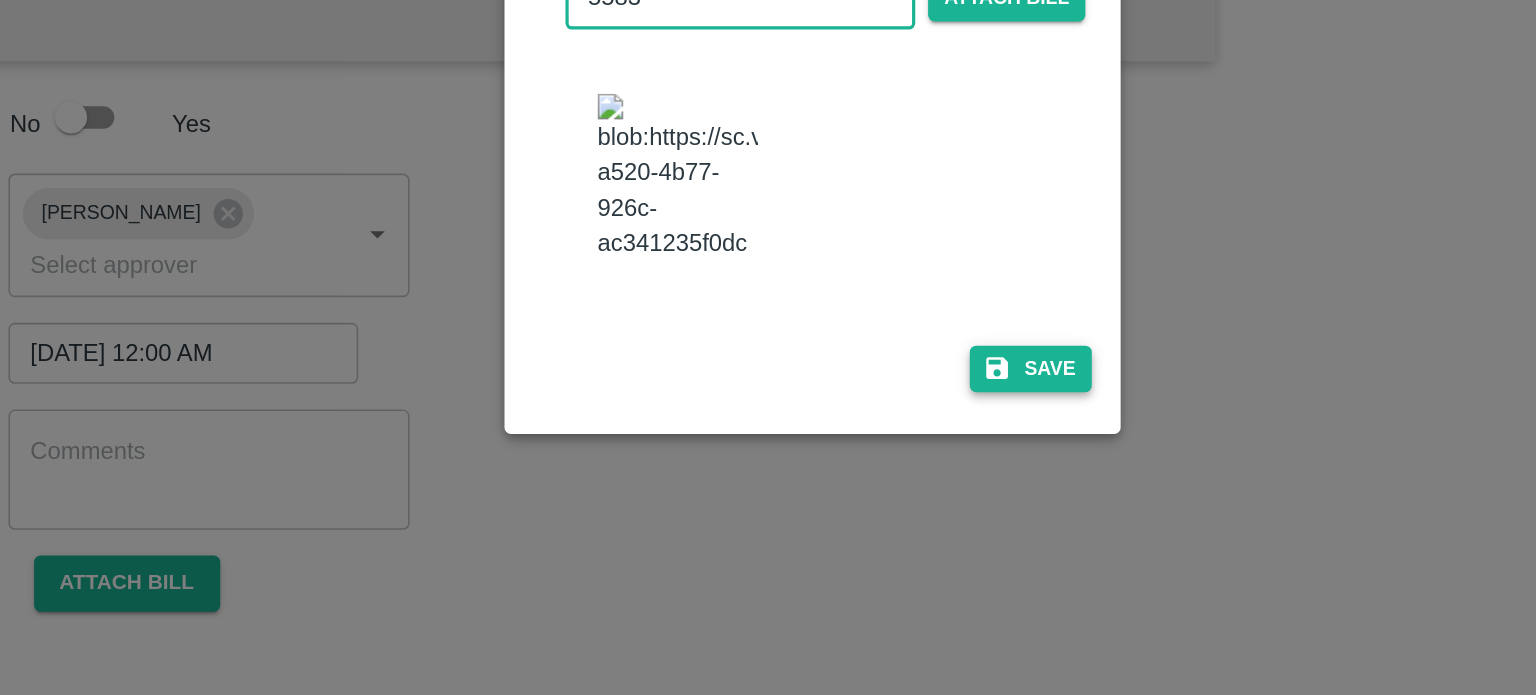 type on "5583" 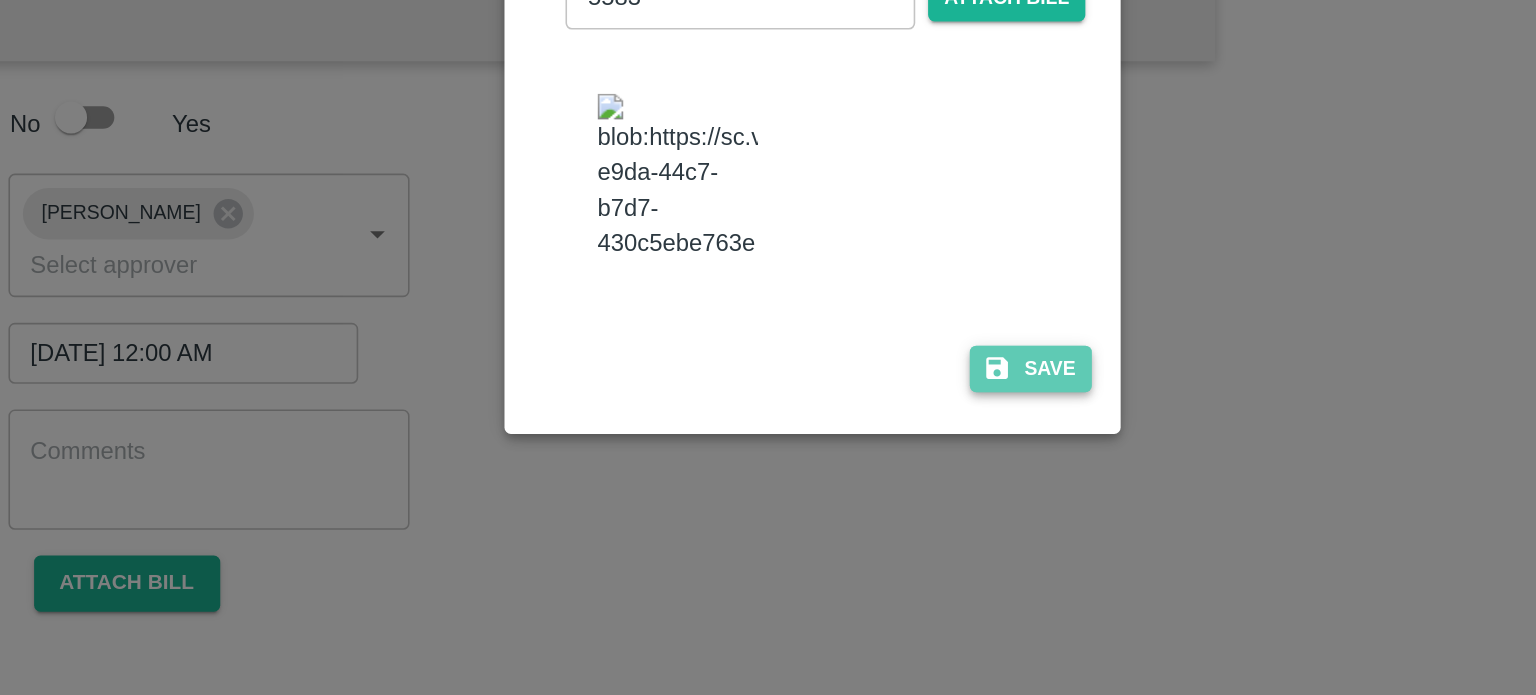 click on "Save" at bounding box center [904, 491] 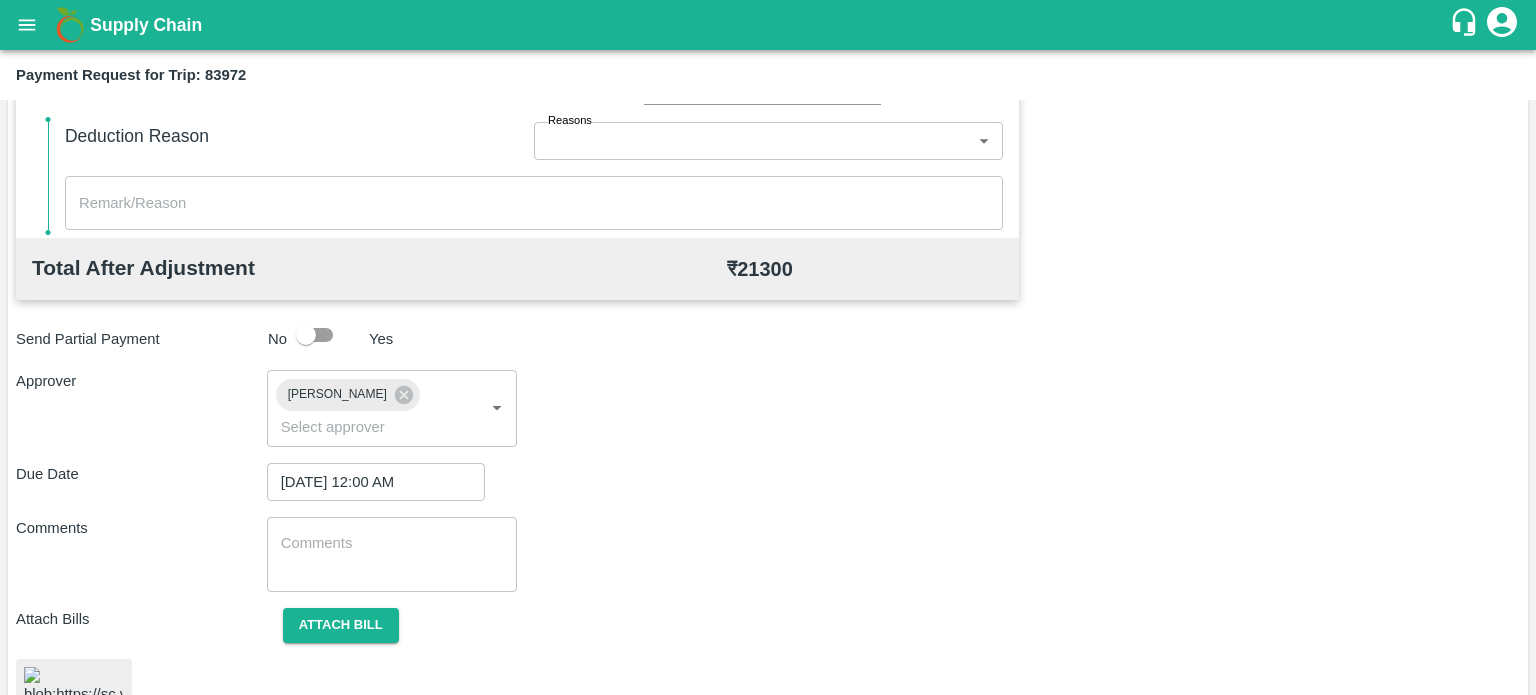 scroll, scrollTop: 956, scrollLeft: 0, axis: vertical 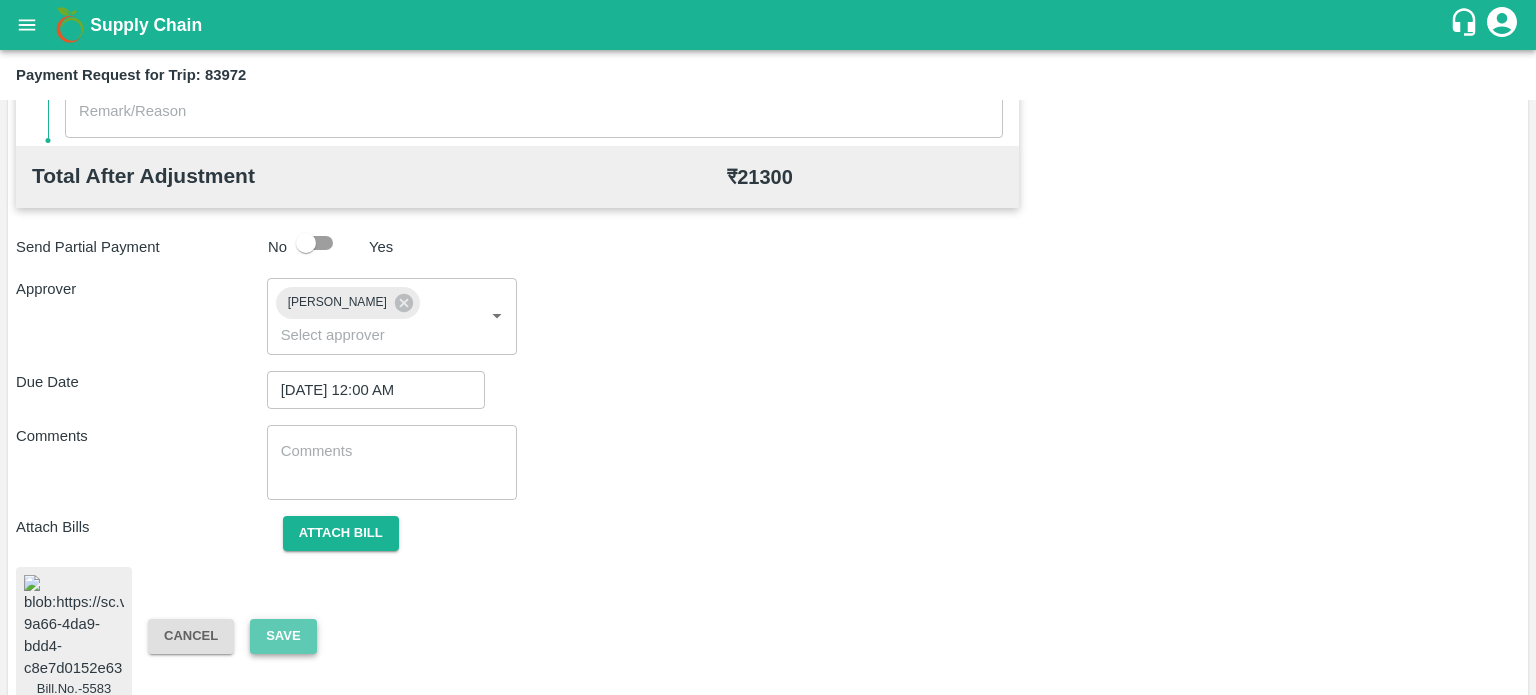 click on "Save" at bounding box center (283, 636) 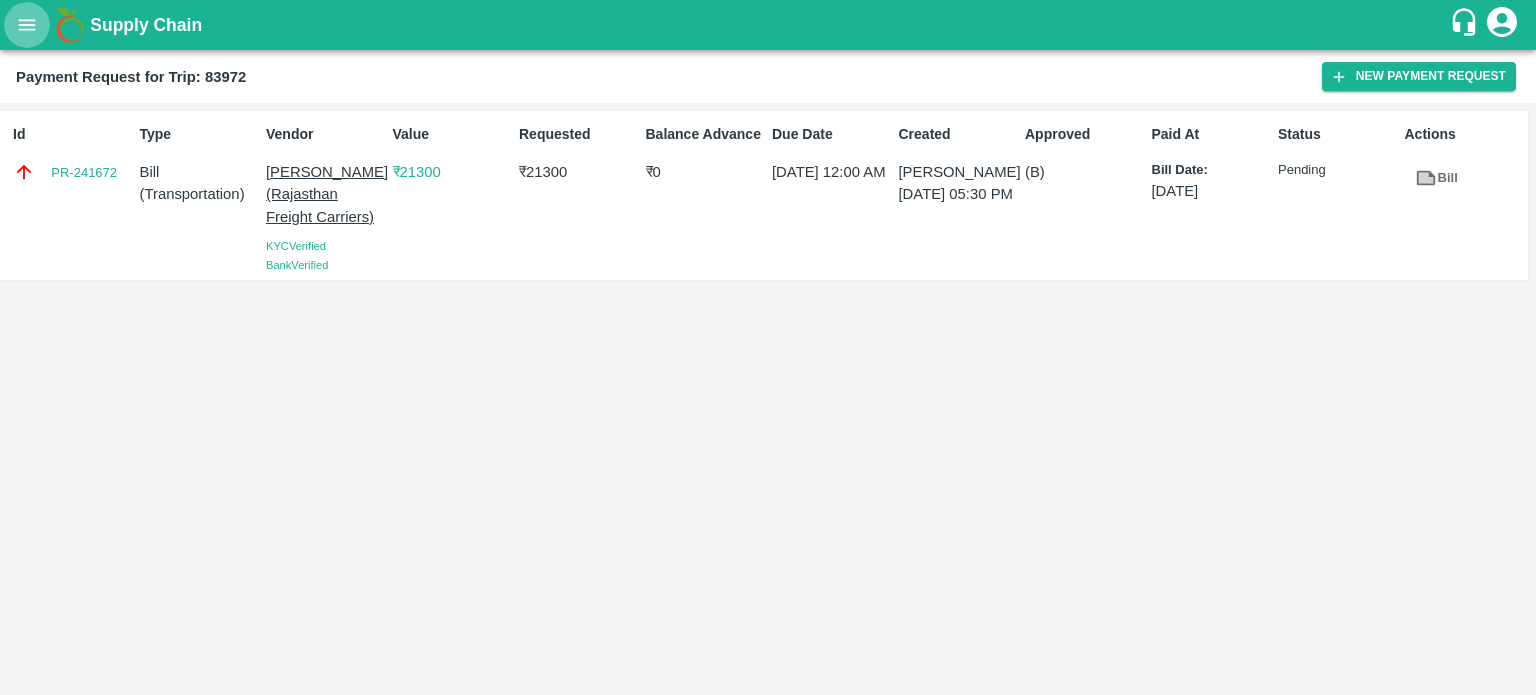 click 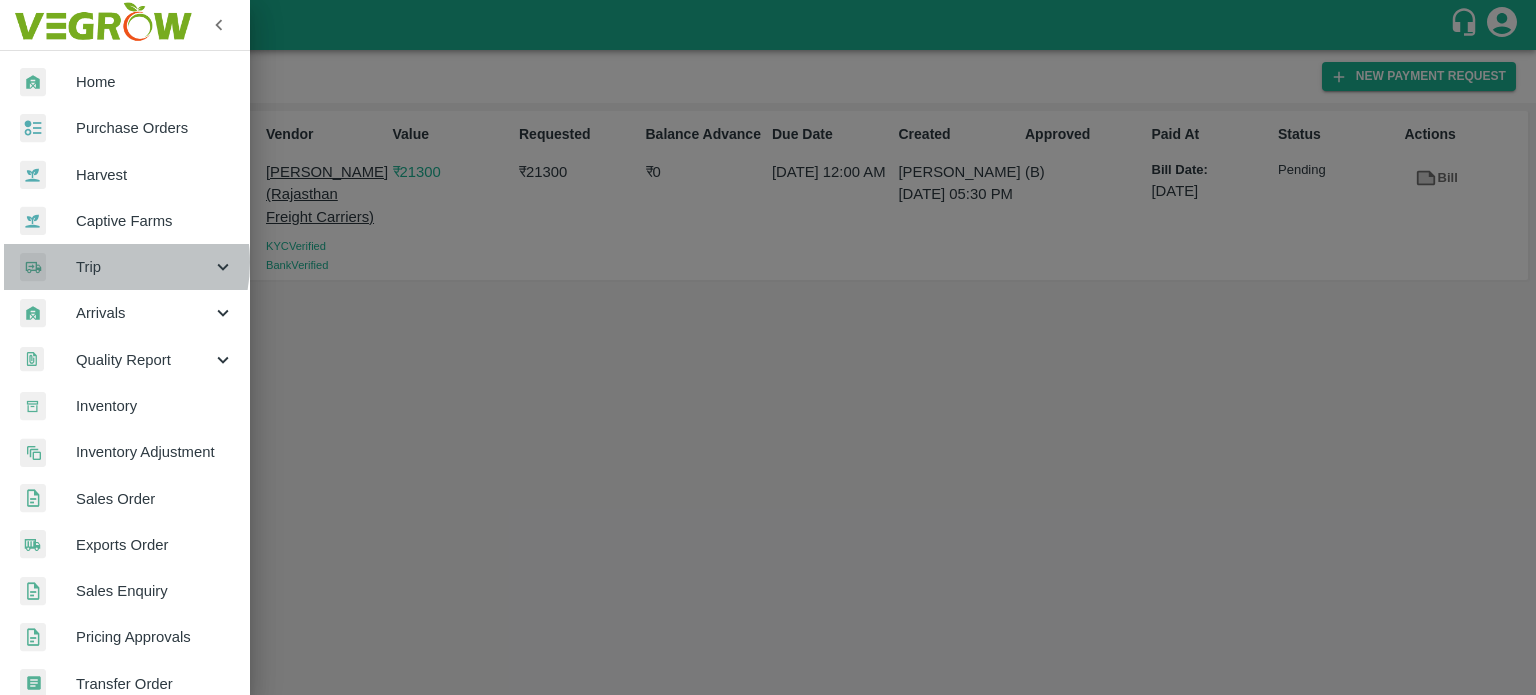 click on "Trip" at bounding box center (144, 267) 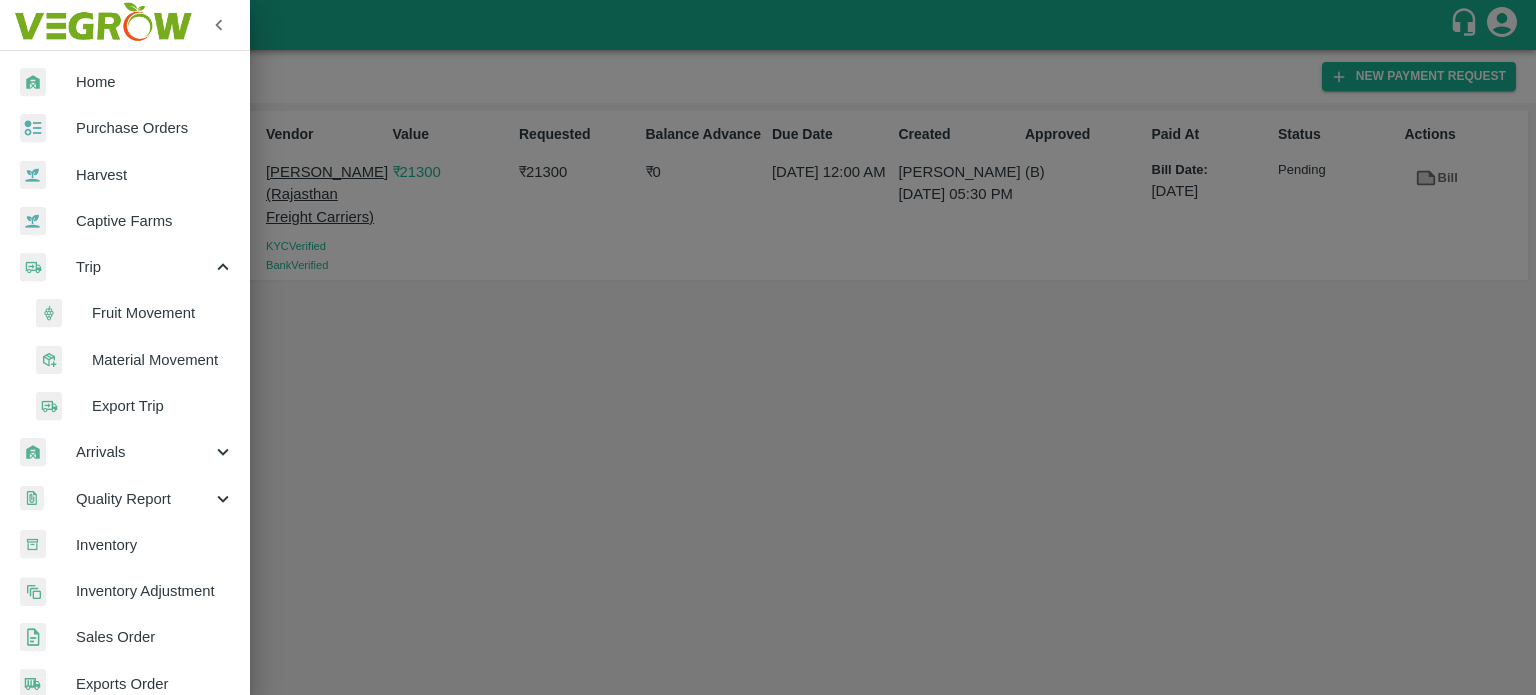 click on "Fruit Movement" at bounding box center (163, 313) 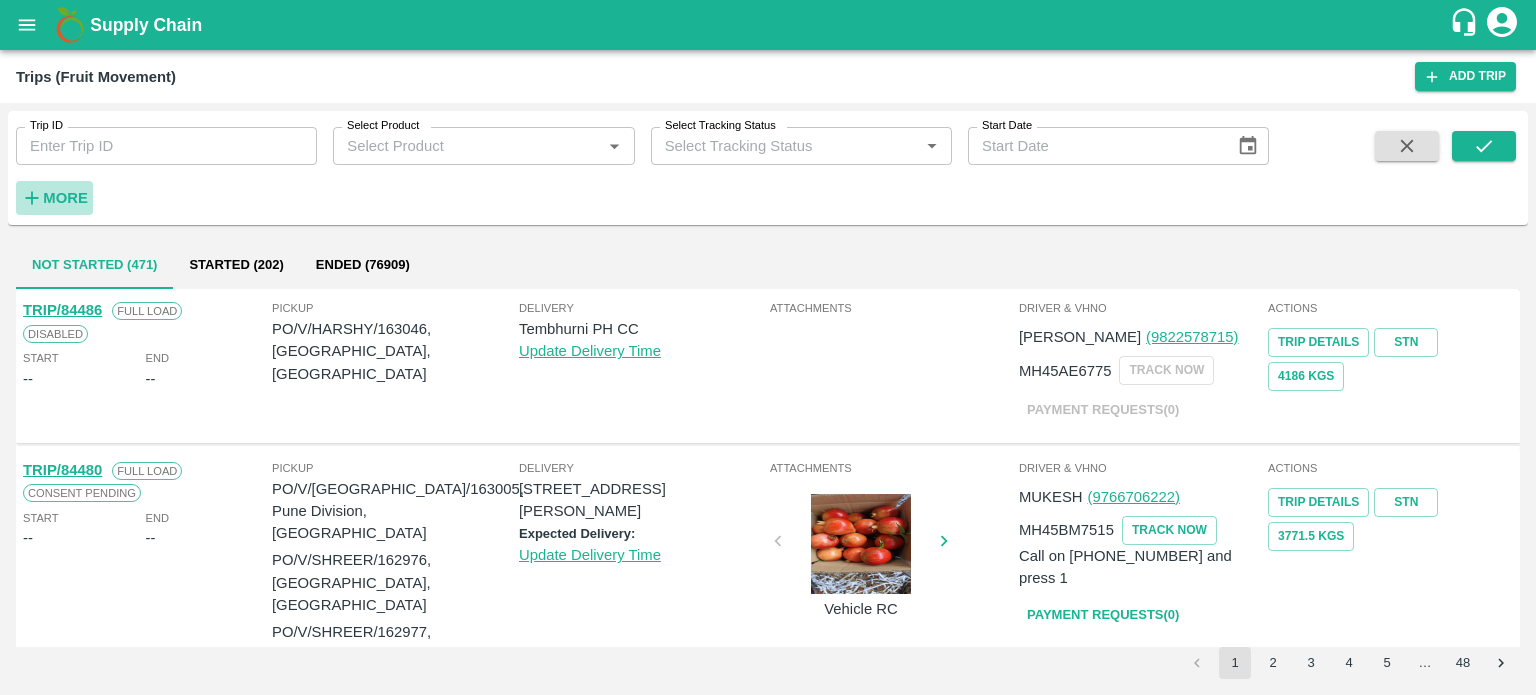 click on "More" at bounding box center (65, 198) 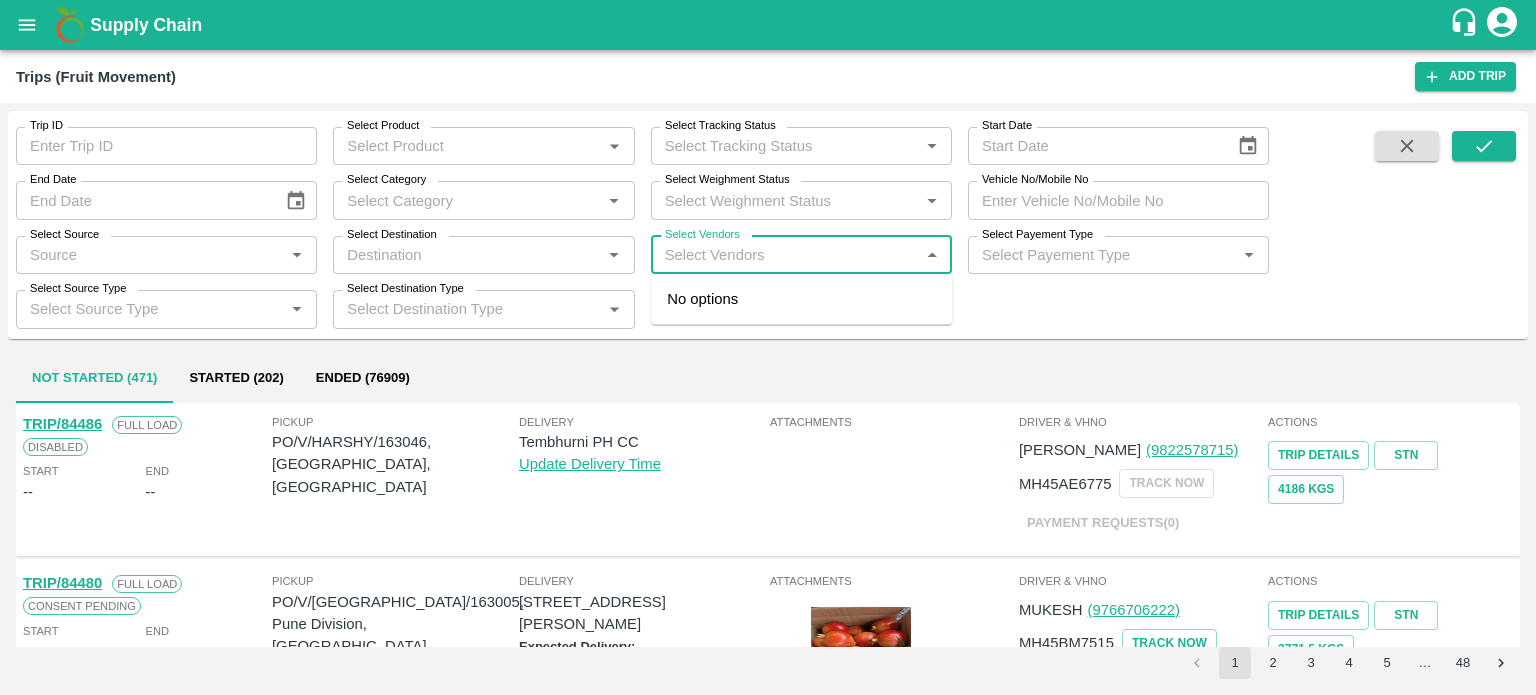 click on "Select Vendors" at bounding box center (785, 255) 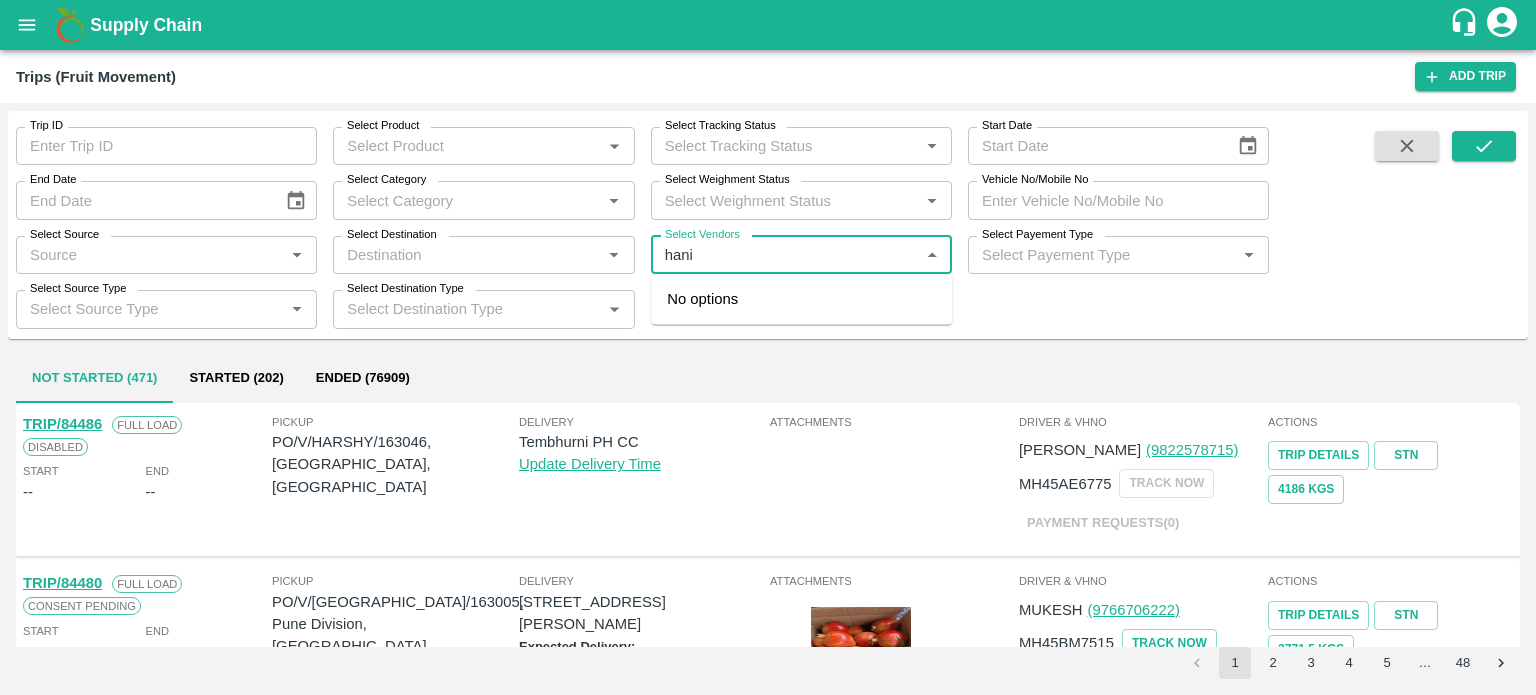 type on "hanif" 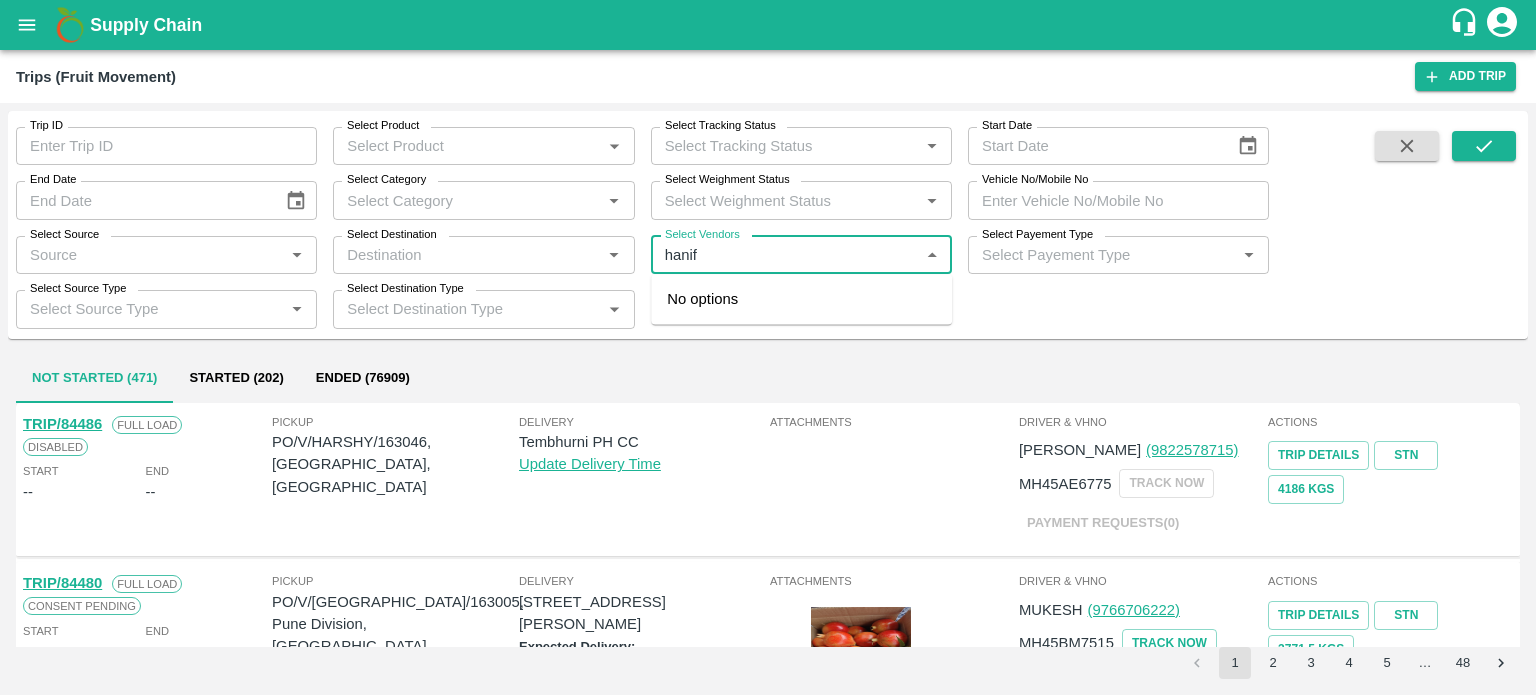 type 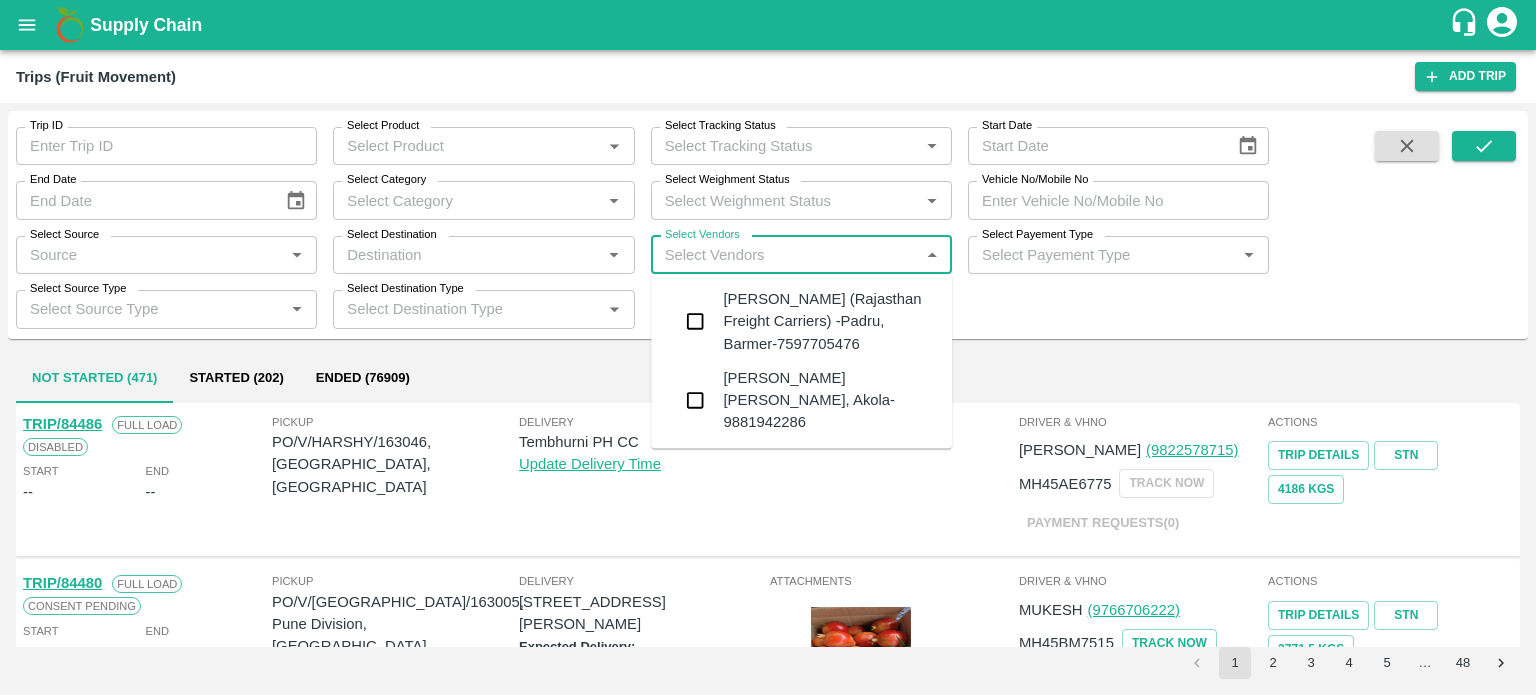 click on "[PERSON_NAME] (Rajasthan Freight Carriers) -Padru, Barmer-7597705476" at bounding box center [829, 321] 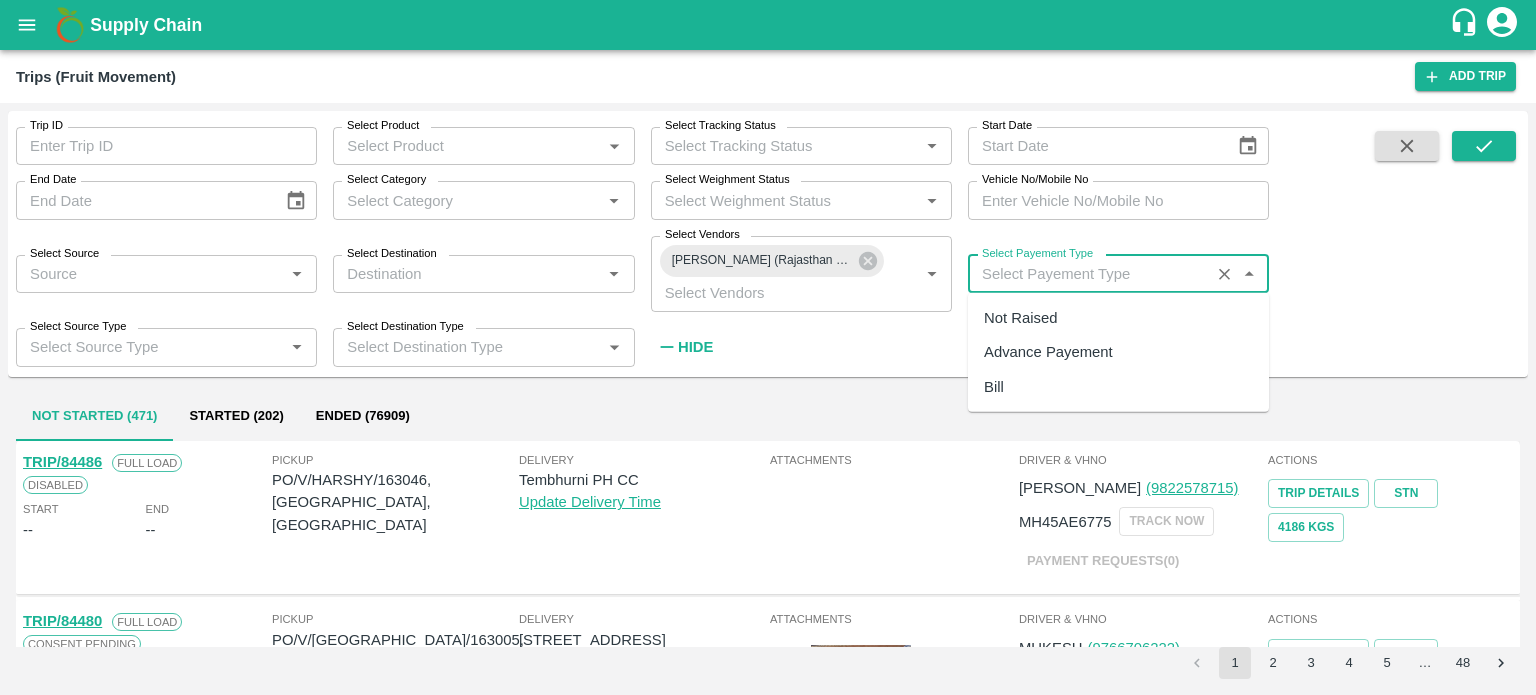 click on "Select Payement Type" at bounding box center [1089, 274] 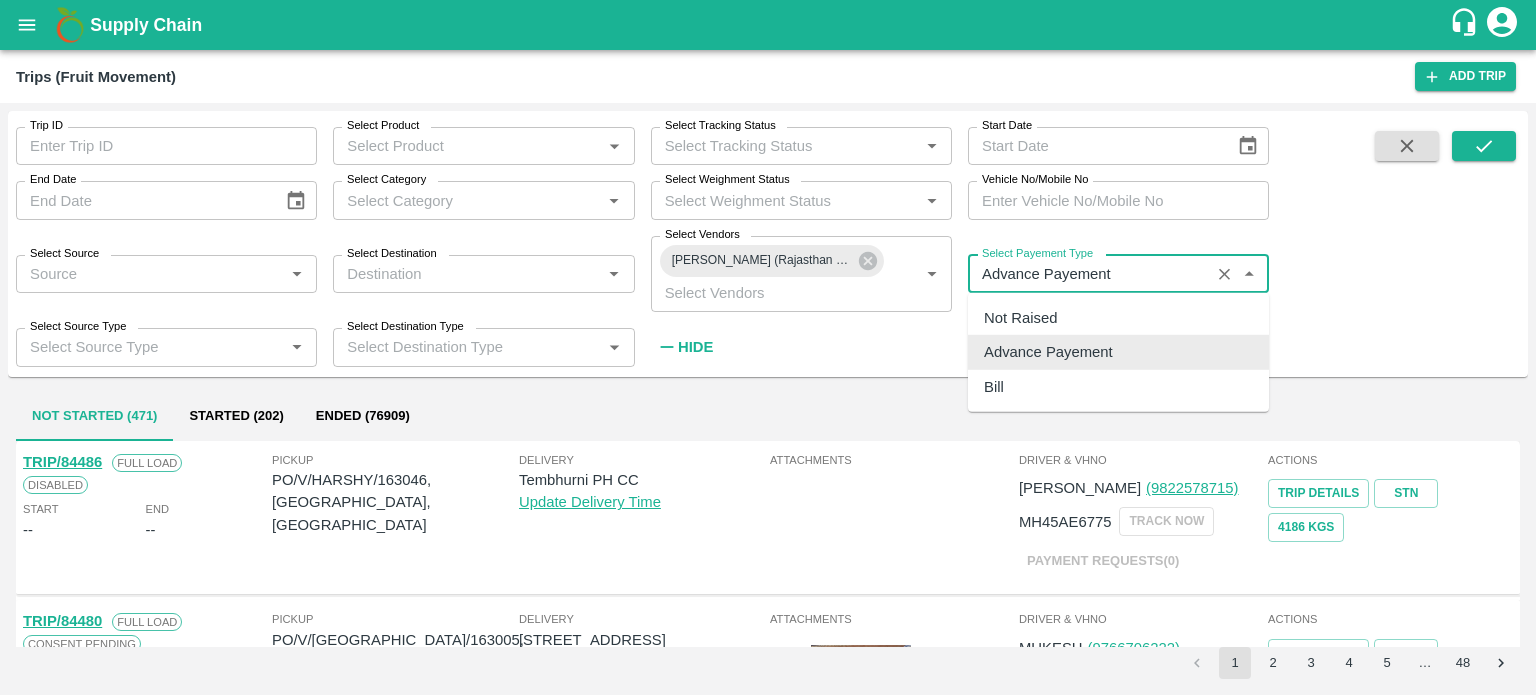 click on "Select Payement Type" at bounding box center [1089, 274] 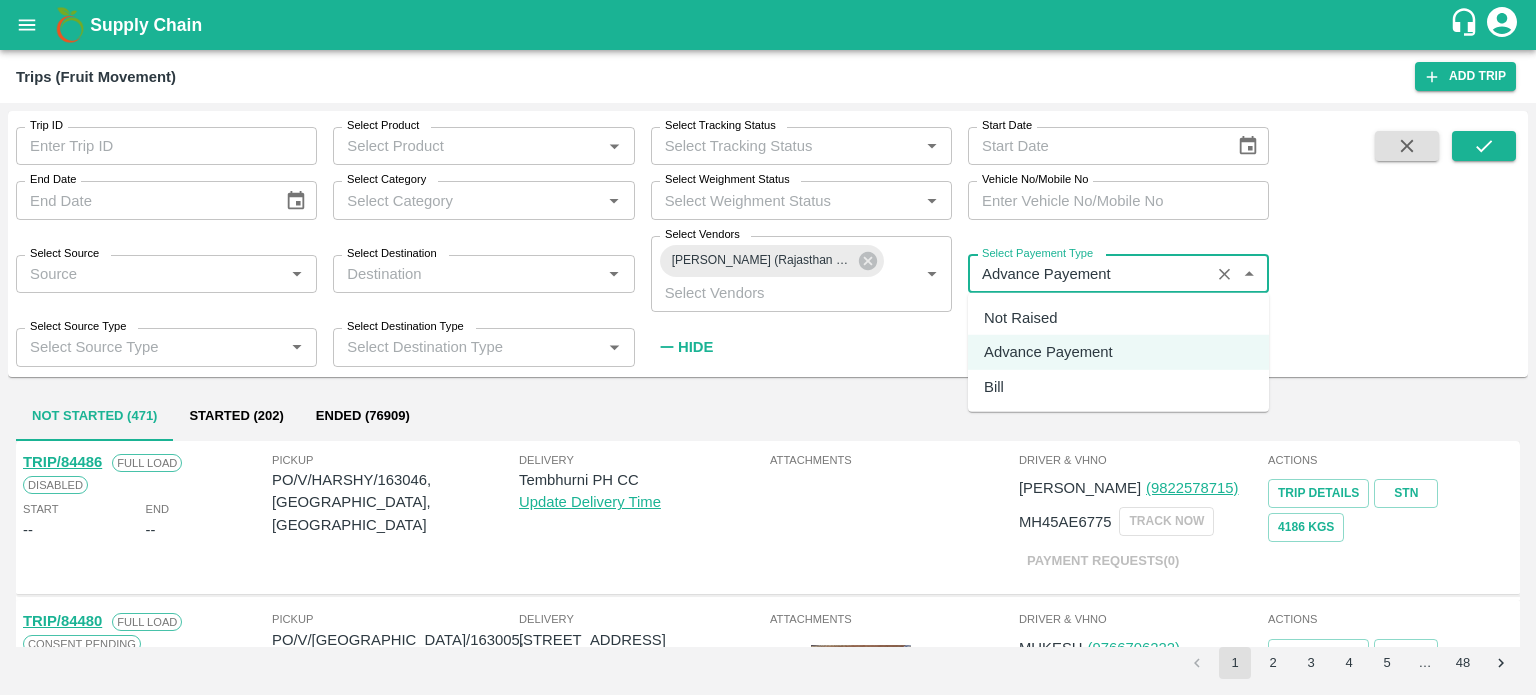 click on "Not Raised" at bounding box center (1020, 318) 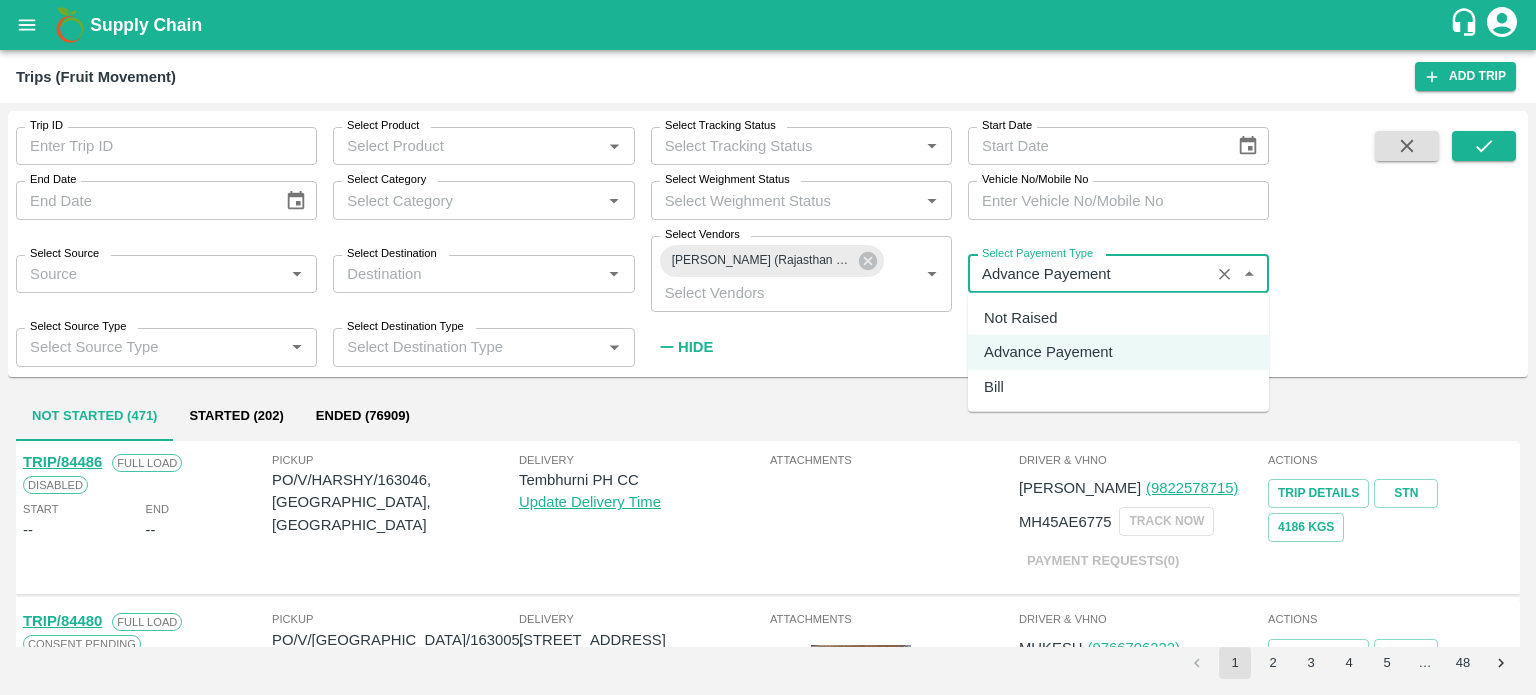 type on "Not Raised" 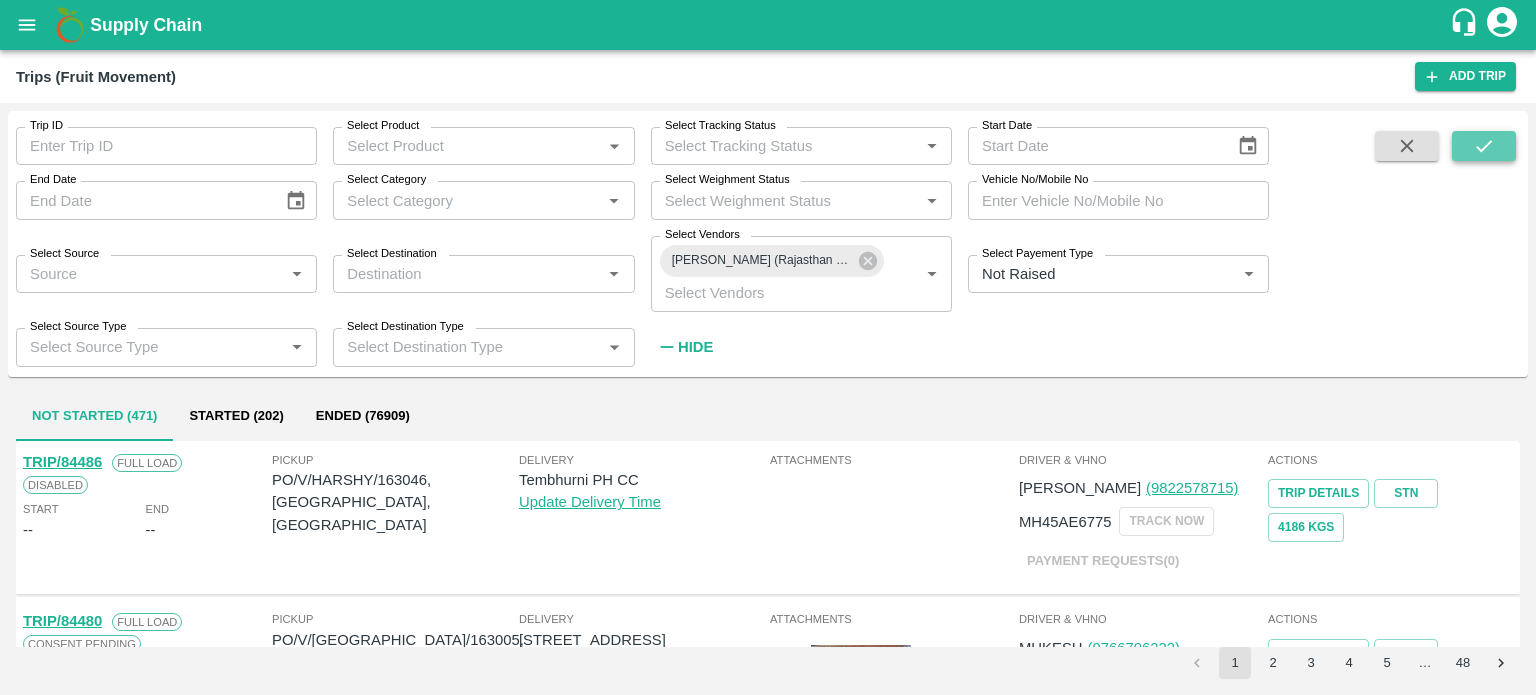 click 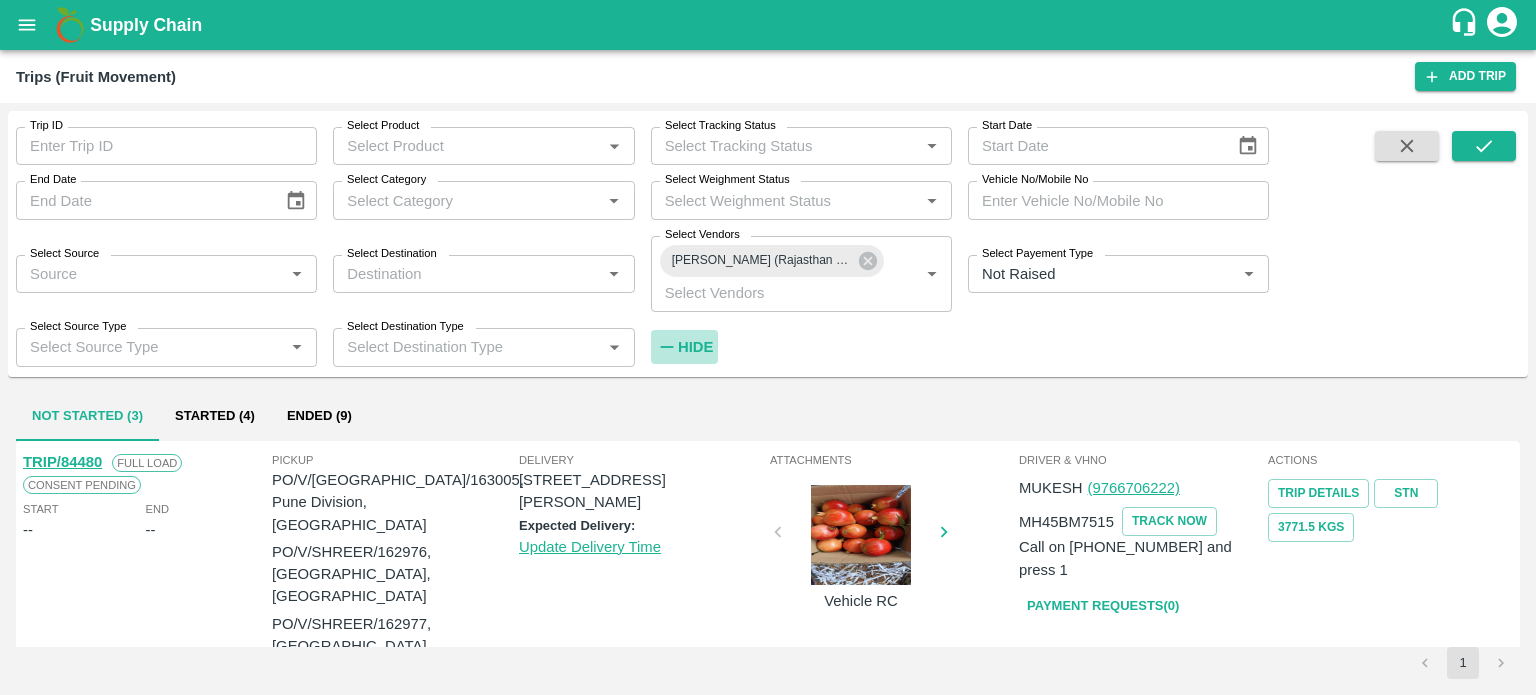 click on "Hide" at bounding box center [695, 347] 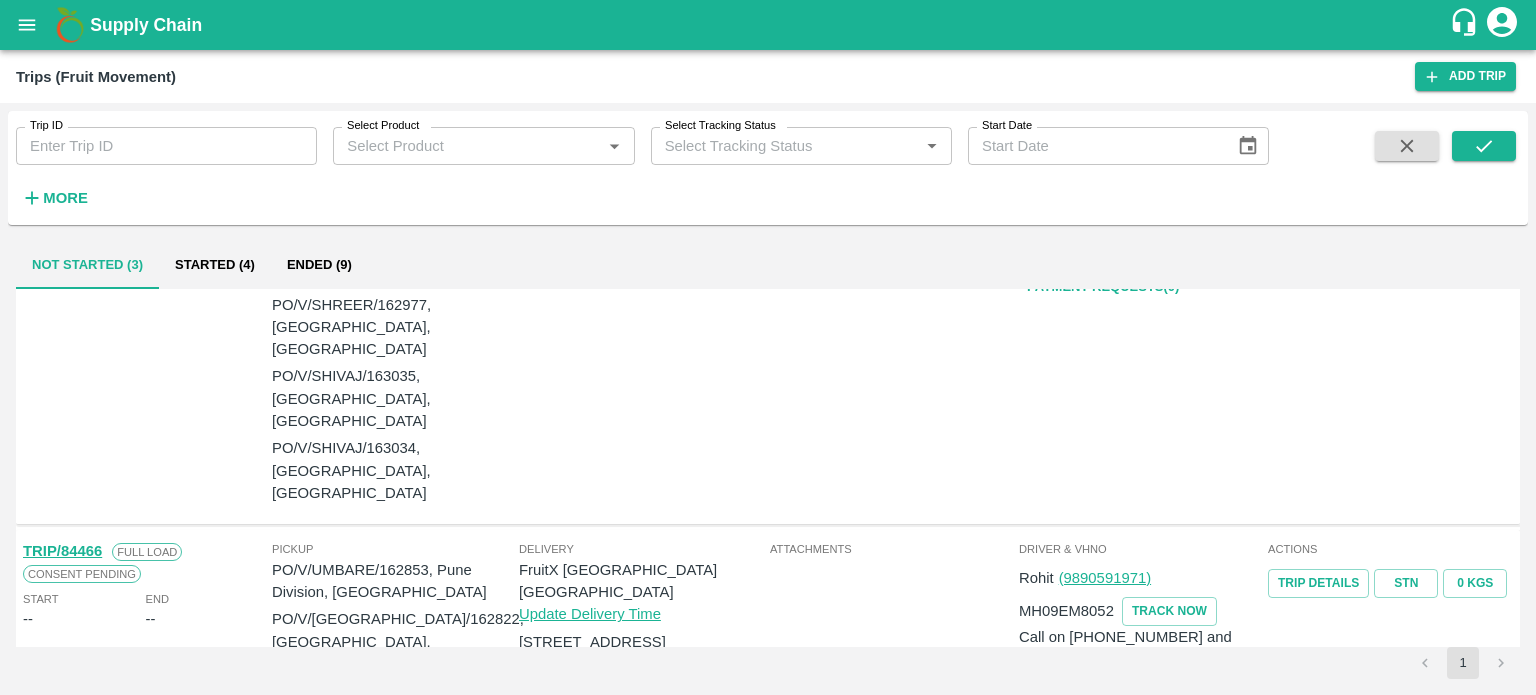 scroll, scrollTop: 331, scrollLeft: 0, axis: vertical 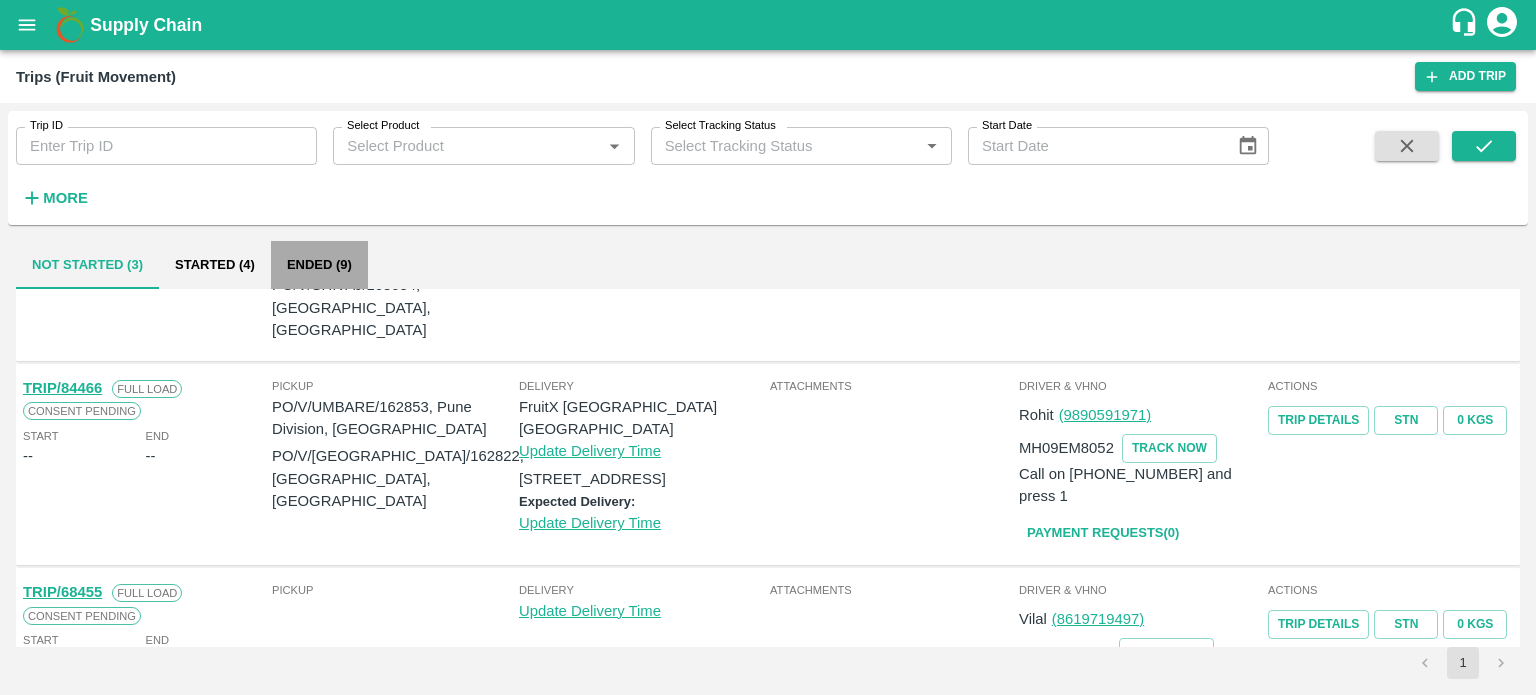 click on "Ended (9)" at bounding box center (319, 265) 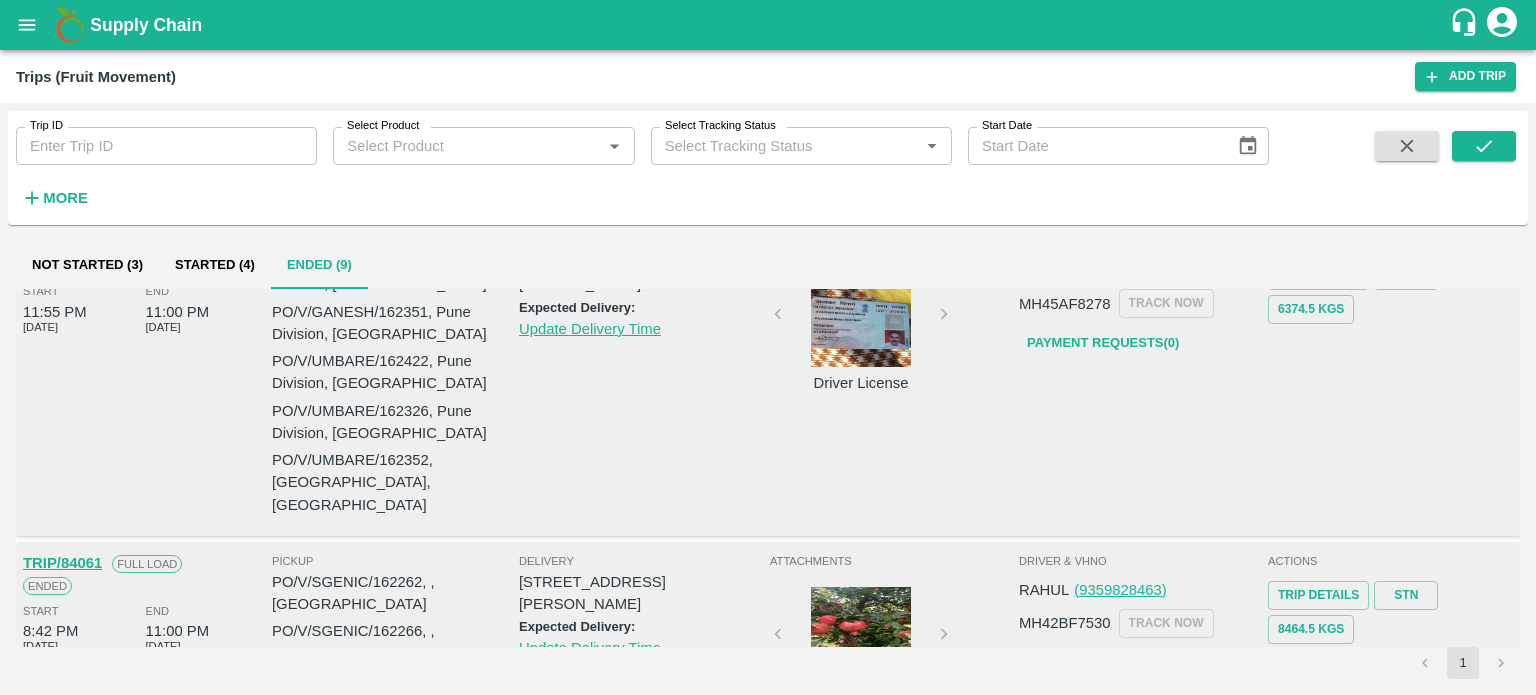 scroll, scrollTop: 0, scrollLeft: 0, axis: both 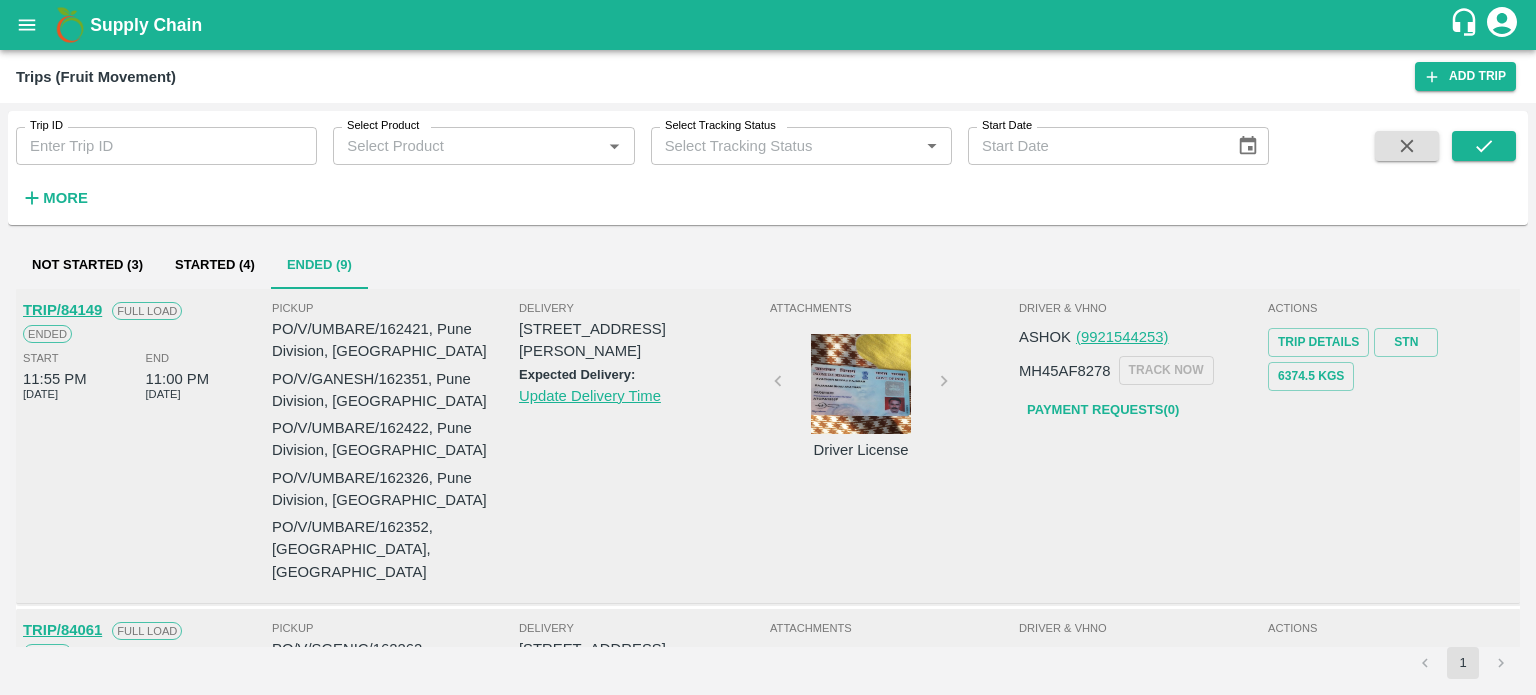 click on "Payment Requests( 0 )" at bounding box center [1103, 410] 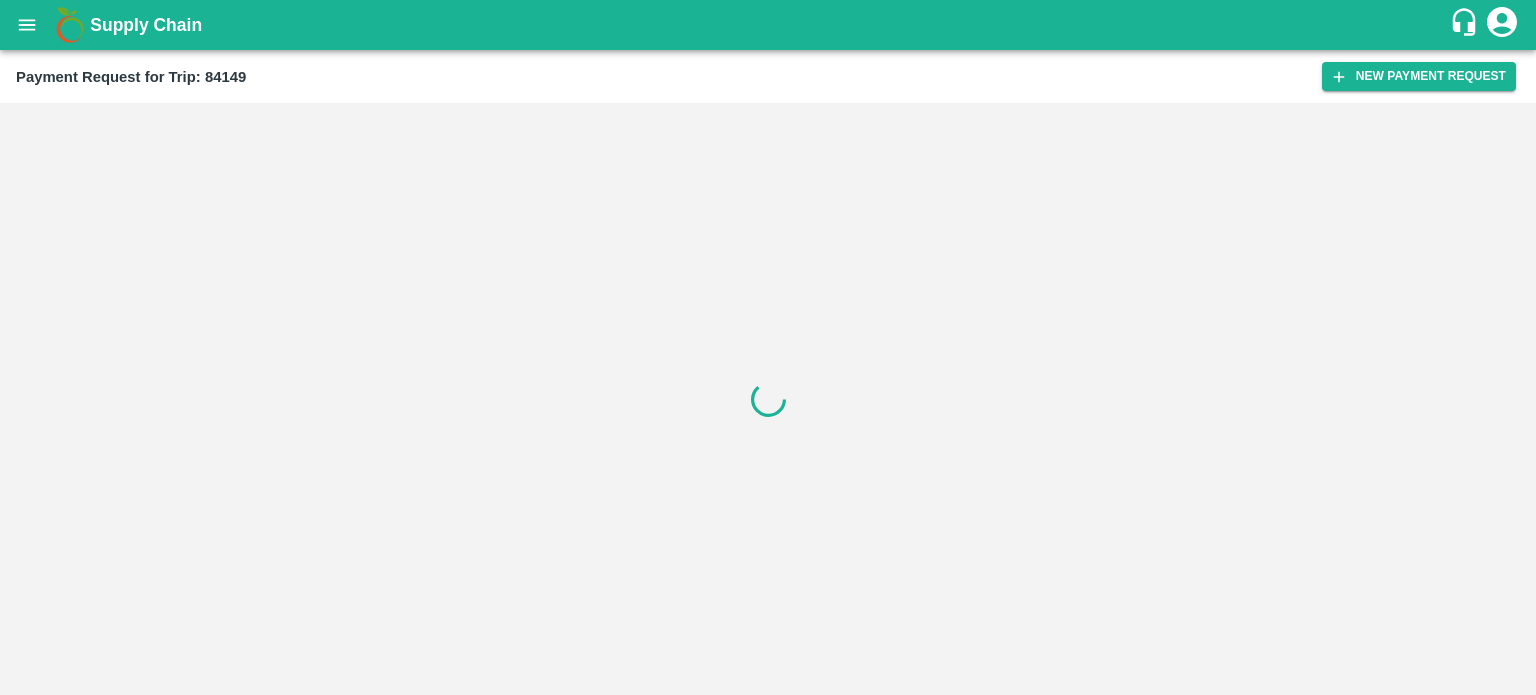 scroll, scrollTop: 0, scrollLeft: 0, axis: both 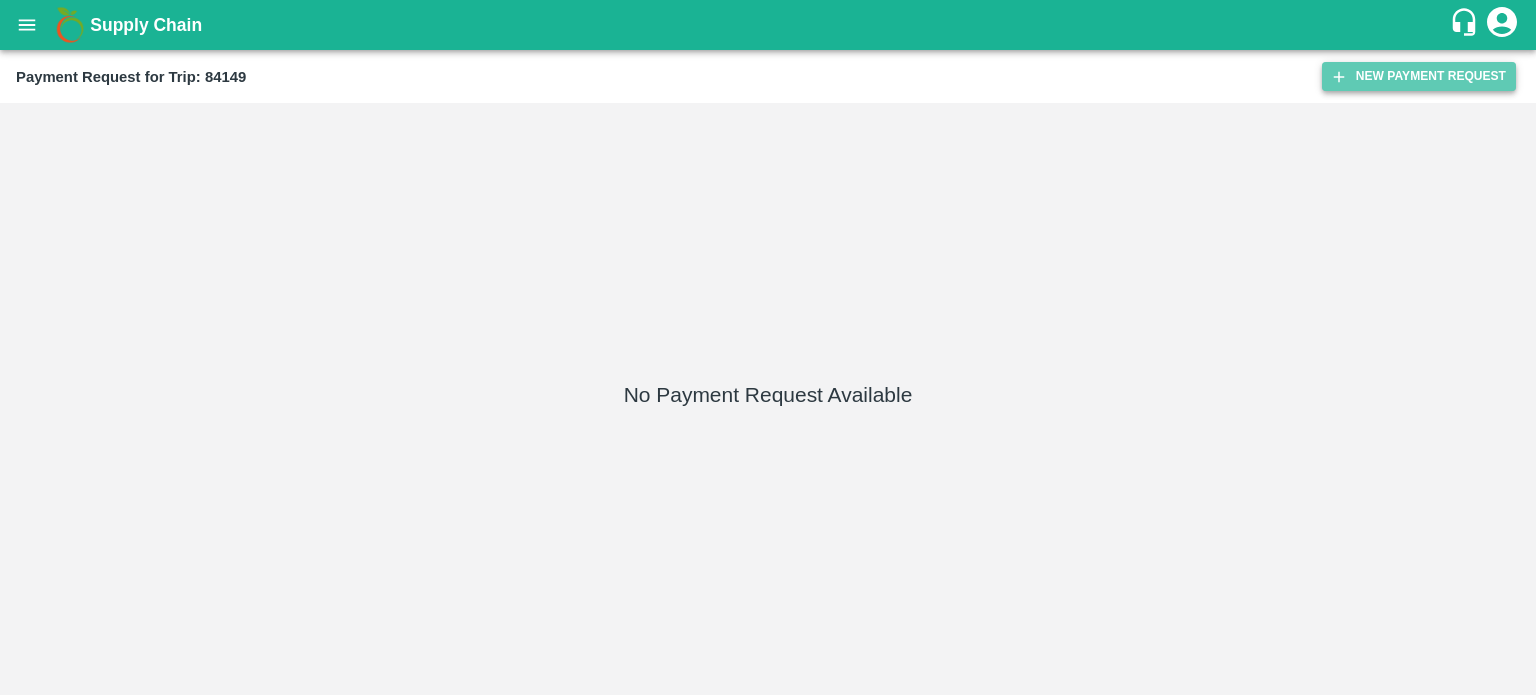 click 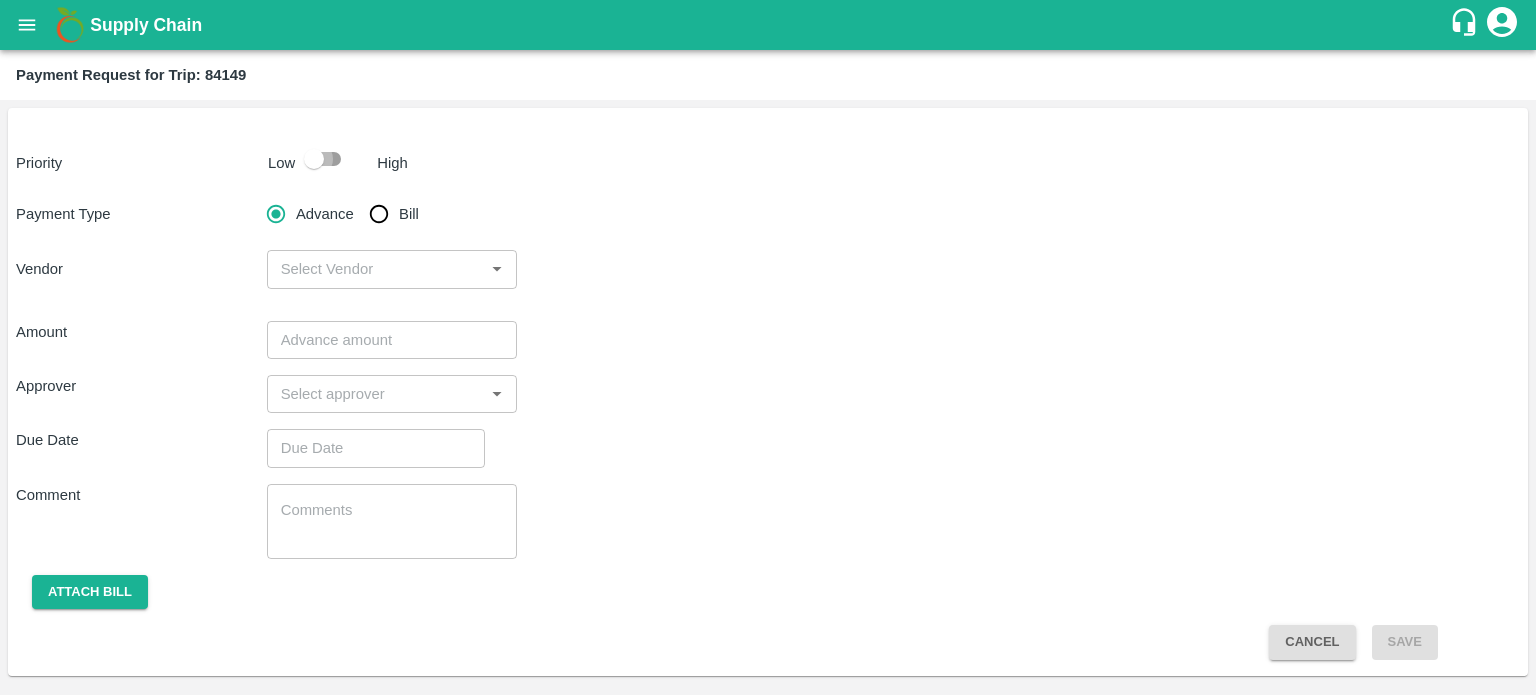 click at bounding box center (314, 159) 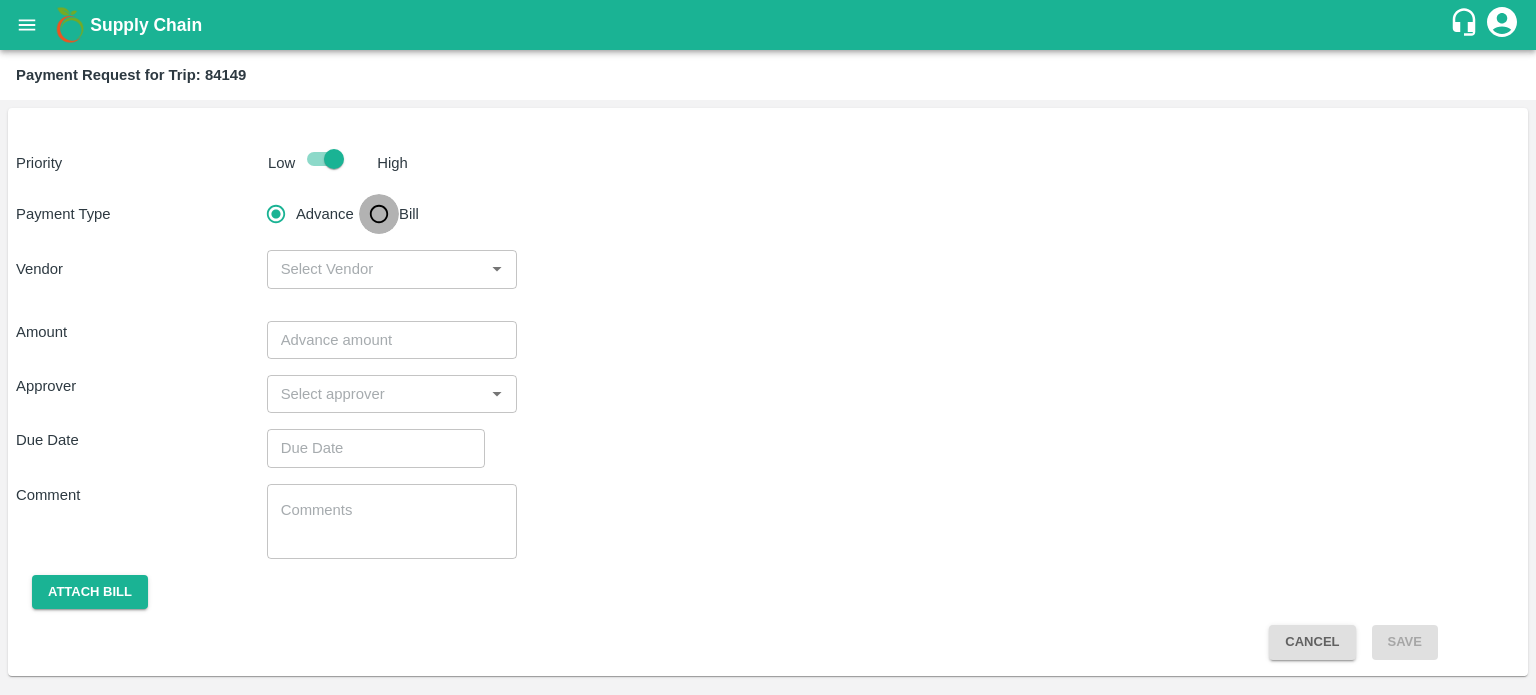 click on "Bill" at bounding box center (379, 214) 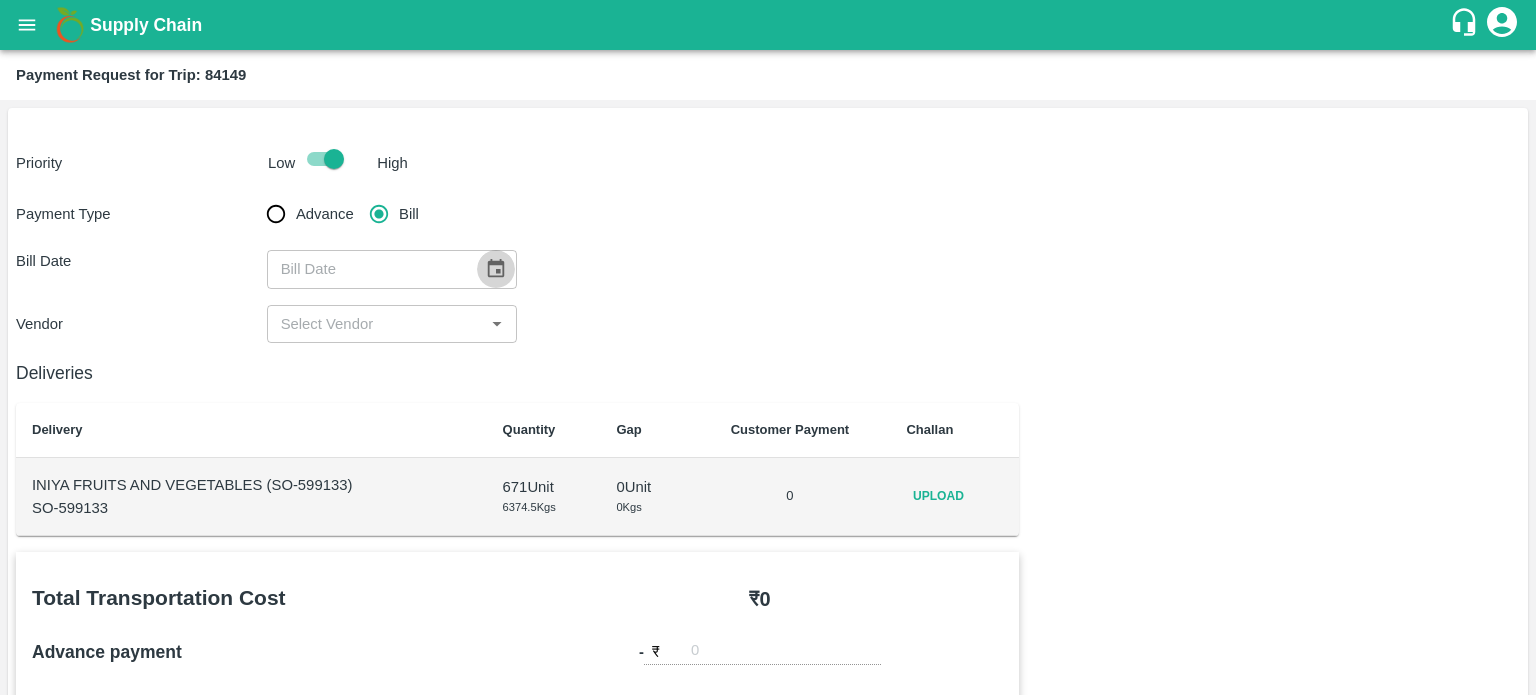 click 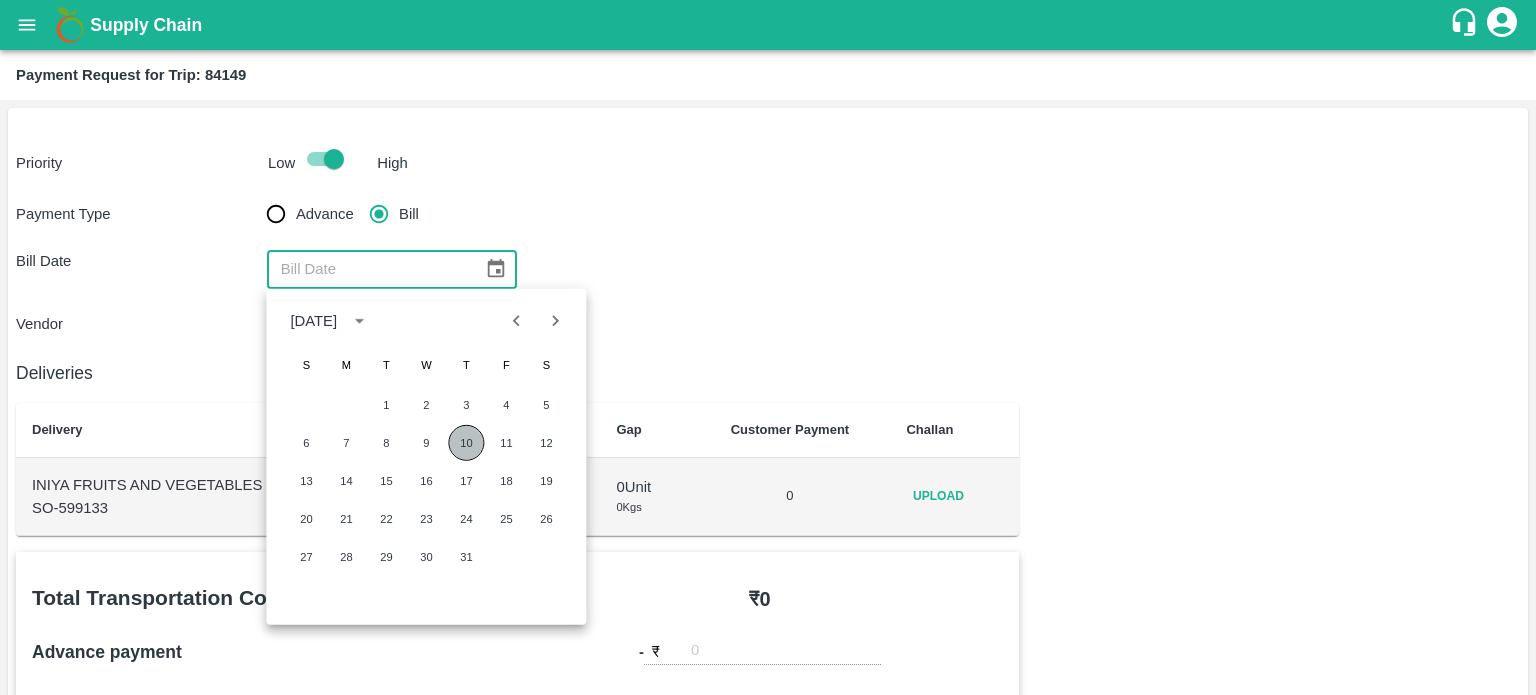 click on "10" at bounding box center [466, 443] 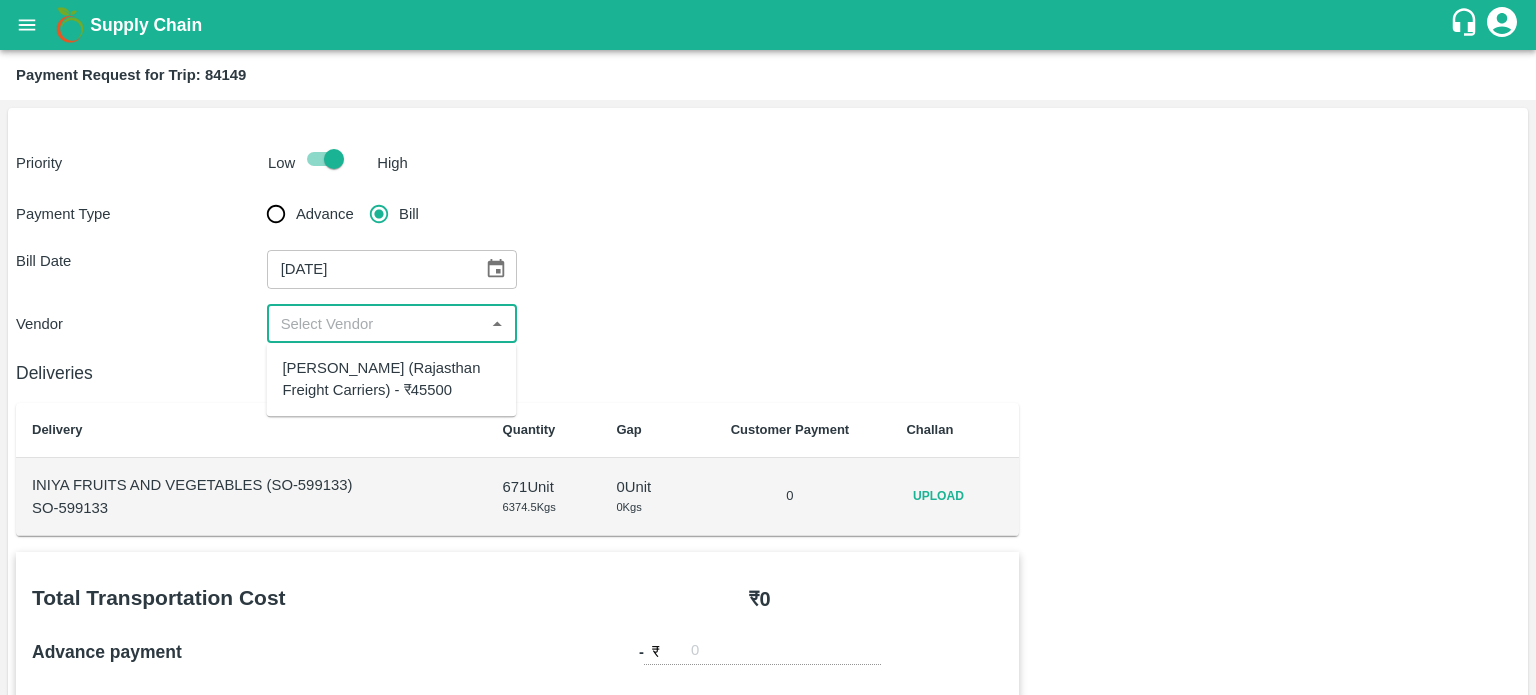 click at bounding box center (376, 324) 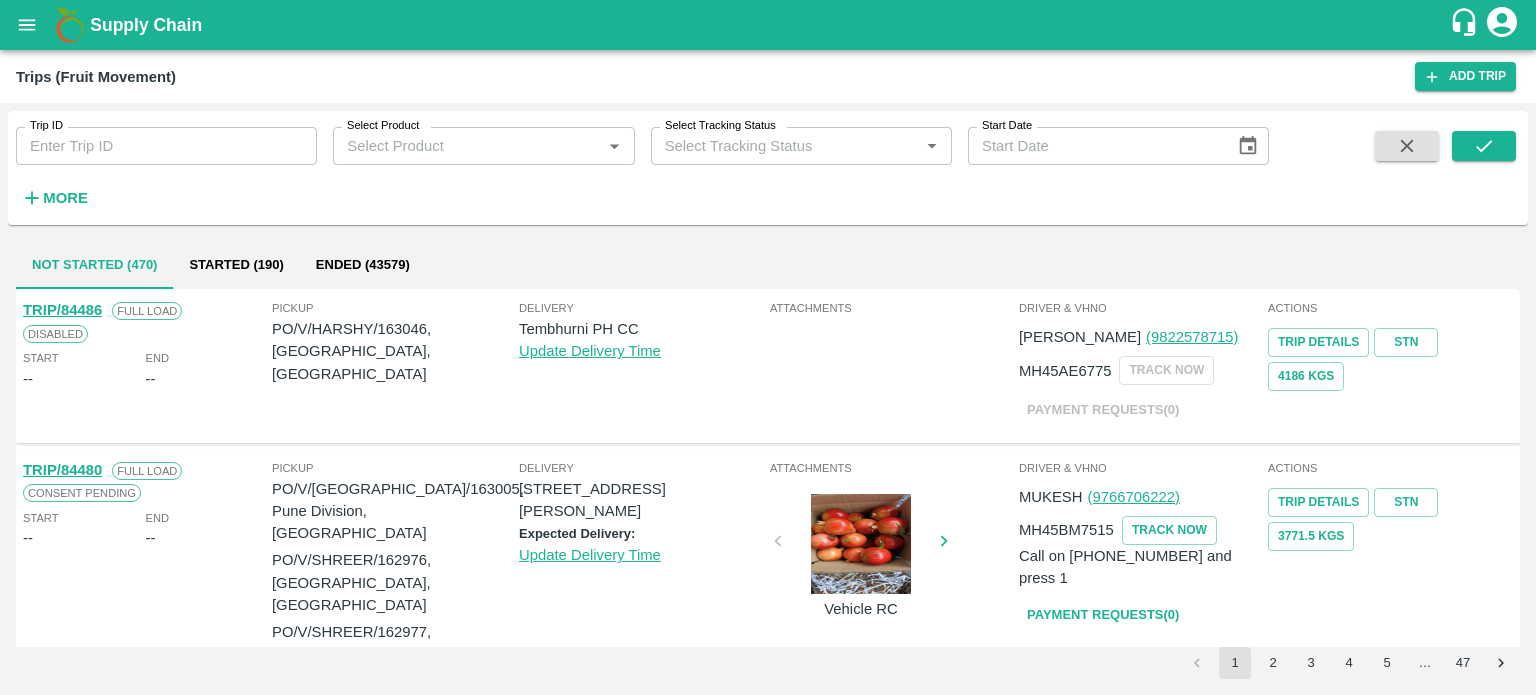 scroll, scrollTop: 0, scrollLeft: 0, axis: both 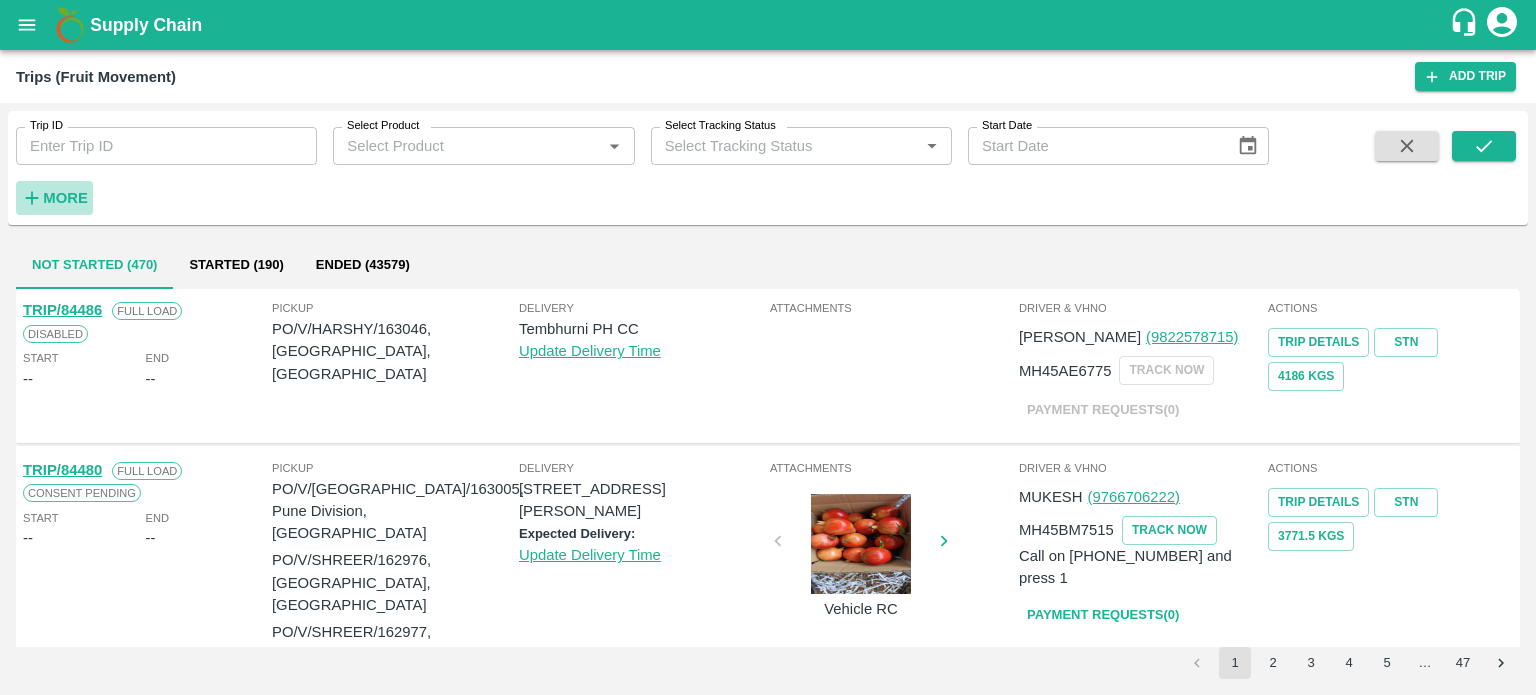 click on "More" at bounding box center (54, 198) 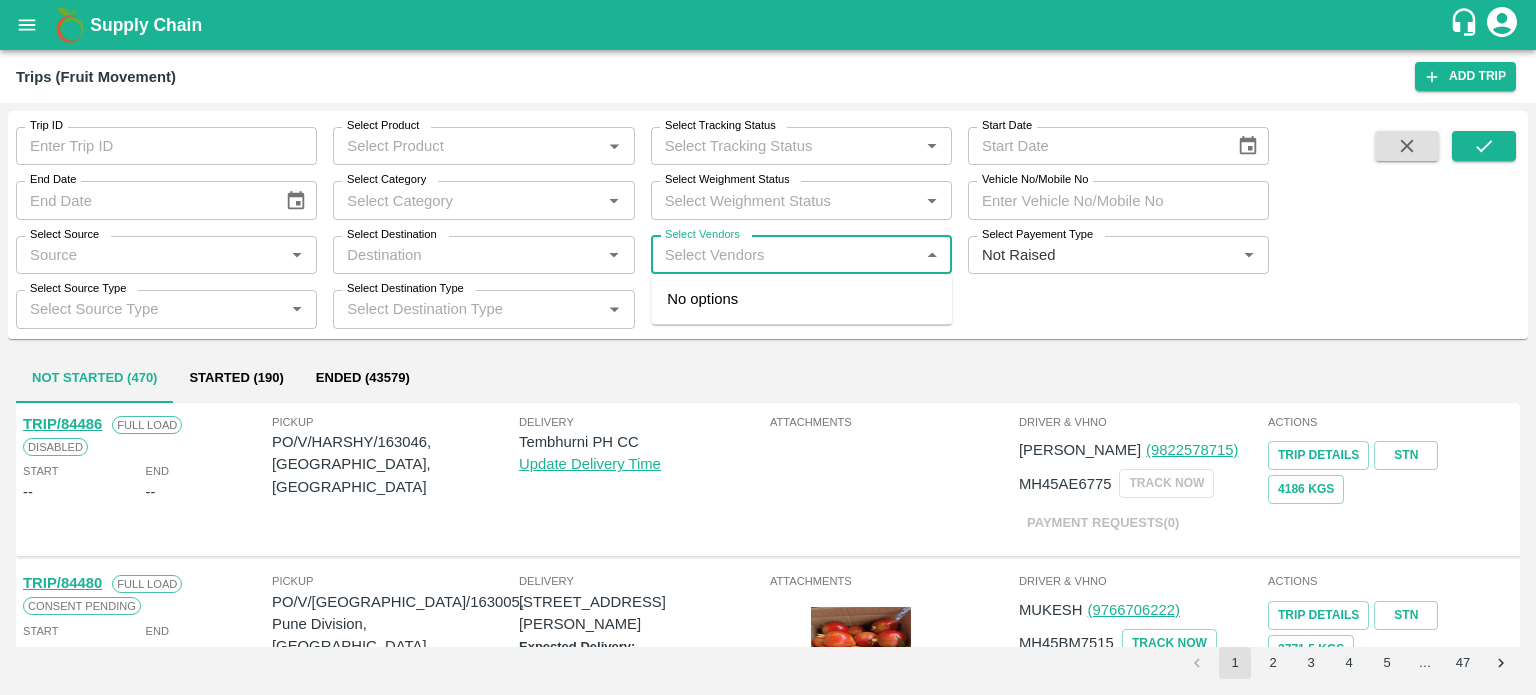 click on "Select Vendors" at bounding box center (785, 255) 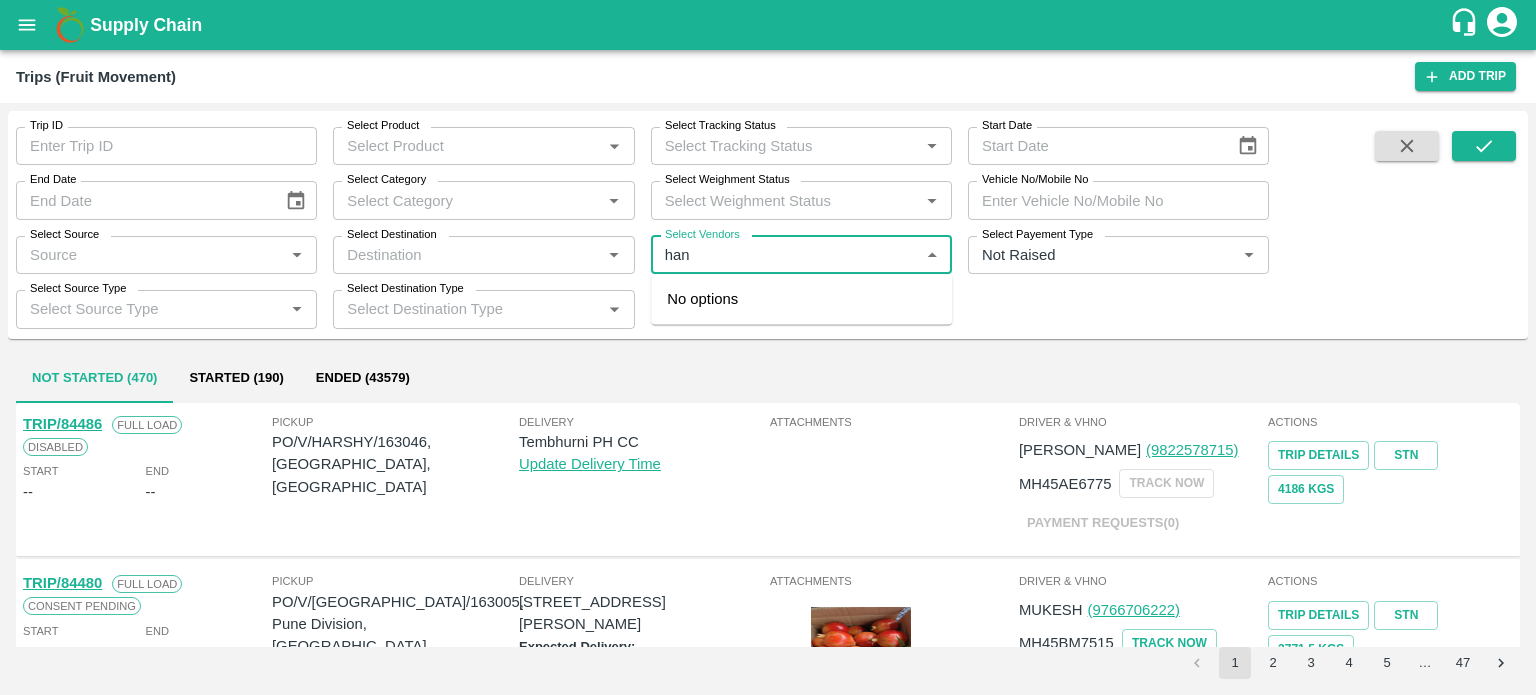 type on "hani" 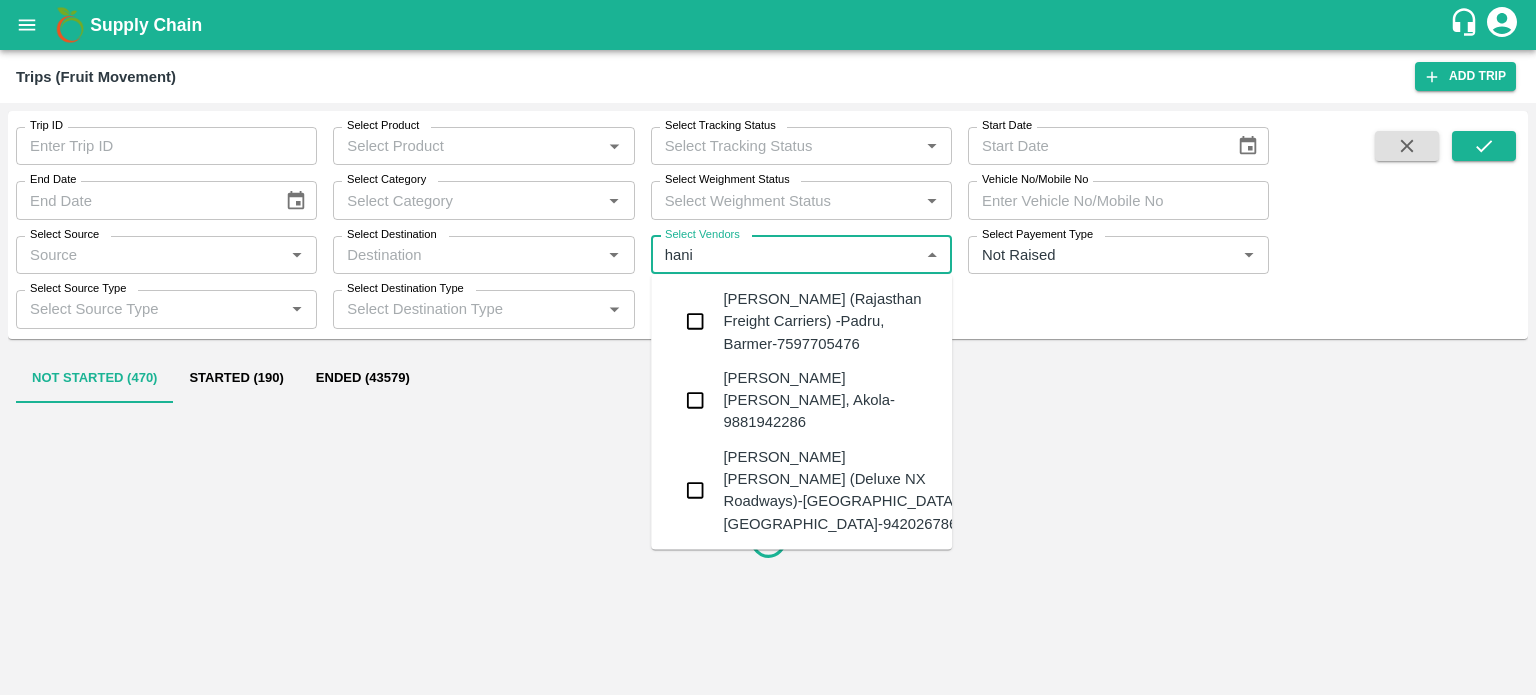 type 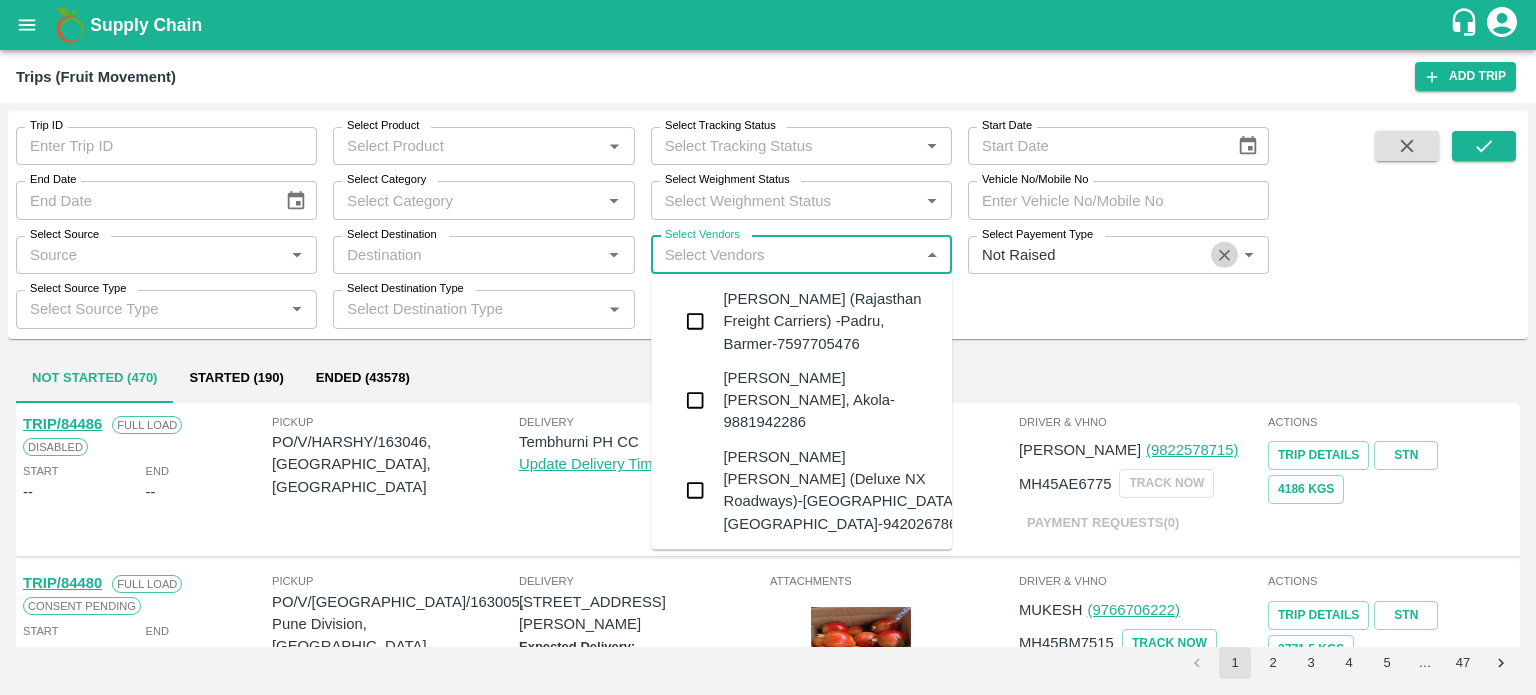 click 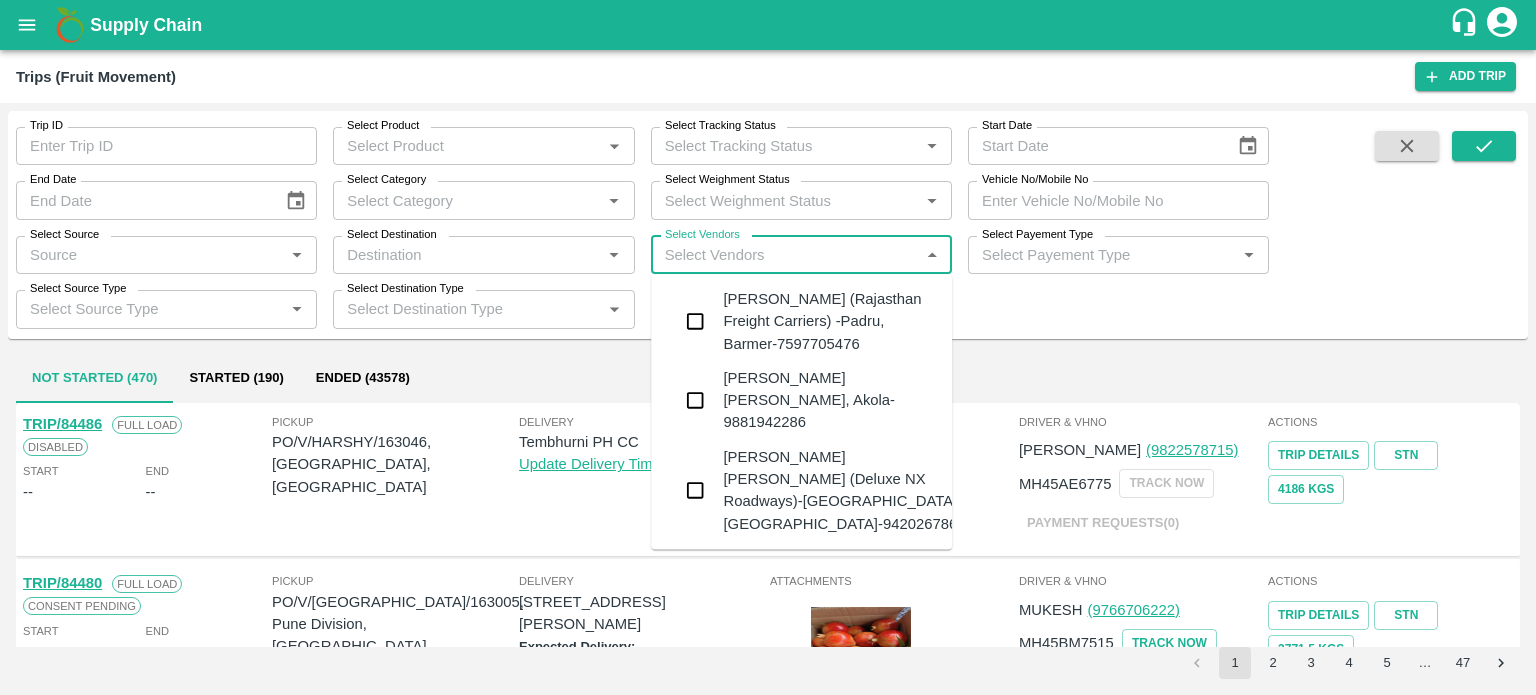 click on "Select Vendors" at bounding box center [785, 255] 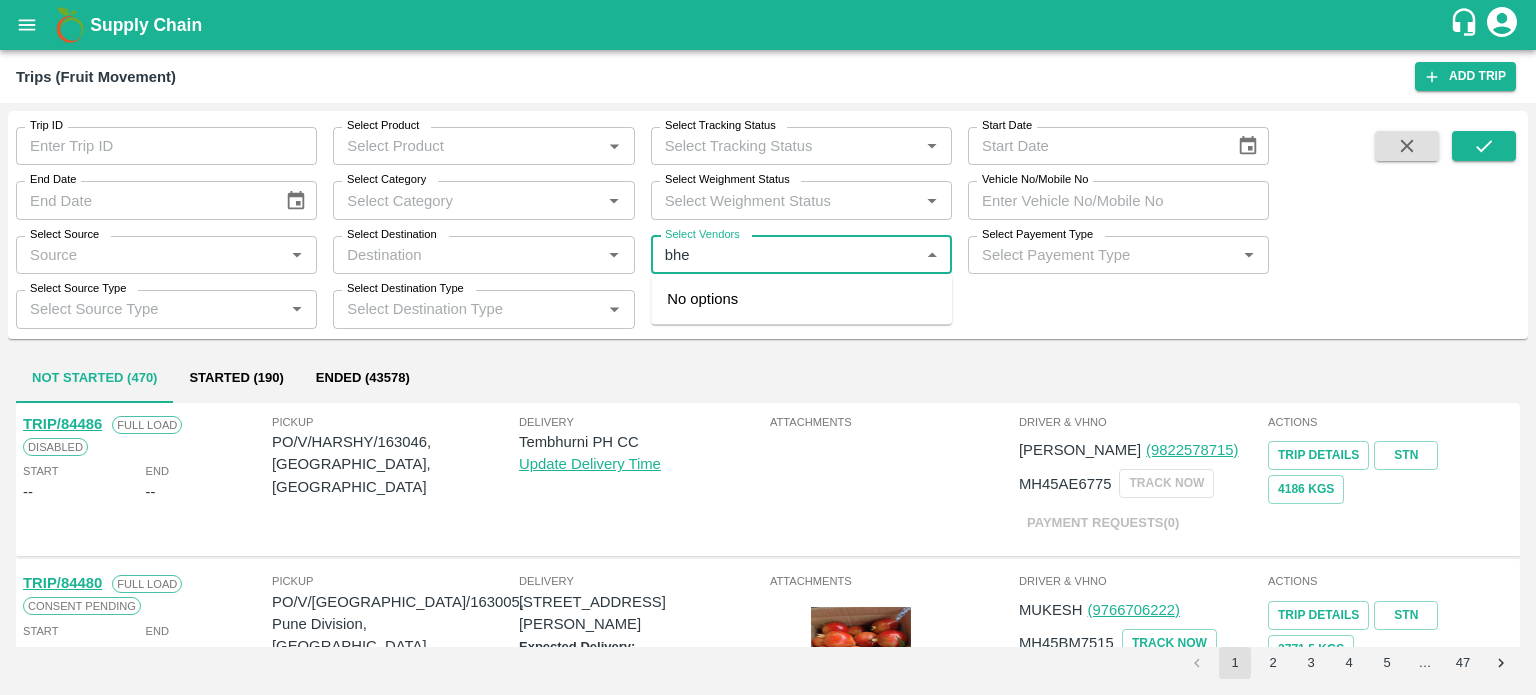 type on "bher" 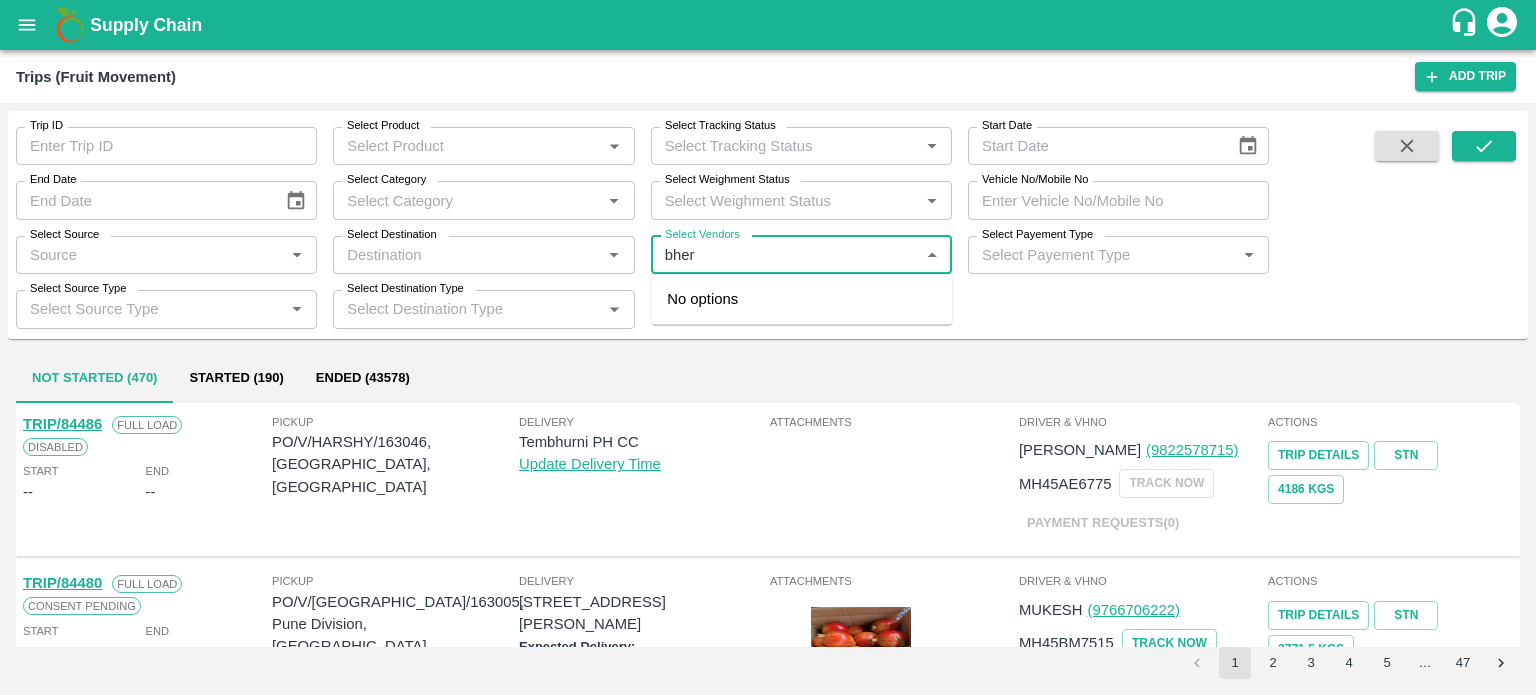 type 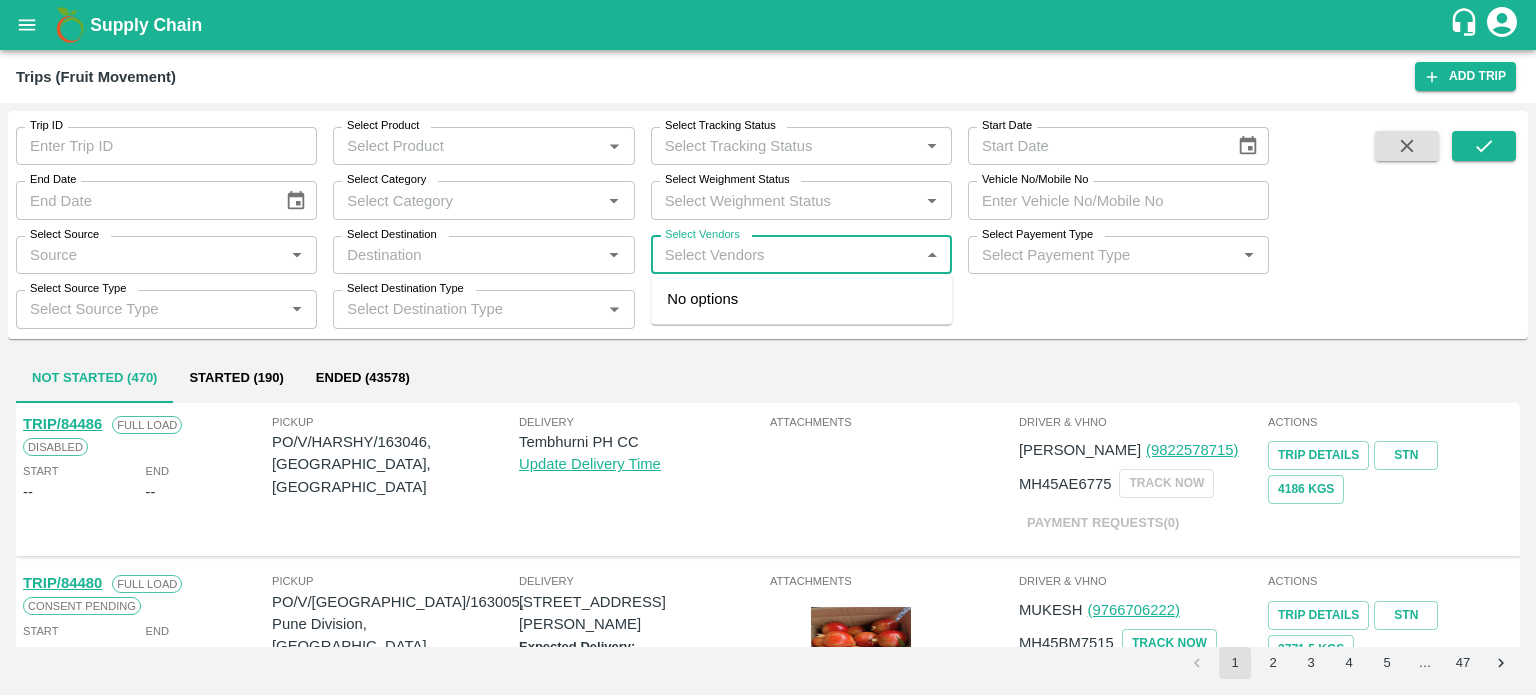 type on "Not Raised" 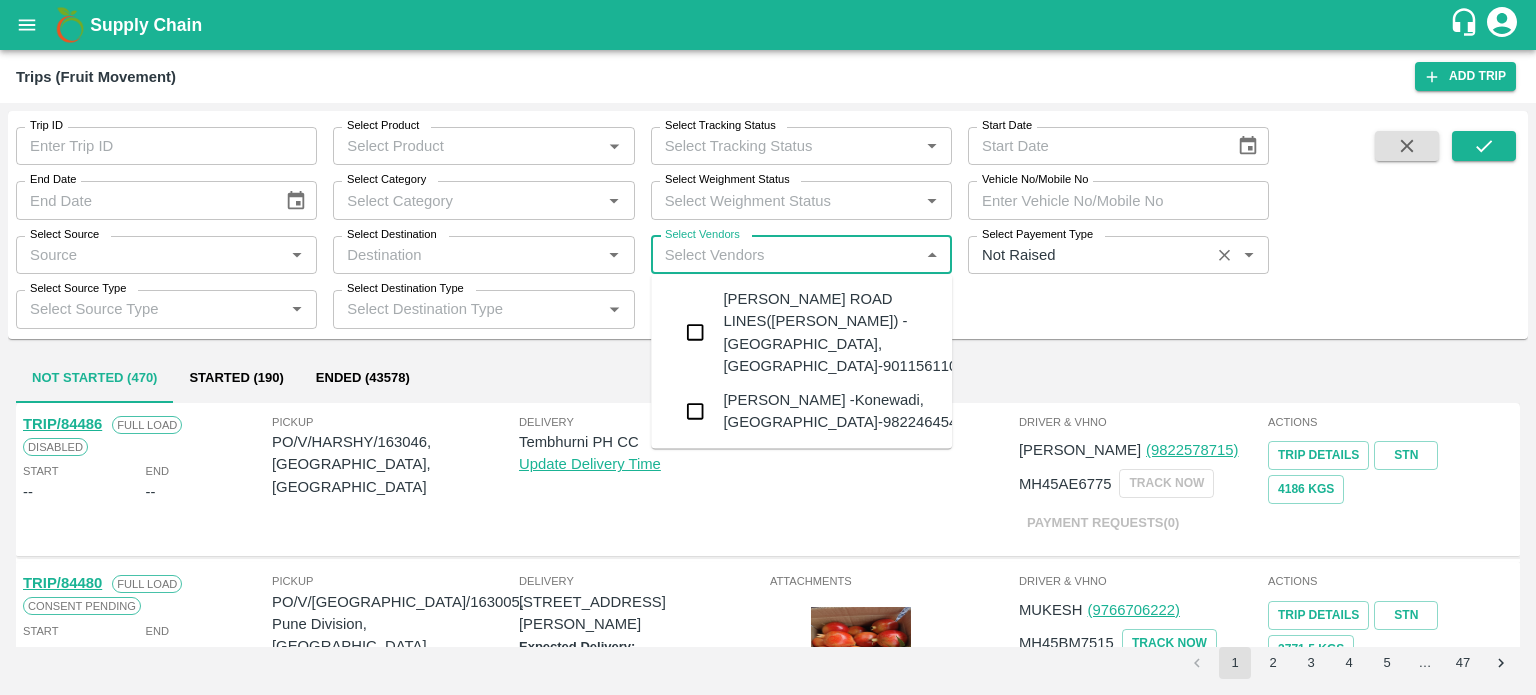 click on "Select Vendors" at bounding box center (785, 255) 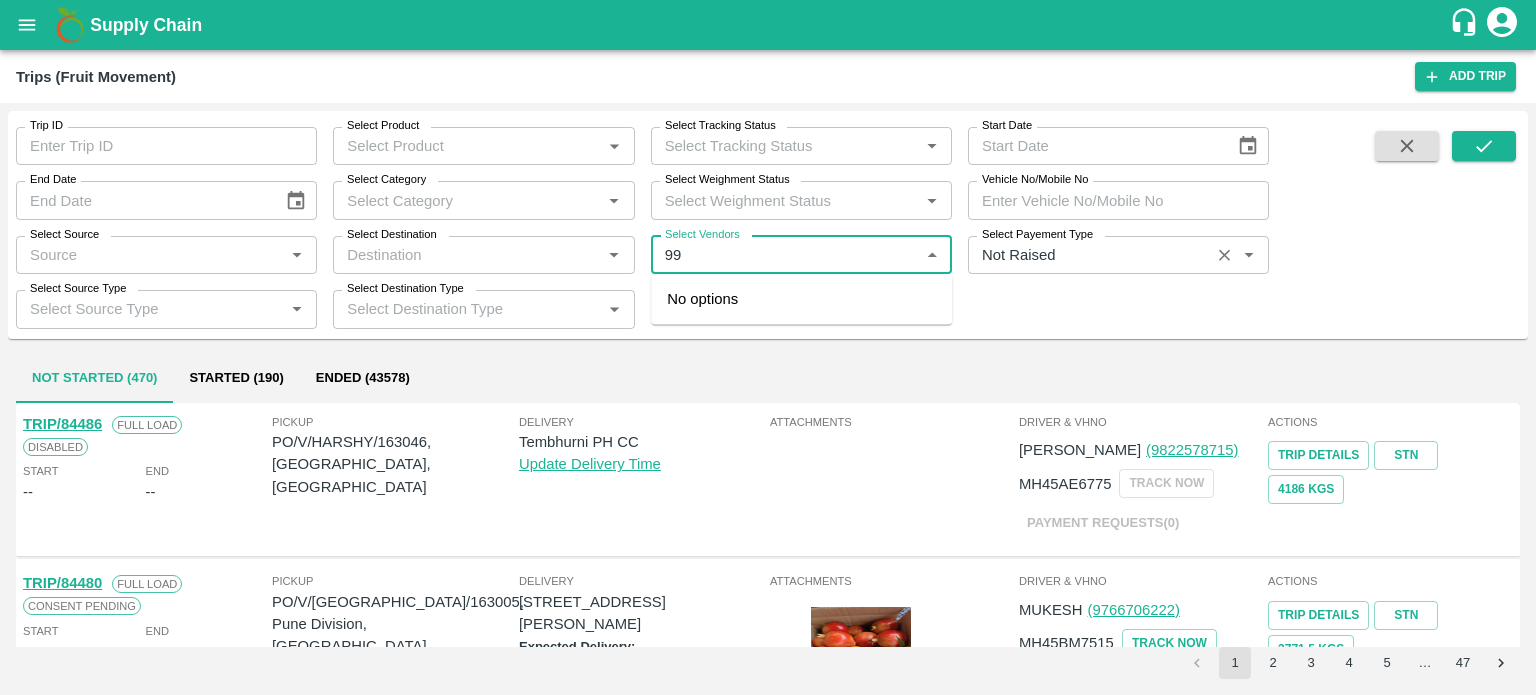 type on "9" 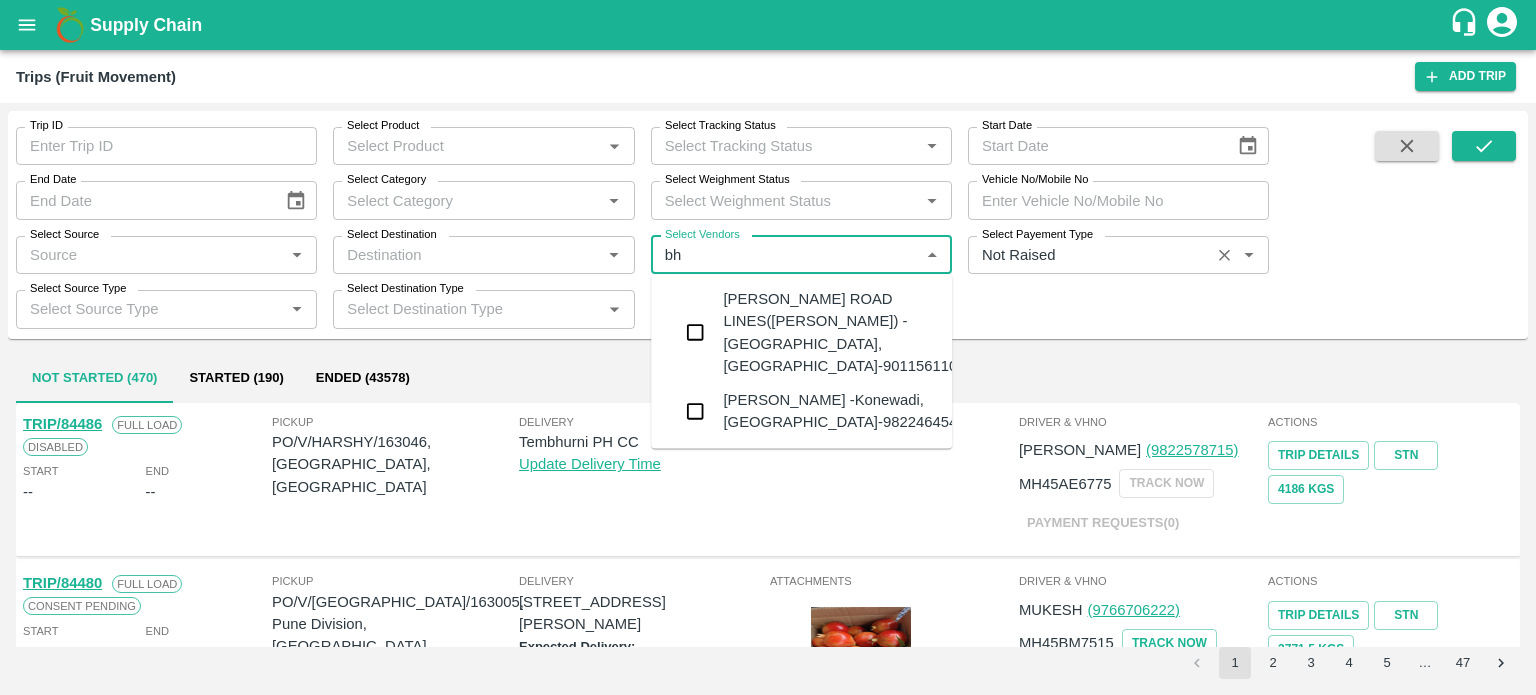 click on "Select Vendors" at bounding box center (785, 255) 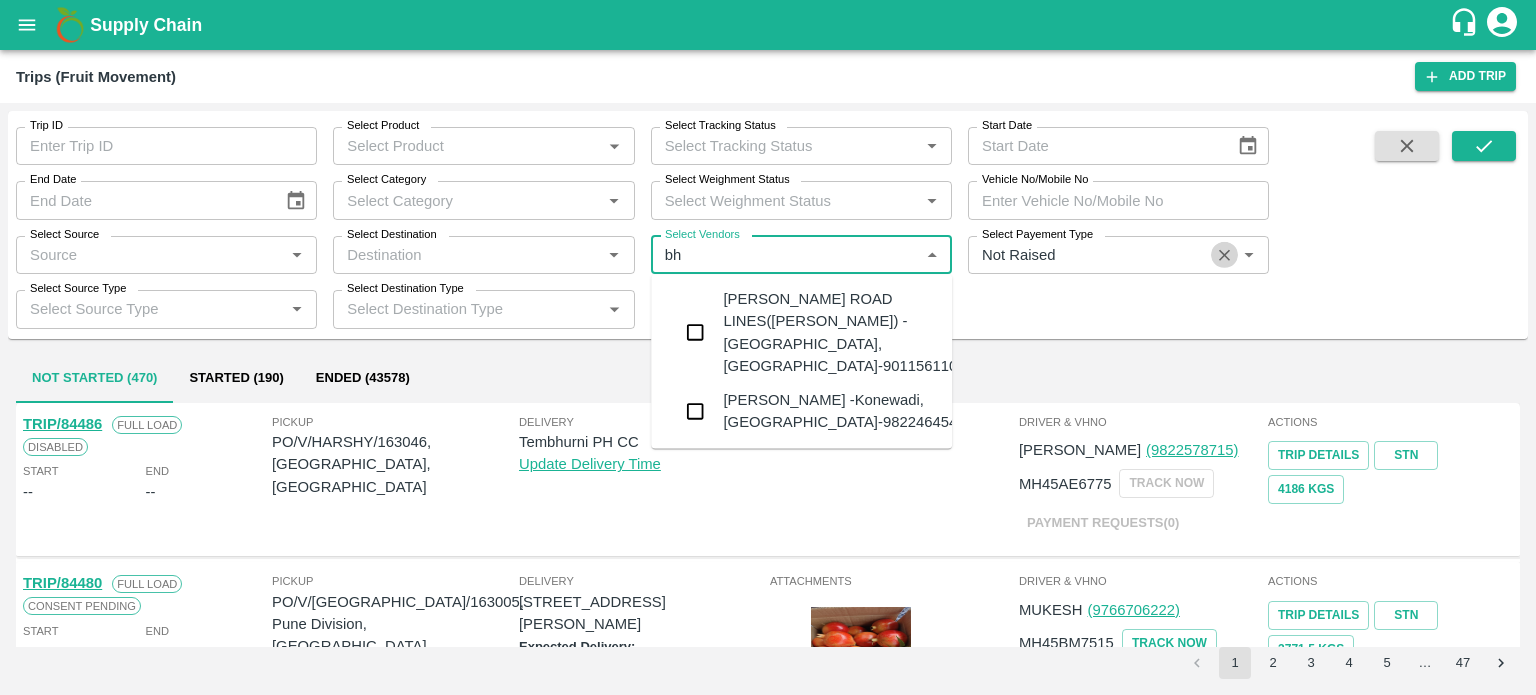 click 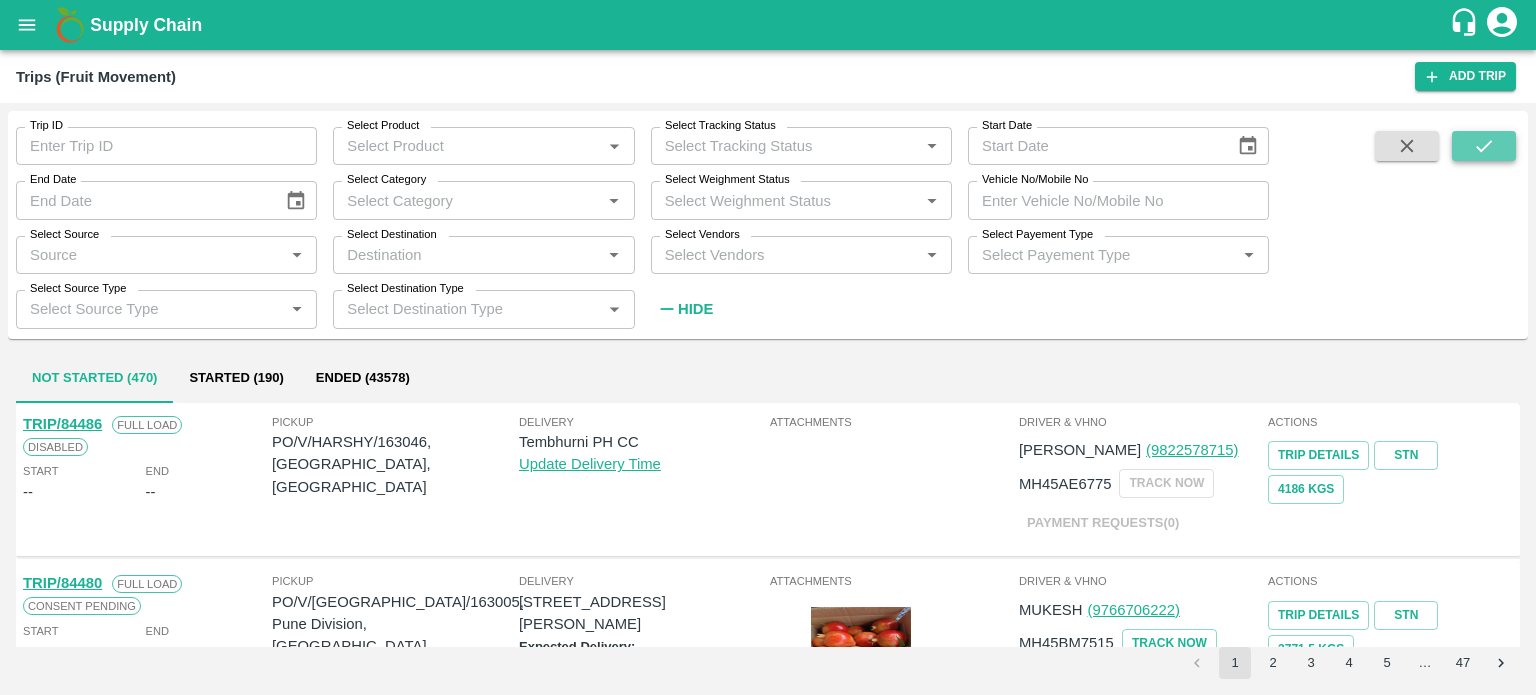 click 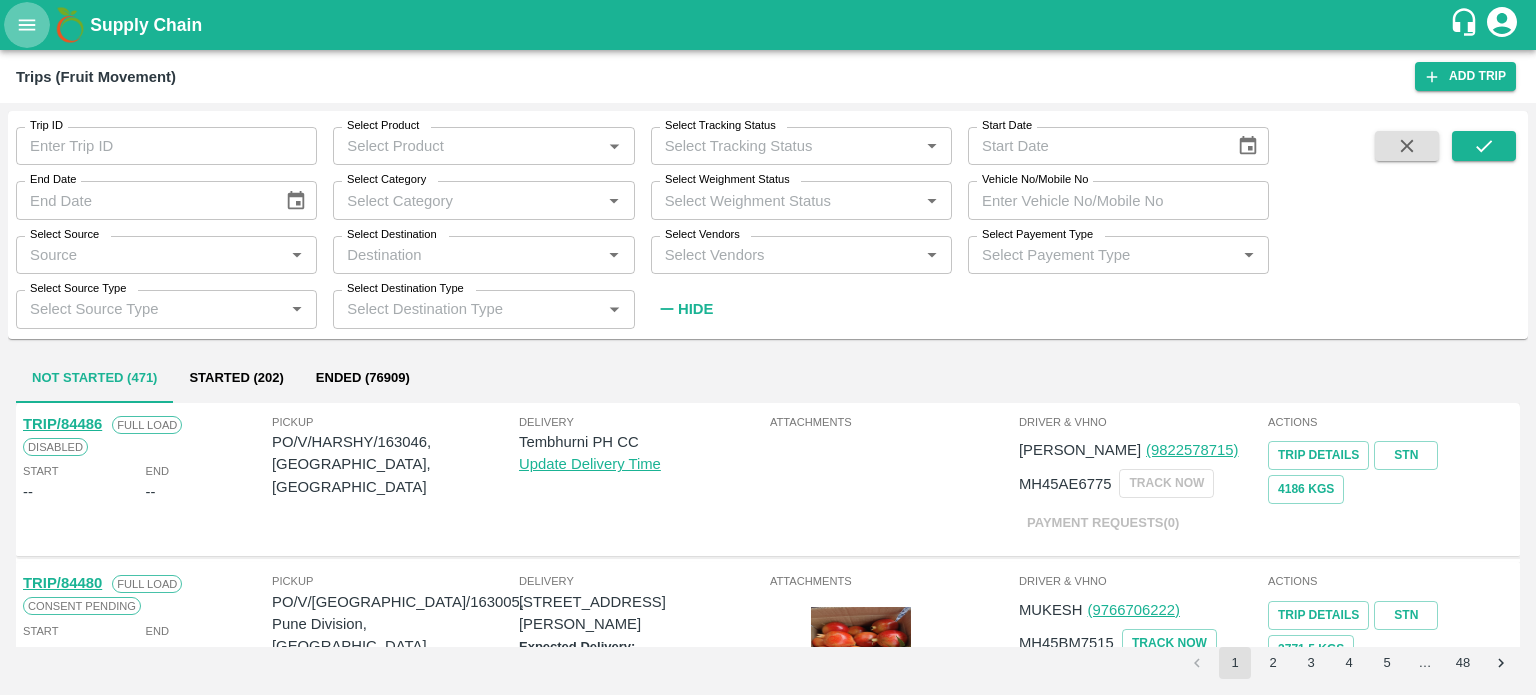 click 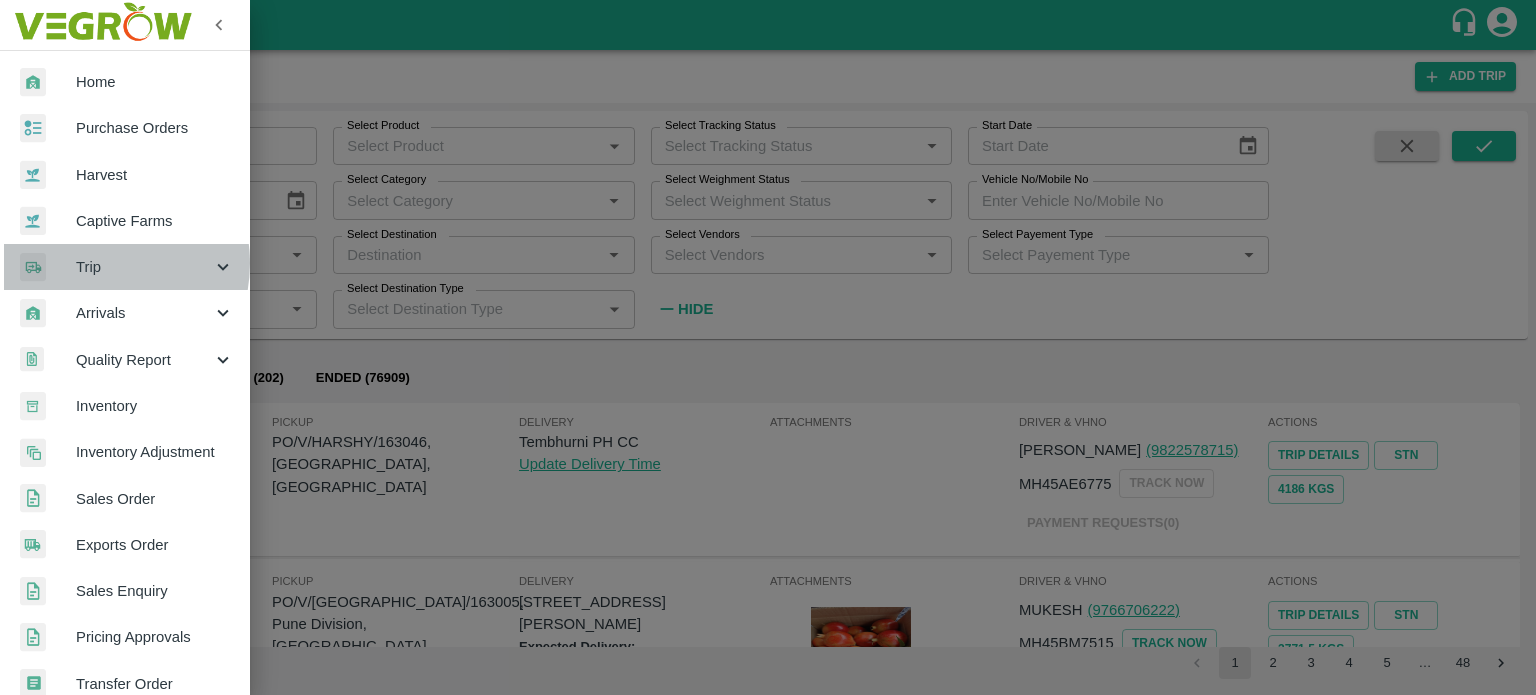 click on "Trip" at bounding box center (144, 267) 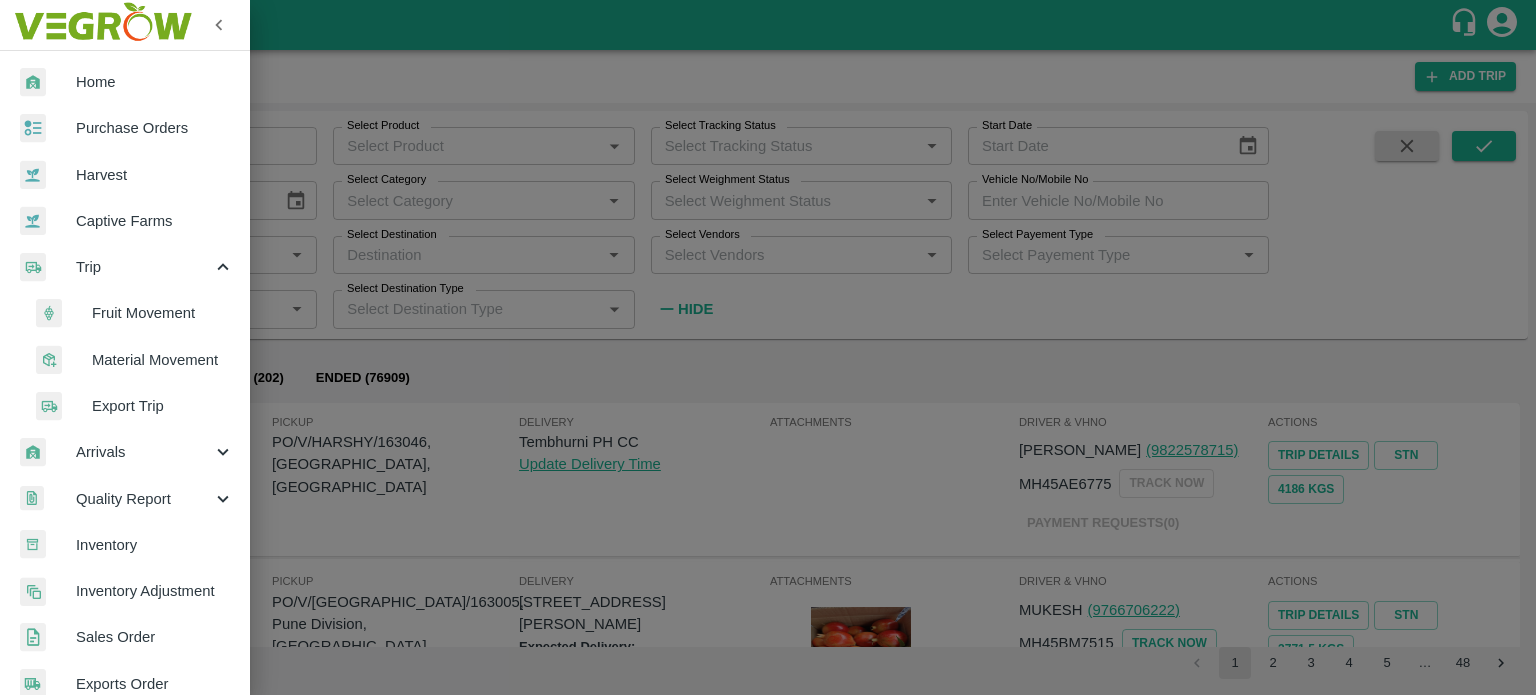 click on "Fruit Movement" at bounding box center [163, 313] 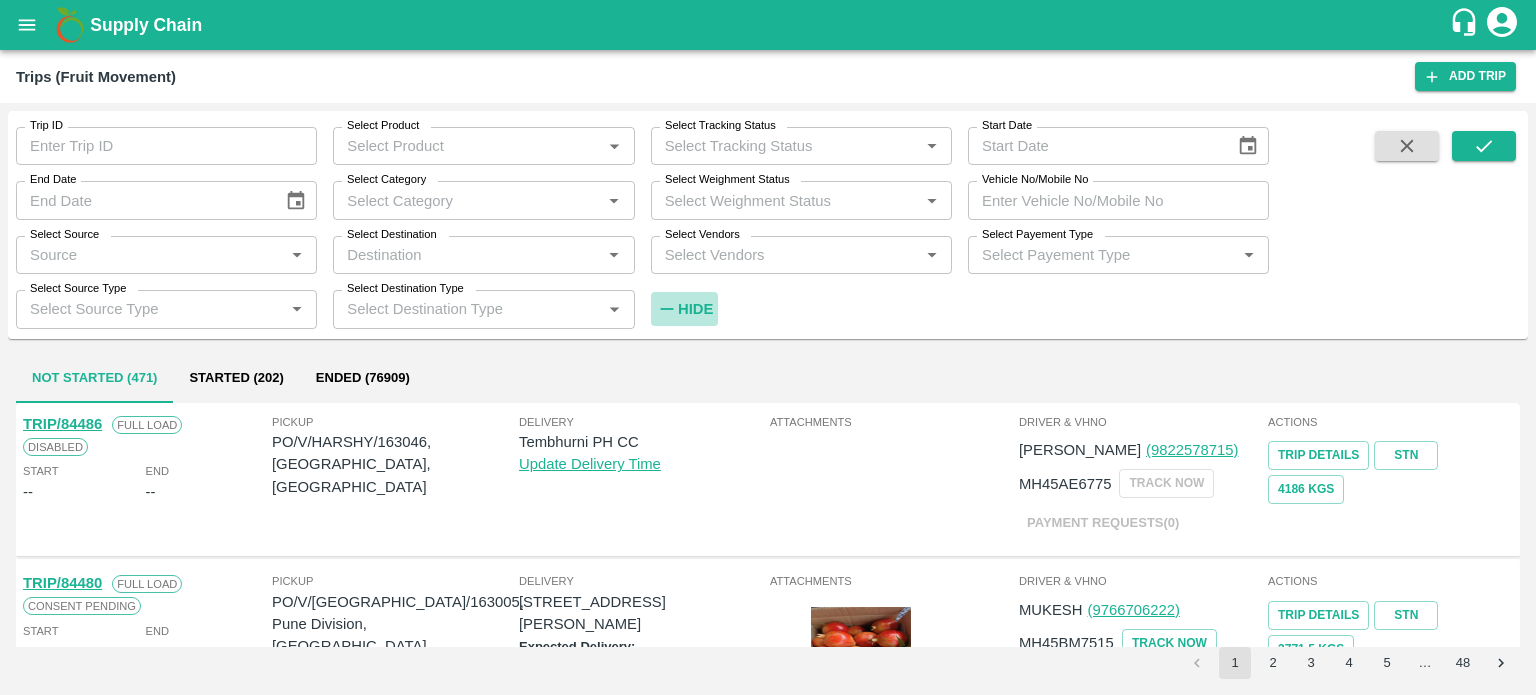 click on "Hide" at bounding box center [695, 309] 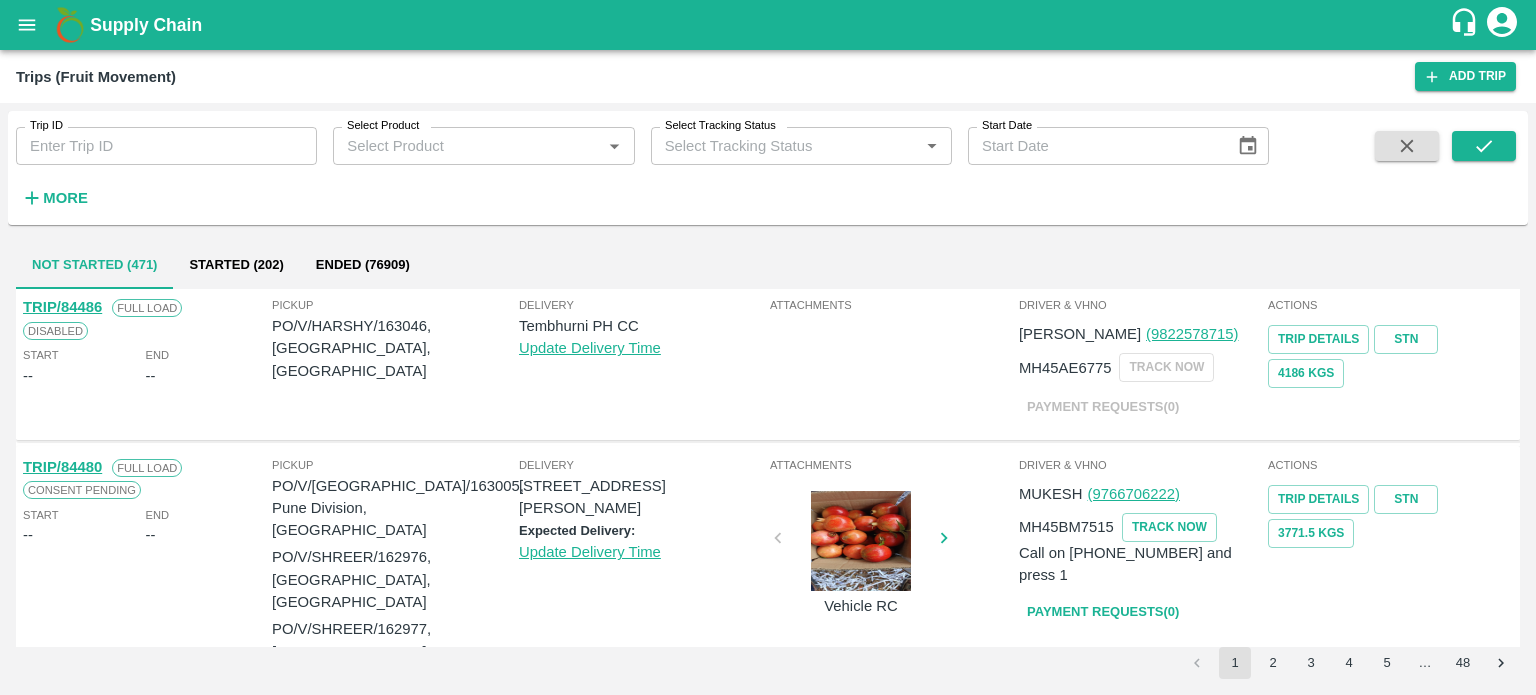 scroll, scrollTop: 0, scrollLeft: 0, axis: both 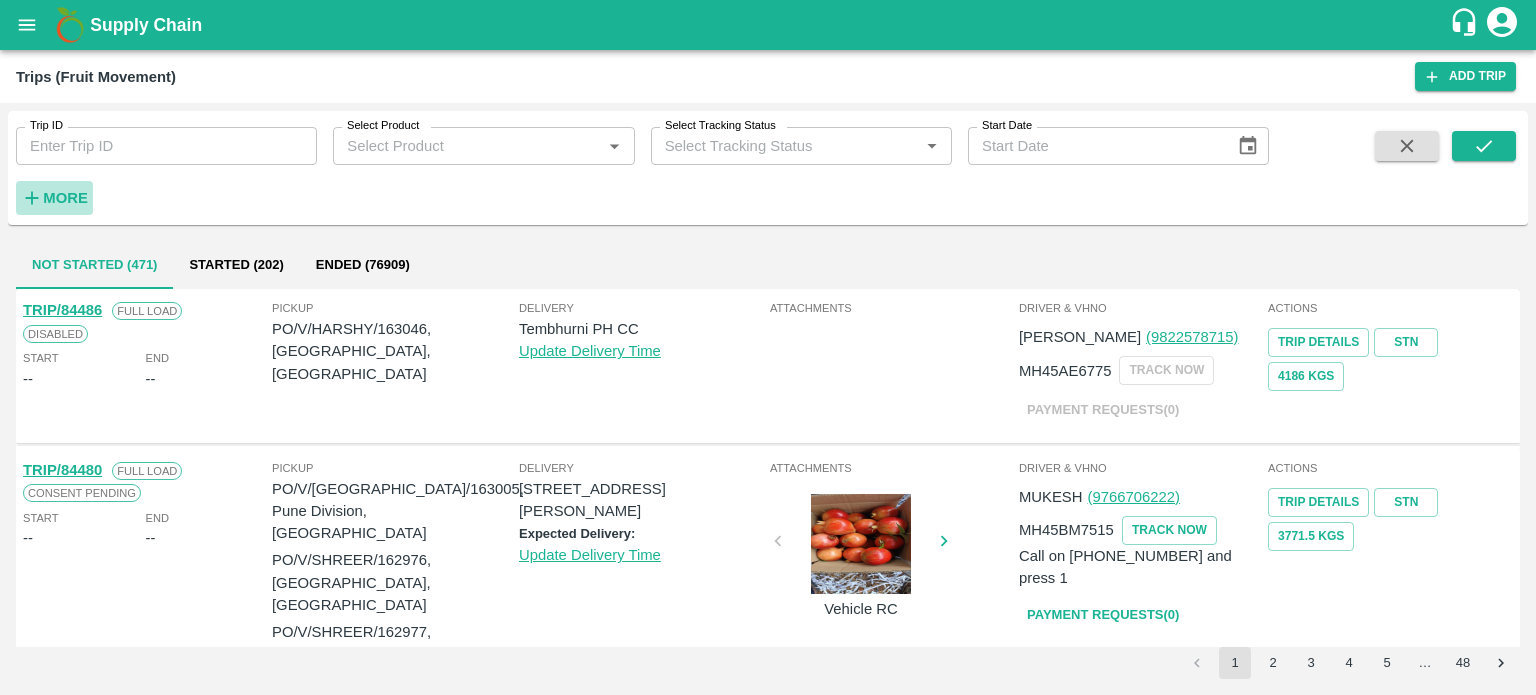 click on "More" at bounding box center (65, 198) 